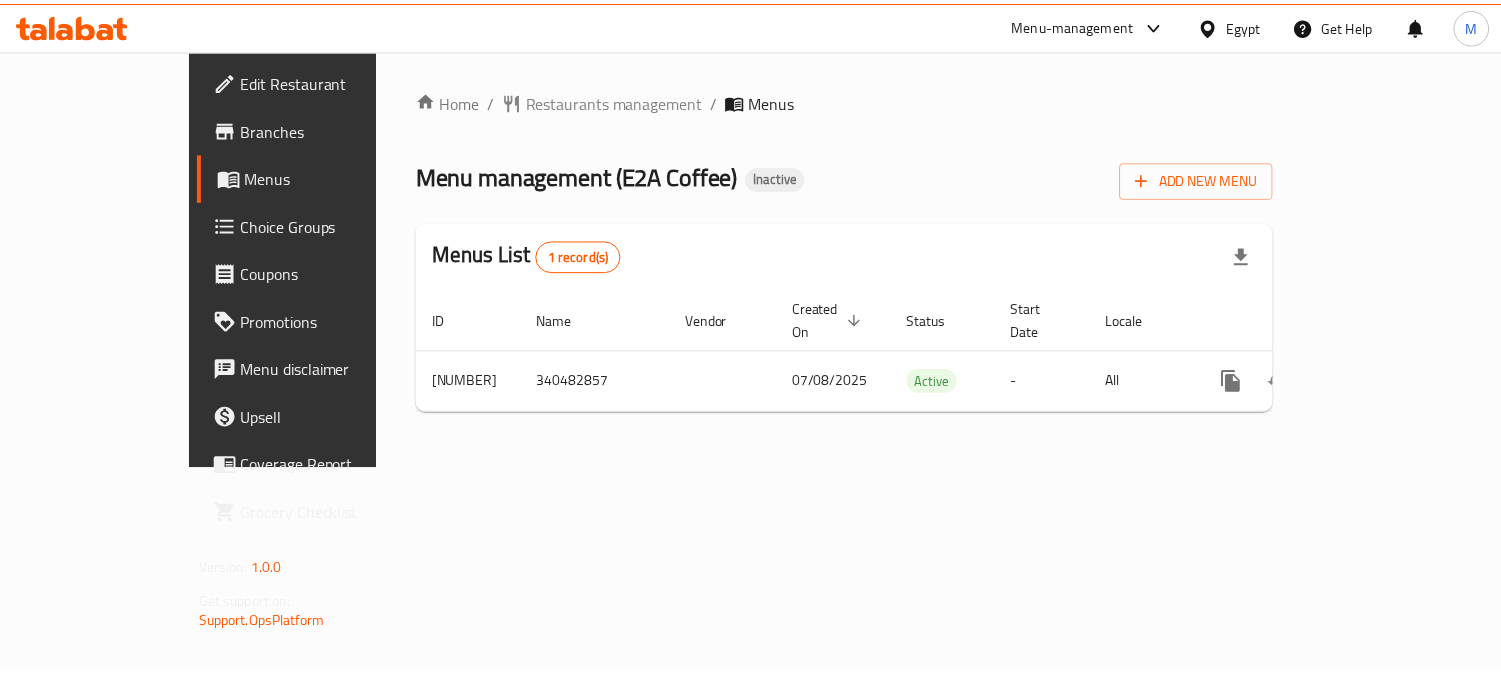 scroll, scrollTop: 0, scrollLeft: 0, axis: both 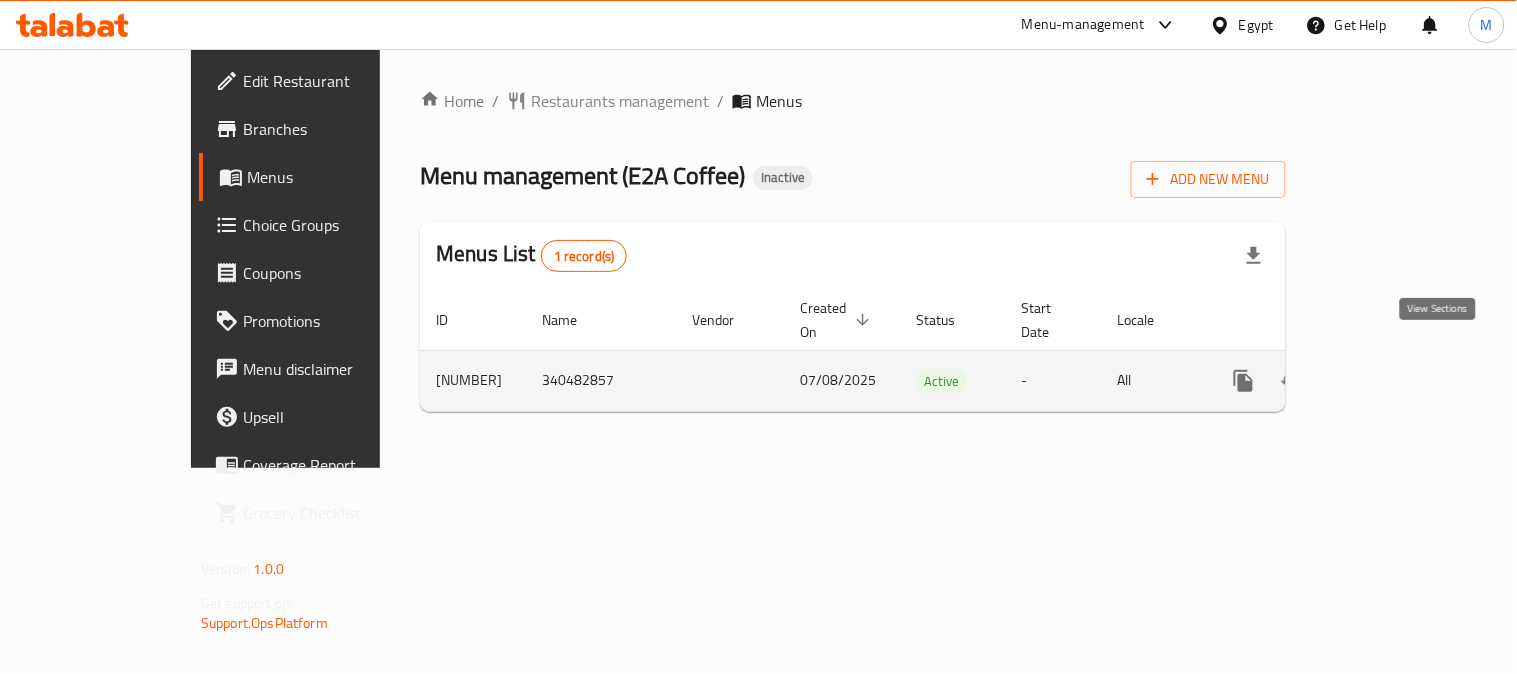 click 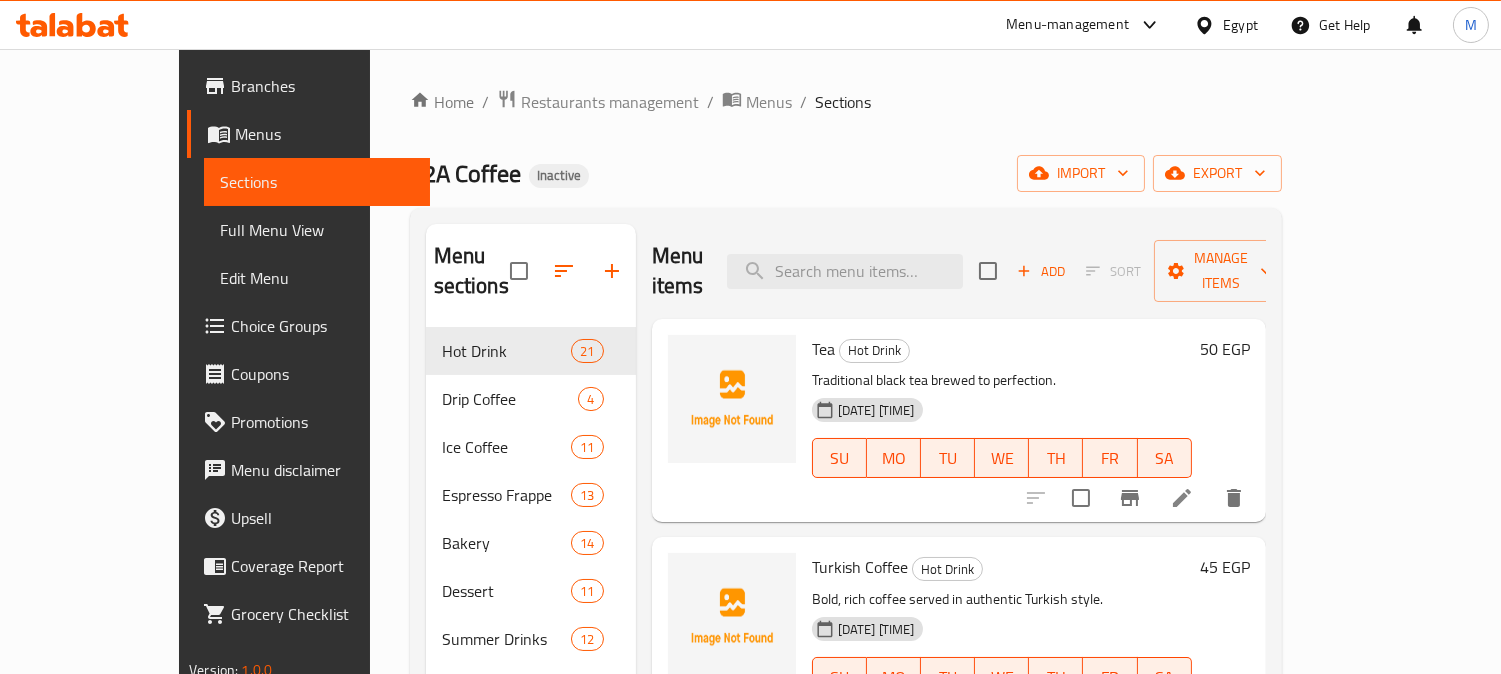 scroll, scrollTop: 66, scrollLeft: 0, axis: vertical 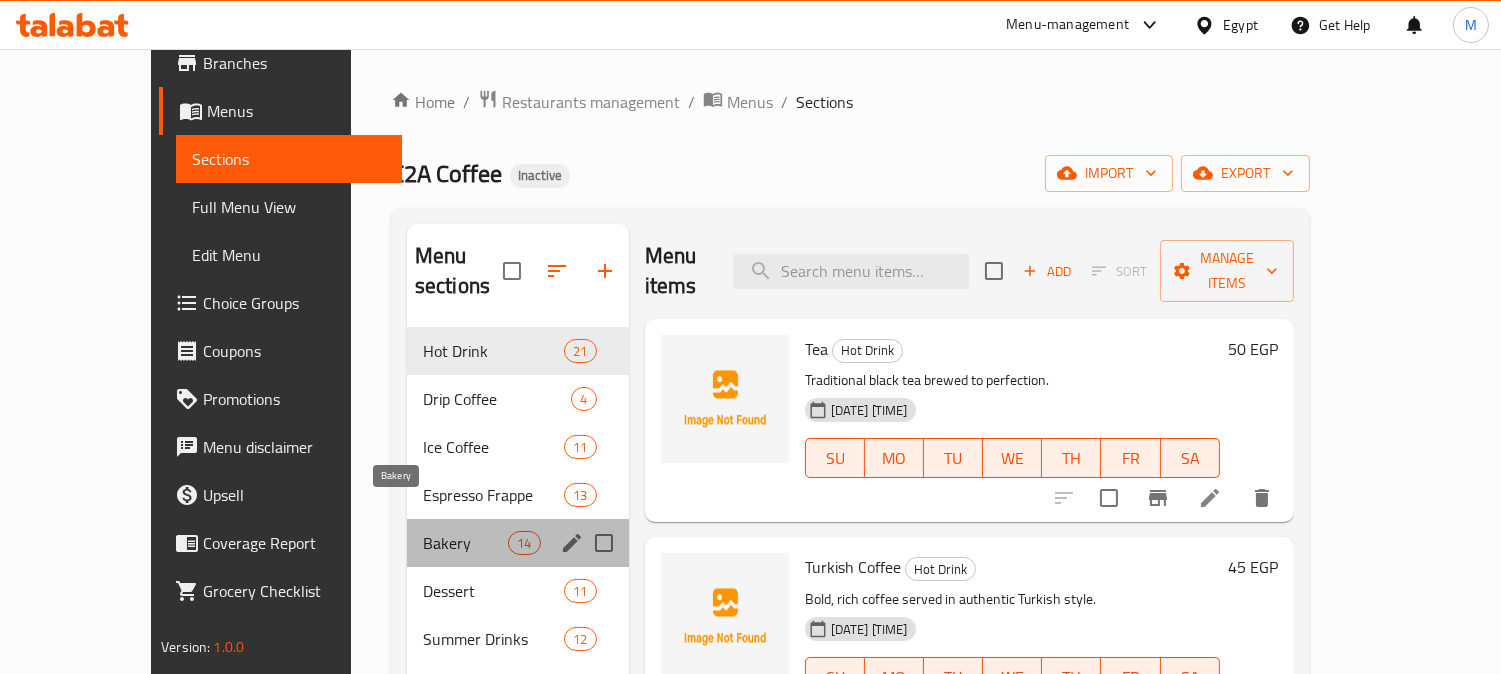 click on "Bakery" at bounding box center [465, 543] 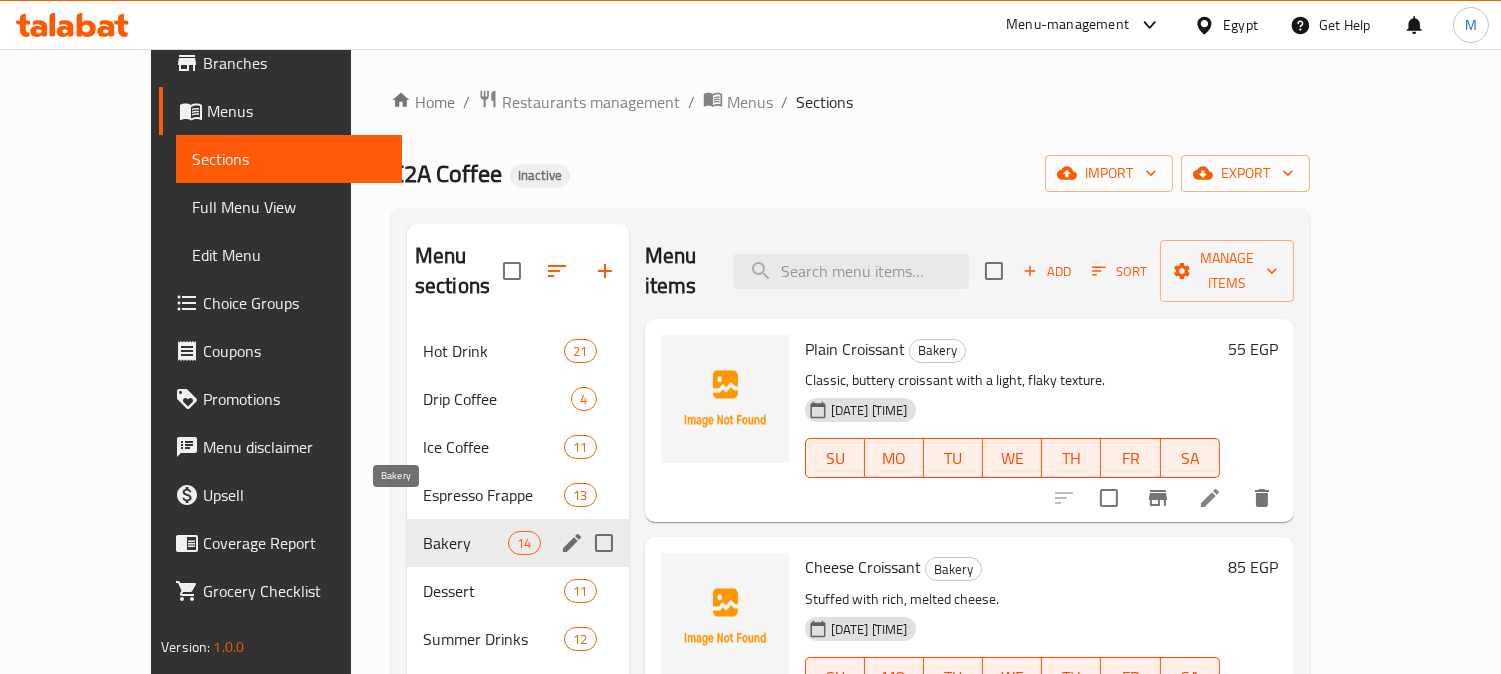 click on "Bakery" at bounding box center [465, 543] 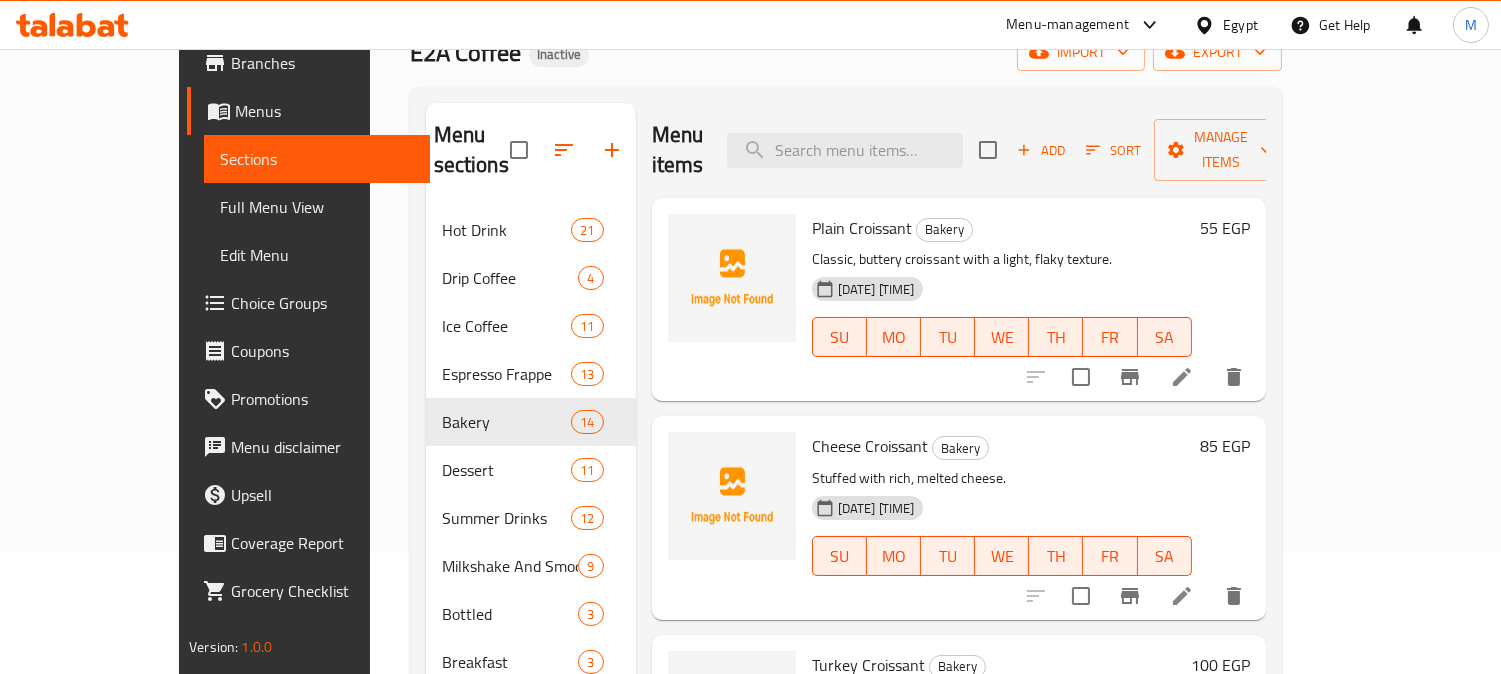 scroll, scrollTop: 0, scrollLeft: 0, axis: both 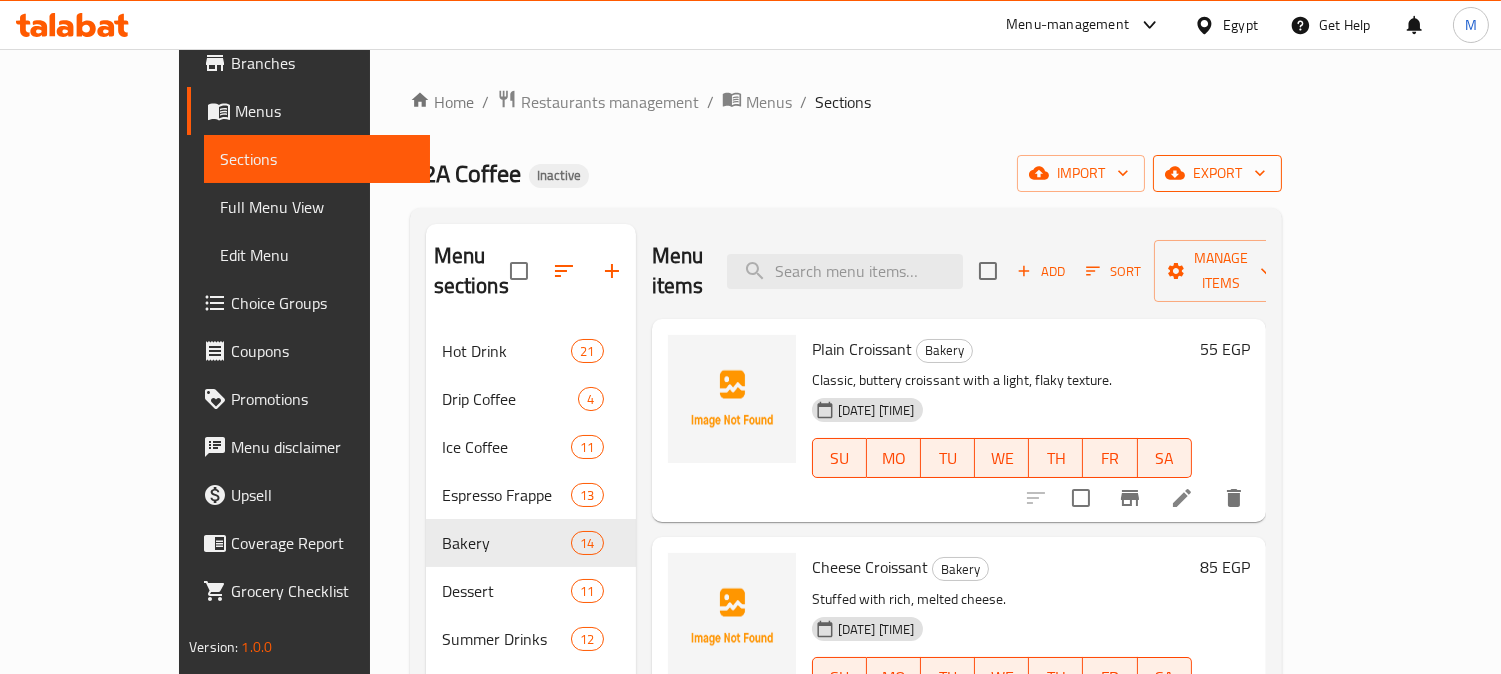 click on "export" at bounding box center (1217, 173) 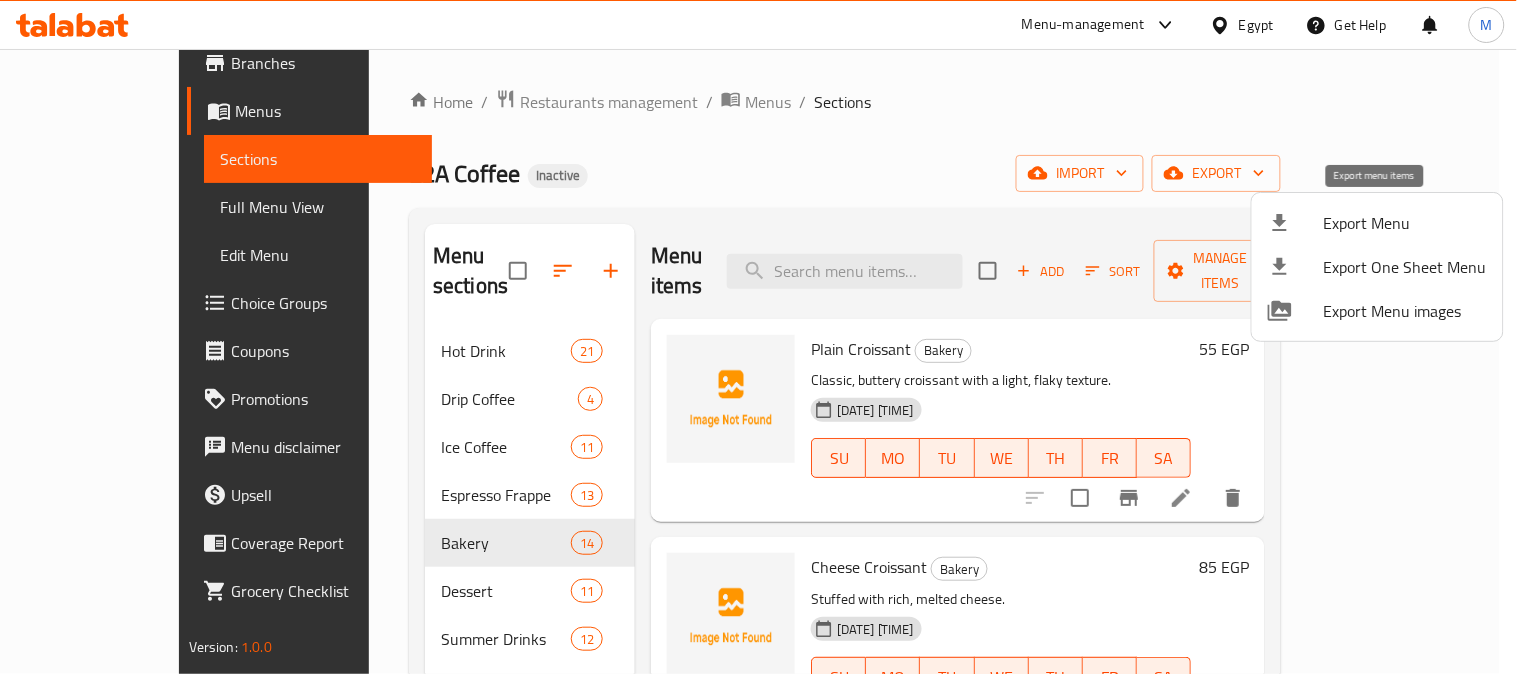 click on "Export Menu" at bounding box center (1405, 223) 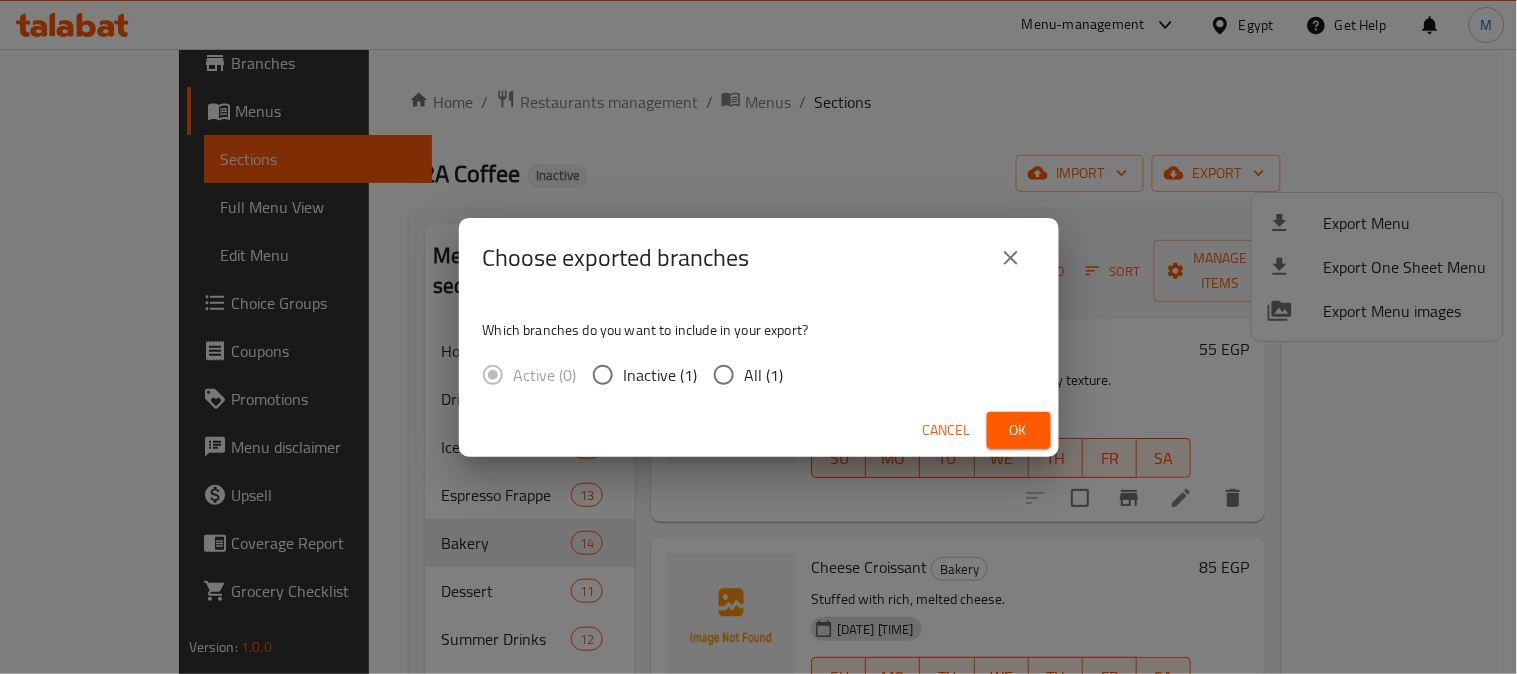 click on "All (1)" at bounding box center [743, 375] 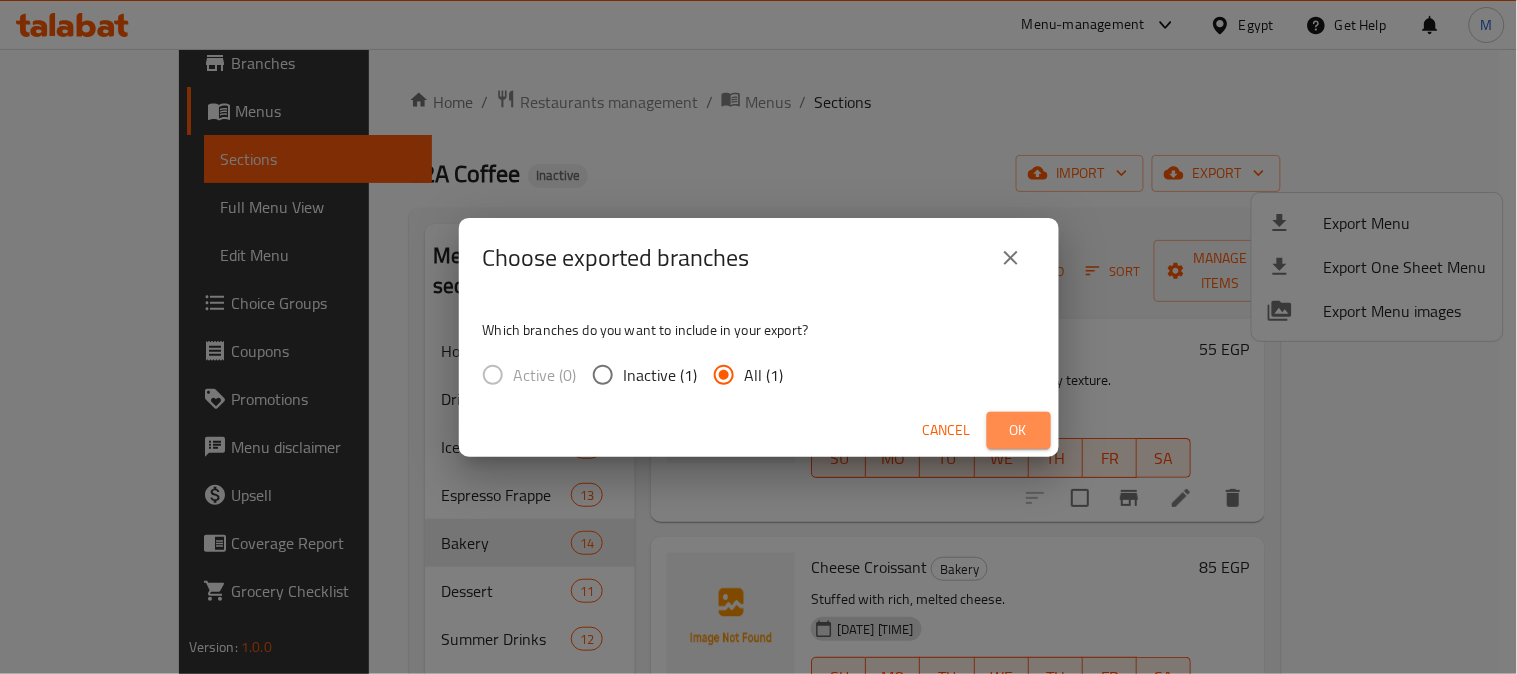 click on "Ok" at bounding box center [1019, 430] 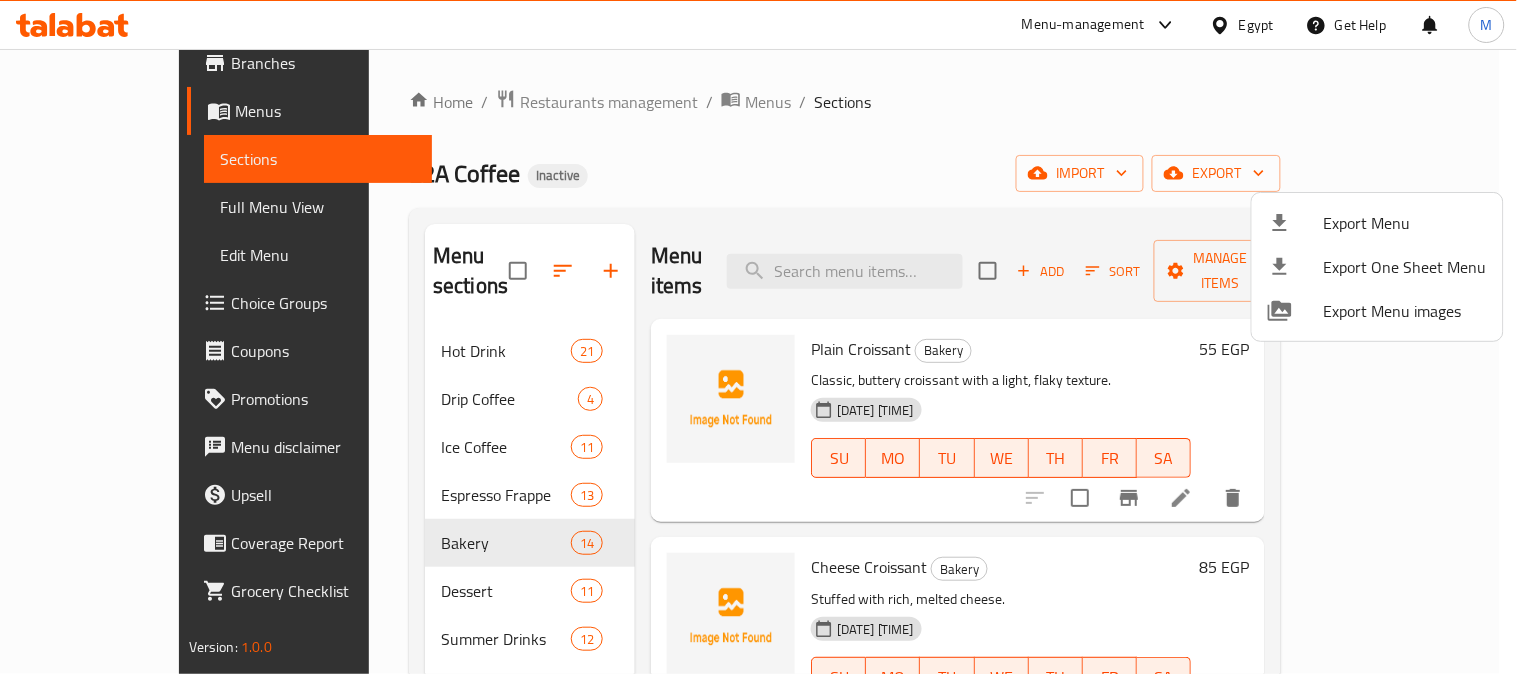 click at bounding box center [758, 337] 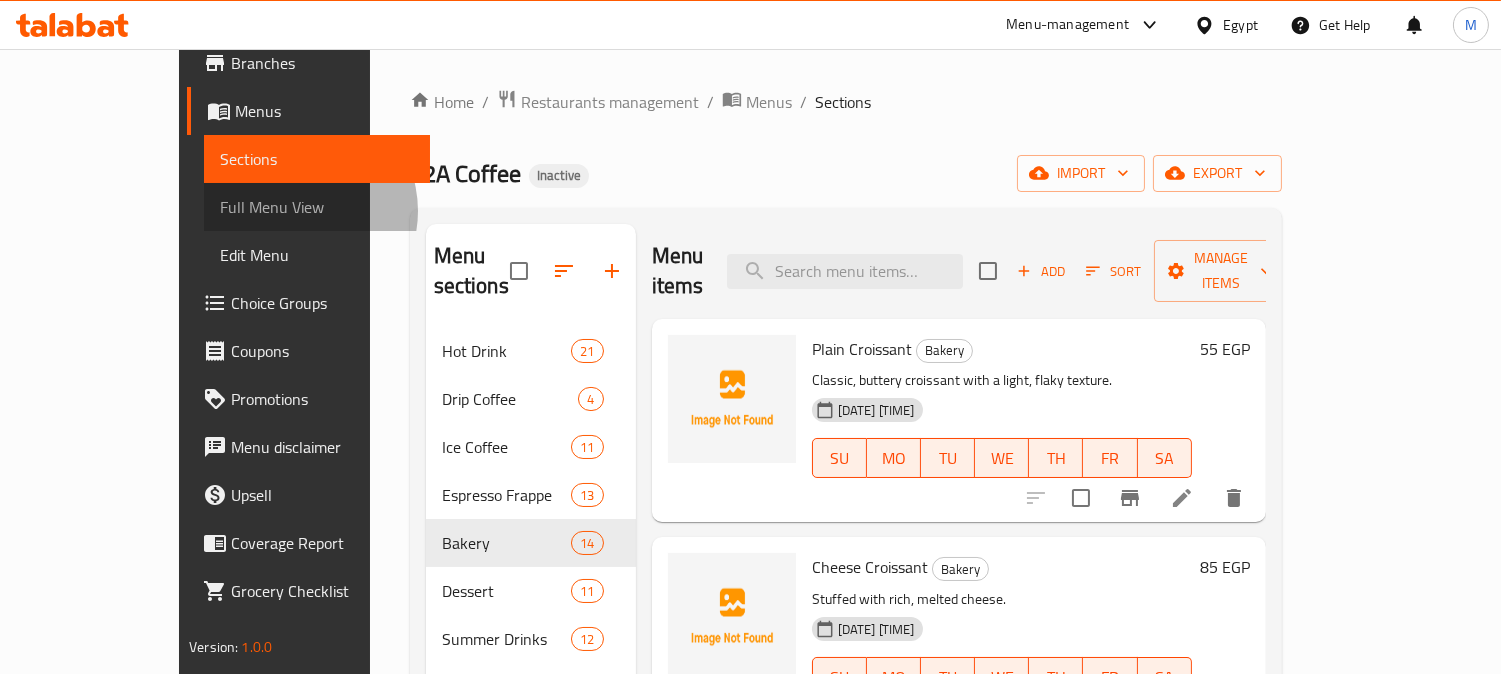 click on "Full Menu View" at bounding box center [317, 207] 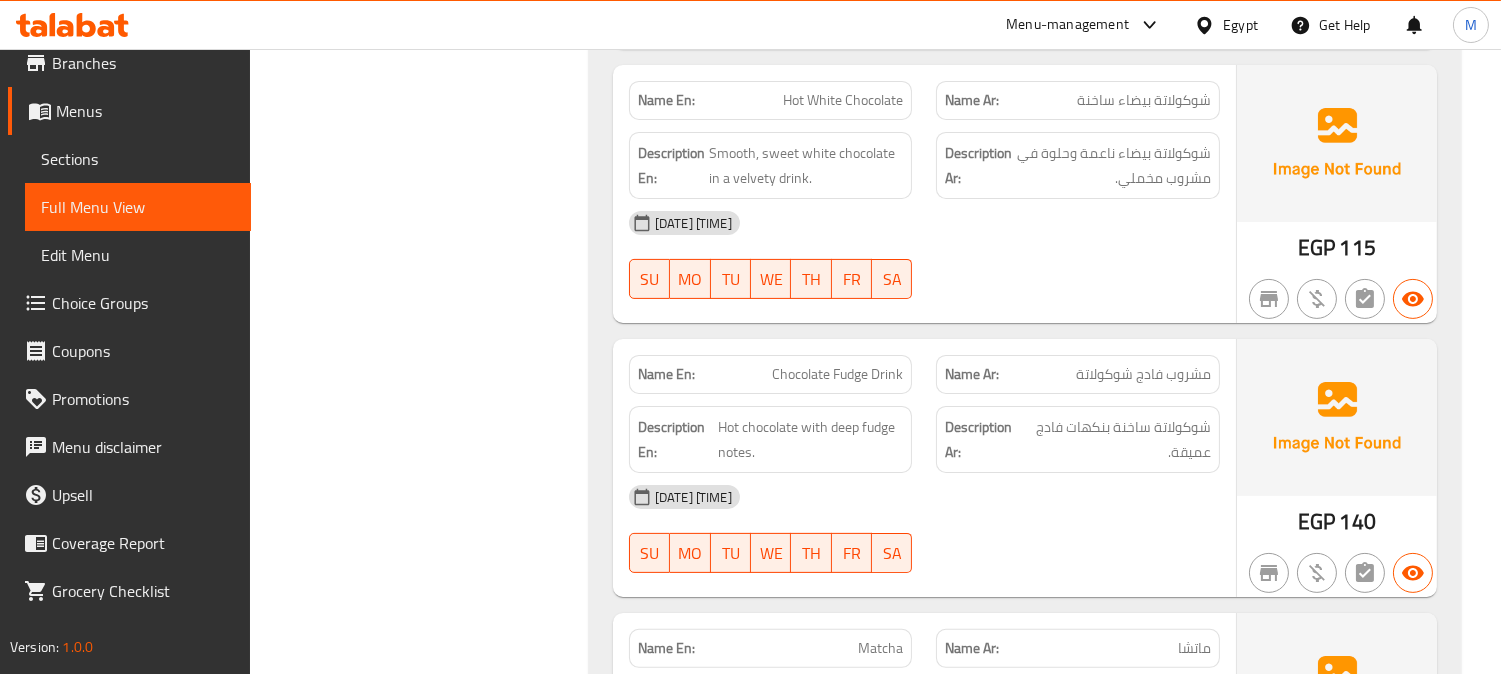 scroll, scrollTop: 1111, scrollLeft: 0, axis: vertical 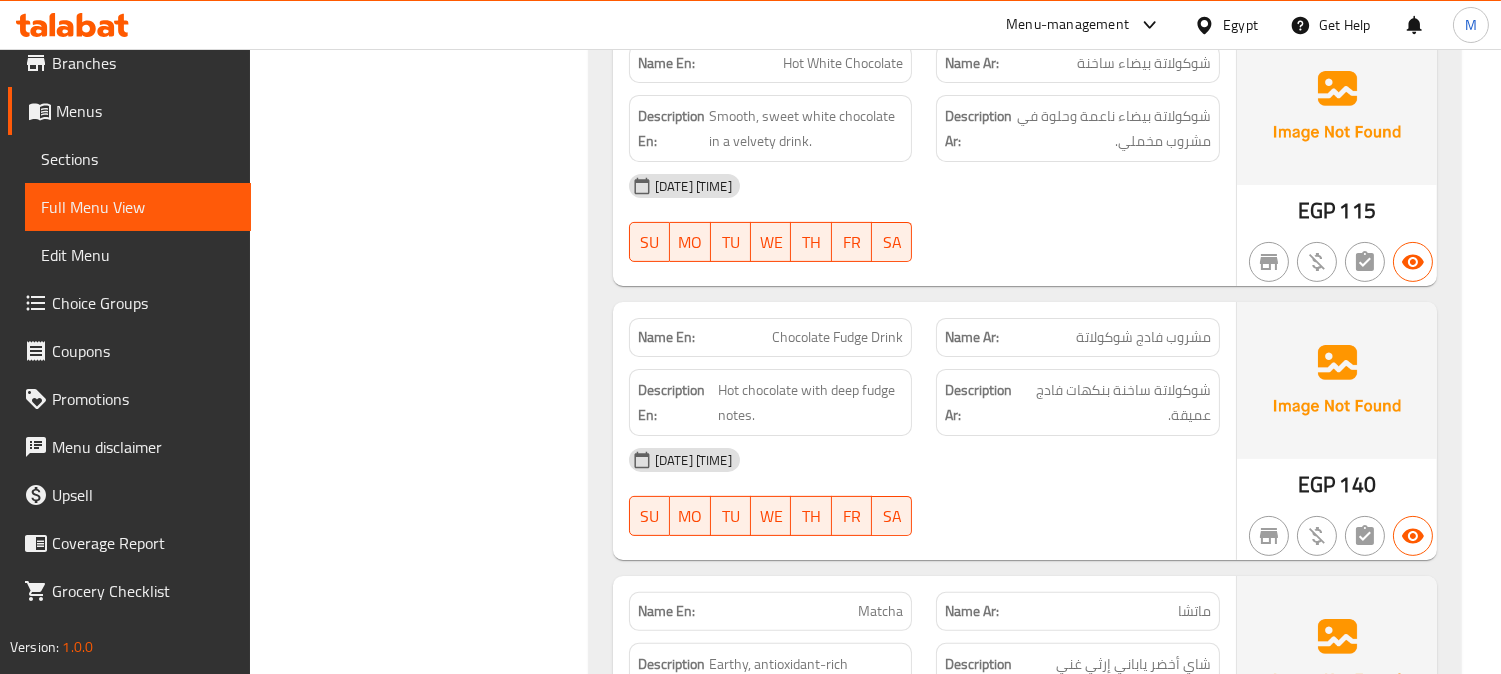 click on "Chocolate Fudge Drink" at bounding box center [837, 337] 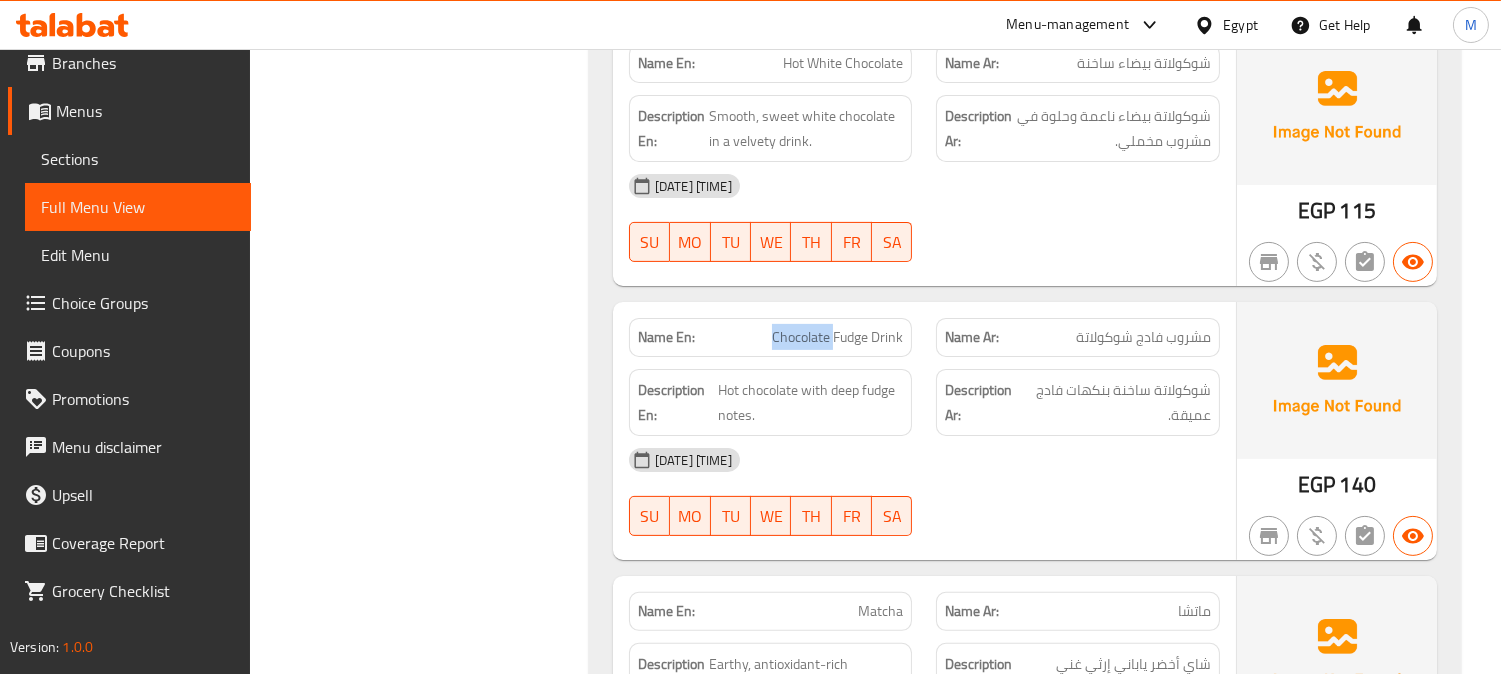 click on "Chocolate Fudge Drink" at bounding box center [837, 337] 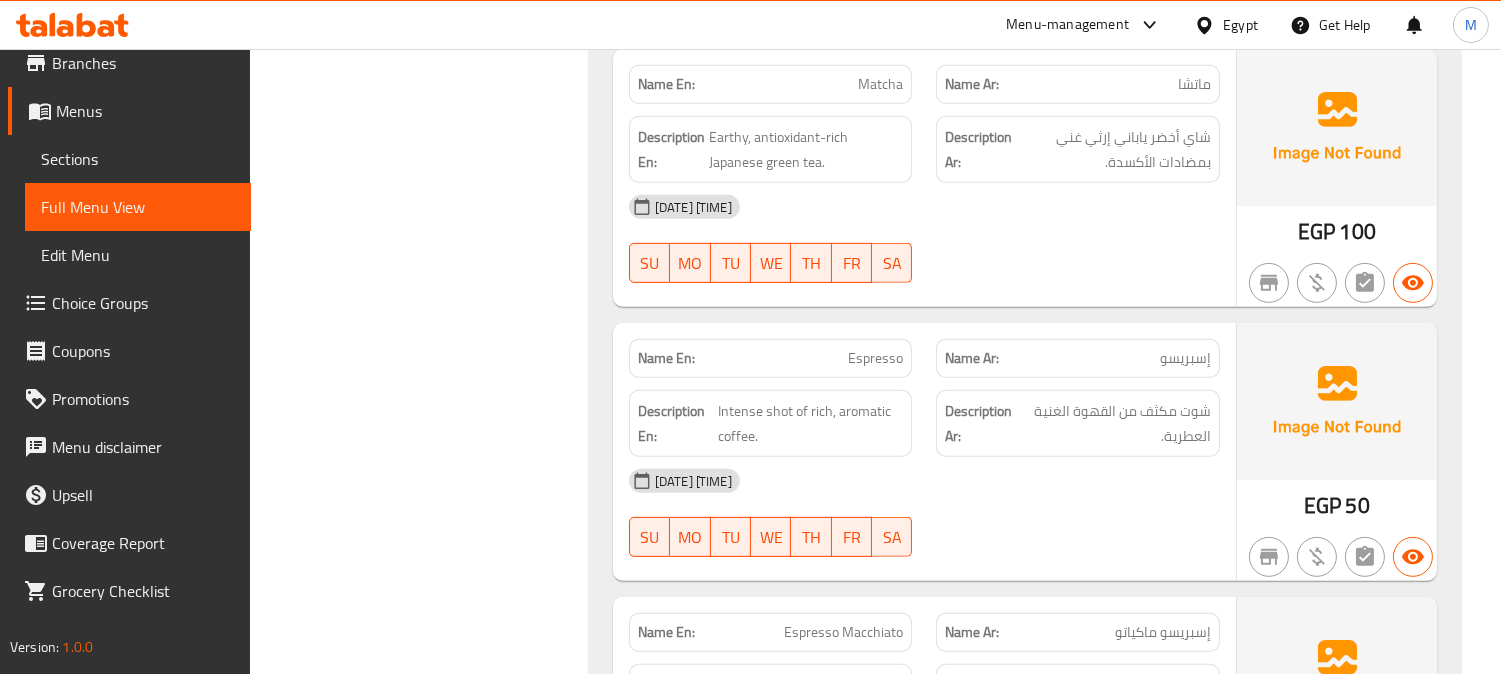scroll, scrollTop: 1777, scrollLeft: 0, axis: vertical 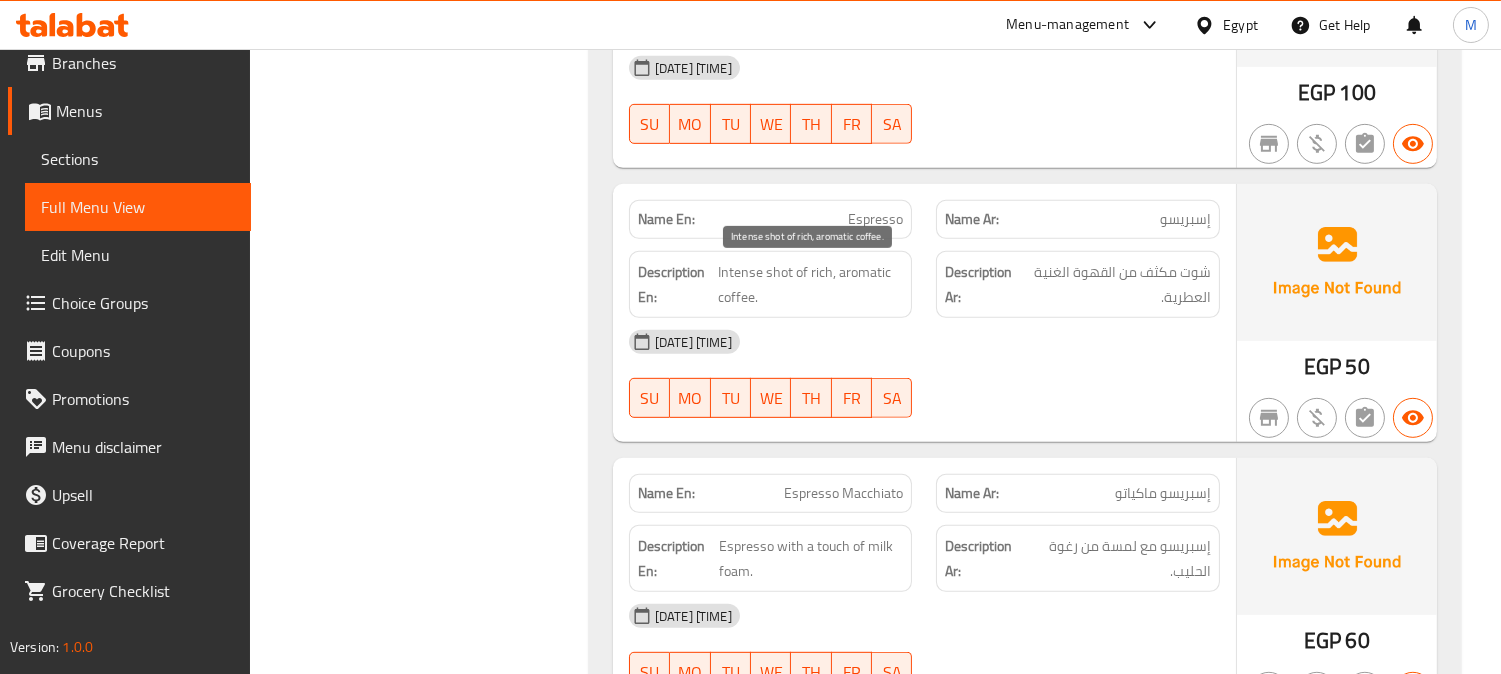 click on "Intense shot of rich, aromatic coffee." at bounding box center (810, 284) 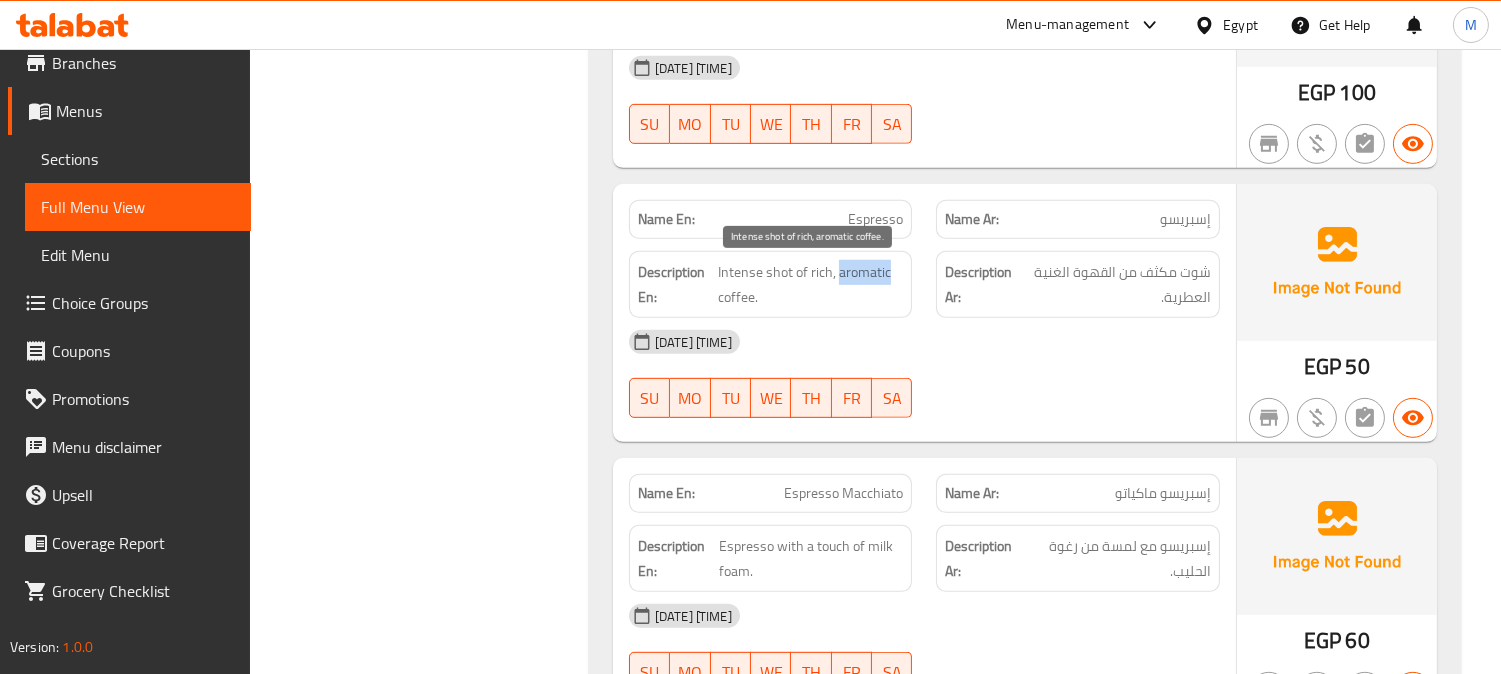 click on "Intense shot of rich, aromatic coffee." at bounding box center (810, 284) 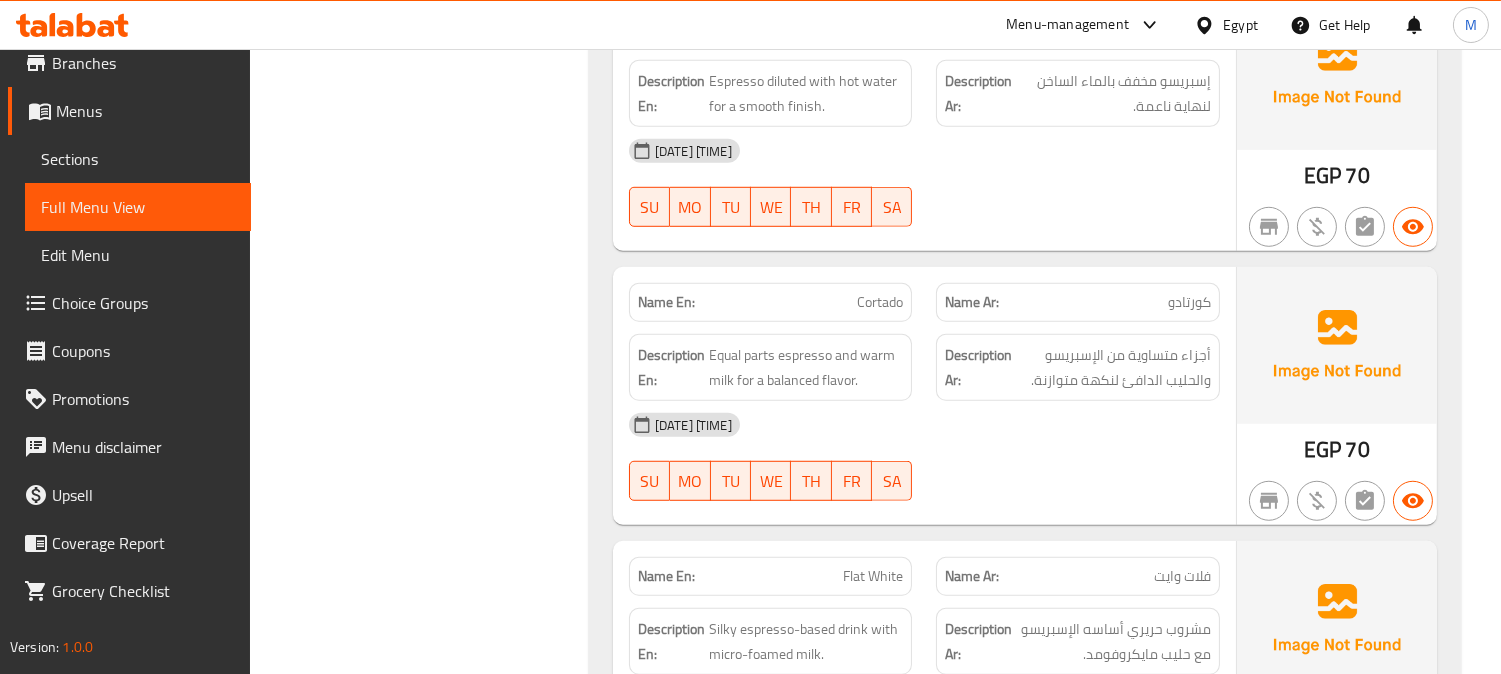scroll, scrollTop: 2666, scrollLeft: 0, axis: vertical 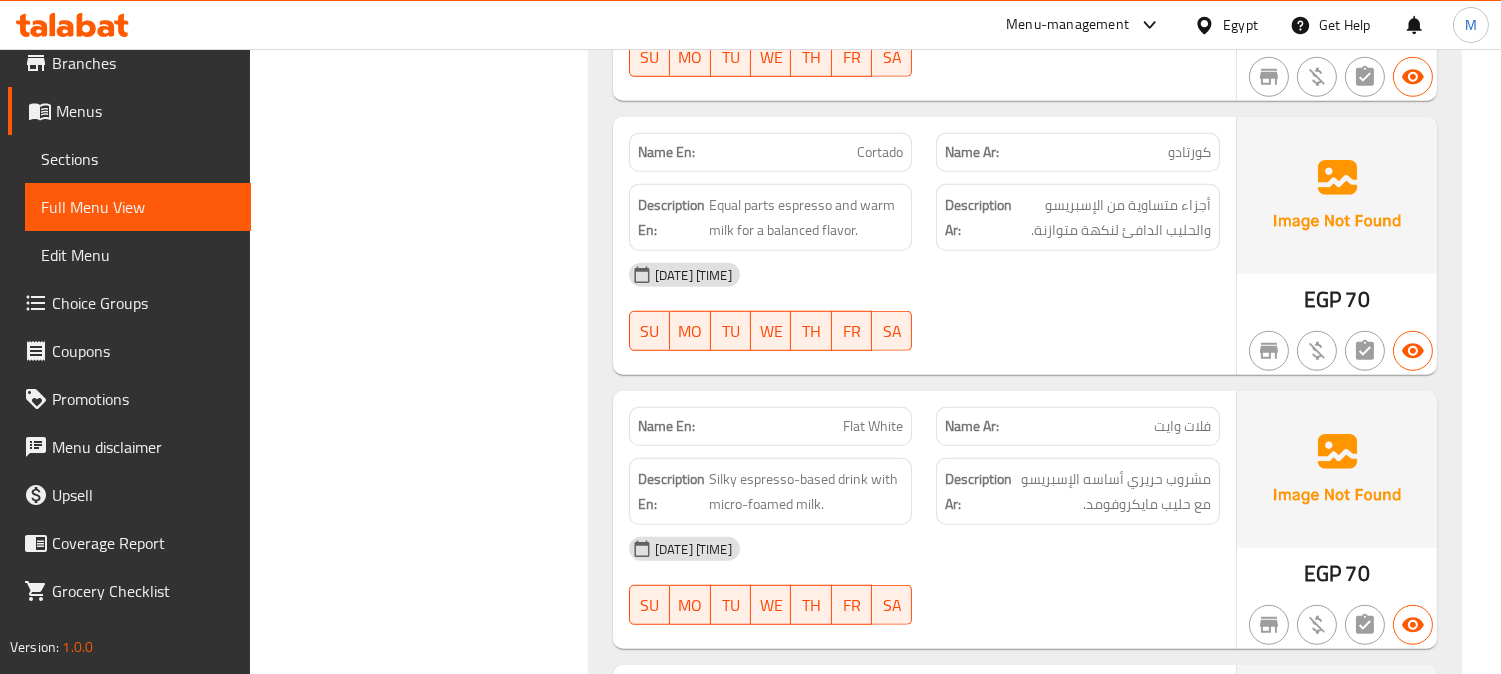 click on "فلات وايت" at bounding box center [1182, 426] 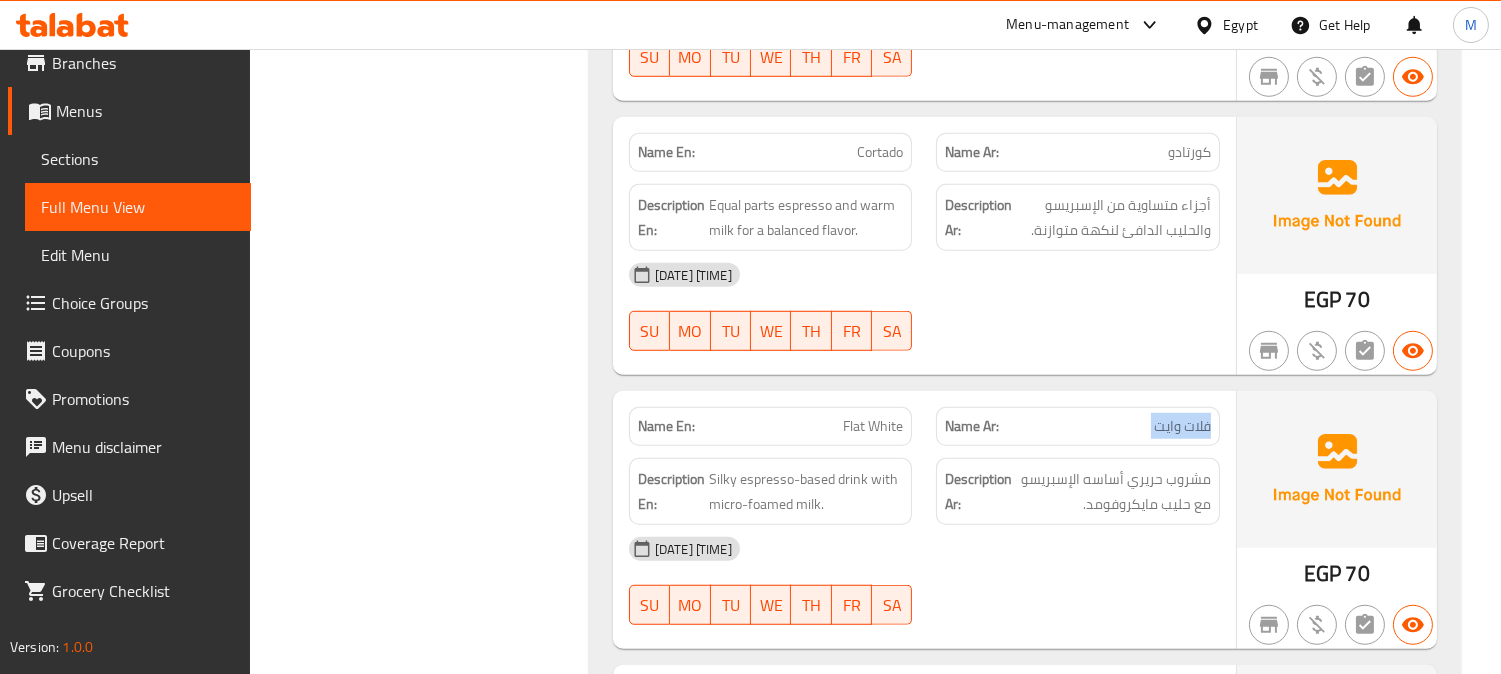 click on "فلات وايت" at bounding box center (1182, 426) 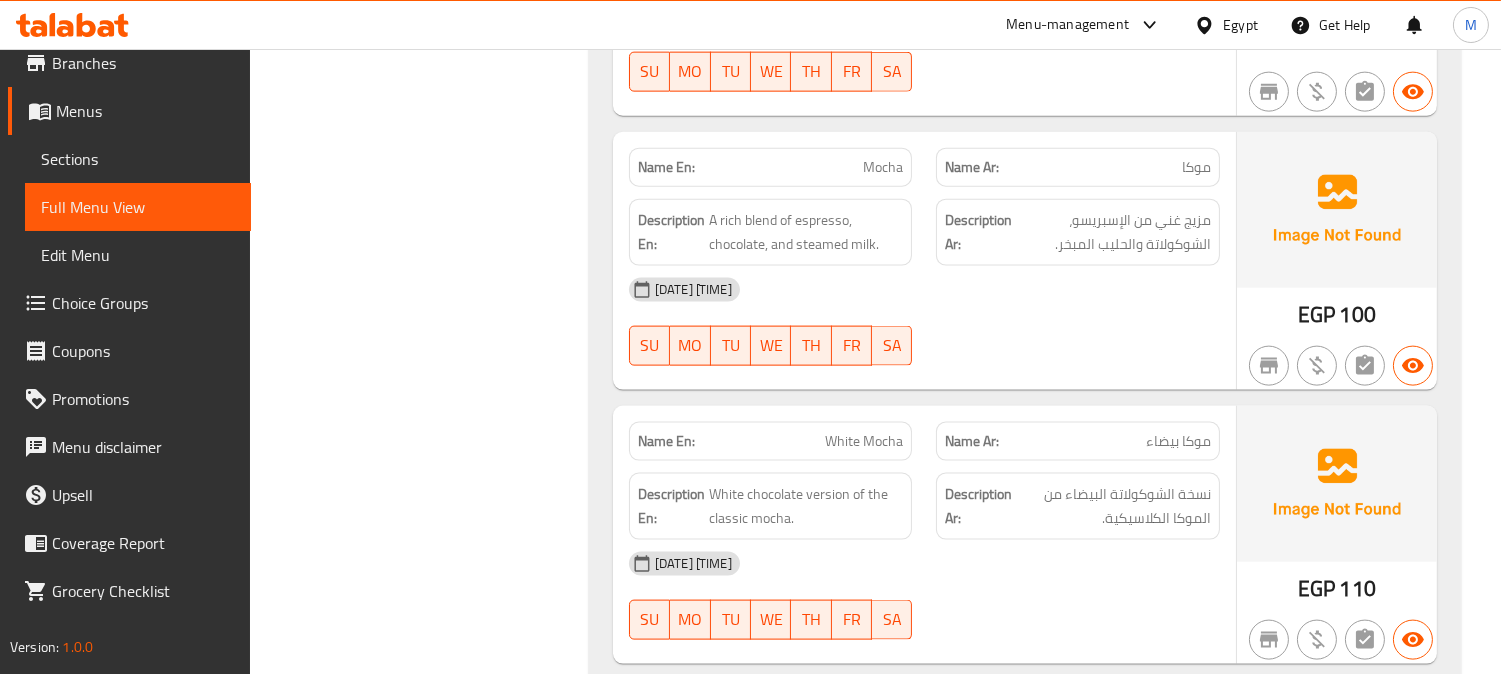 scroll, scrollTop: 4888, scrollLeft: 0, axis: vertical 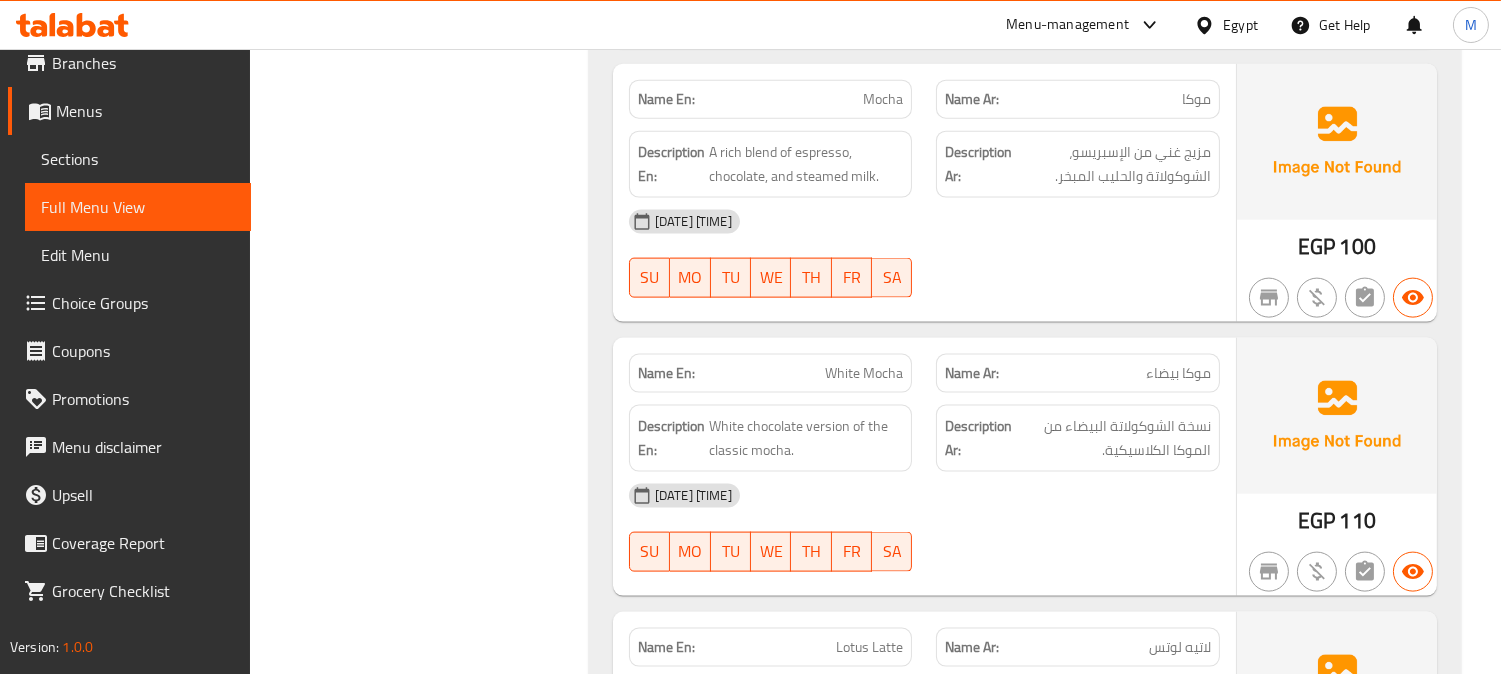 click on "موكا بيضاء" at bounding box center [1178, 373] 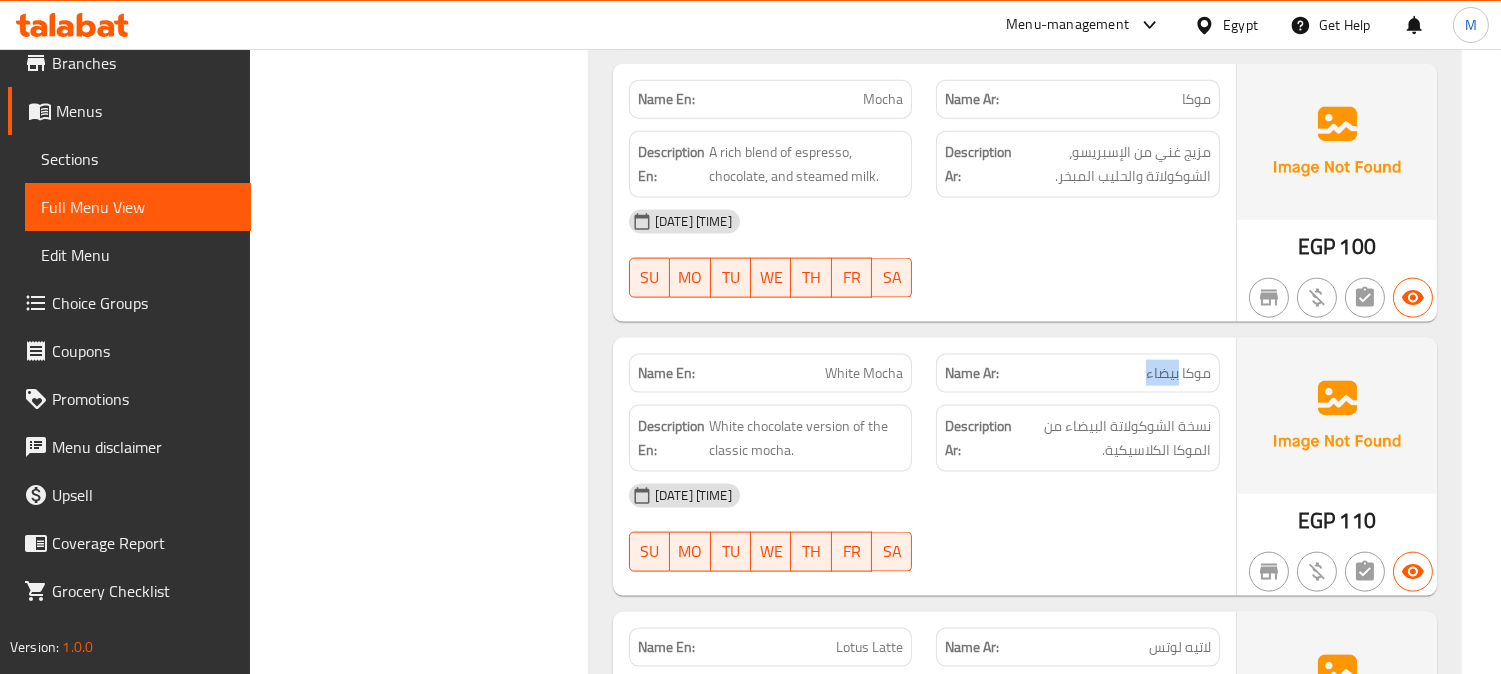 click on "موكا بيضاء" at bounding box center [1178, 373] 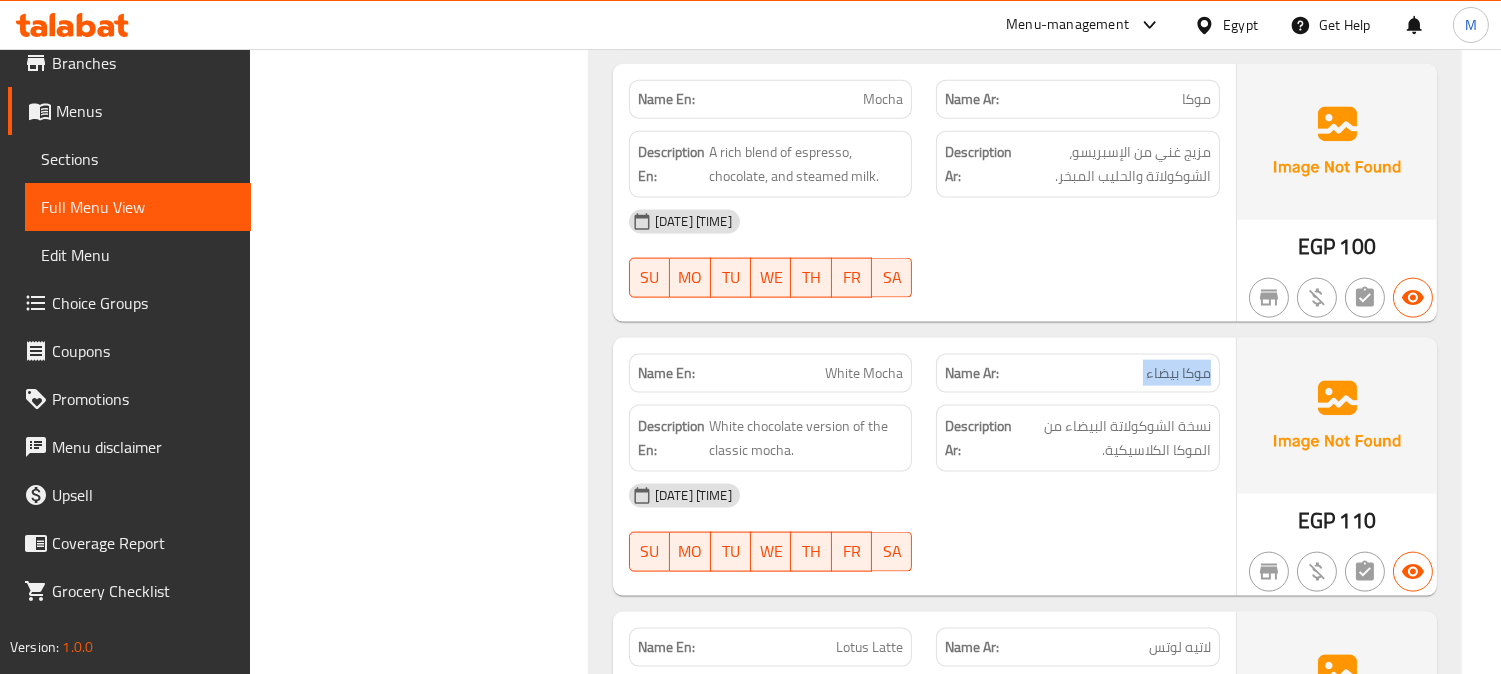 click on "موكا بيضاء" at bounding box center [1178, 373] 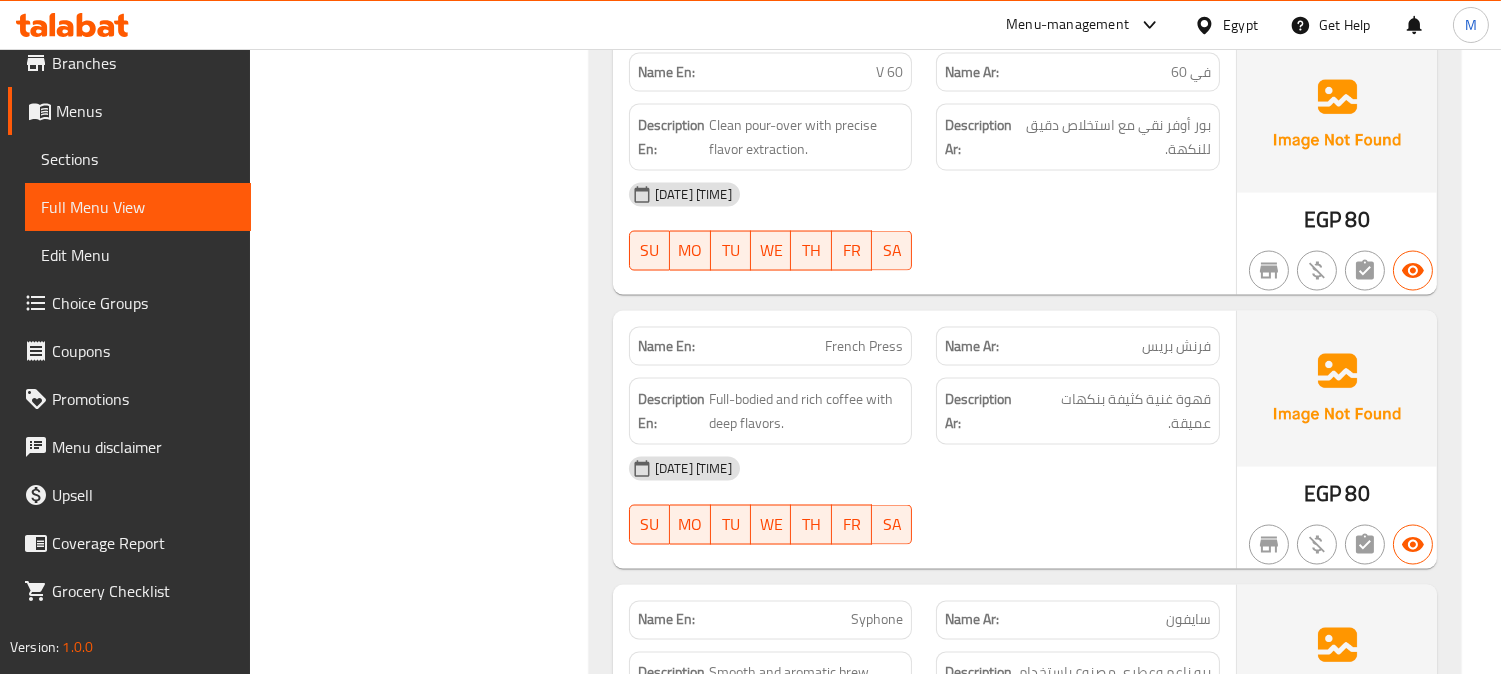 scroll, scrollTop: 6222, scrollLeft: 0, axis: vertical 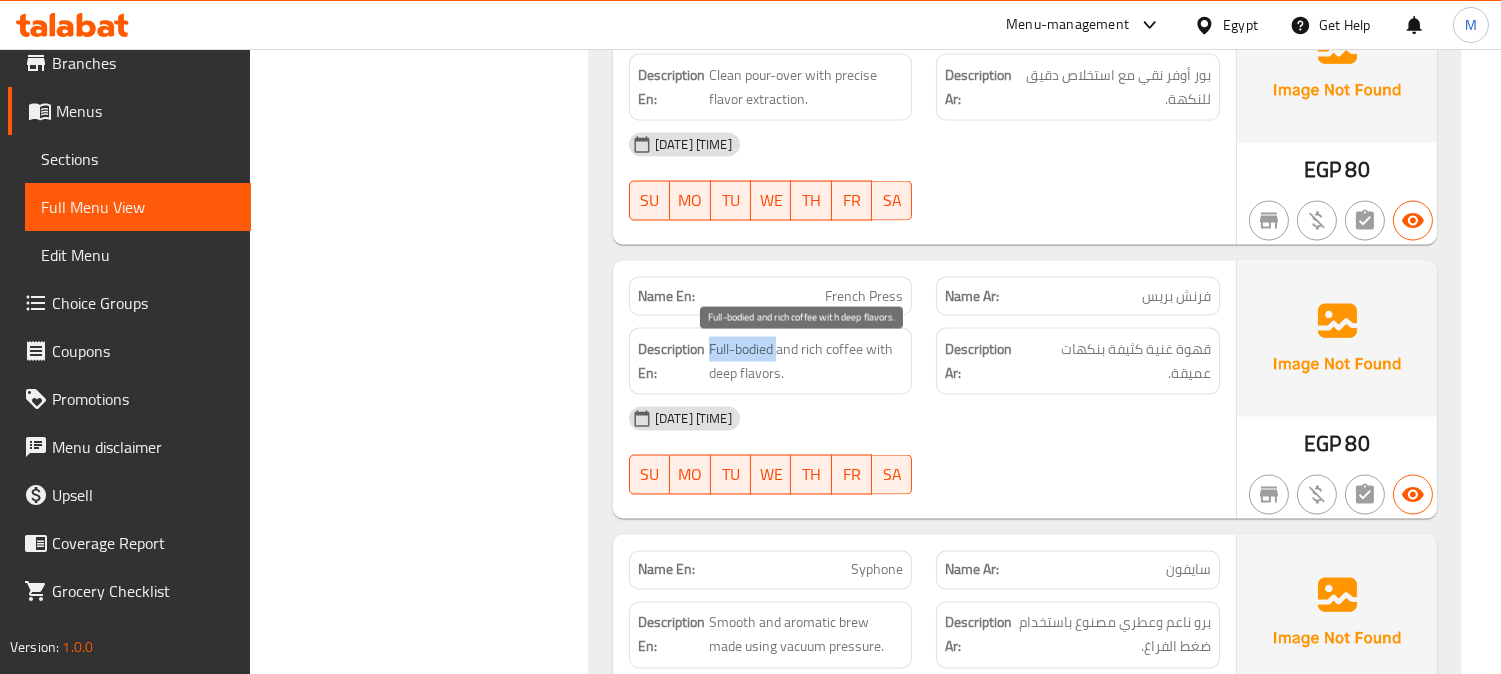 copy on "Full-bodied" 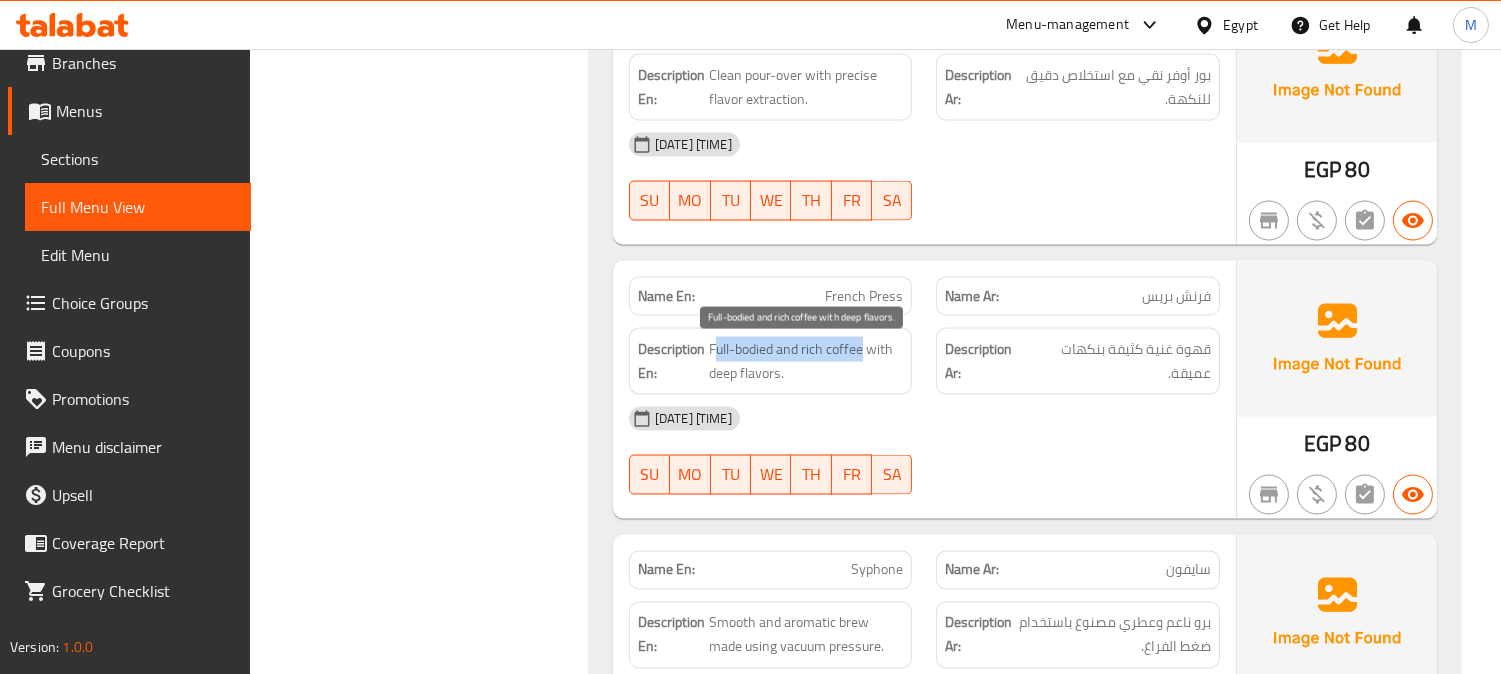 drag, startPoint x: 863, startPoint y: 358, endPoint x: 717, endPoint y: 355, distance: 146.03082 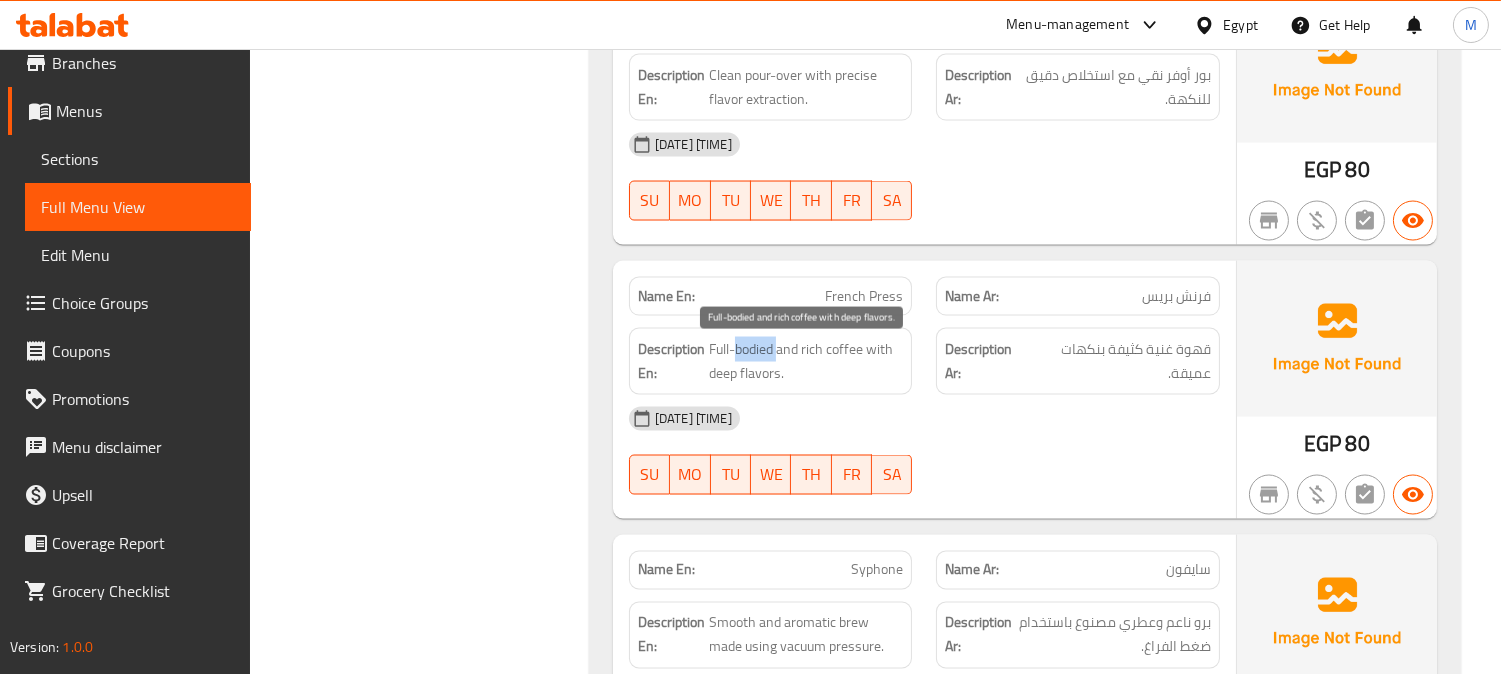 click on "Full-bodied and rich coffee with deep flavors." at bounding box center [806, 361] 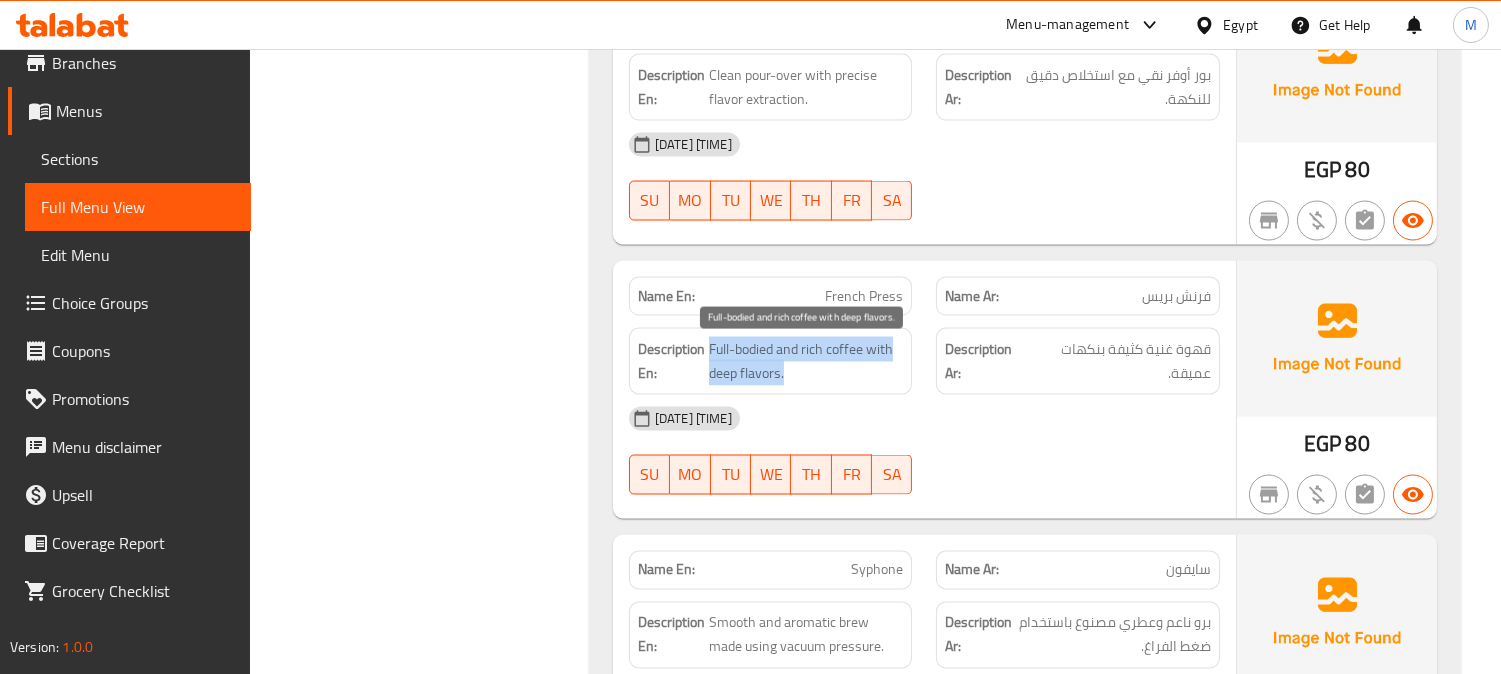 click on "Full-bodied and rich coffee with deep flavors." at bounding box center (806, 361) 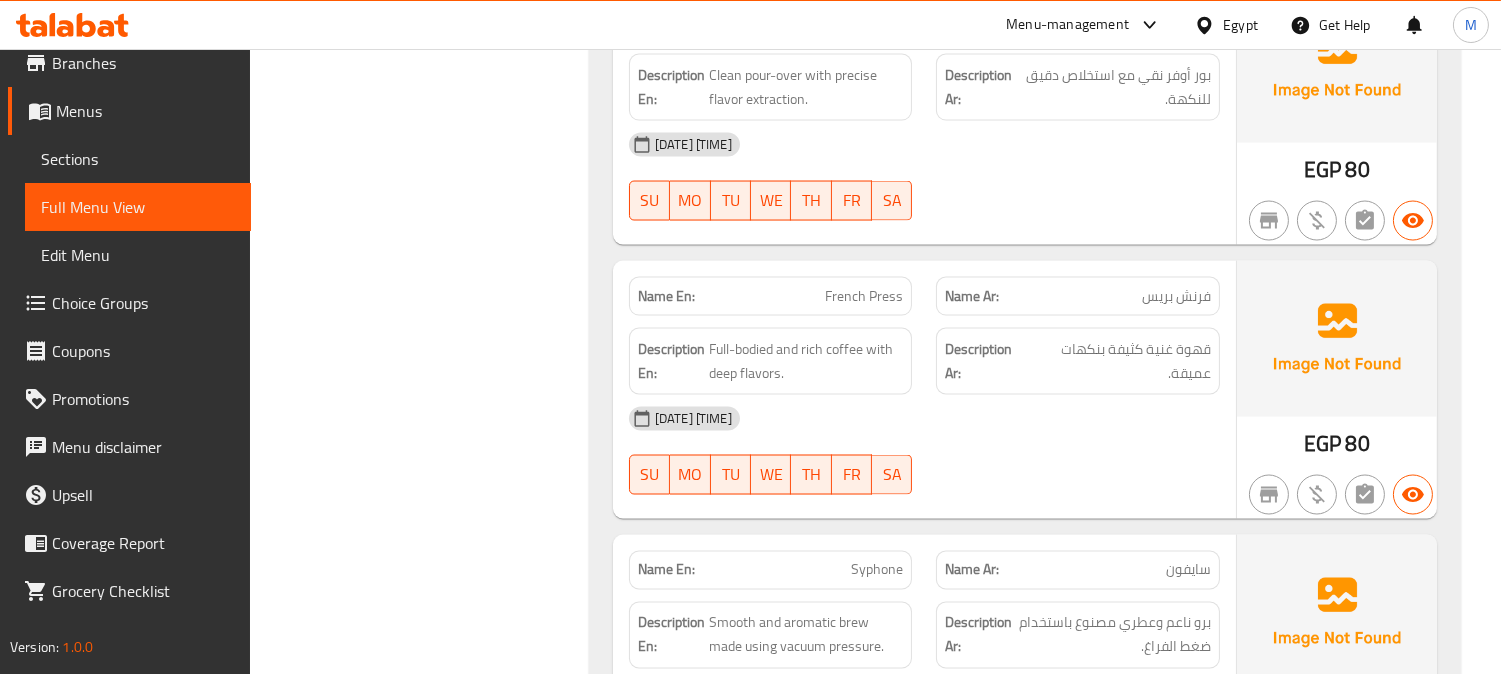 click on "French Press" at bounding box center [860, -5572] 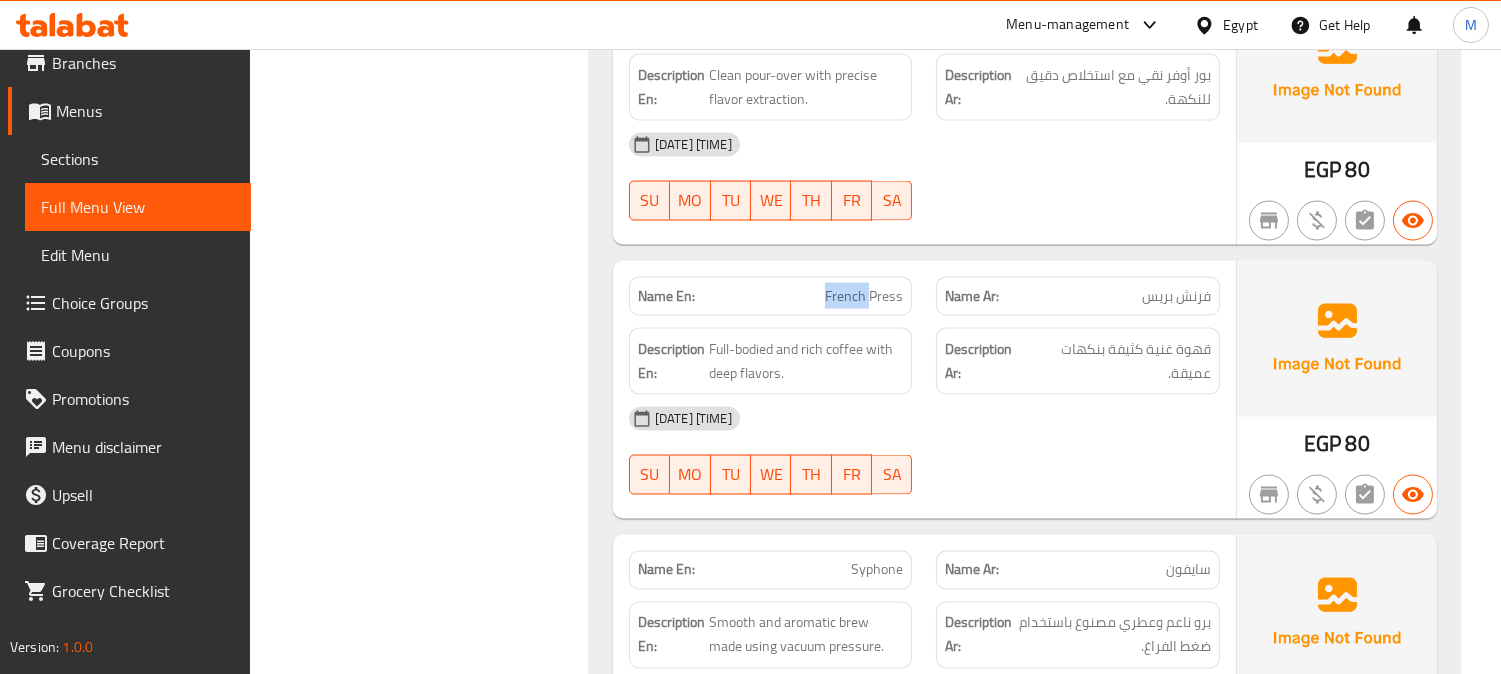 click on "French Press" at bounding box center [860, -5572] 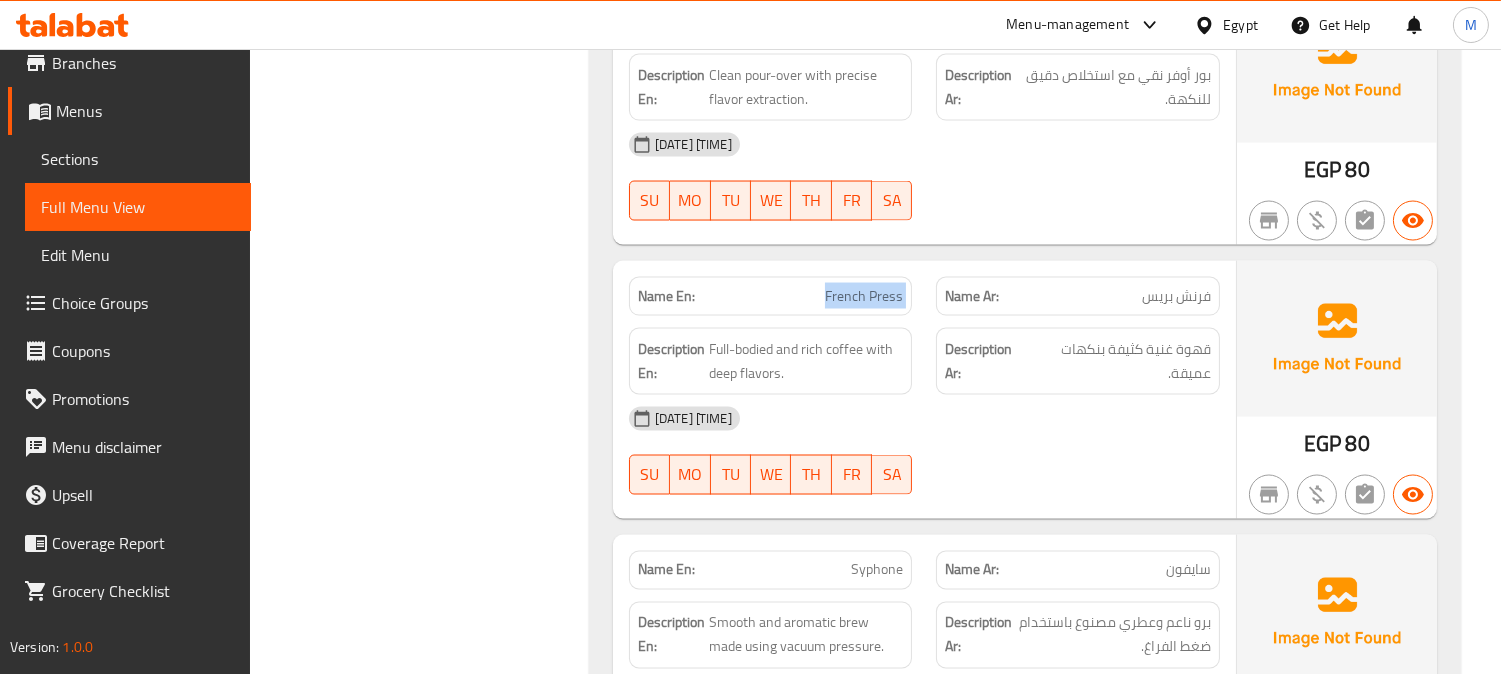 click on "French Press" at bounding box center (860, -5572) 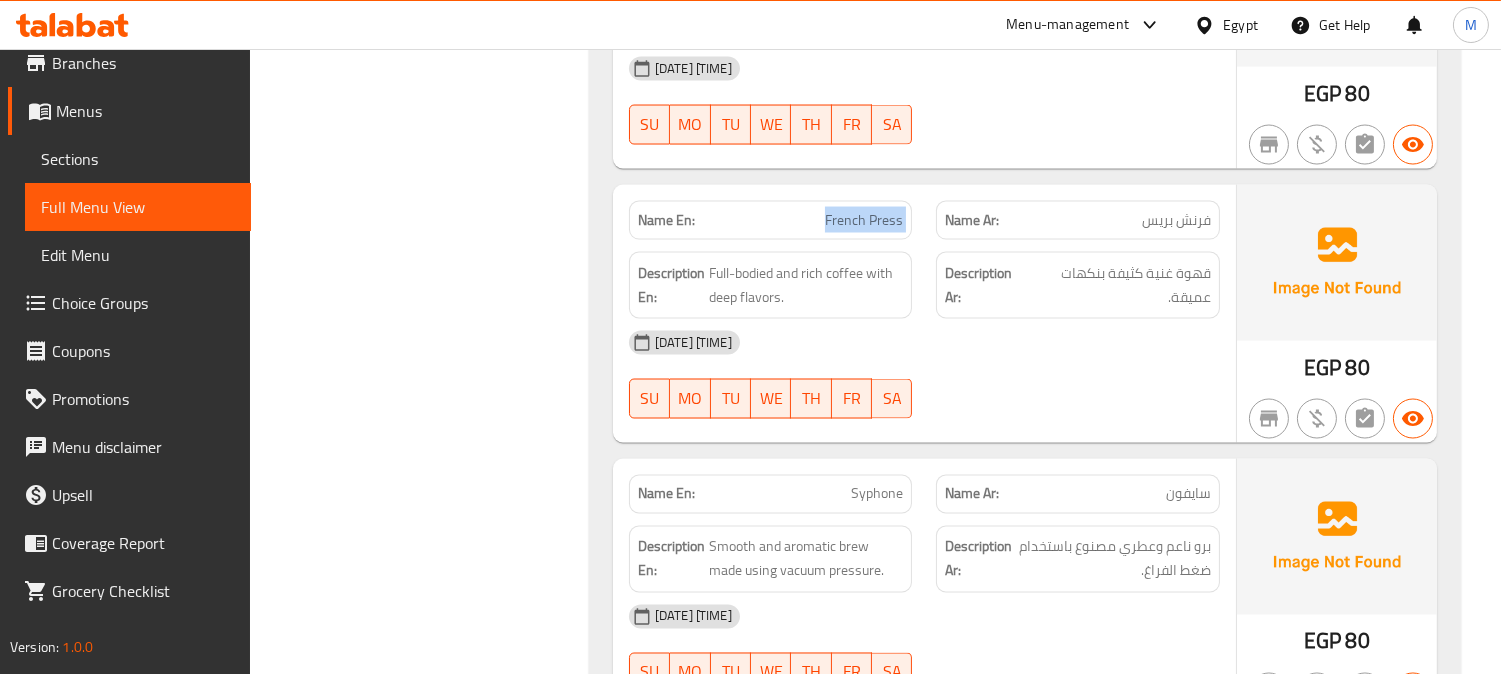 scroll, scrollTop: 6333, scrollLeft: 0, axis: vertical 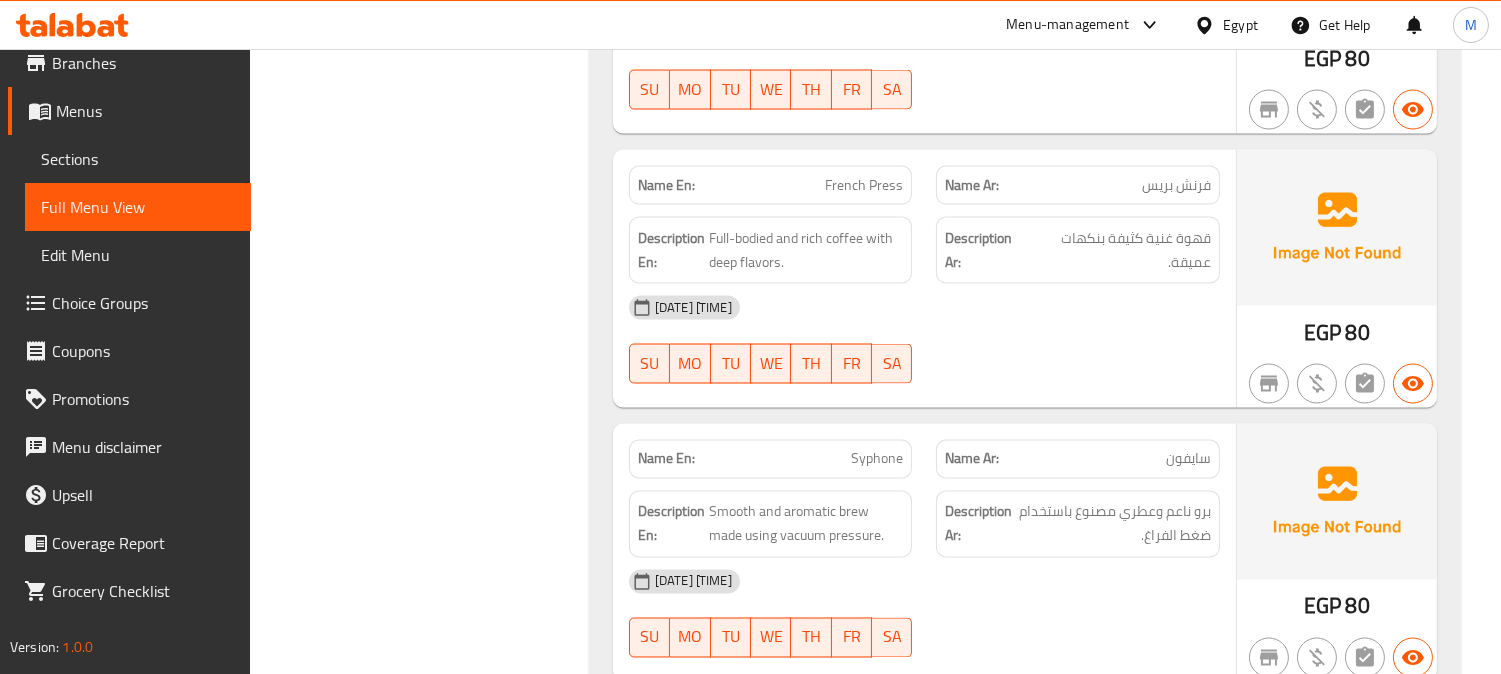 click on "Syphone" at bounding box center (862, -5409) 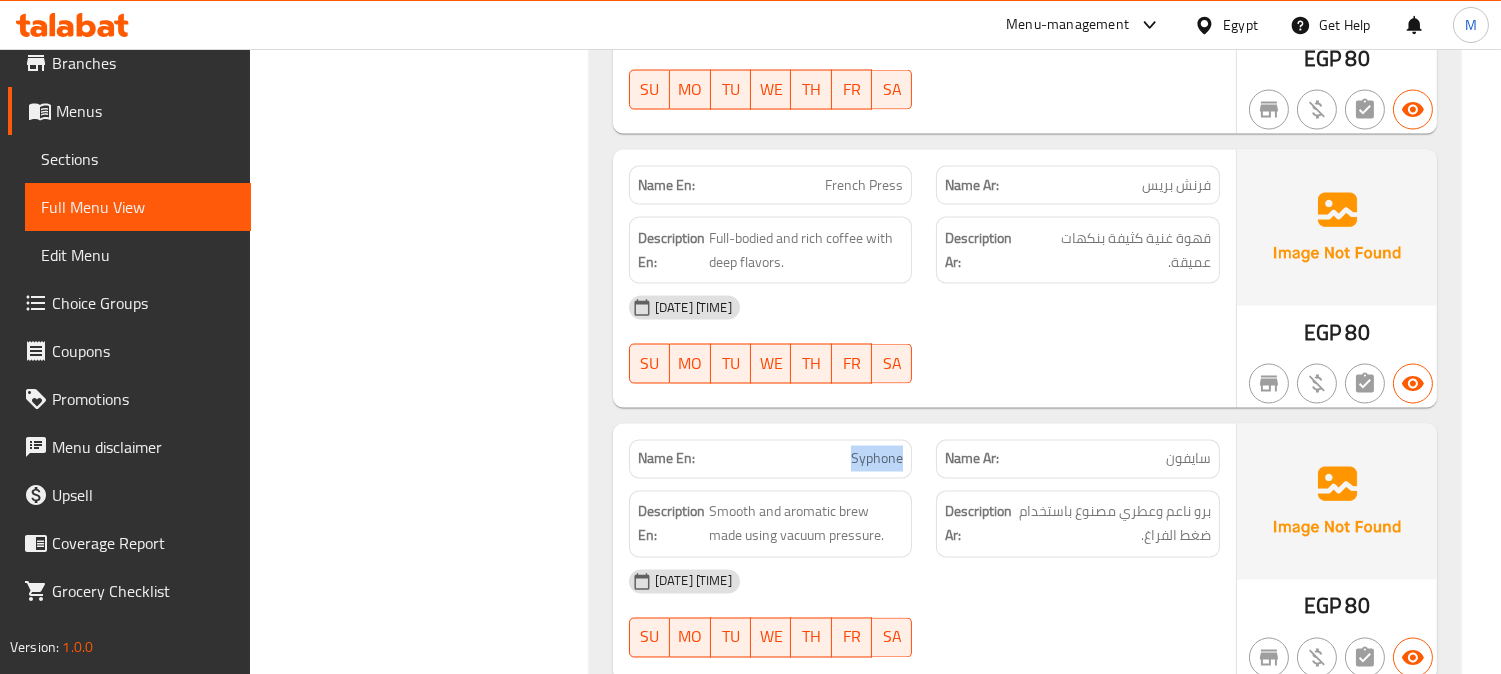 click on "Syphone" at bounding box center [862, -5409] 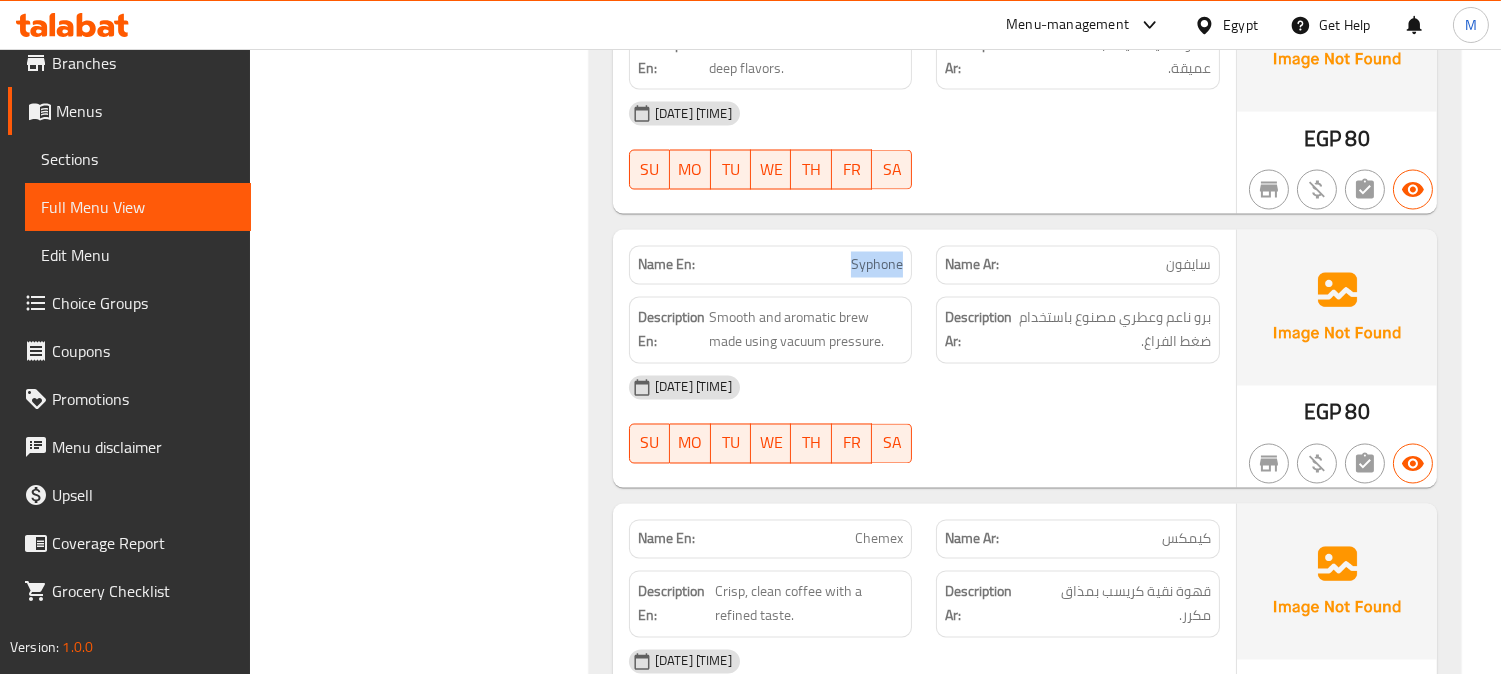 scroll, scrollTop: 6555, scrollLeft: 0, axis: vertical 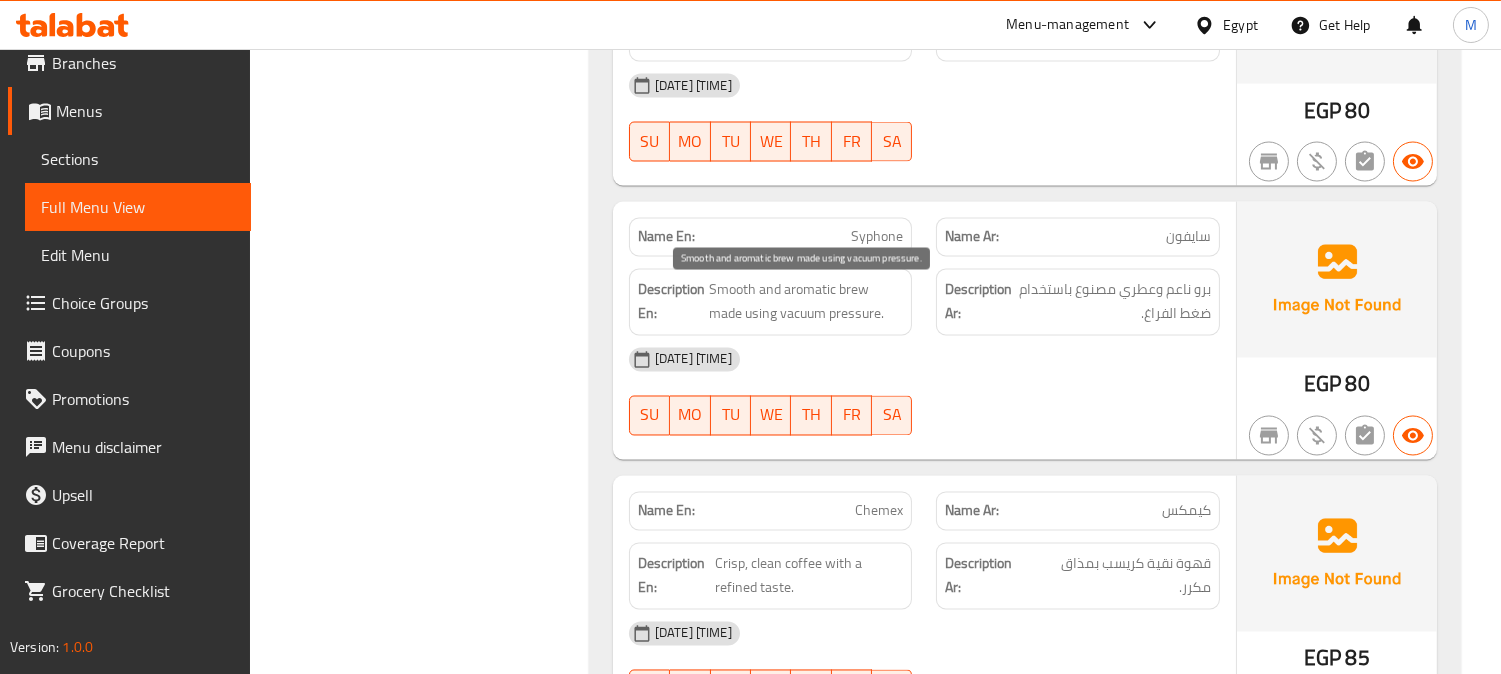 click on "Smooth and aromatic brew made using vacuum pressure." at bounding box center [806, 302] 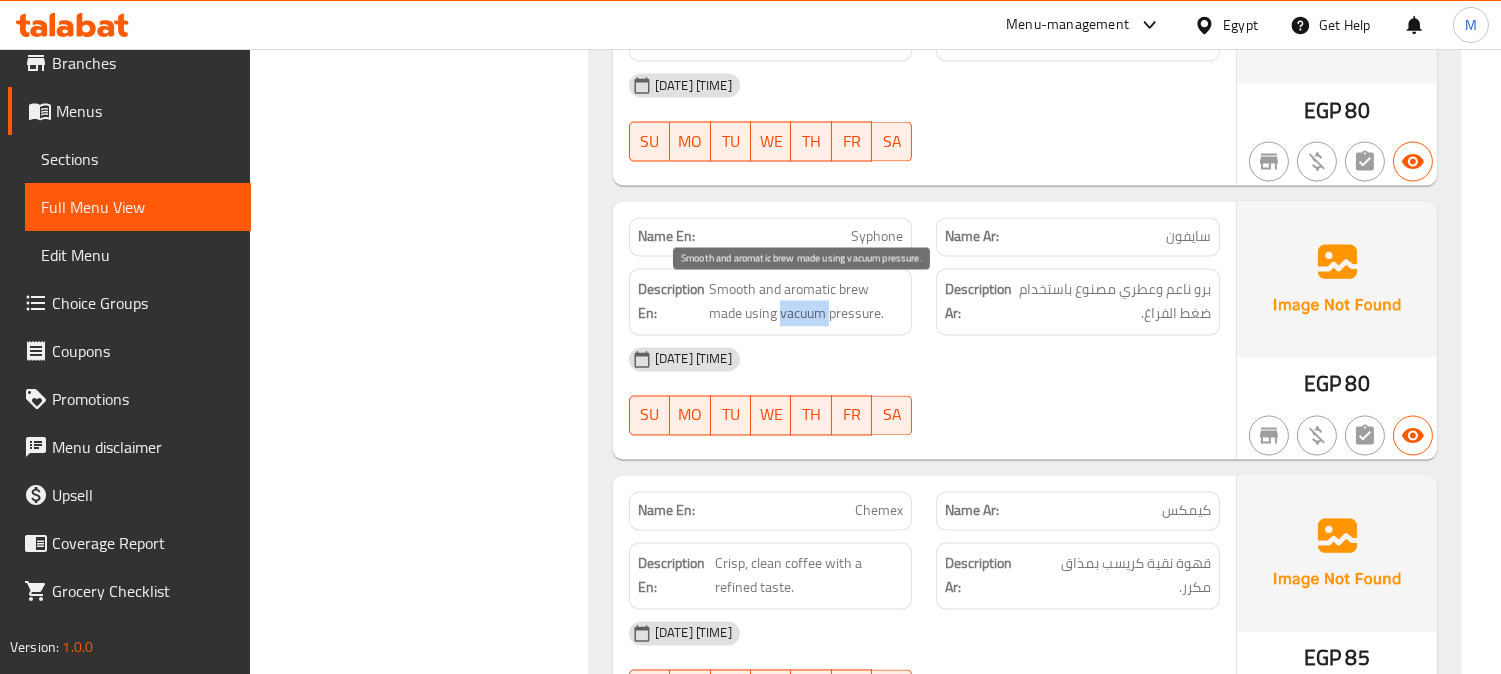 click on "Smooth and aromatic brew made using vacuum pressure." at bounding box center [806, 302] 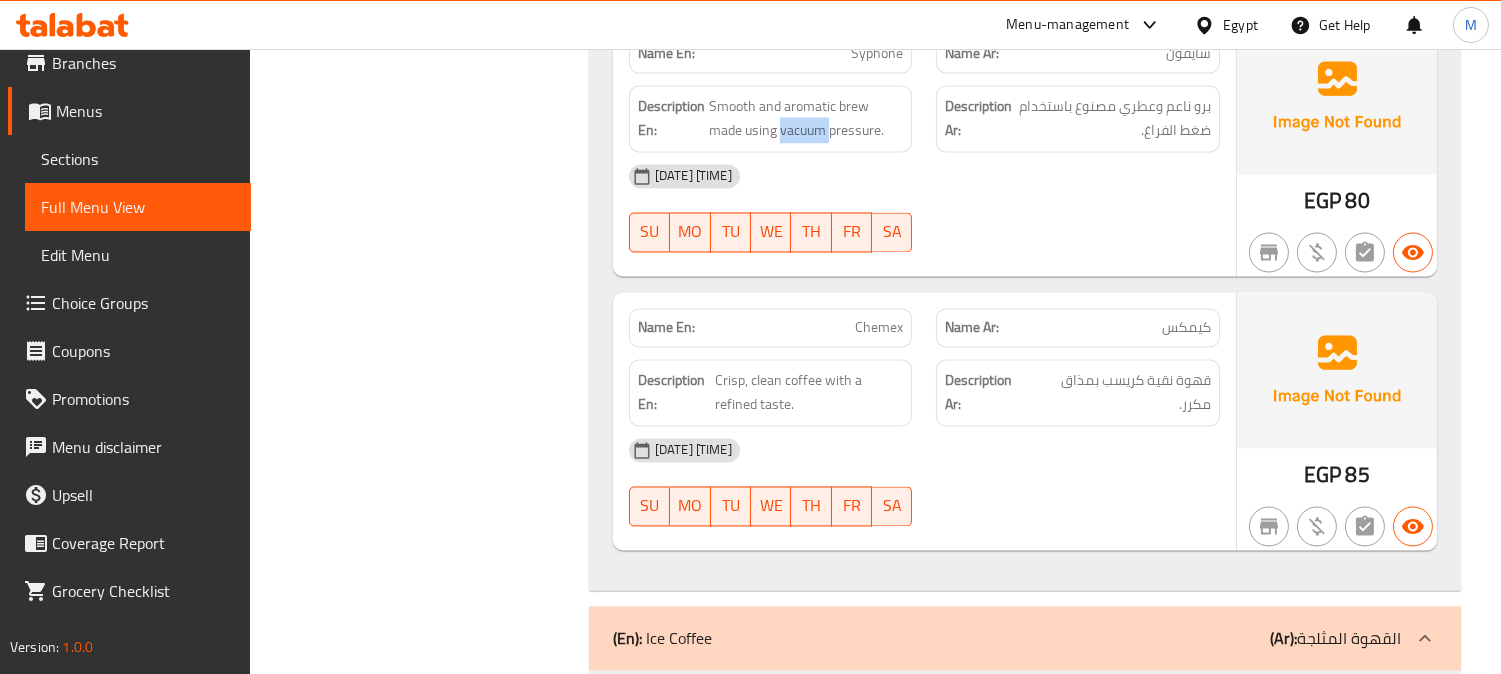scroll, scrollTop: 6777, scrollLeft: 0, axis: vertical 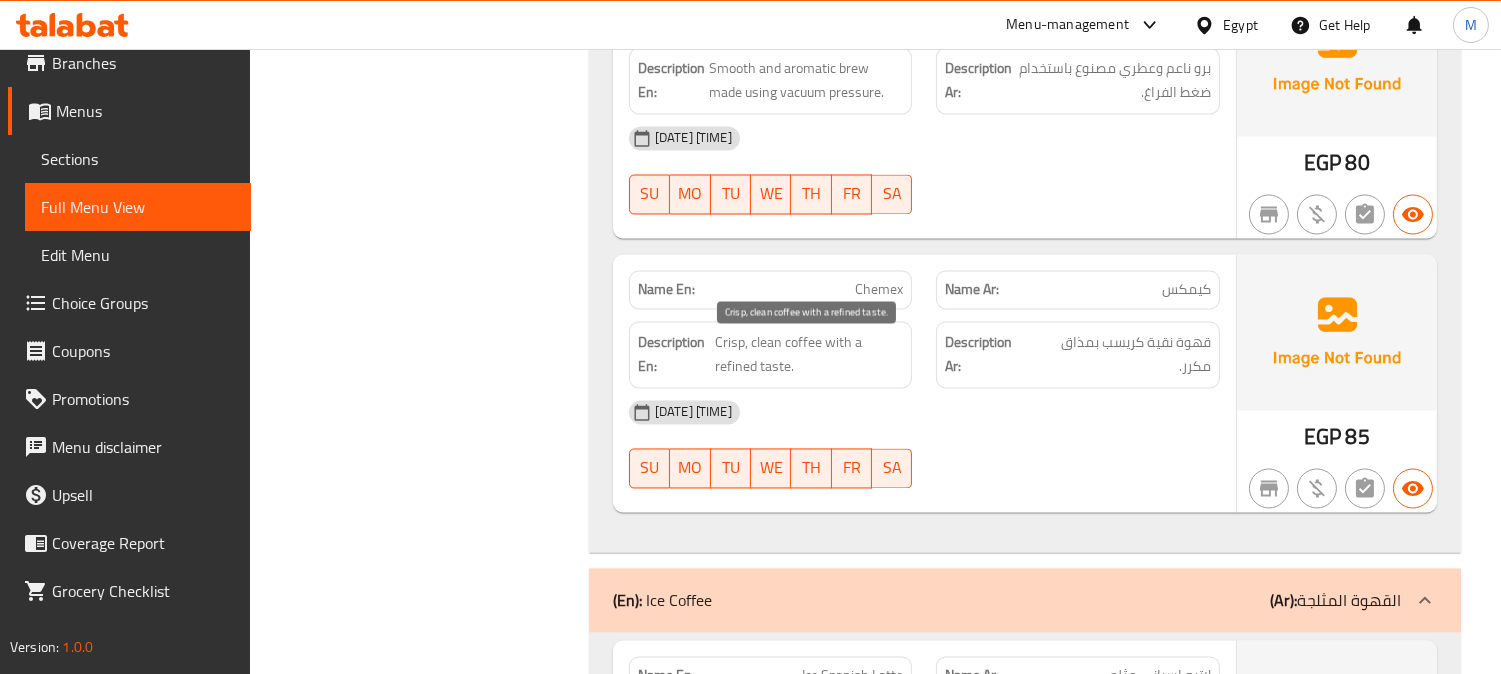 click on "Crisp, clean coffee with a refined taste." at bounding box center [809, 354] 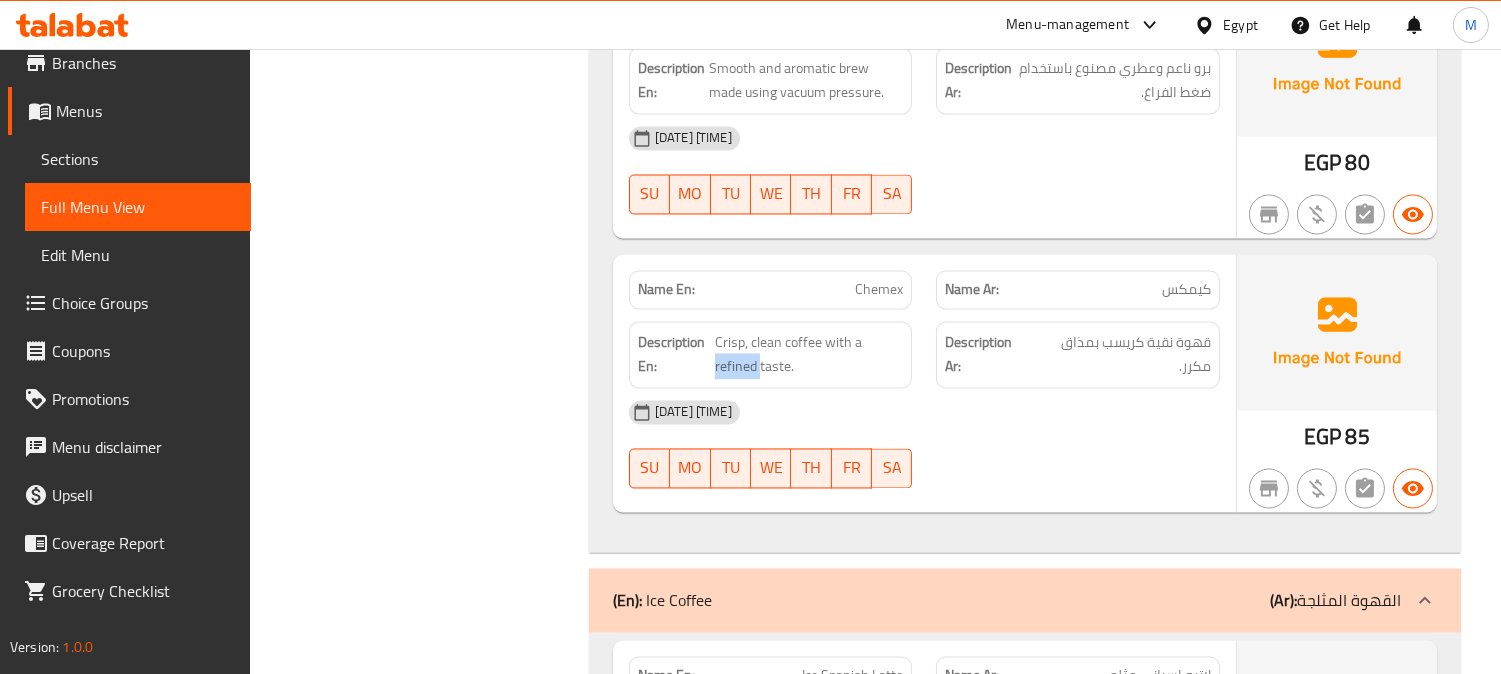 copy on "refined" 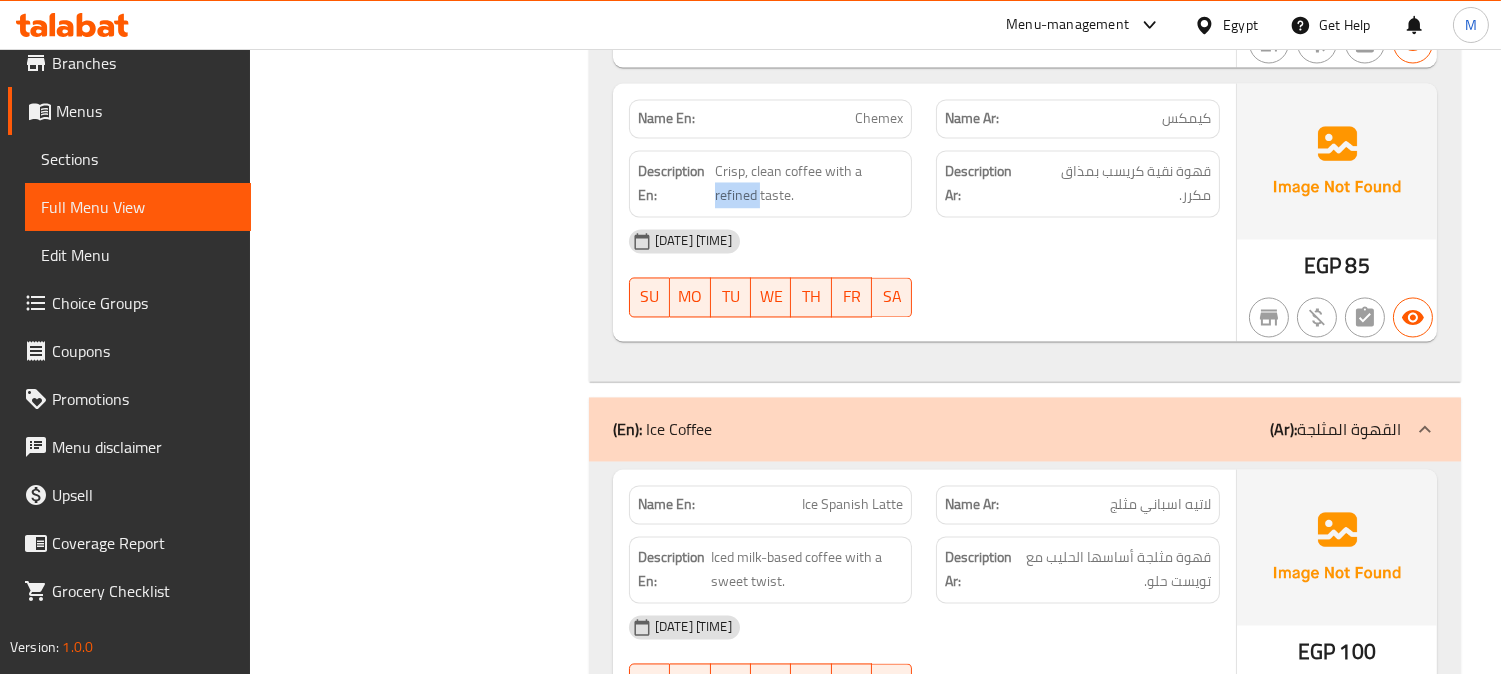 scroll, scrollTop: 7222, scrollLeft: 0, axis: vertical 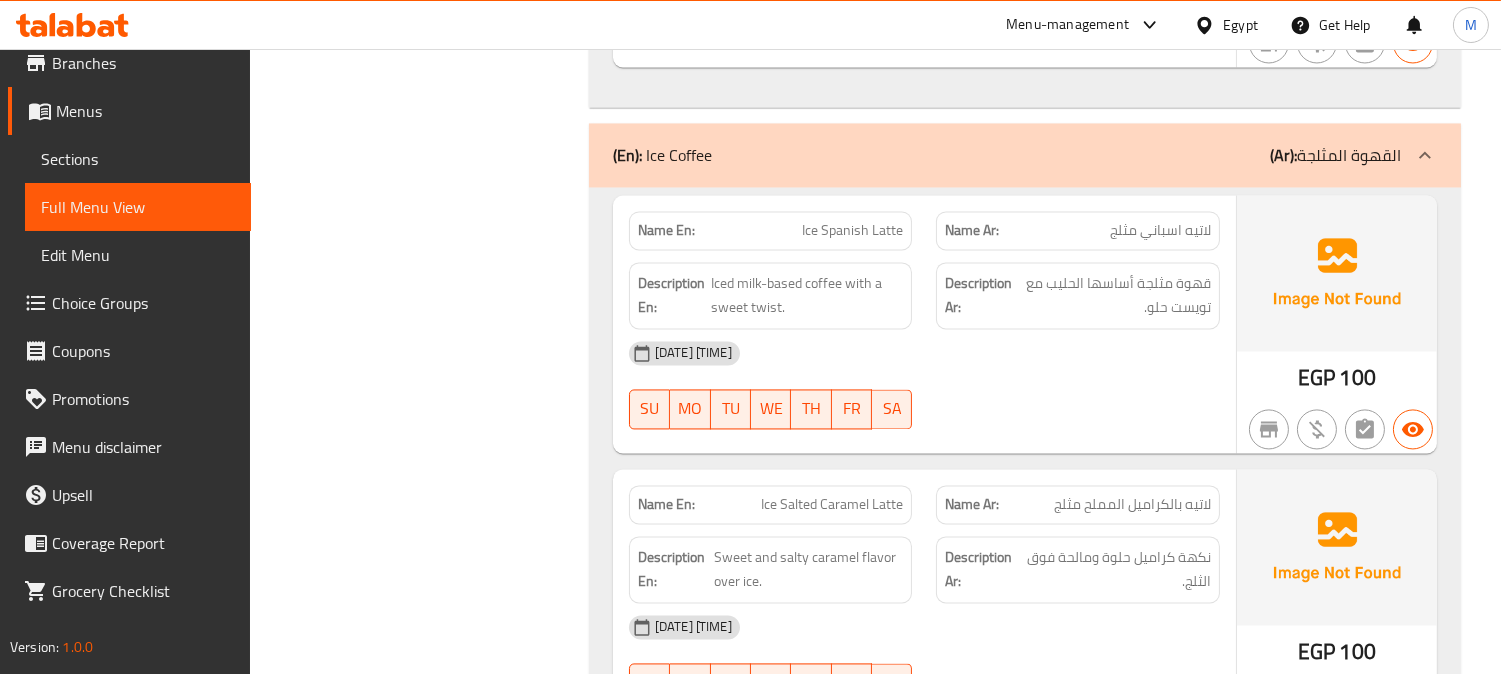 click on "لاتيه اسباني مثلج" at bounding box center (1197, -6846) 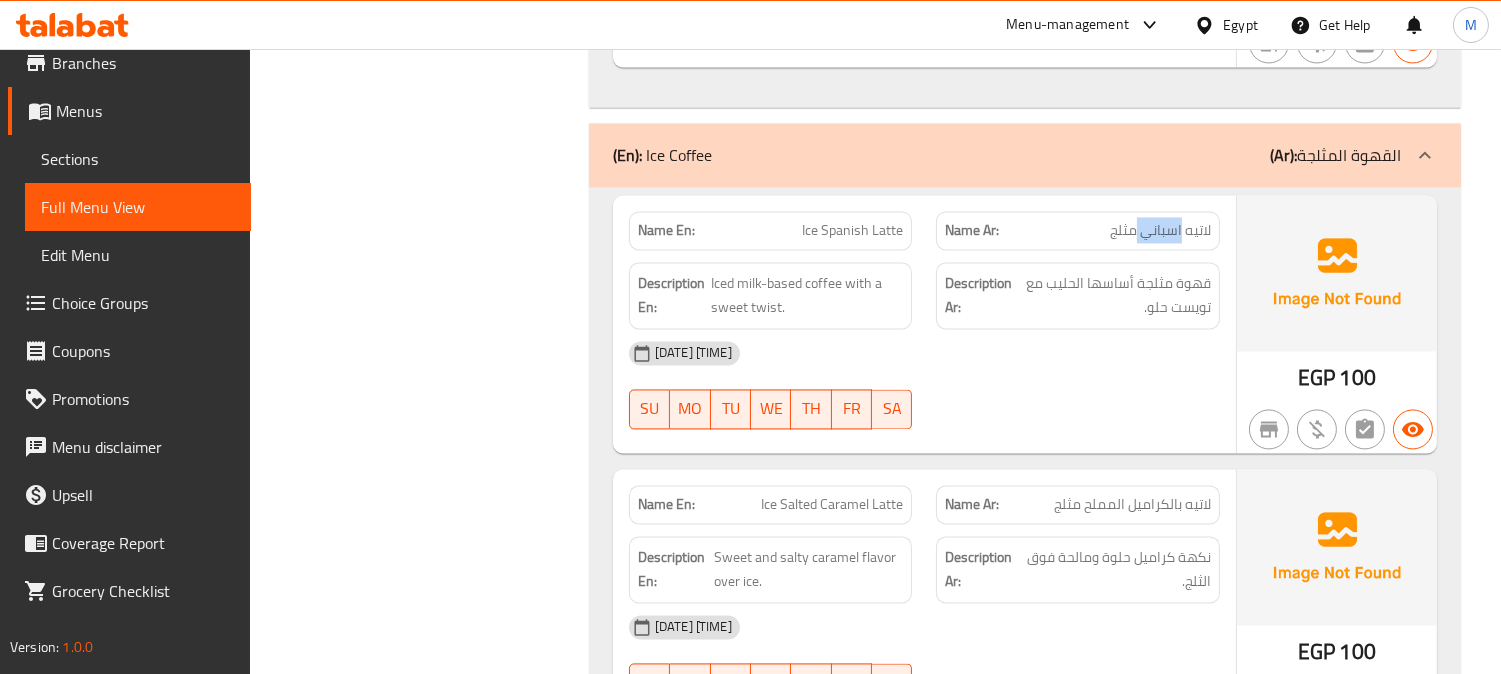 click on "لاتيه اسباني مثلج" at bounding box center [1197, -6846] 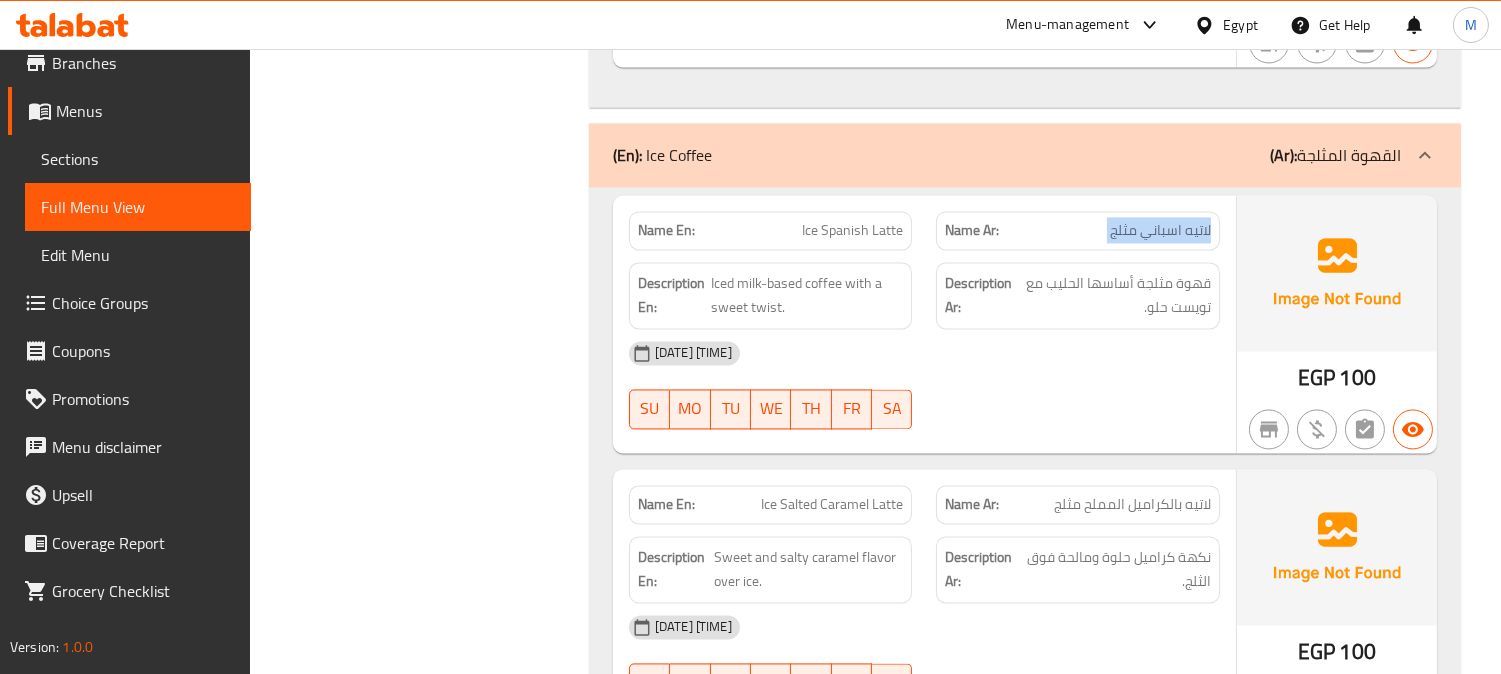 click on "لاتيه اسباني مثلج" at bounding box center (1197, -6846) 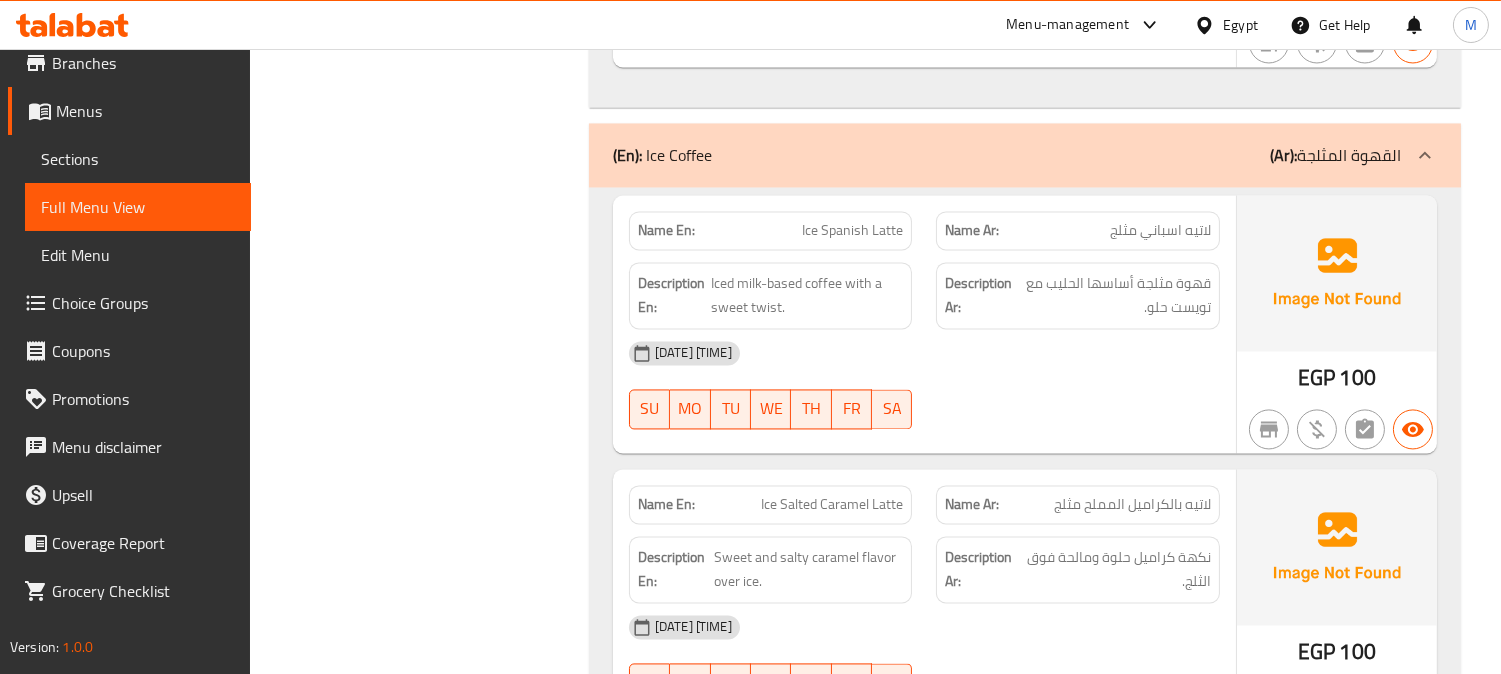 click on "Ice Spanish Latte" at bounding box center (893, -6846) 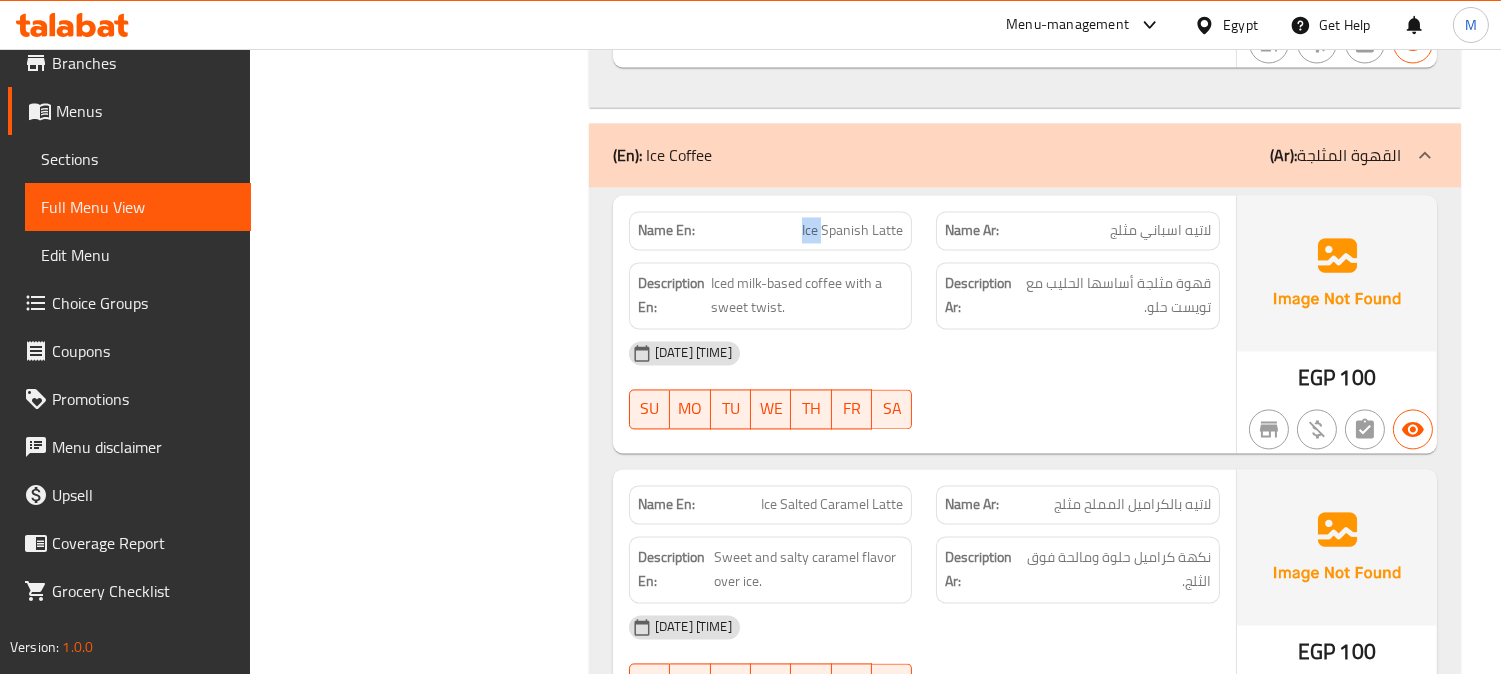 click on "Ice Spanish Latte" at bounding box center (893, -6846) 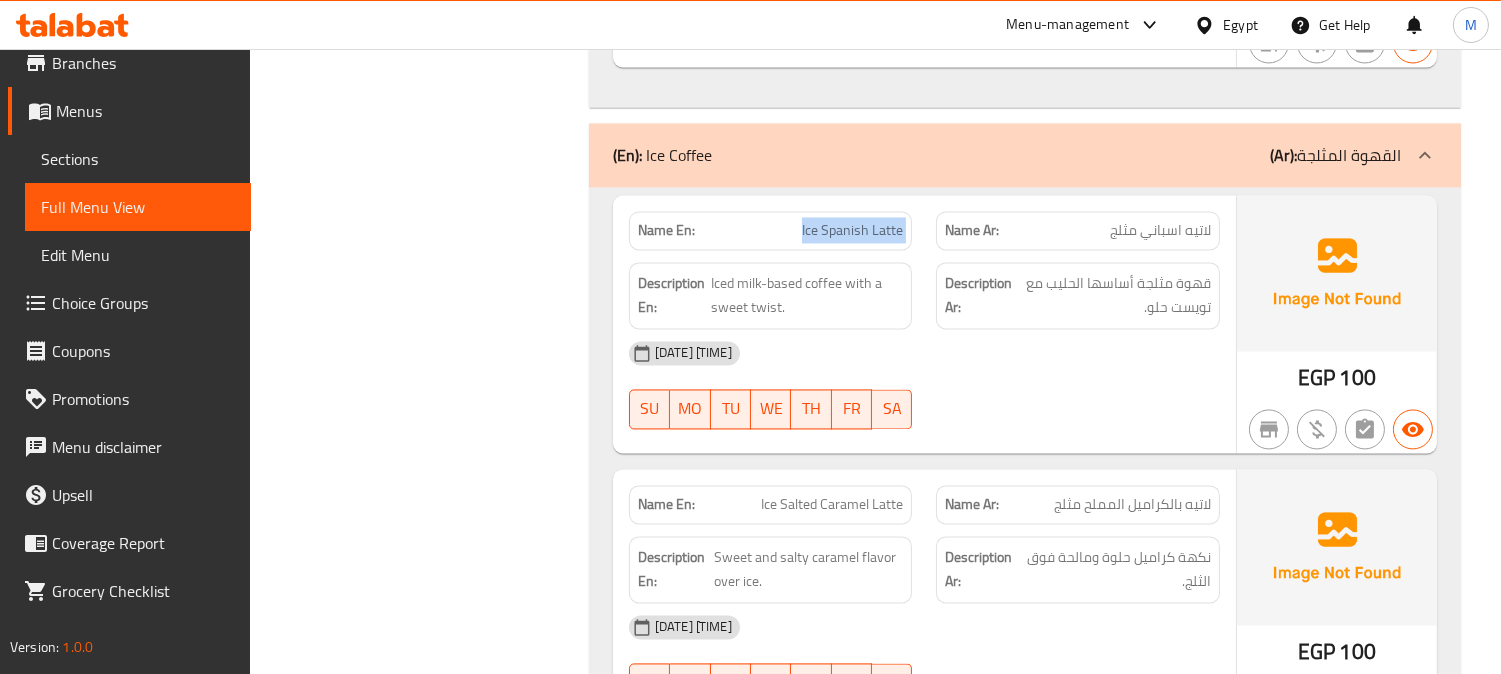 click on "Ice Spanish Latte" at bounding box center (893, -6846) 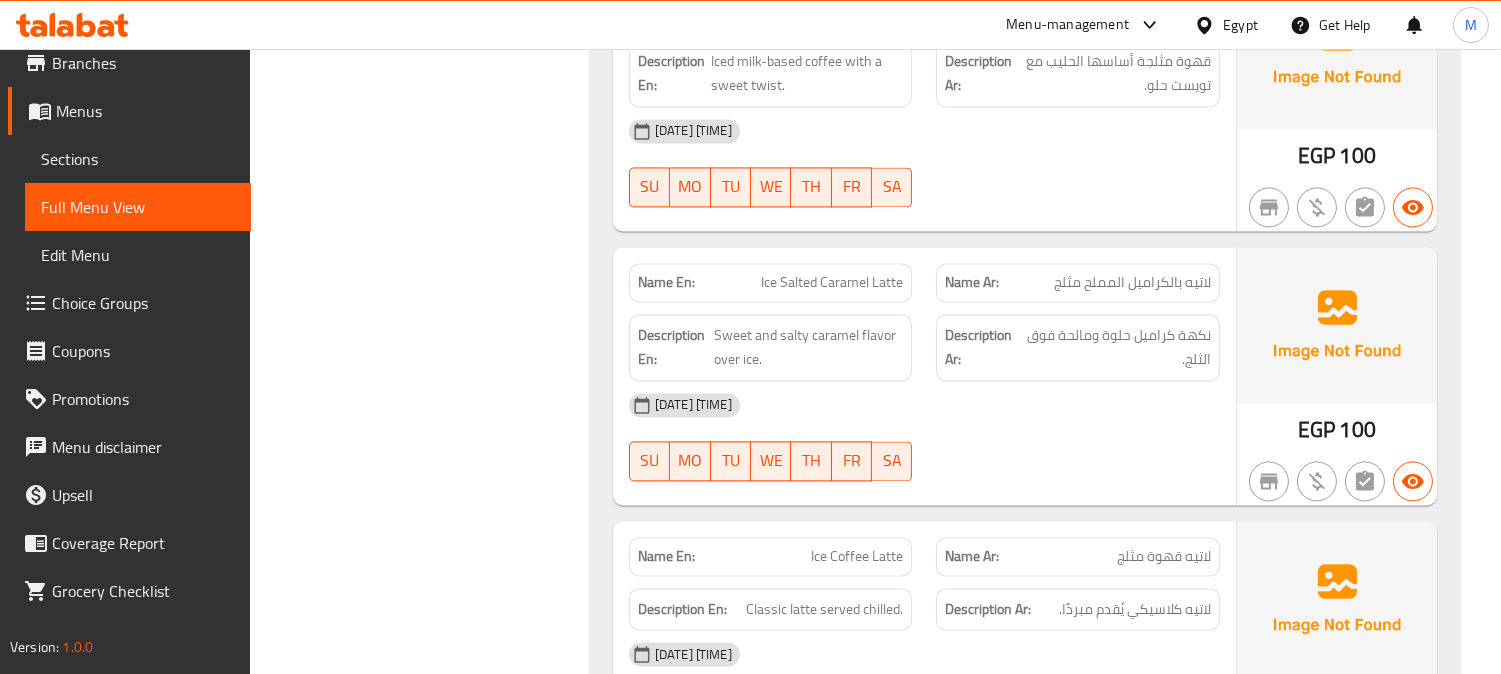 scroll, scrollTop: 7555, scrollLeft: 0, axis: vertical 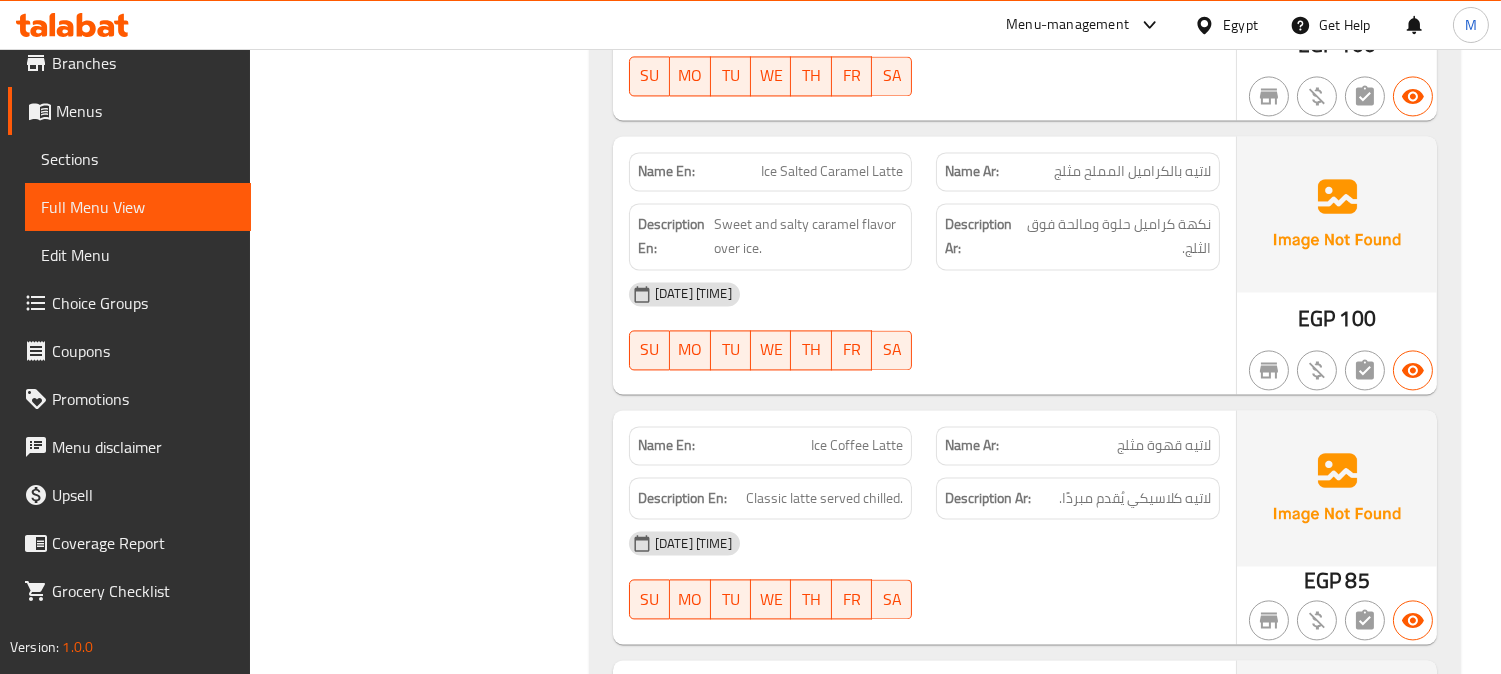 click on "Ice Salted Caramel Latte" at bounding box center [860, -6905] 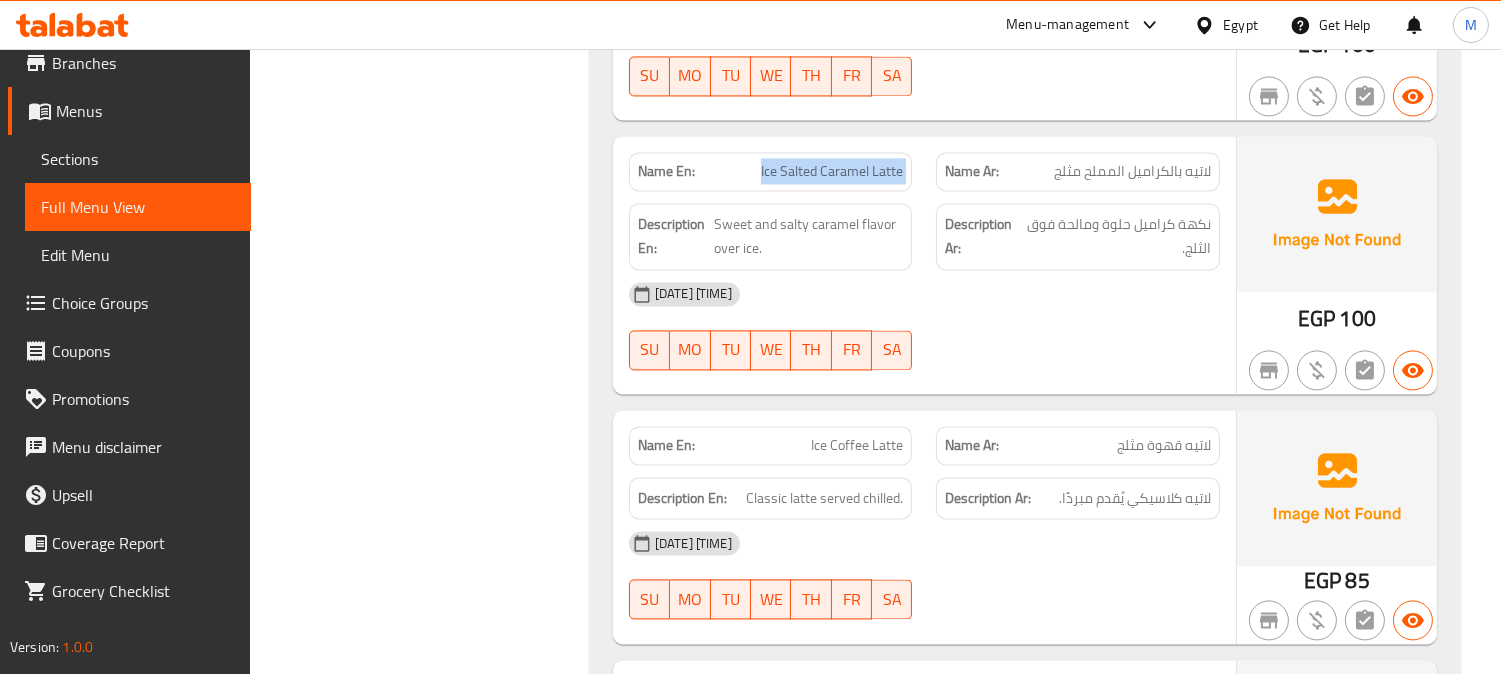click on "Ice Salted Caramel Latte" at bounding box center [860, -6905] 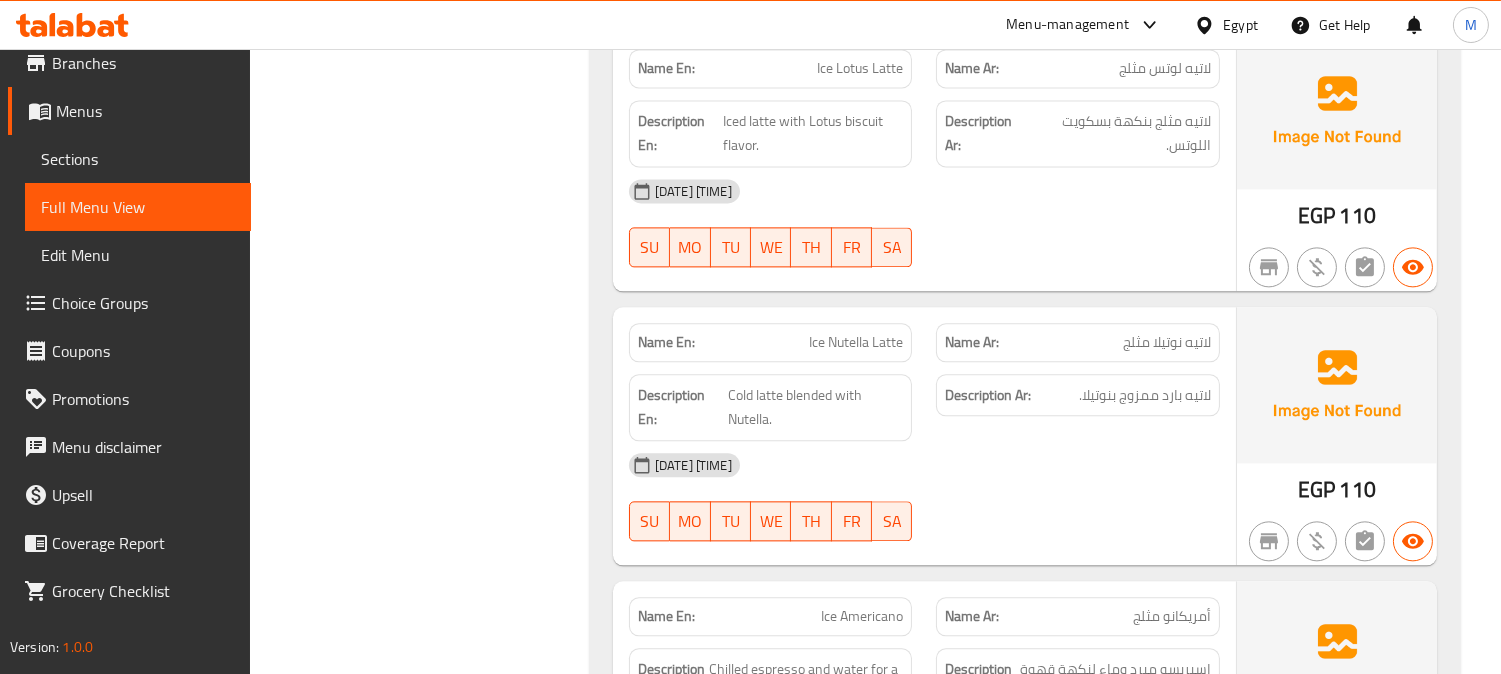 scroll, scrollTop: 8444, scrollLeft: 0, axis: vertical 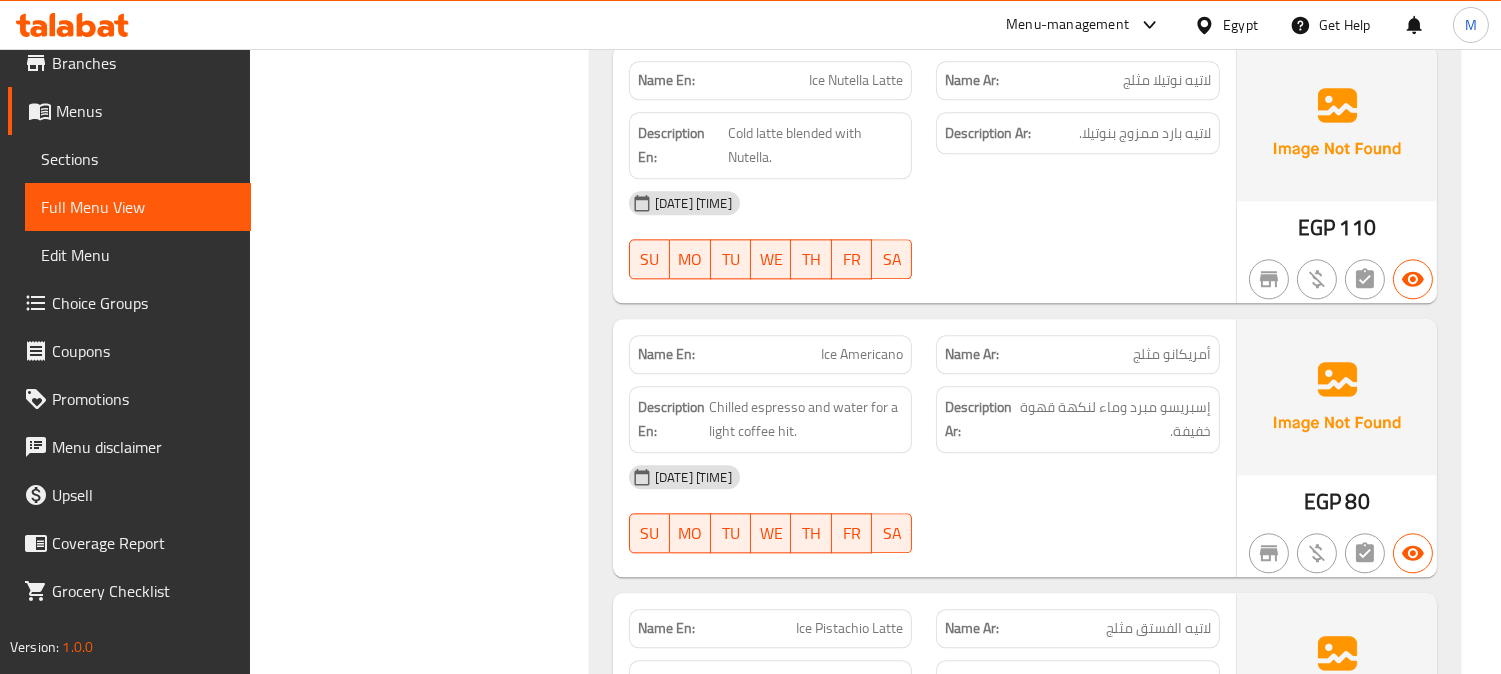 click on "Description En: Chilled espresso and water for a light coffee hit." at bounding box center (771, -6657) 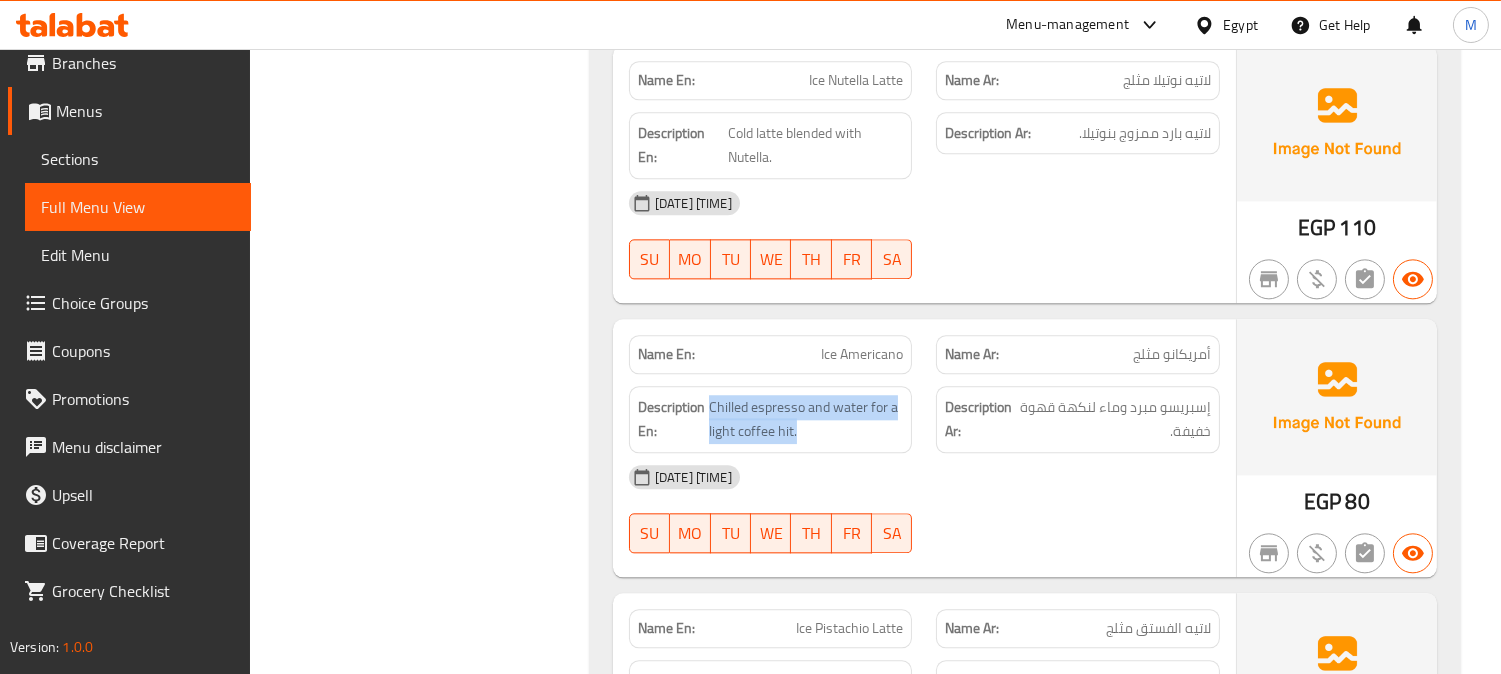 click on "Description En: Chilled espresso and water for a light coffee hit." at bounding box center (771, -6657) 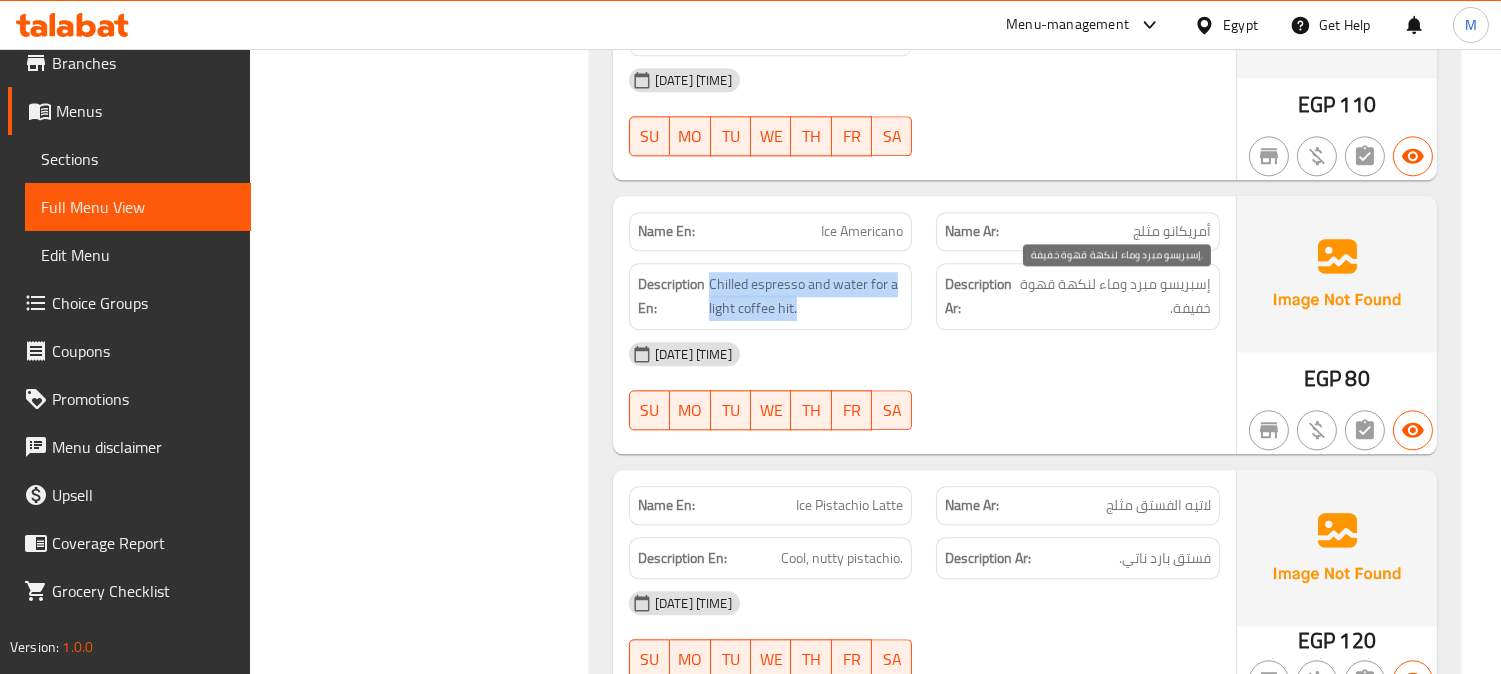 scroll, scrollTop: 8666, scrollLeft: 0, axis: vertical 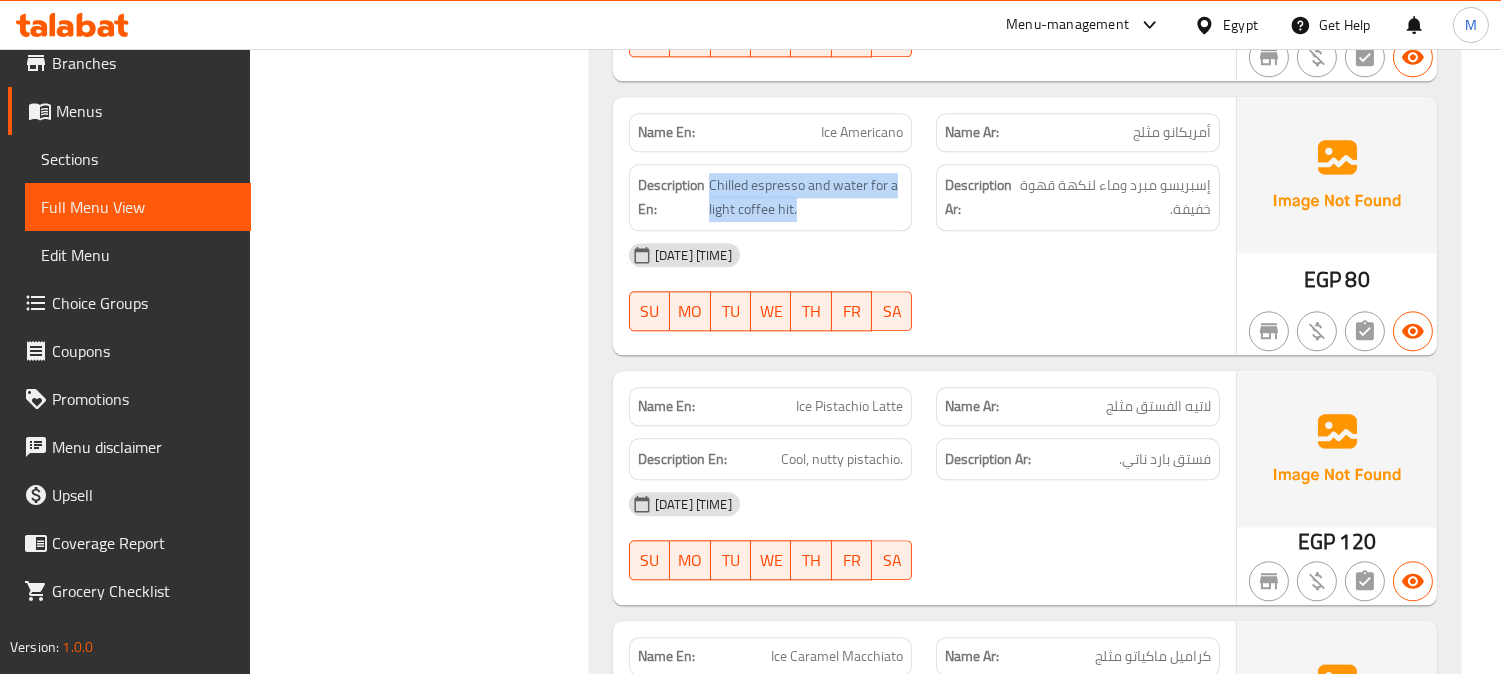 click on "Description En: Chilled espresso and water for a light coffee hit." at bounding box center [771, -6879] 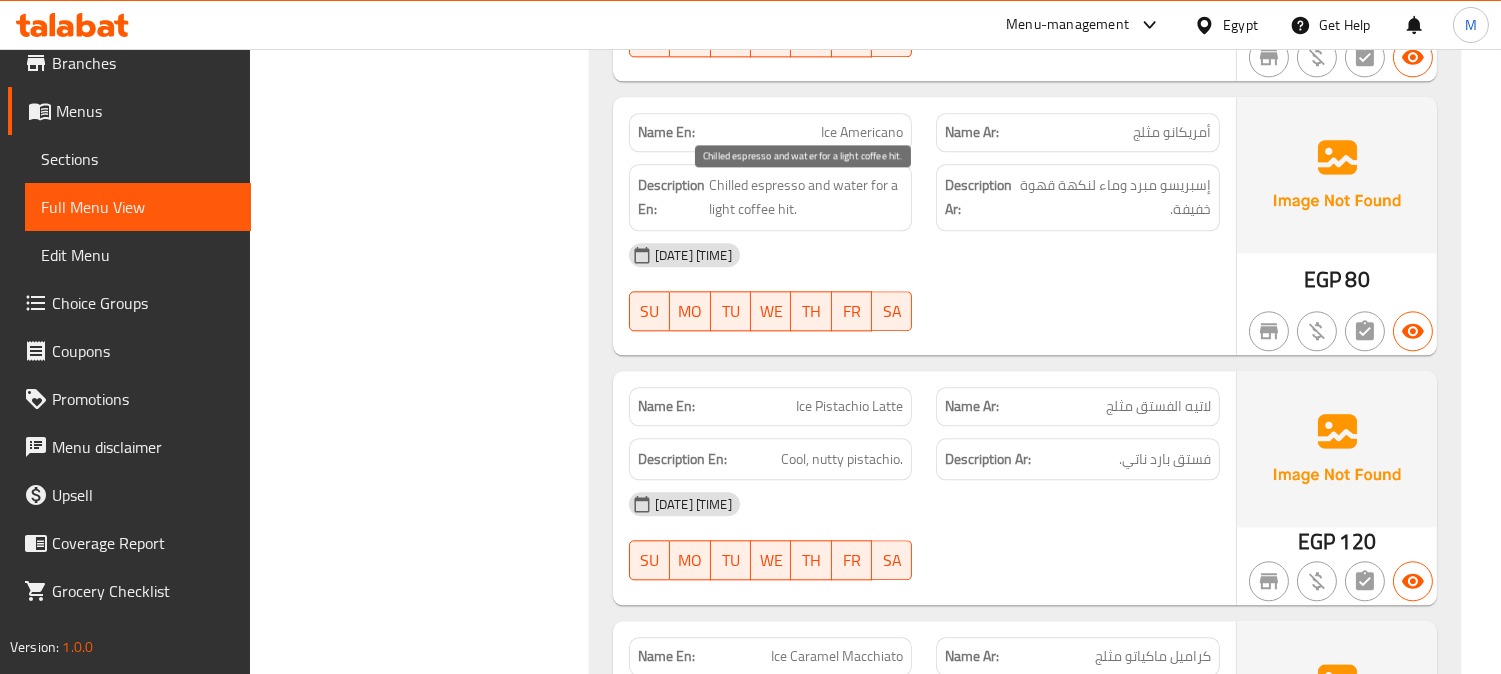 click on "Chilled espresso and water for a light coffee hit." at bounding box center [806, 197] 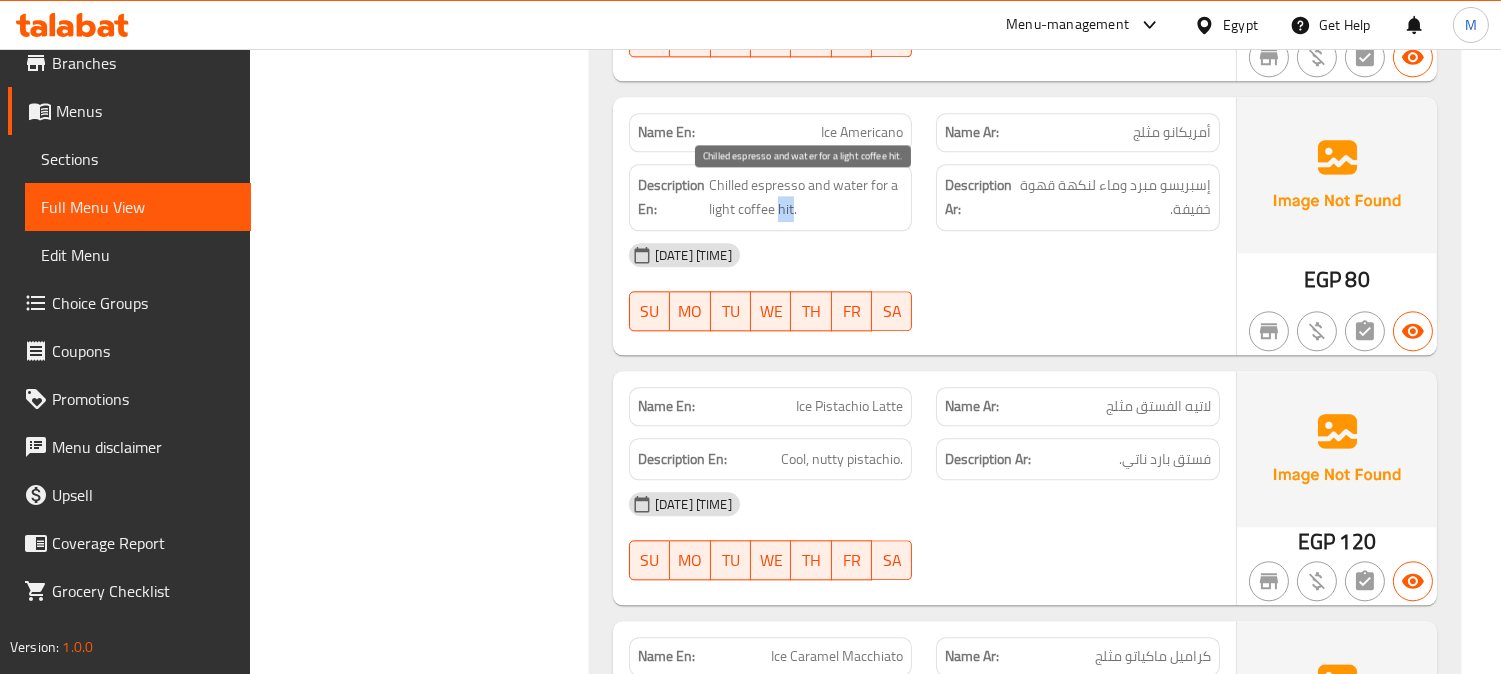 click on "Chilled espresso and water for a light coffee hit." at bounding box center [806, 197] 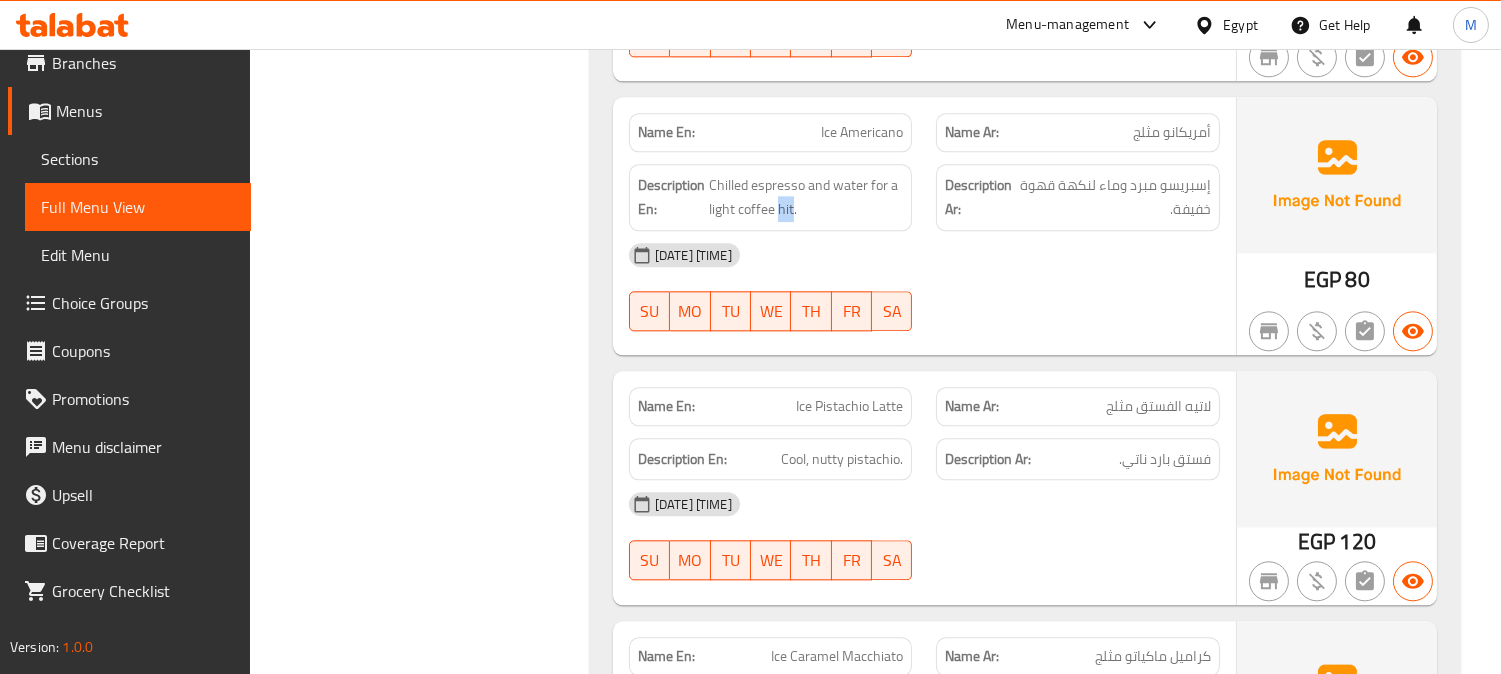 copy on "hit" 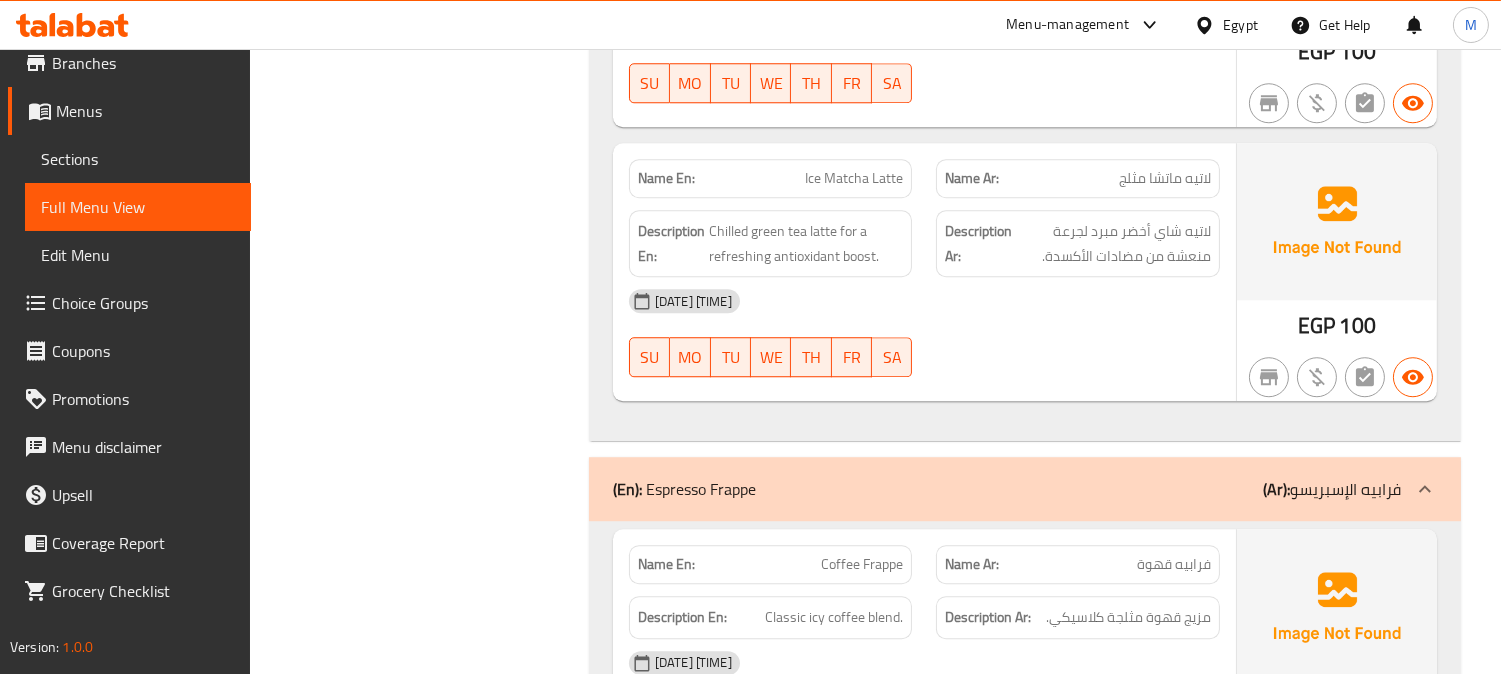 scroll, scrollTop: 10000, scrollLeft: 0, axis: vertical 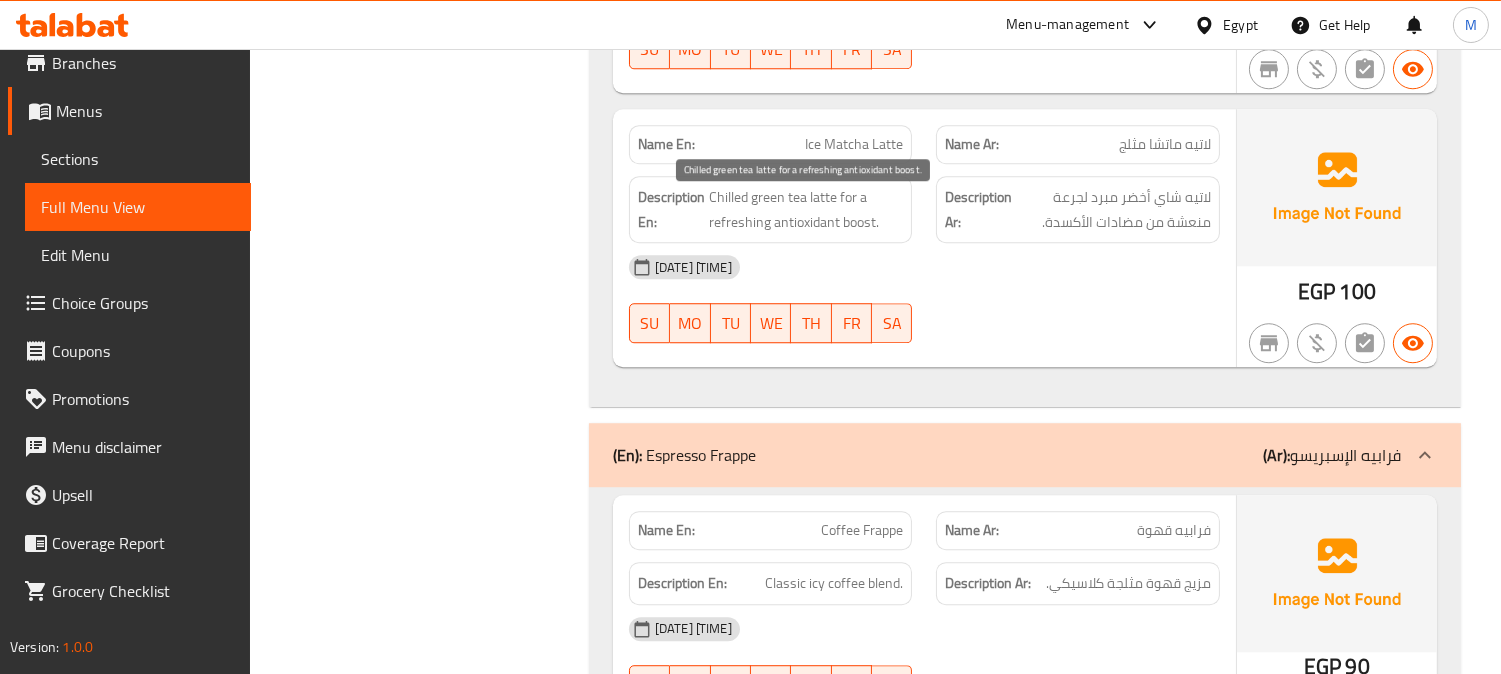 click on "Chilled green tea latte for a refreshing antioxidant boost." at bounding box center [806, 209] 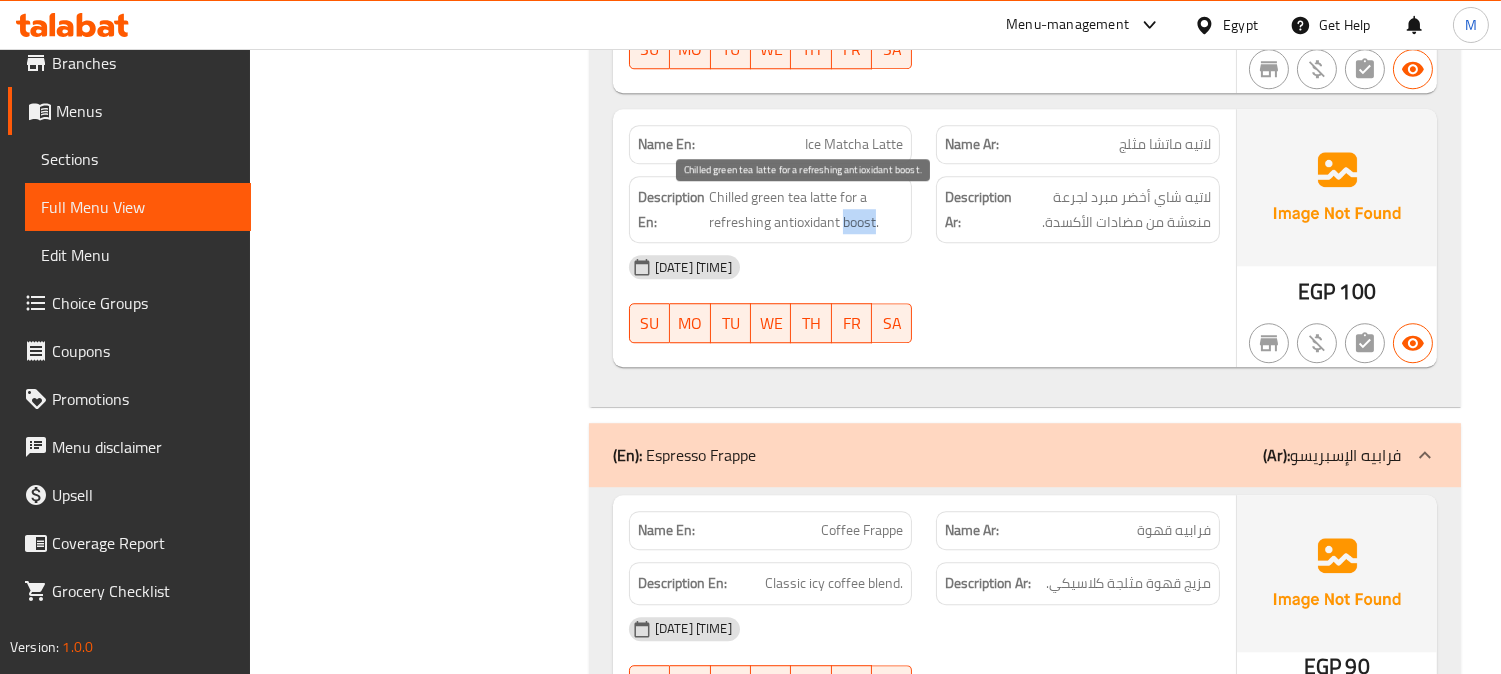 copy on "boost" 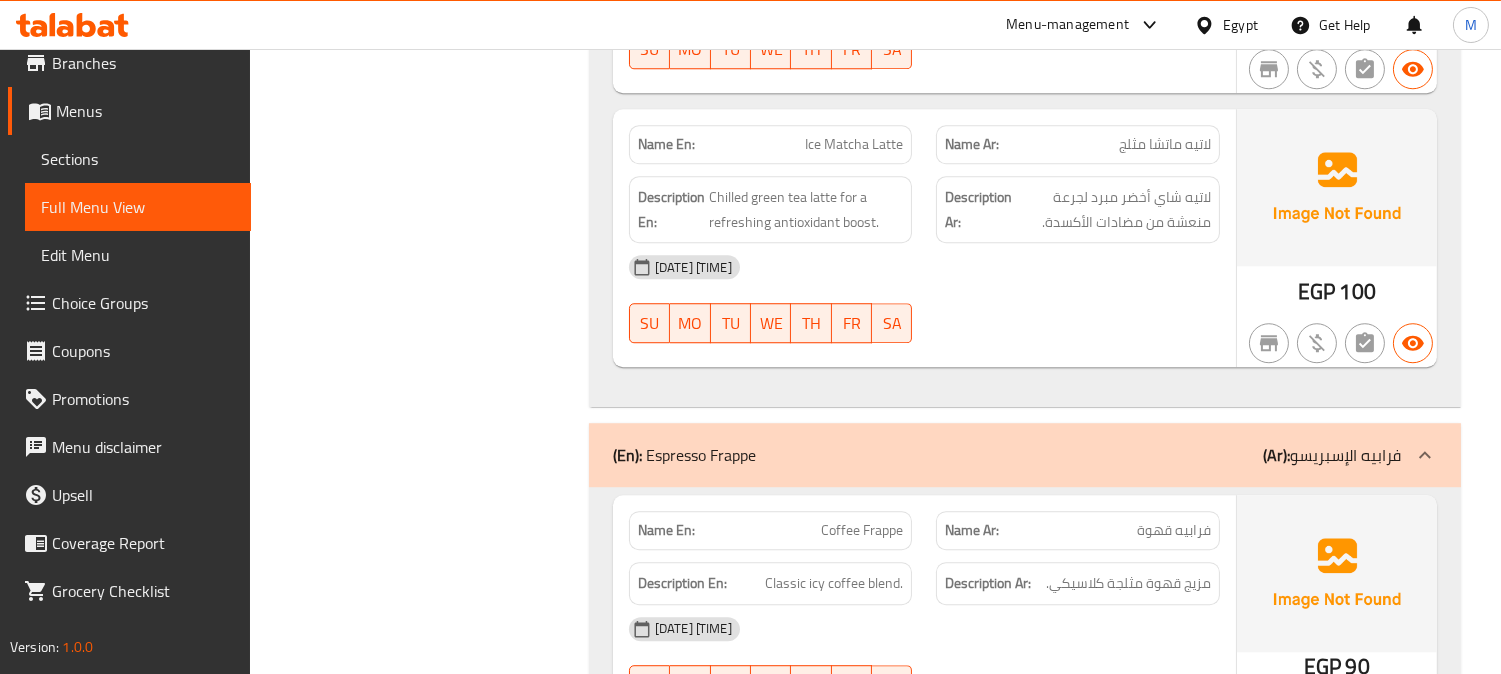 click on "Ice Matcha Latte" at bounding box center [873, -6908] 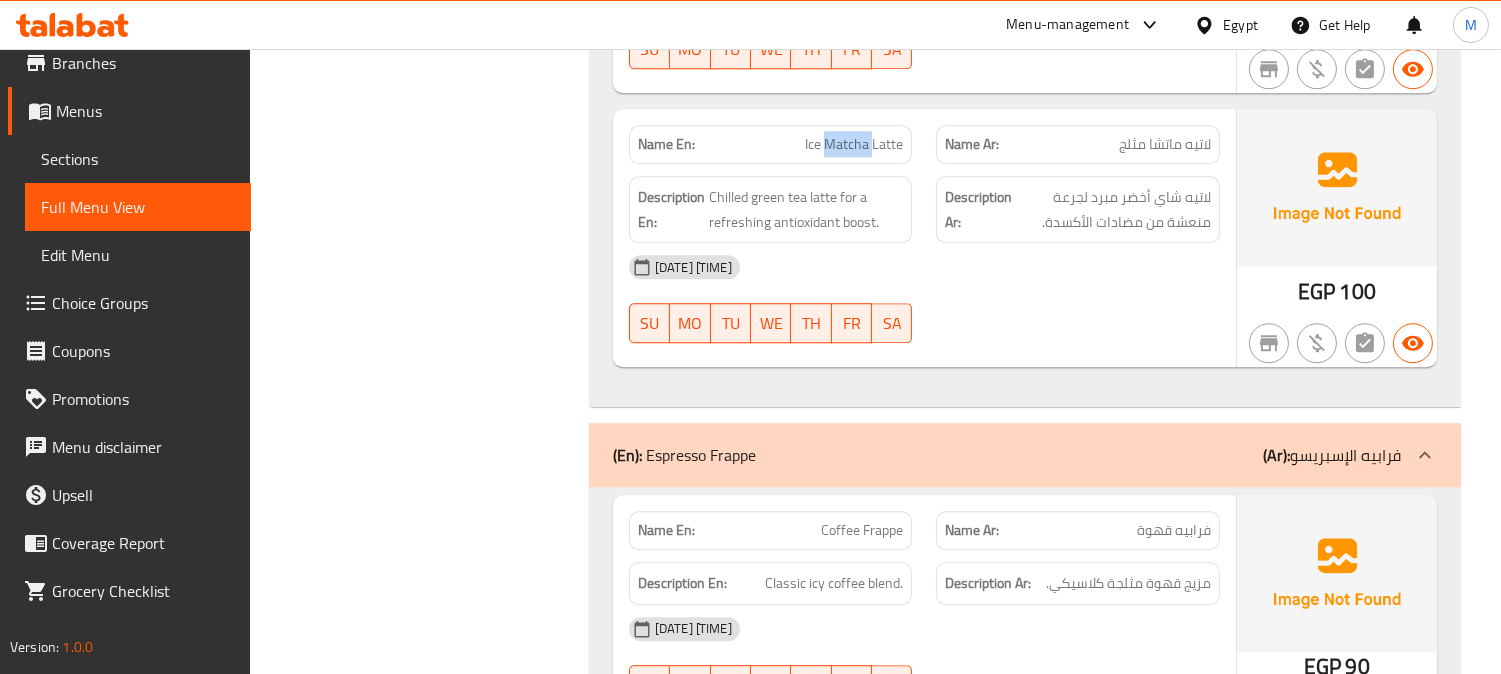 click on "Ice Matcha Latte" at bounding box center [873, -6908] 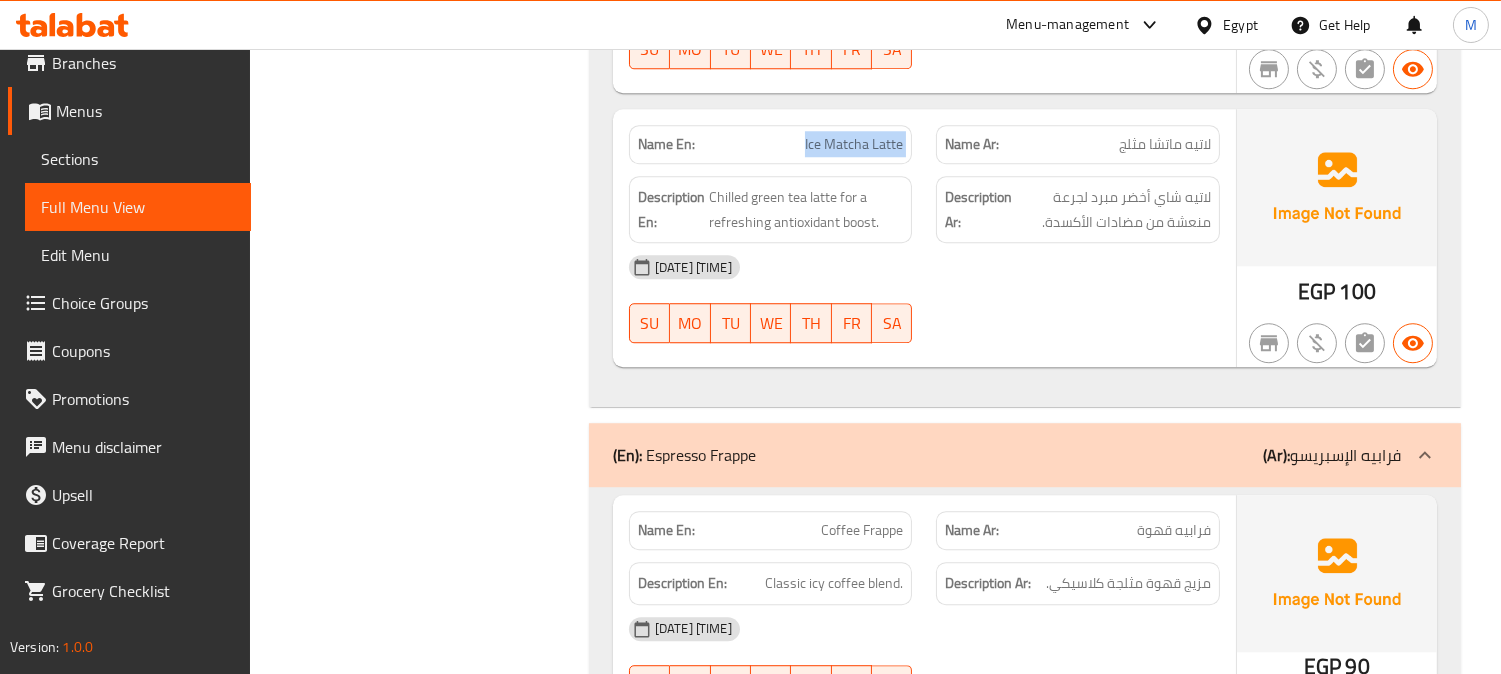 click on "Ice Matcha Latte" at bounding box center (873, -6908) 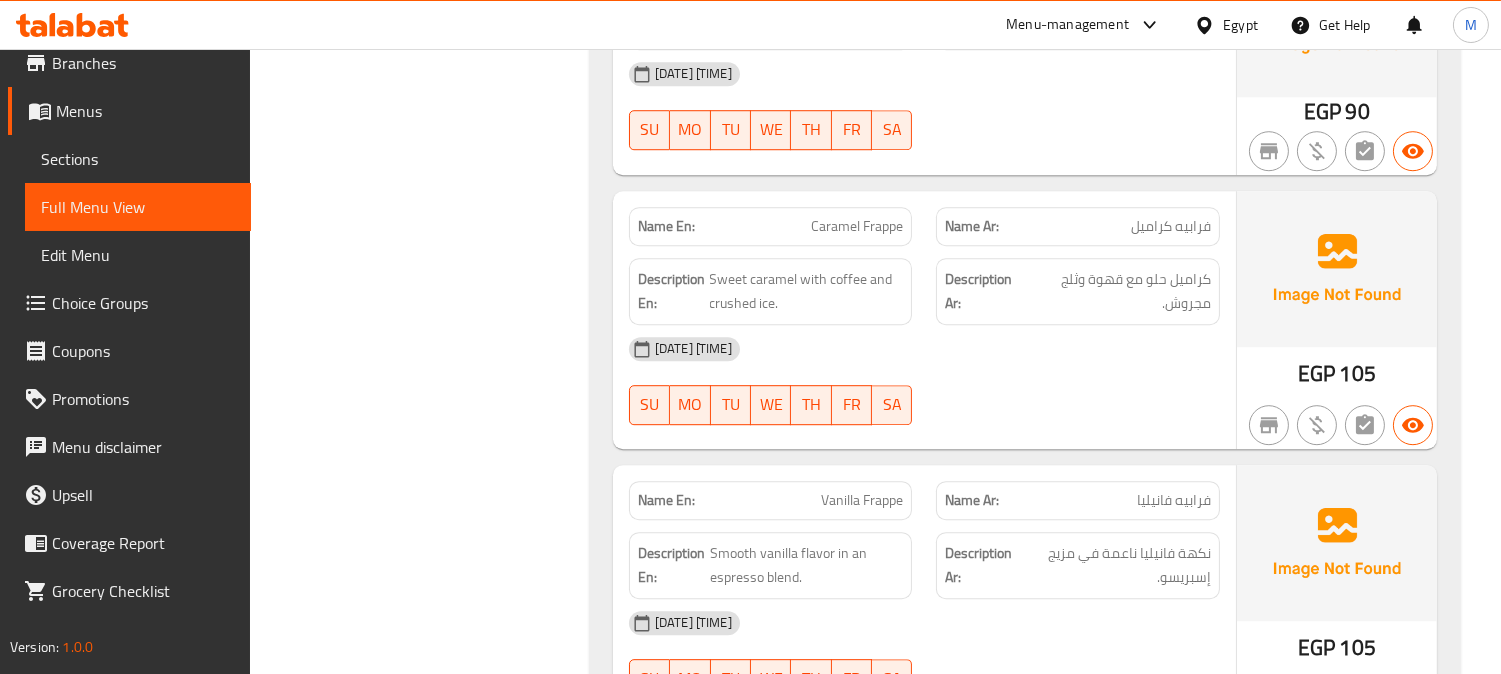 scroll, scrollTop: 10666, scrollLeft: 0, axis: vertical 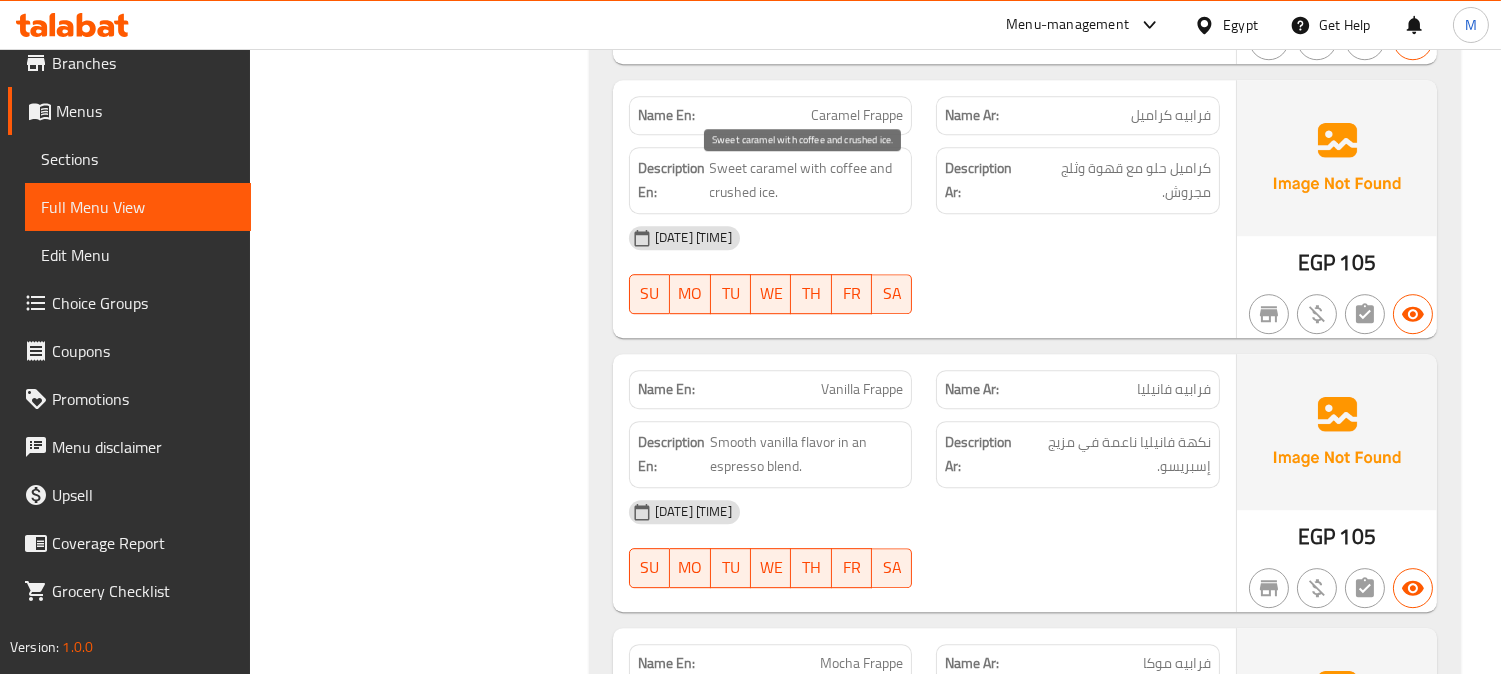click on "Sweet caramel with coffee and crushed ice." at bounding box center (807, 180) 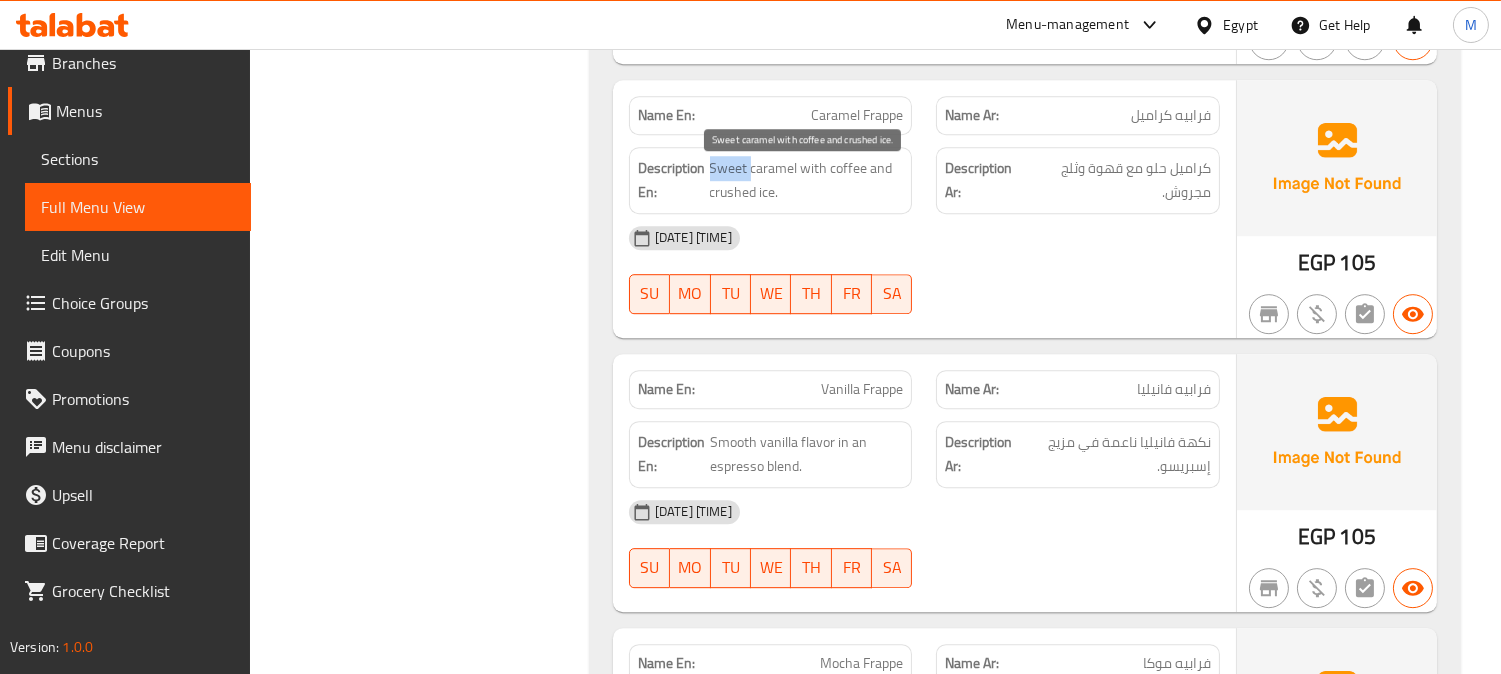 click on "Sweet caramel with coffee and crushed ice." at bounding box center (807, 180) 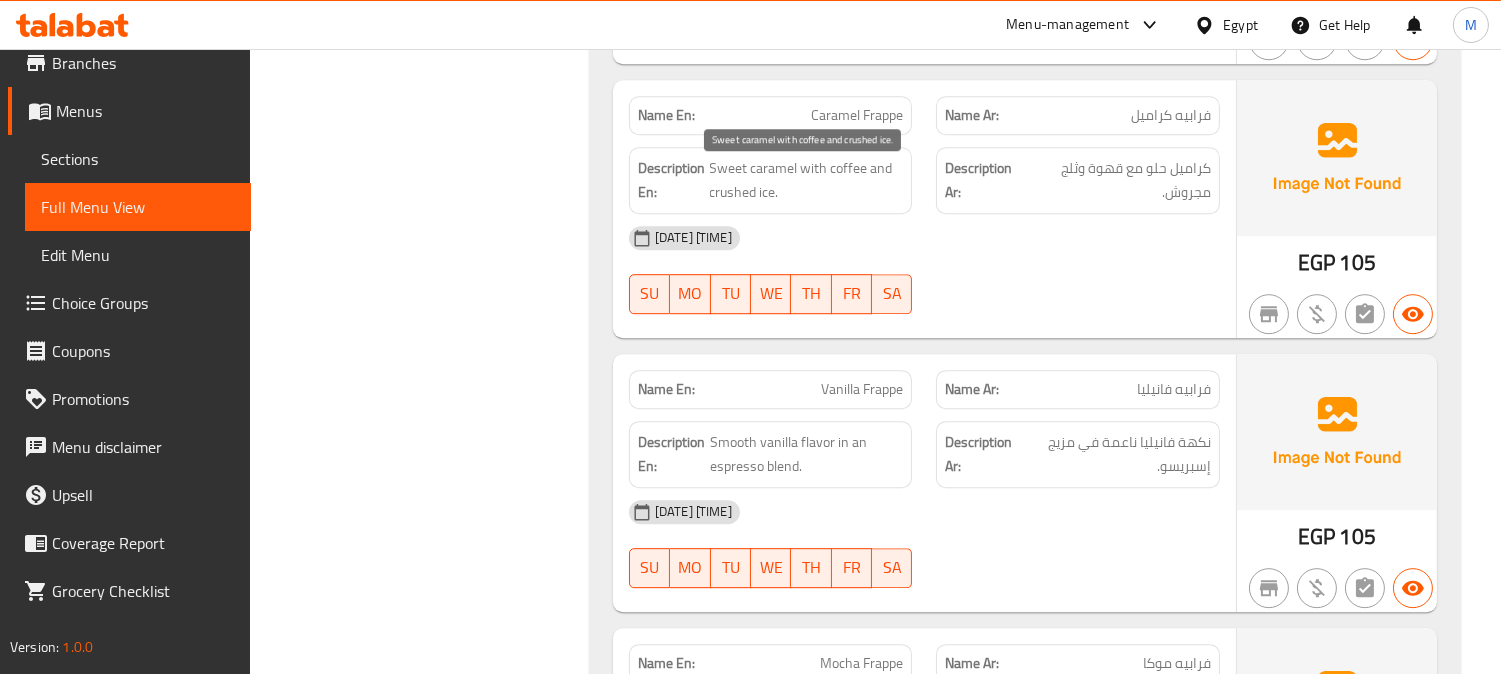 click on "Sweet caramel with coffee and crushed ice." at bounding box center [807, 180] 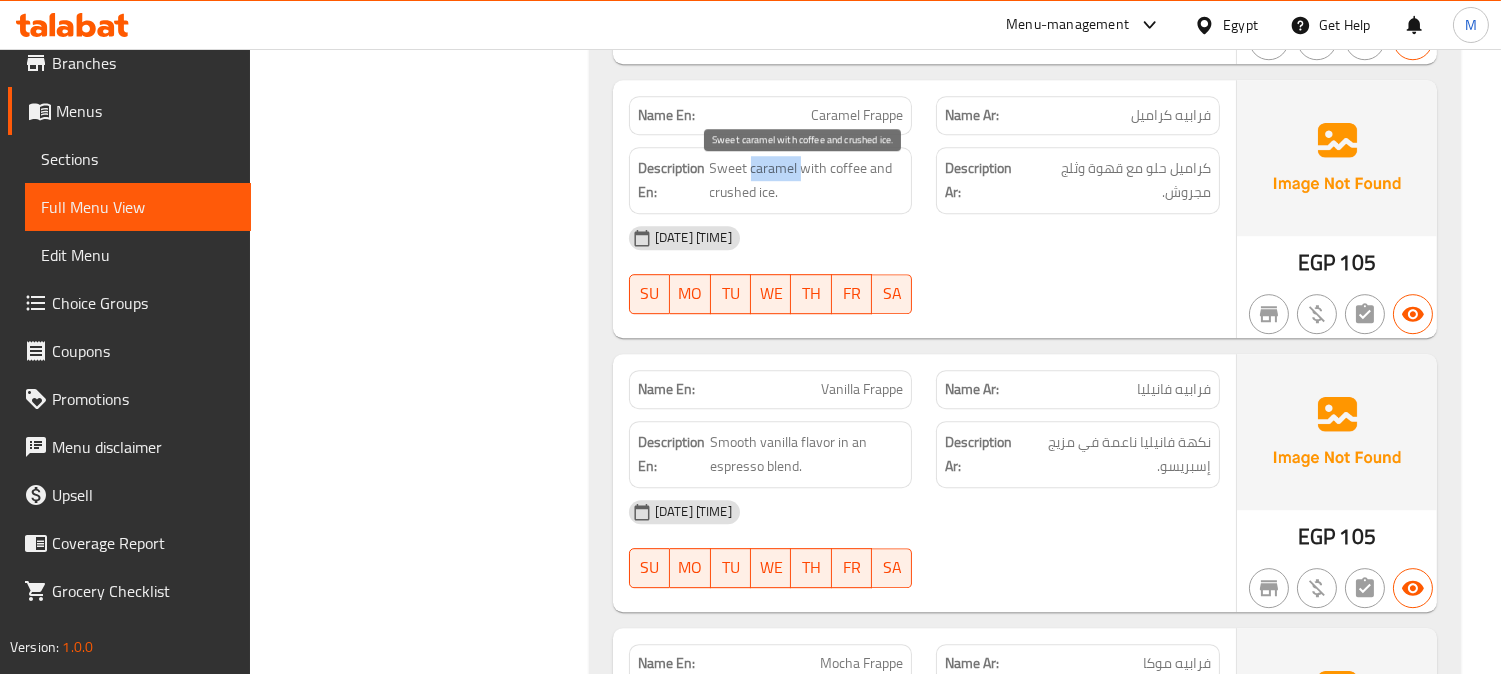 click on "Sweet caramel with coffee and crushed ice." at bounding box center [807, 180] 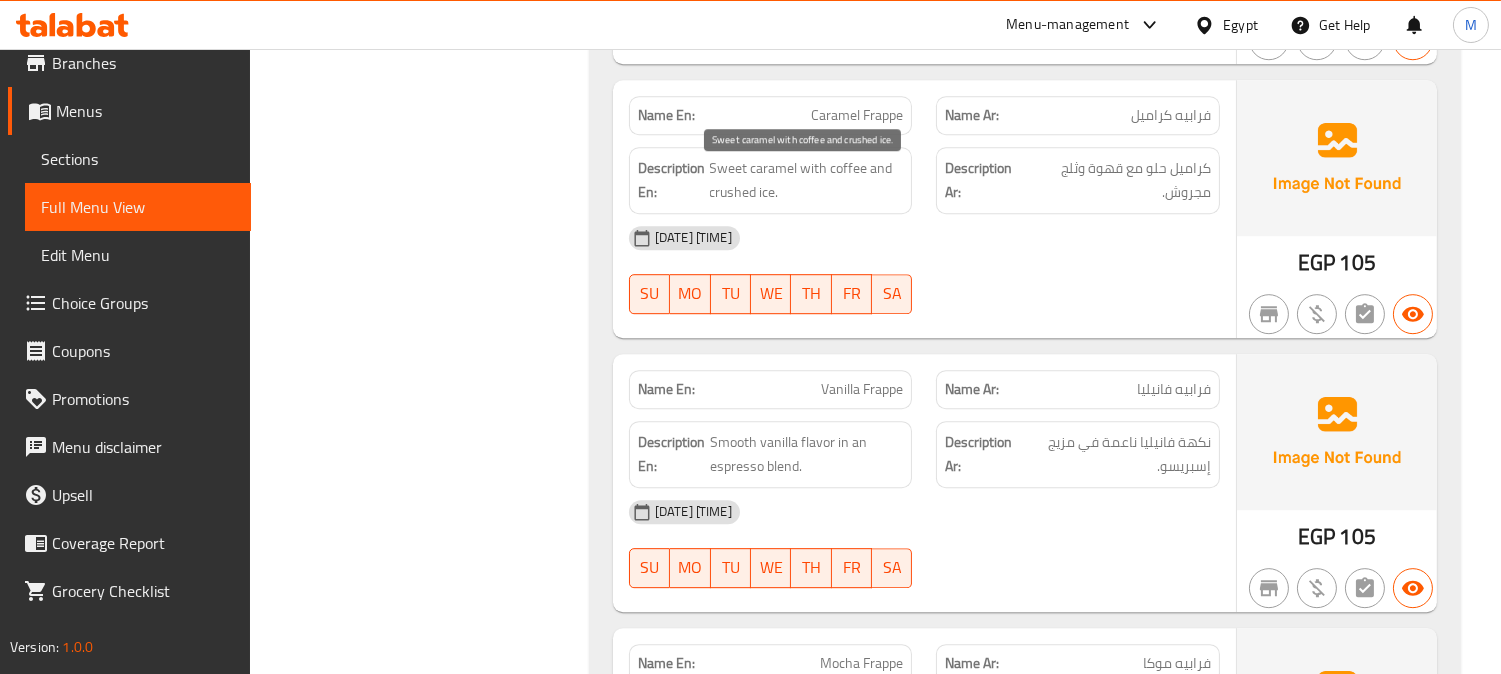 click on "Sweet caramel with coffee and crushed ice." at bounding box center [807, 180] 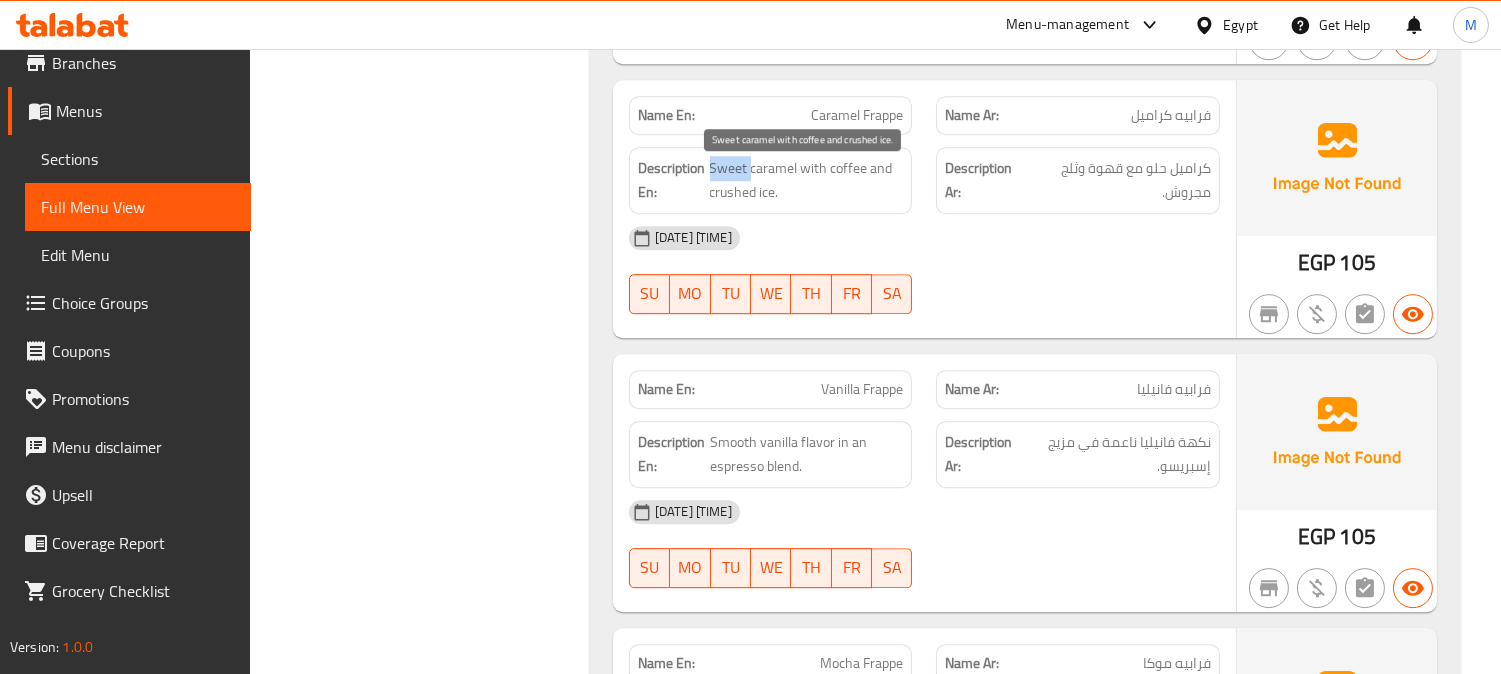 click on "Sweet caramel with coffee and crushed ice." at bounding box center (807, 180) 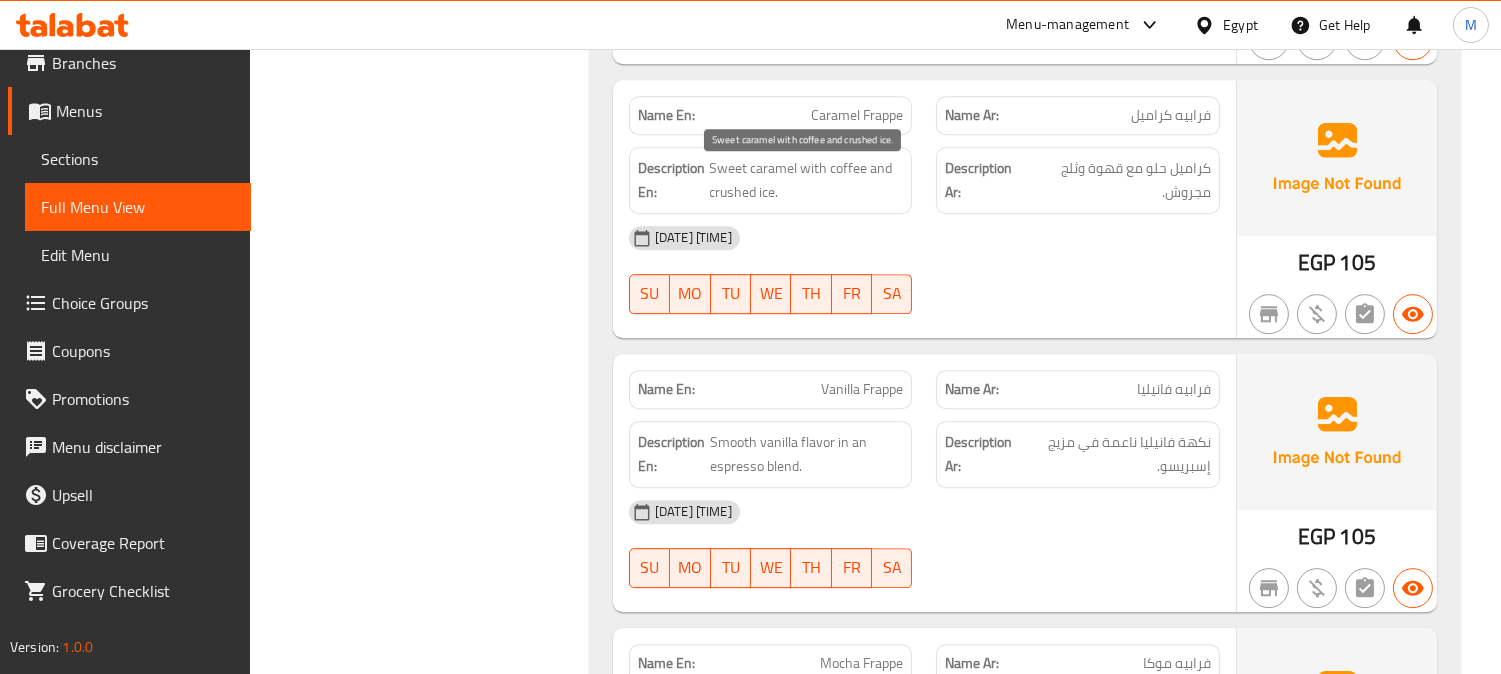click on "Sweet caramel with coffee and crushed ice." at bounding box center [807, 180] 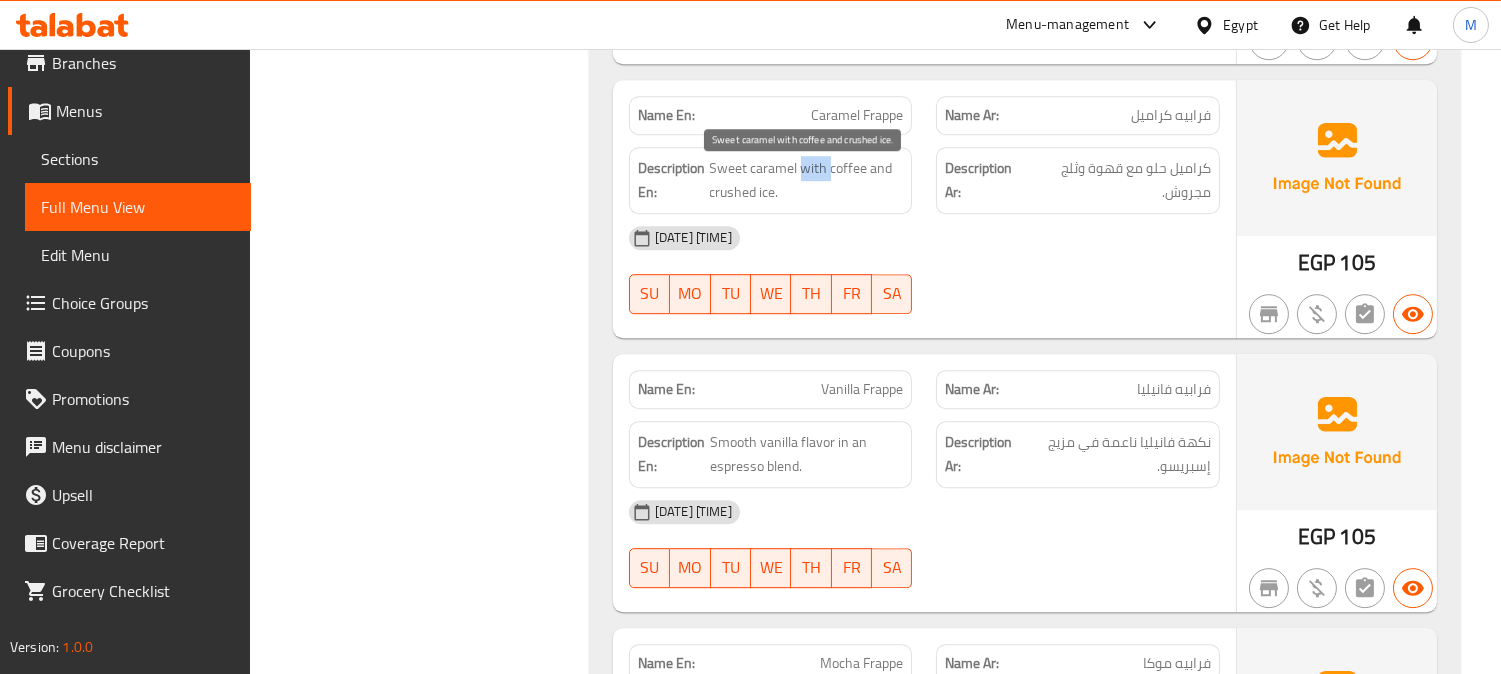 click on "Sweet caramel with coffee and crushed ice." at bounding box center [807, 180] 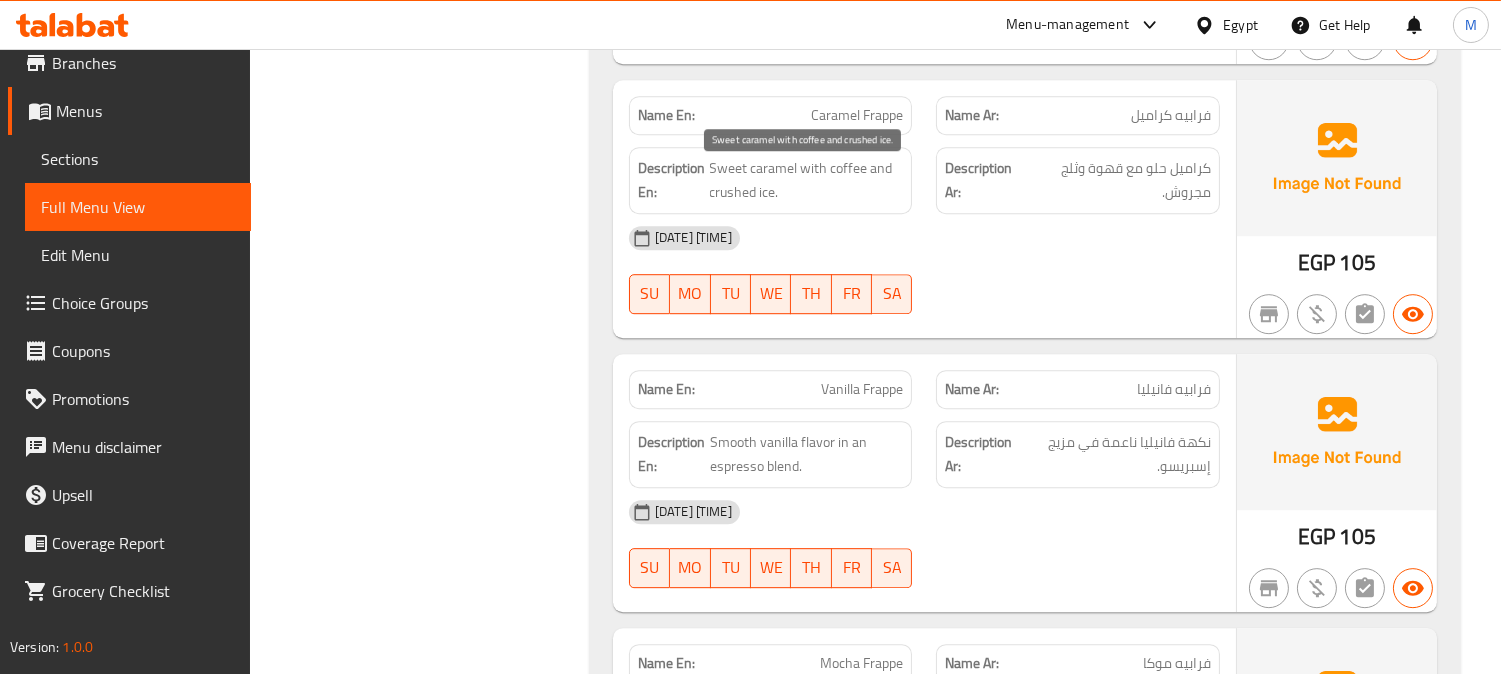 click on "Sweet caramel with coffee and crushed ice." at bounding box center [807, 180] 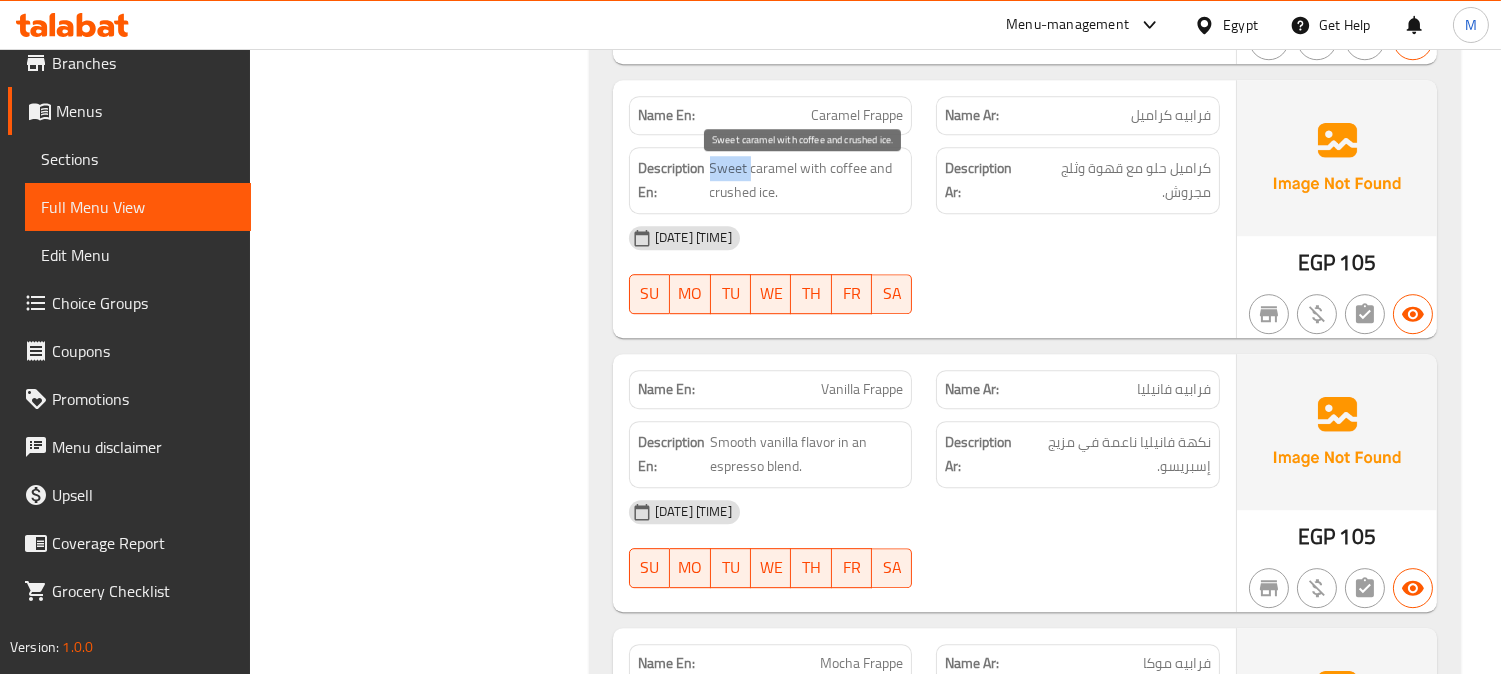 click on "Sweet caramel with coffee and crushed ice." at bounding box center (807, 180) 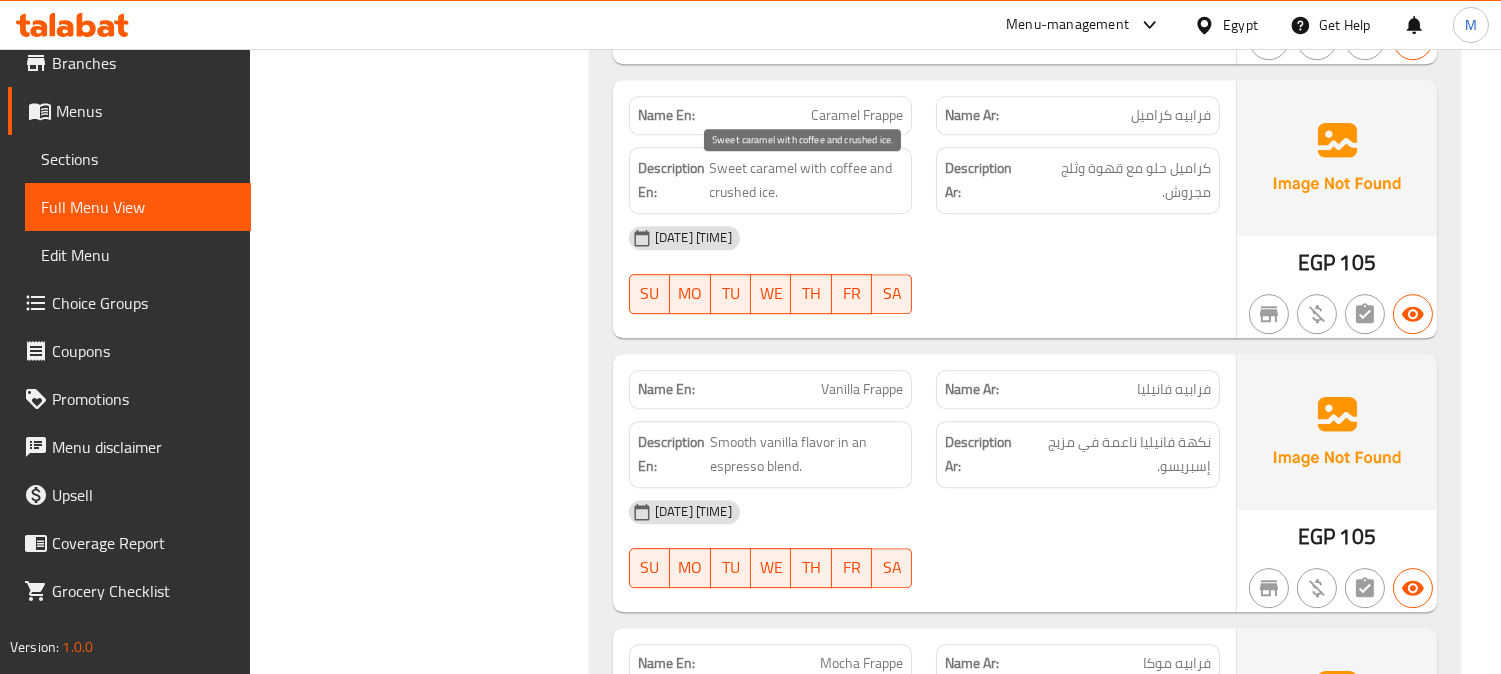 click on "Sweet caramel with coffee and crushed ice." at bounding box center [807, 180] 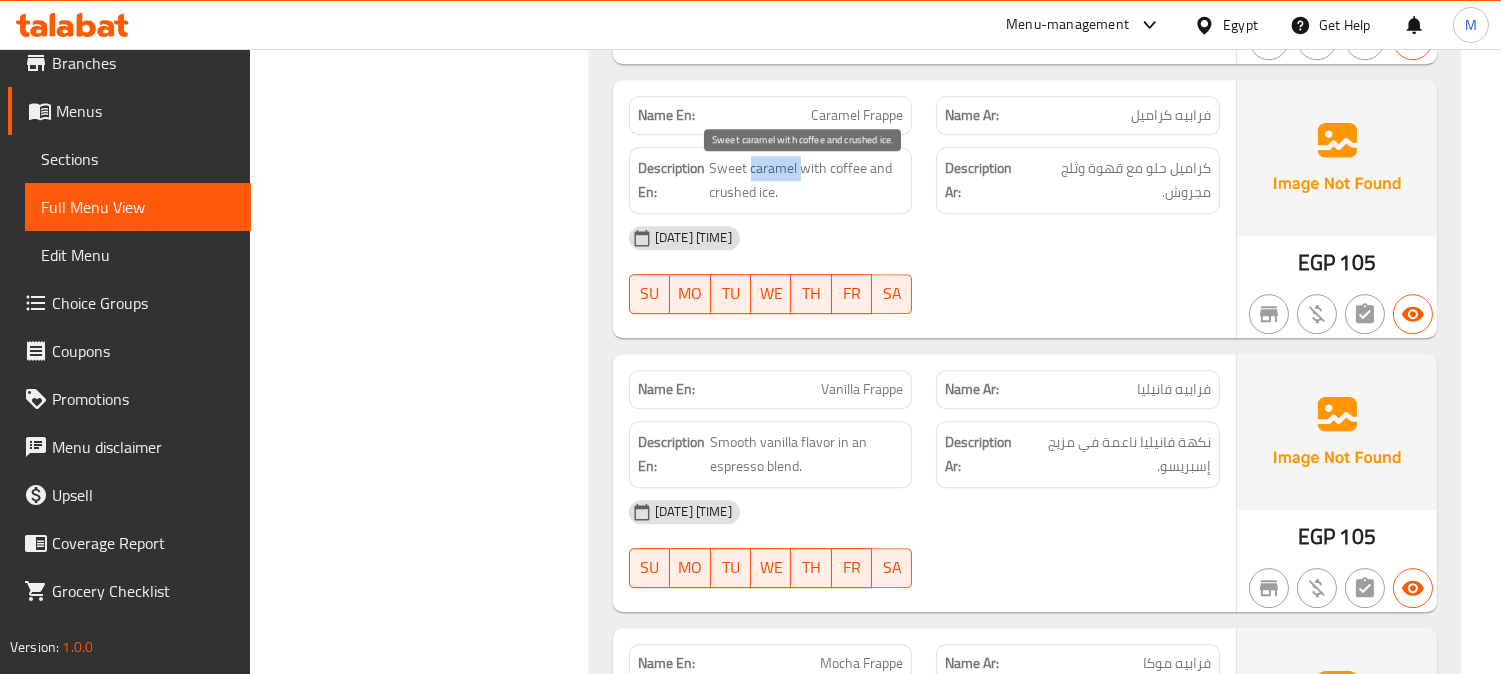 click on "Sweet caramel with coffee and crushed ice." at bounding box center [807, 180] 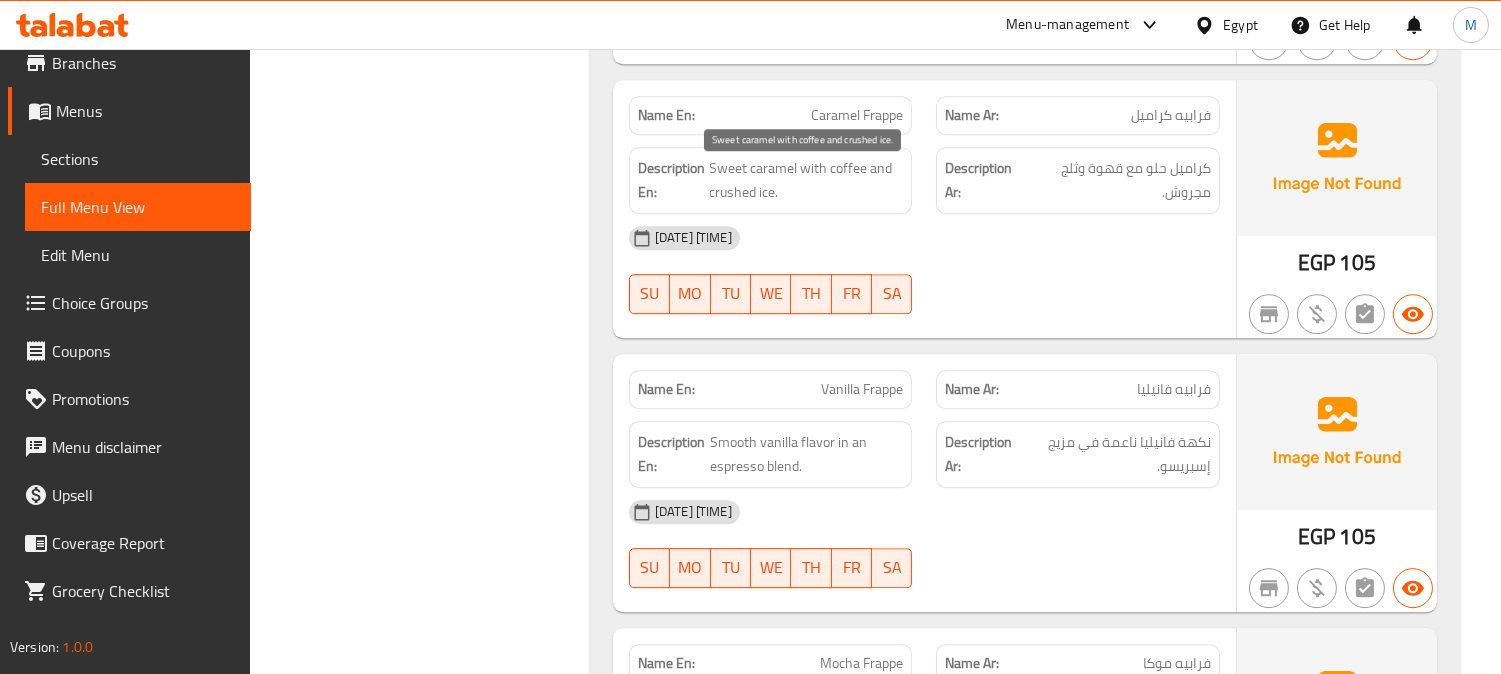click on "Sweet caramel with coffee and crushed ice." at bounding box center (807, 180) 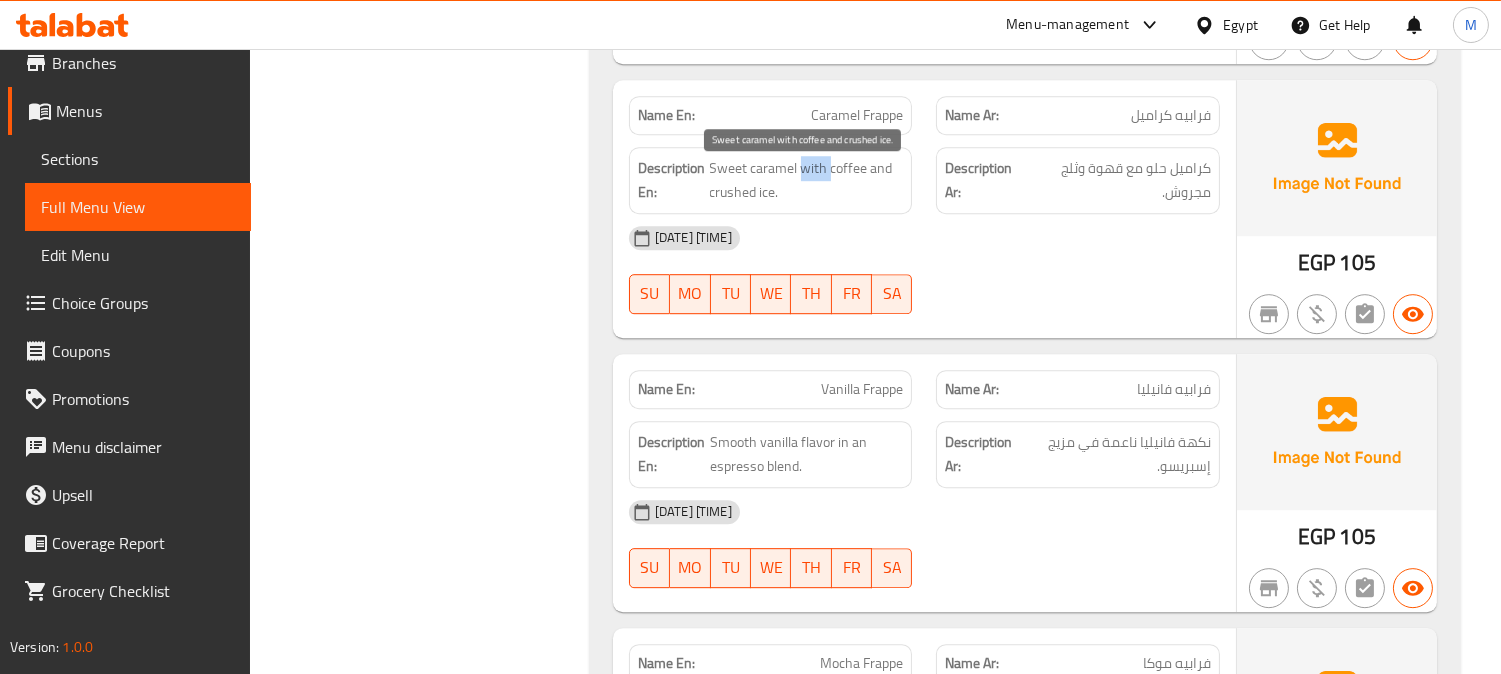 click on "Sweet caramel with coffee and crushed ice." at bounding box center (807, 180) 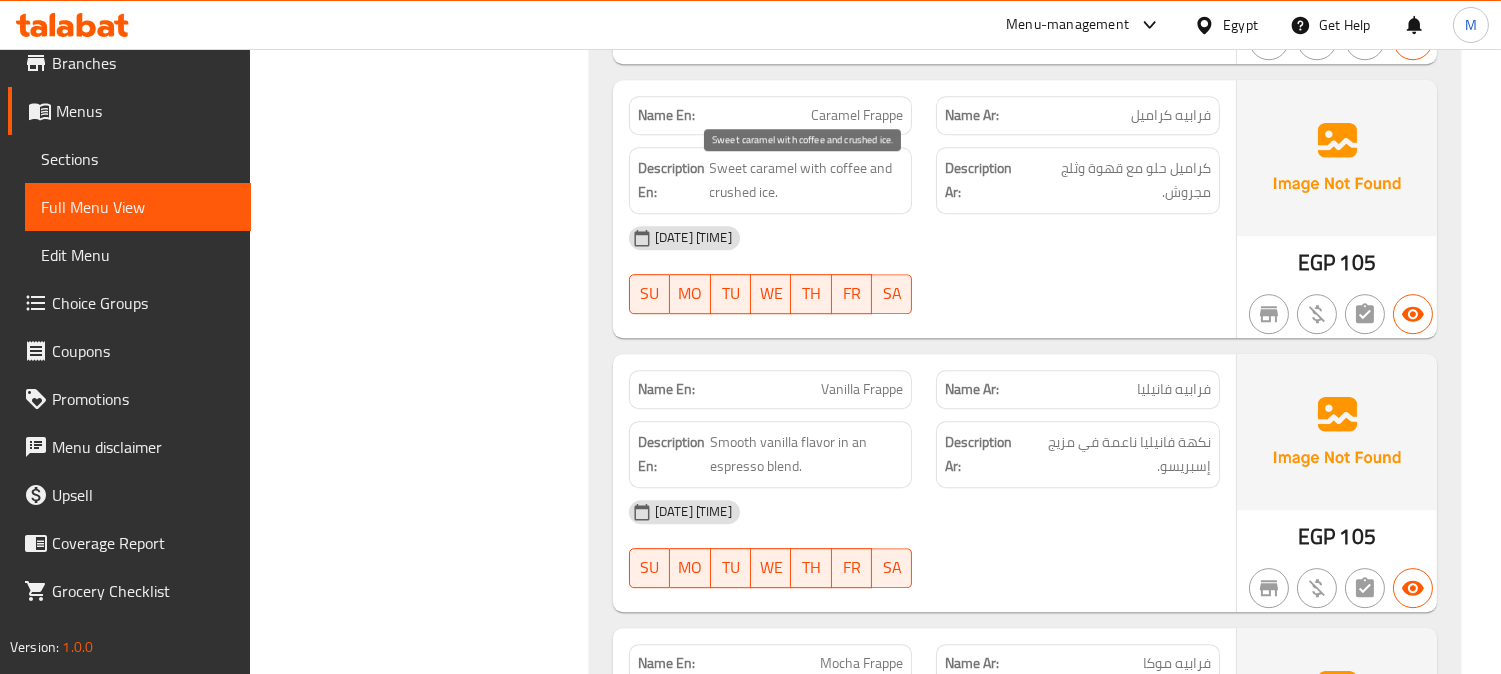 click on "Sweet caramel with coffee and crushed ice." at bounding box center [807, 180] 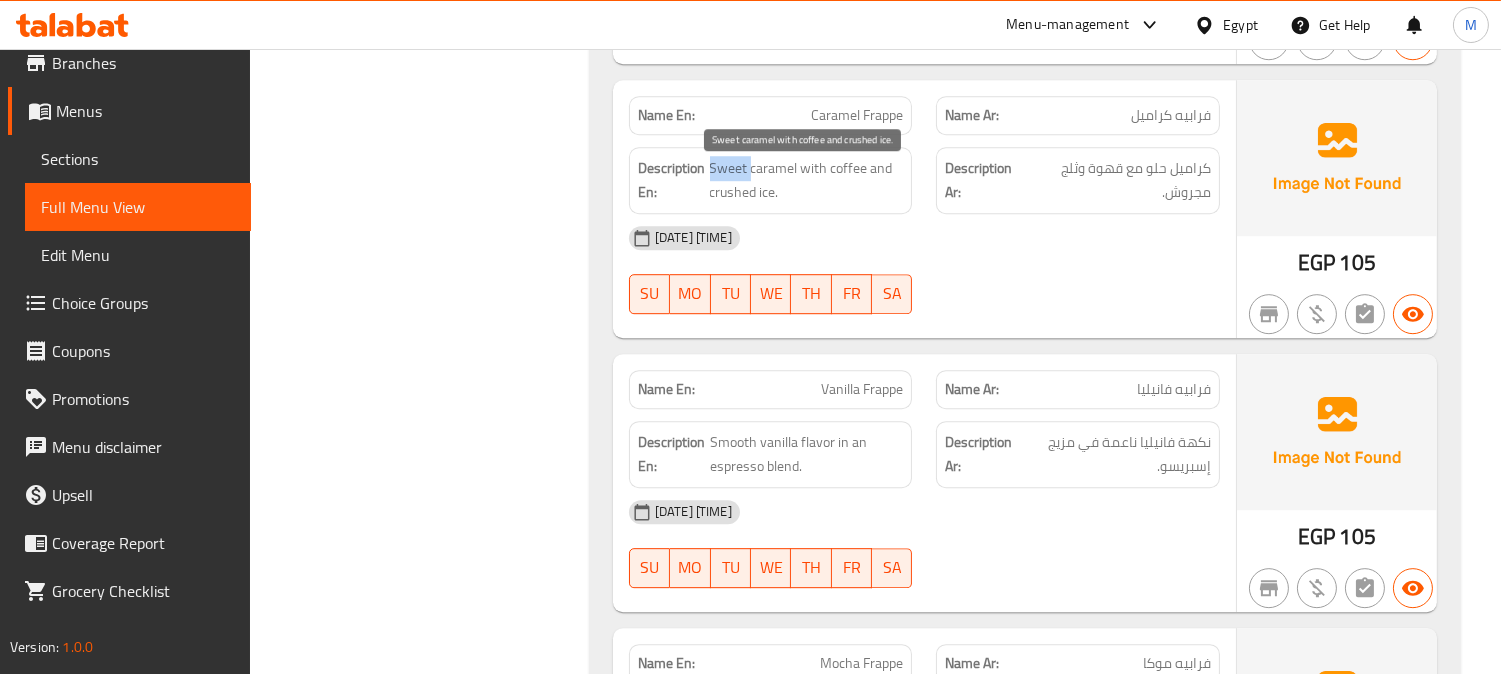 click on "Sweet caramel with coffee and crushed ice." at bounding box center (807, 180) 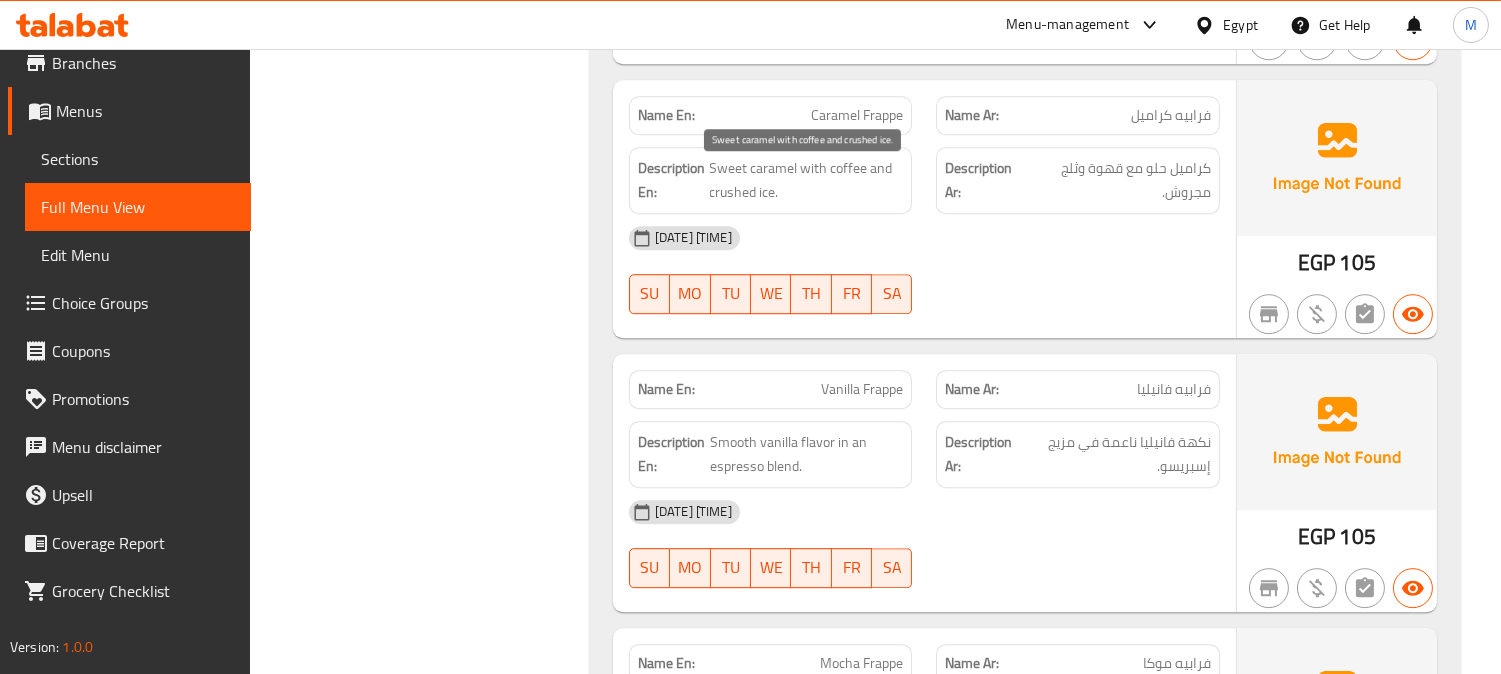 click on "Sweet caramel with coffee and crushed ice." at bounding box center (807, 180) 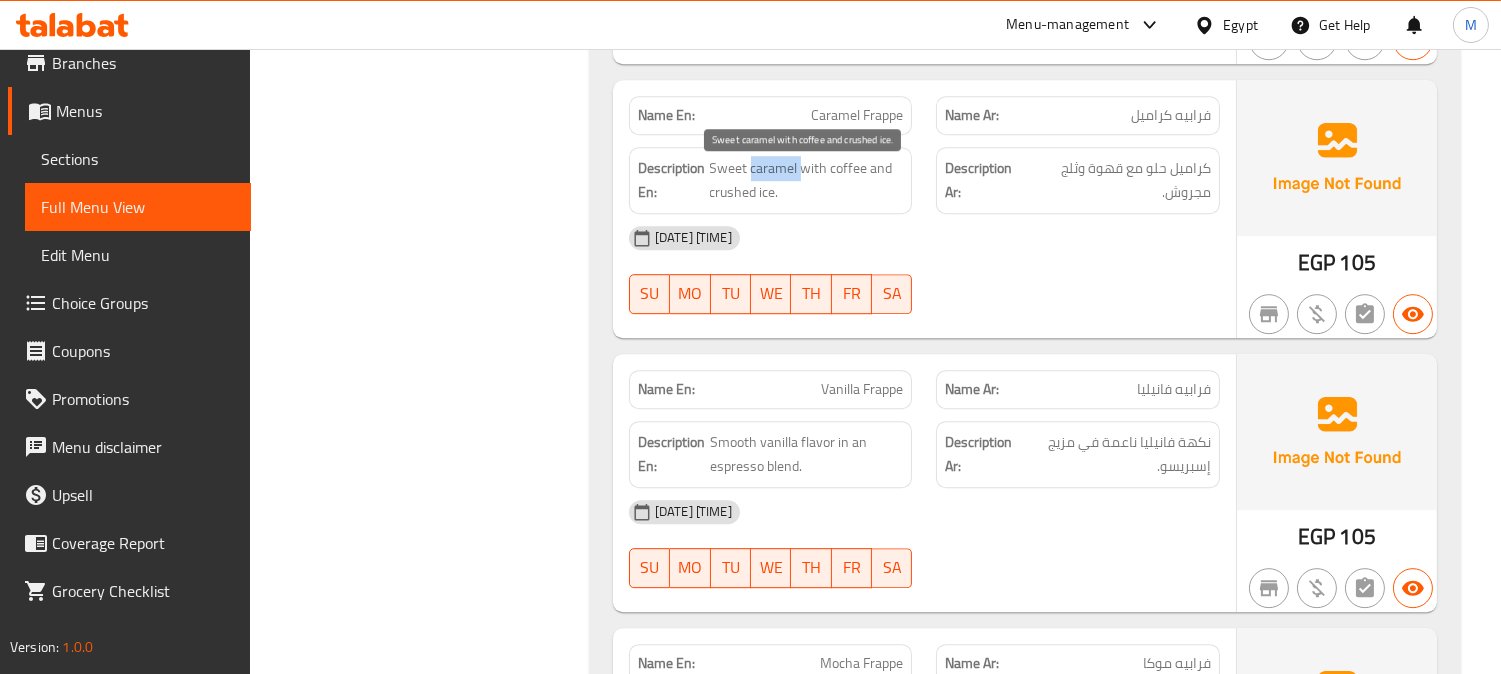 click on "Sweet caramel with coffee and crushed ice." at bounding box center [807, 180] 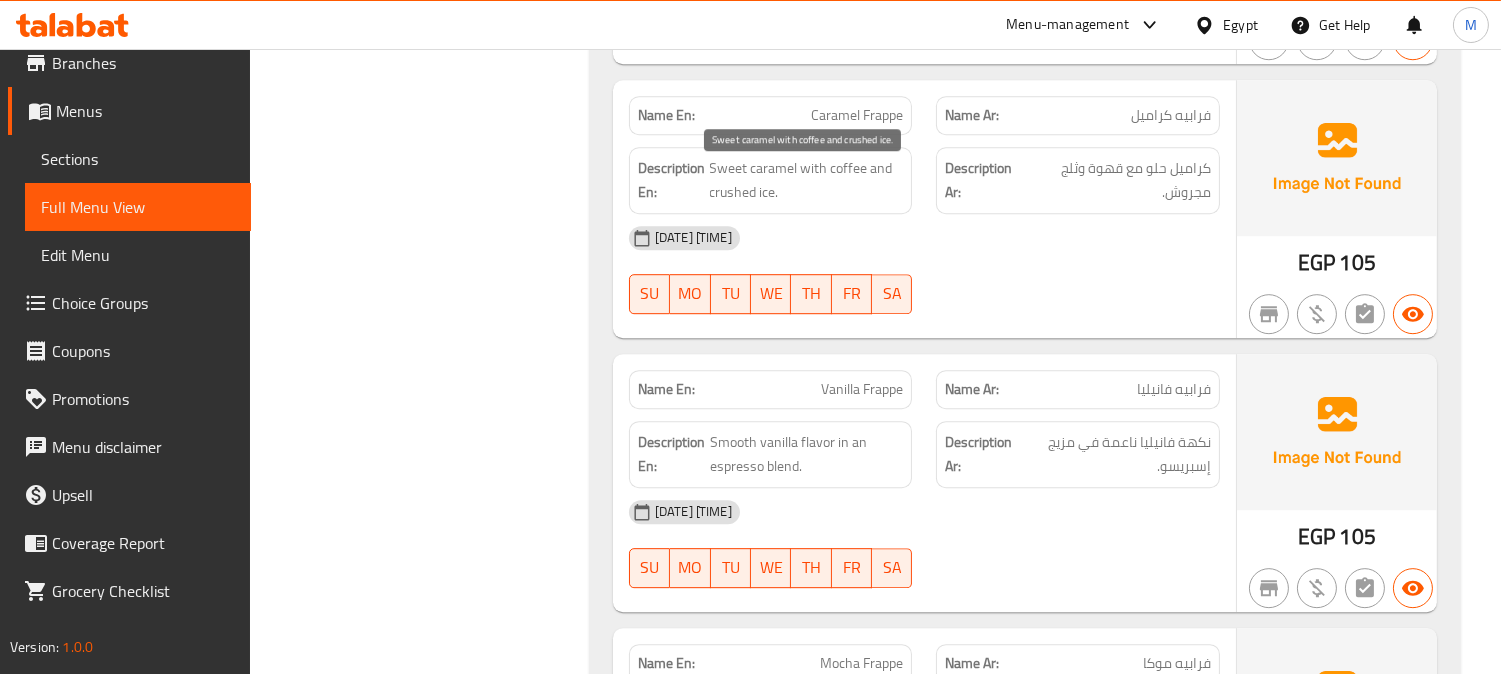 click on "Sweet caramel with coffee and crushed ice." at bounding box center (807, 180) 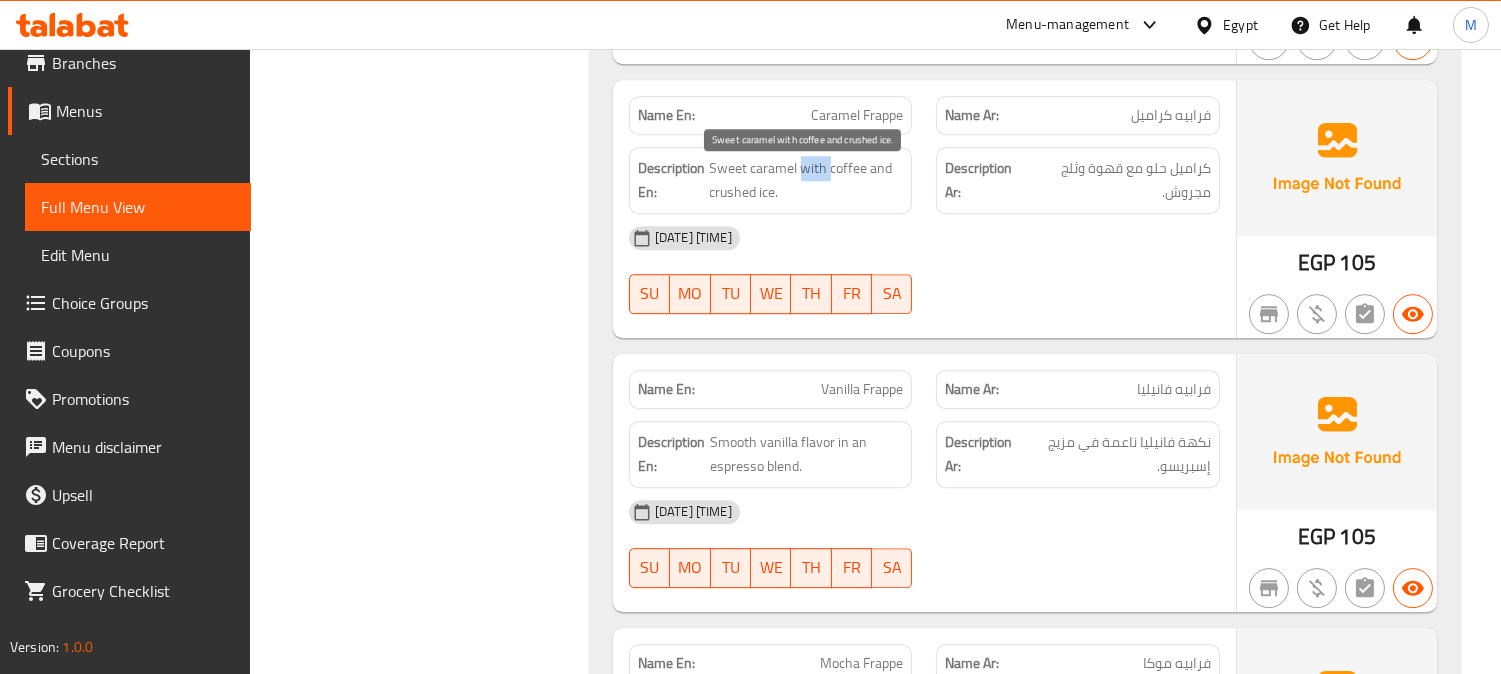 click on "Sweet caramel with coffee and crushed ice." at bounding box center [807, 180] 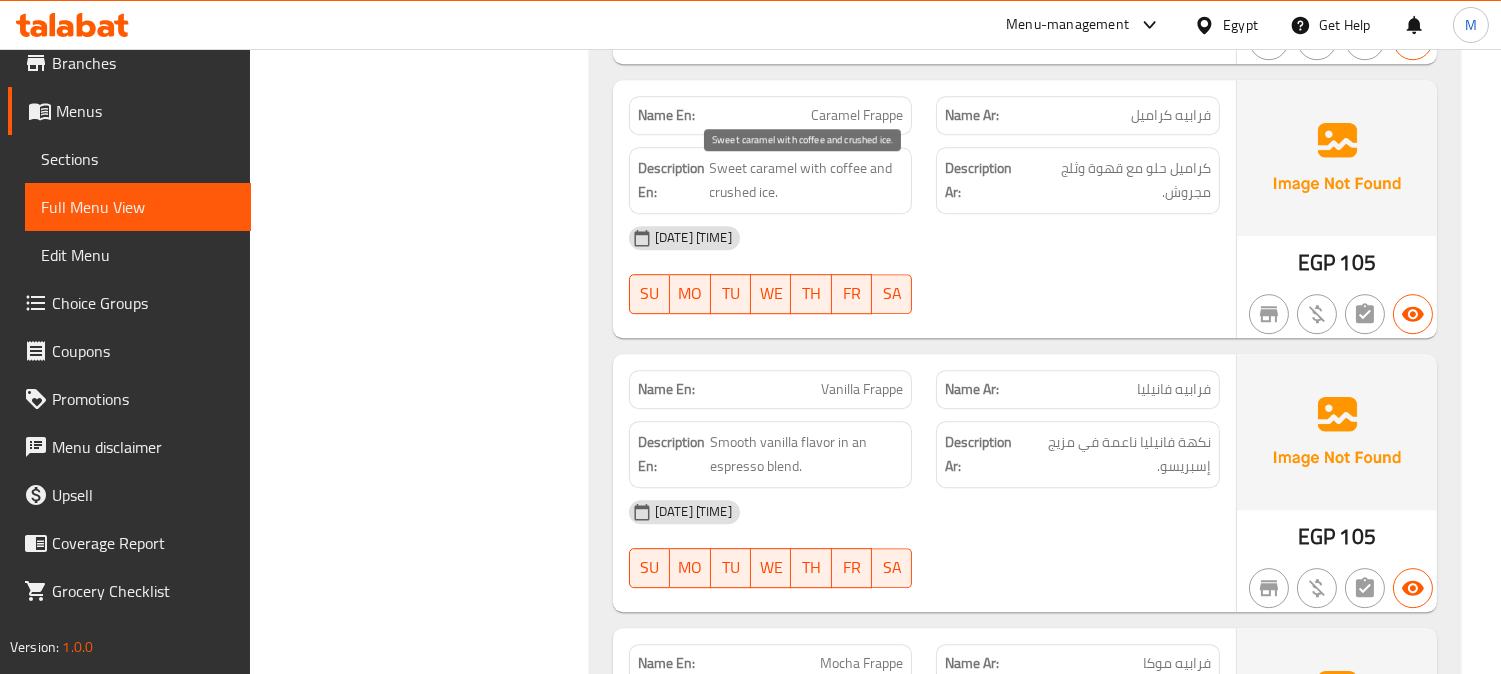click on "Sweet caramel with coffee and crushed ice." at bounding box center [807, 180] 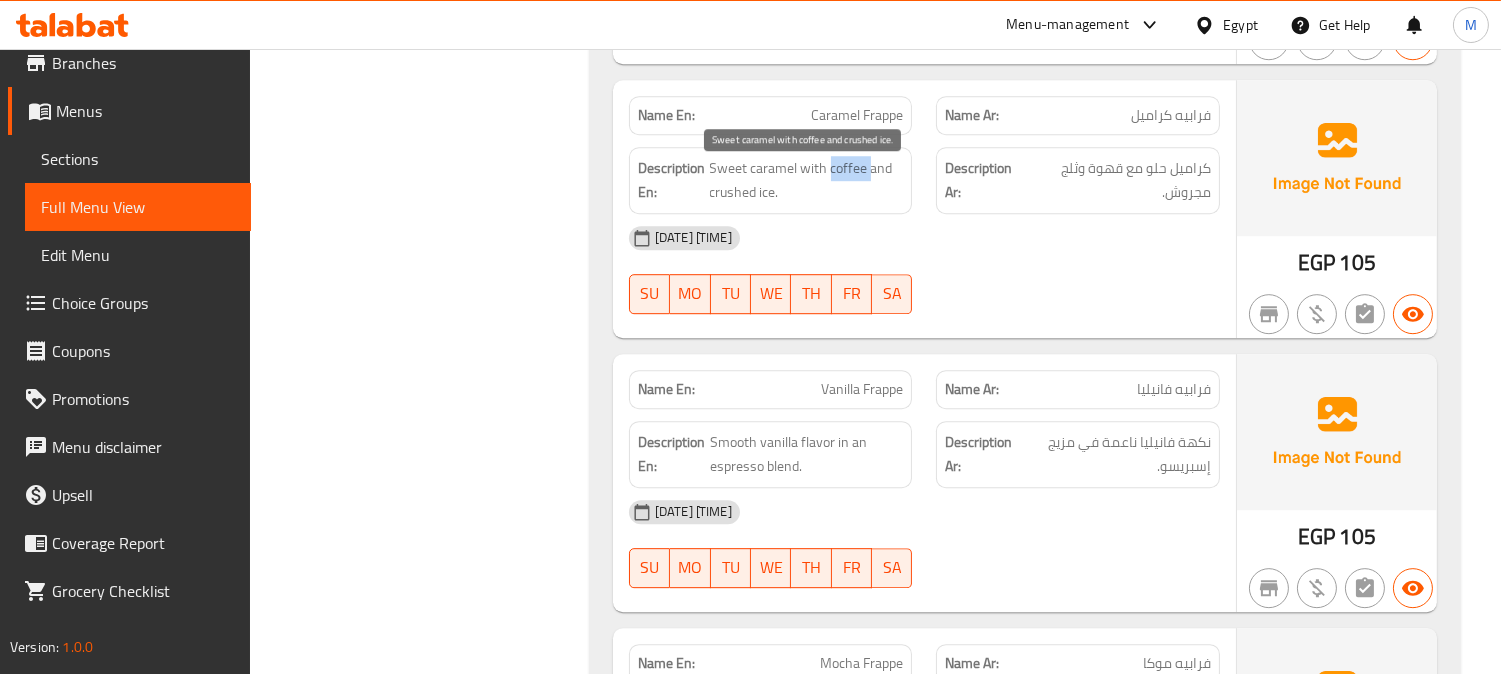 click on "Sweet caramel with coffee and crushed ice." at bounding box center (807, 180) 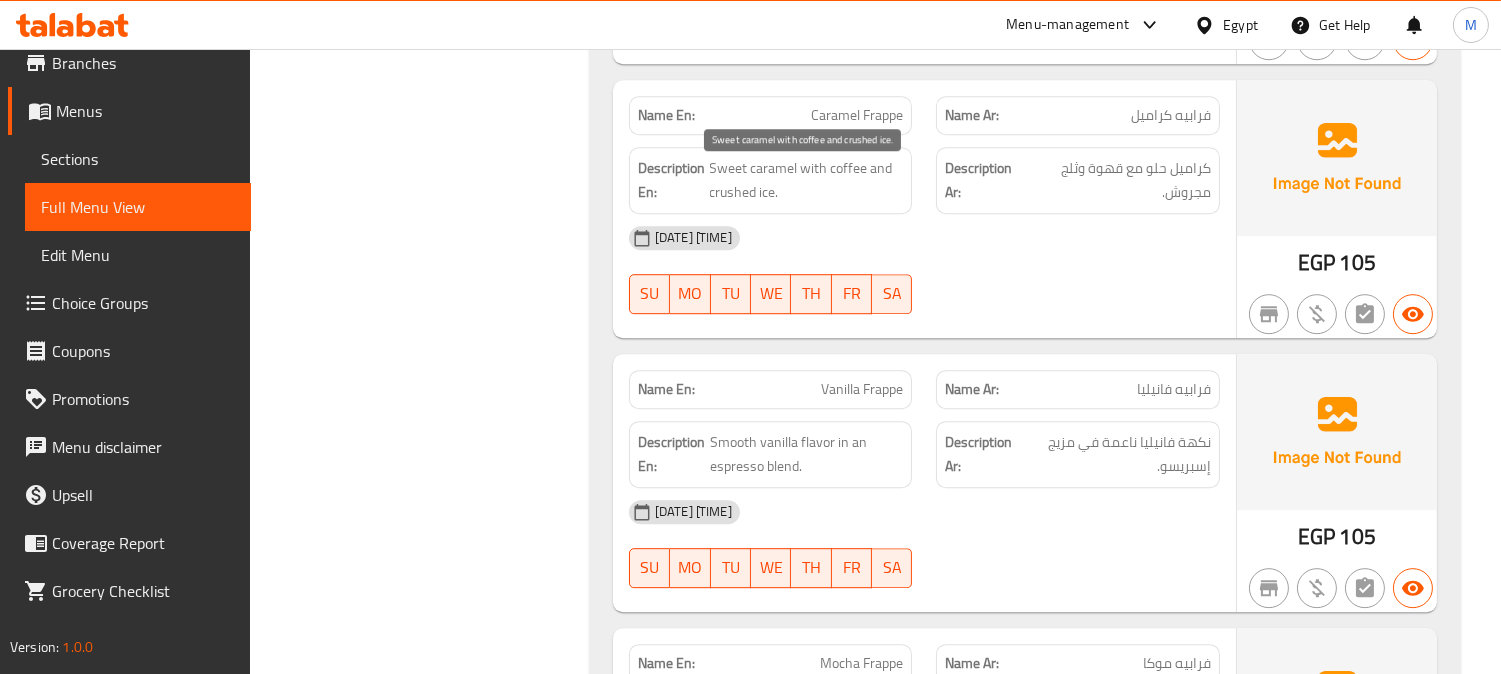 click on "Sweet caramel with coffee and crushed ice." at bounding box center (807, 180) 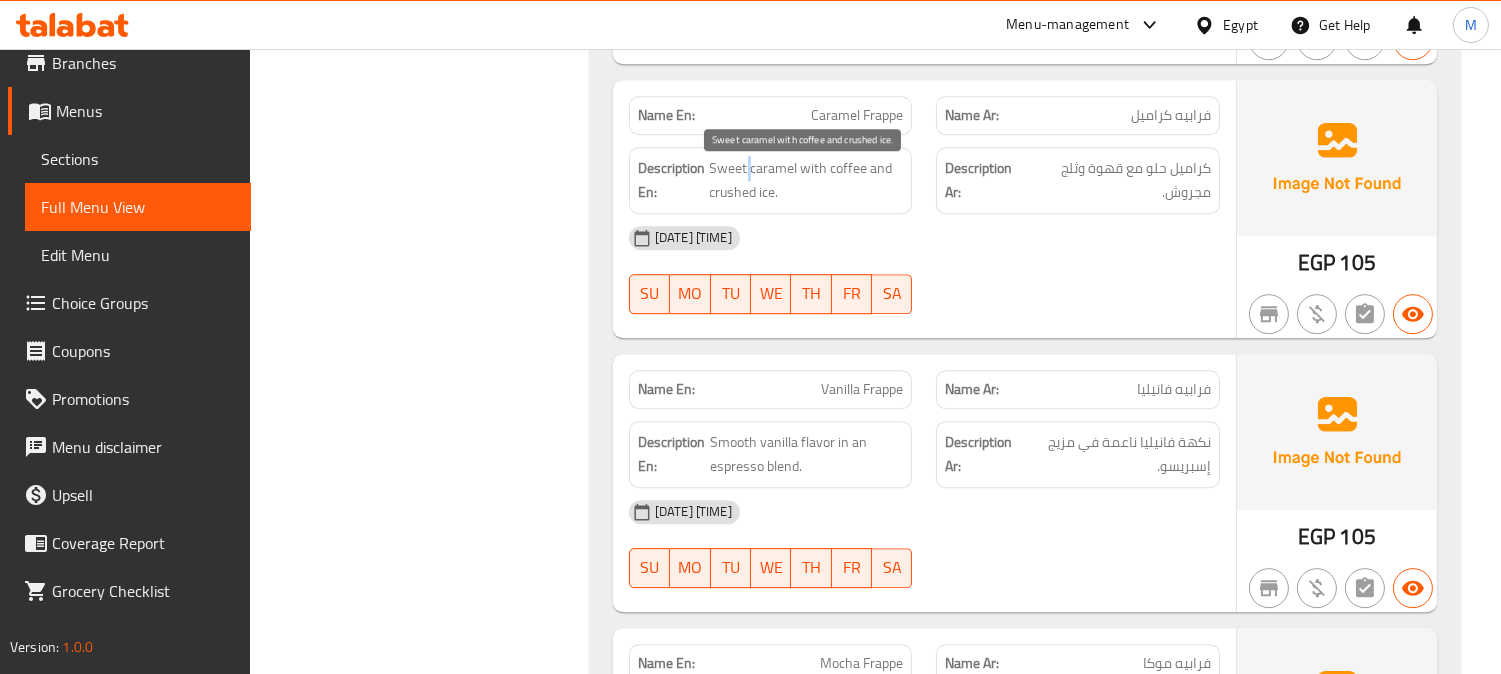 click on "Sweet caramel with coffee and crushed ice." at bounding box center [807, 180] 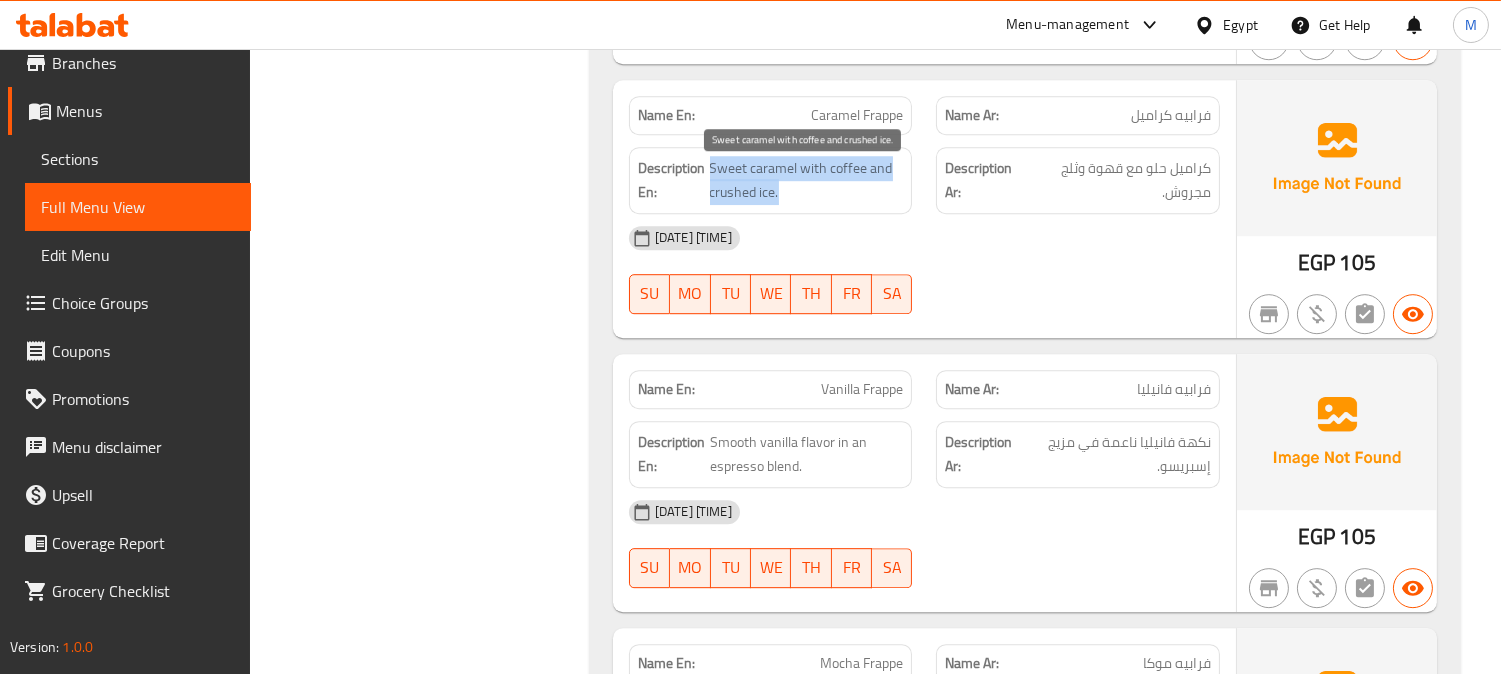 click on "Sweet caramel with coffee and crushed ice." at bounding box center (807, 180) 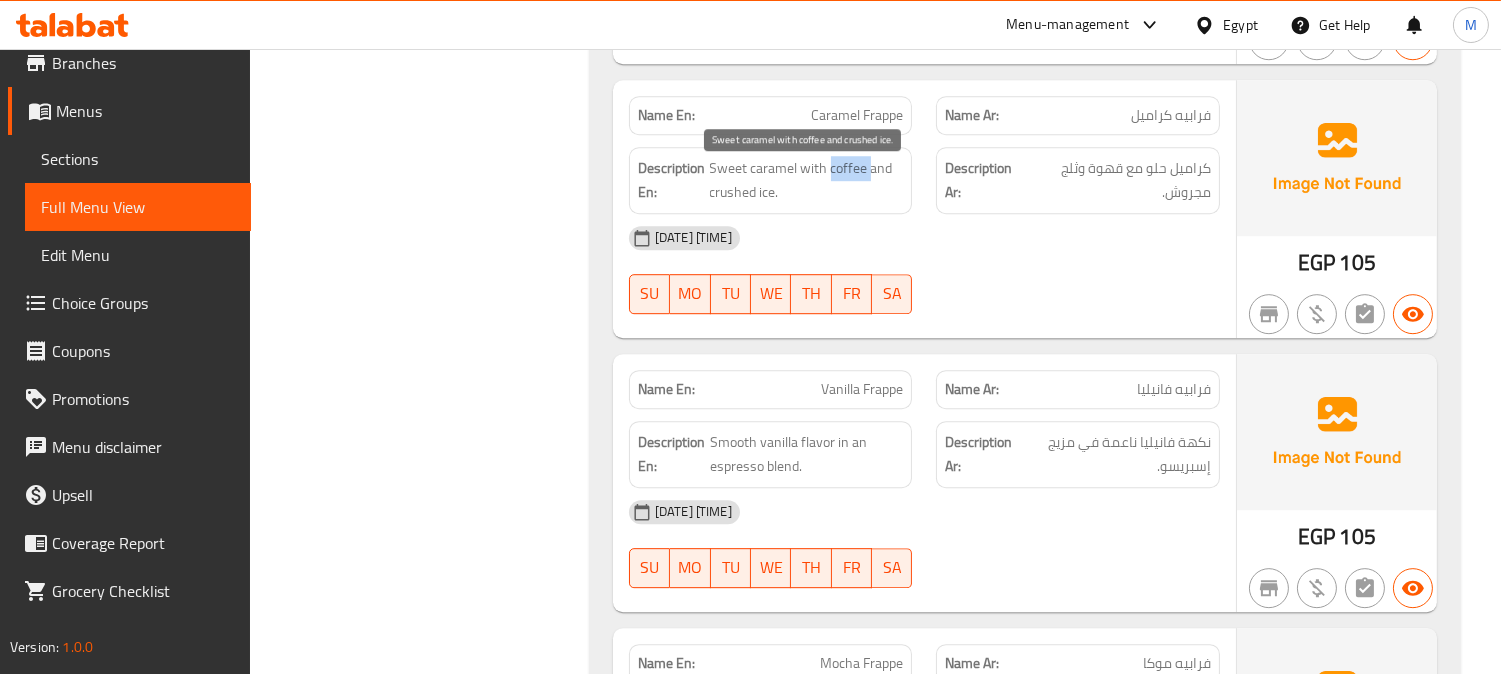 click on "Sweet caramel with coffee and crushed ice." at bounding box center [807, 180] 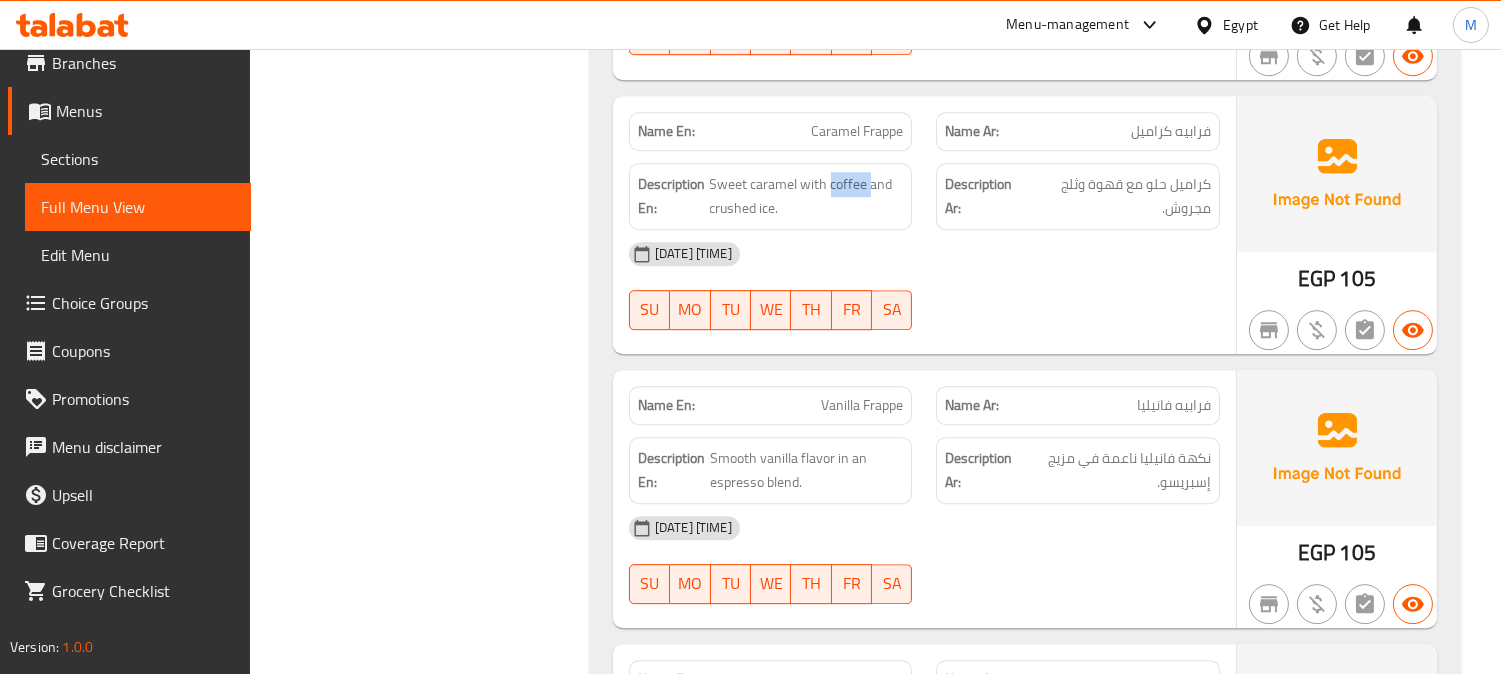 scroll, scrollTop: 10777, scrollLeft: 0, axis: vertical 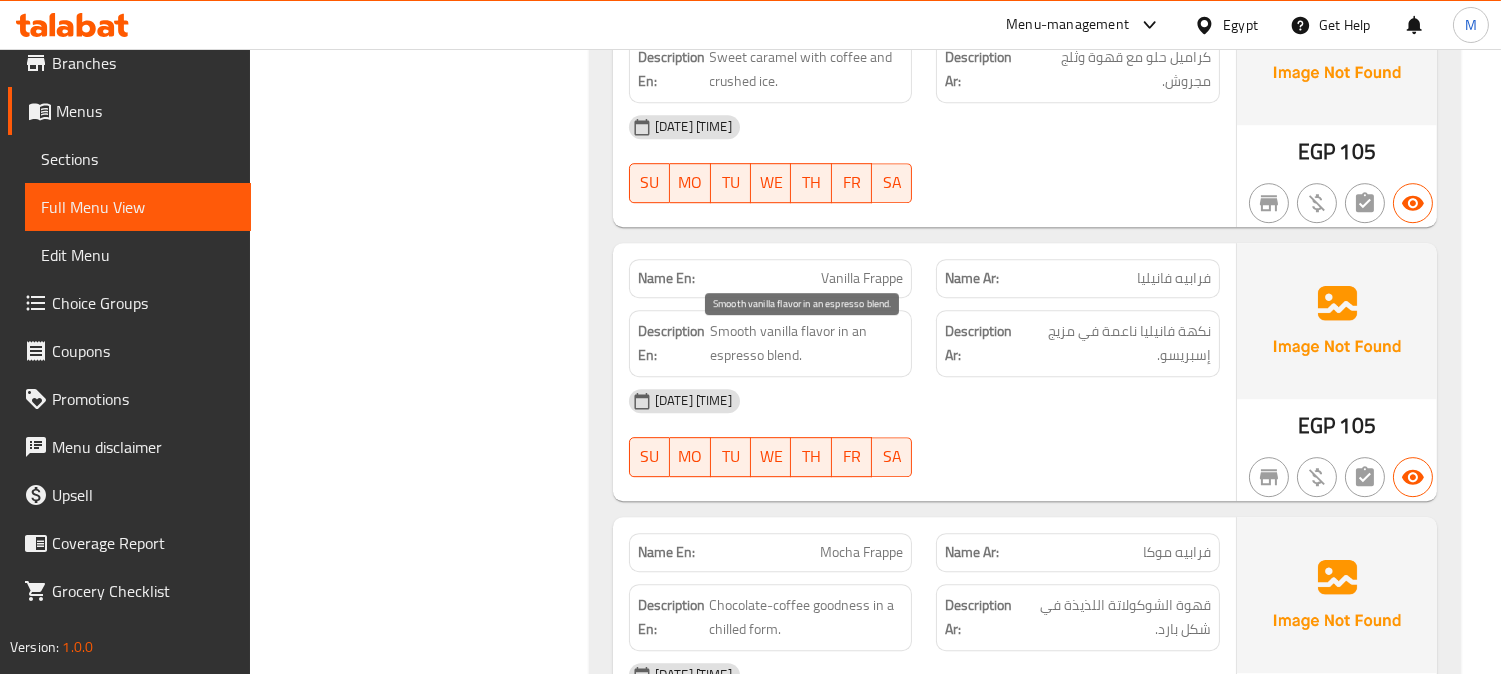 click on "Smooth vanilla flavor in an espresso blend." at bounding box center [806, 343] 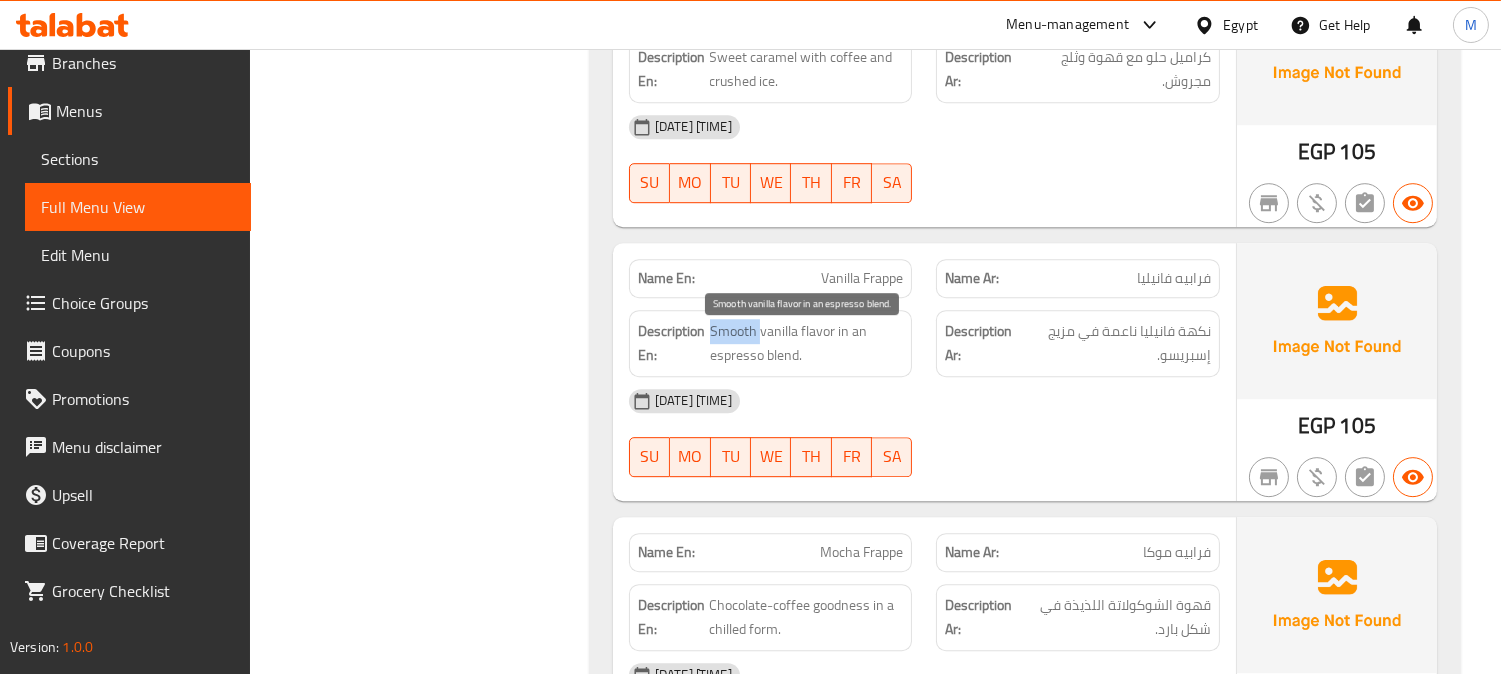 click on "Smooth vanilla flavor in an espresso blend." at bounding box center [806, 343] 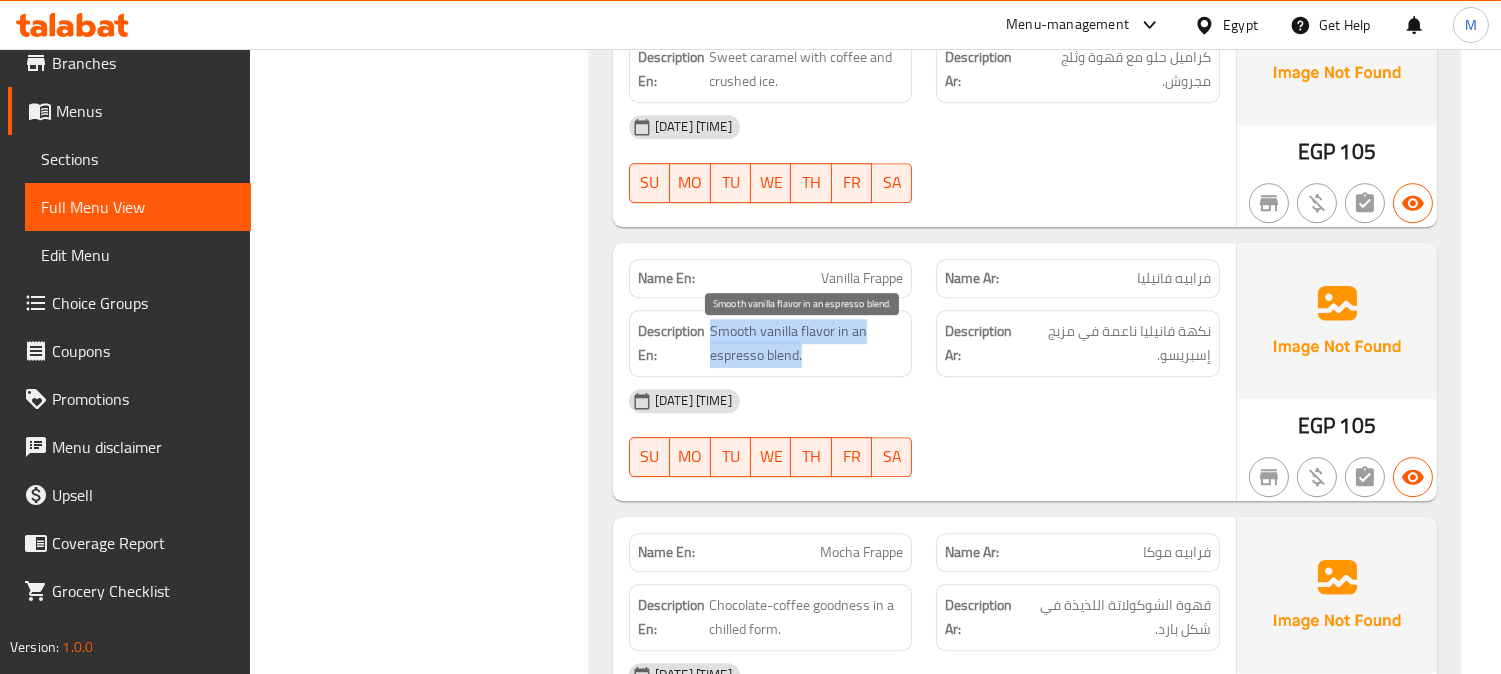 click on "Smooth vanilla flavor in an espresso blend." at bounding box center [806, 343] 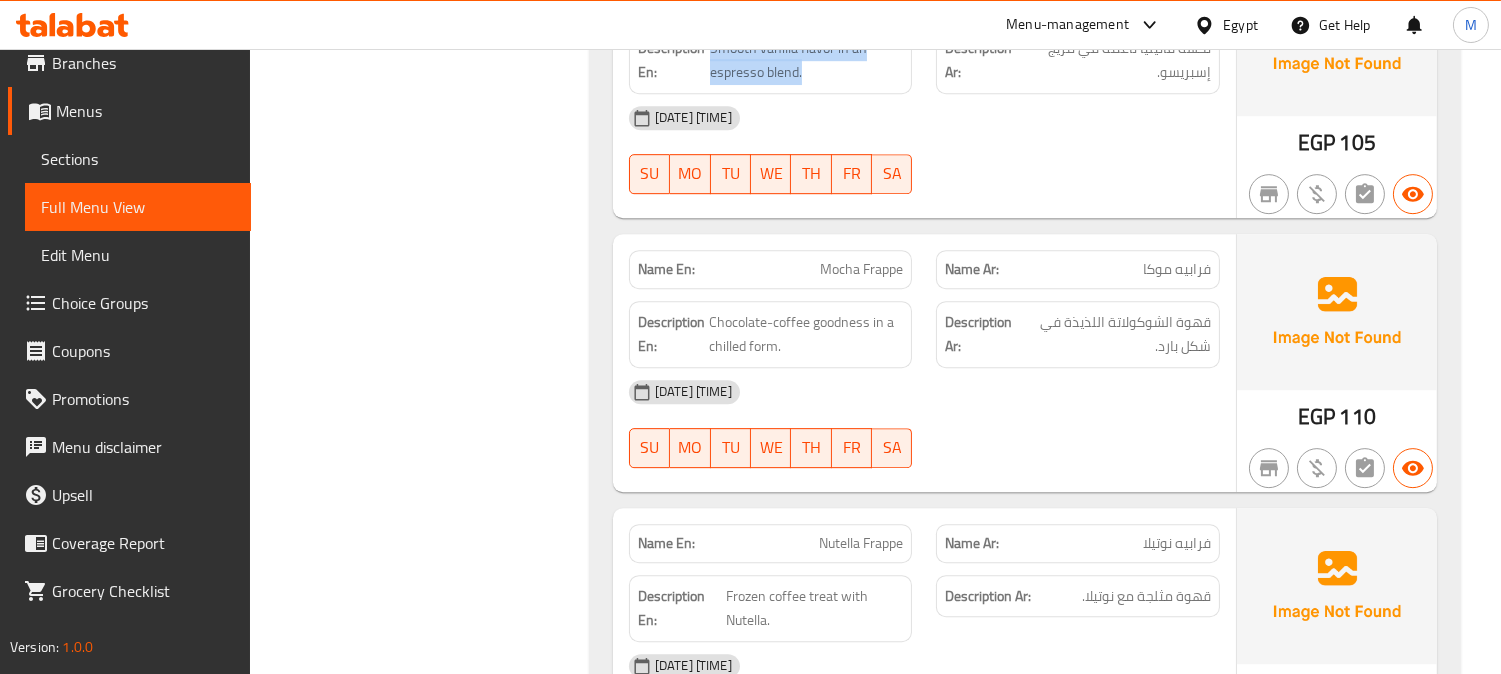 scroll, scrollTop: 11111, scrollLeft: 0, axis: vertical 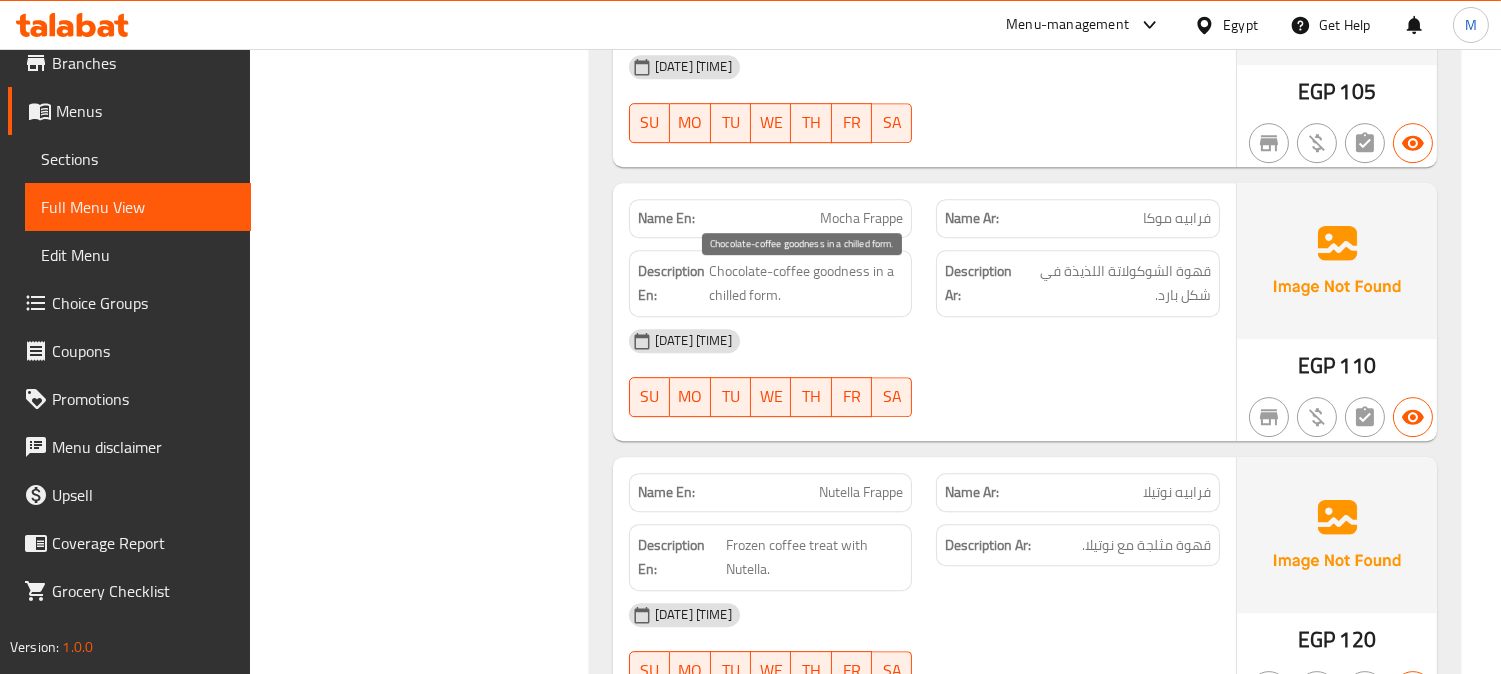 click on "Chocolate-coffee goodness in a chilled form." at bounding box center [806, 283] 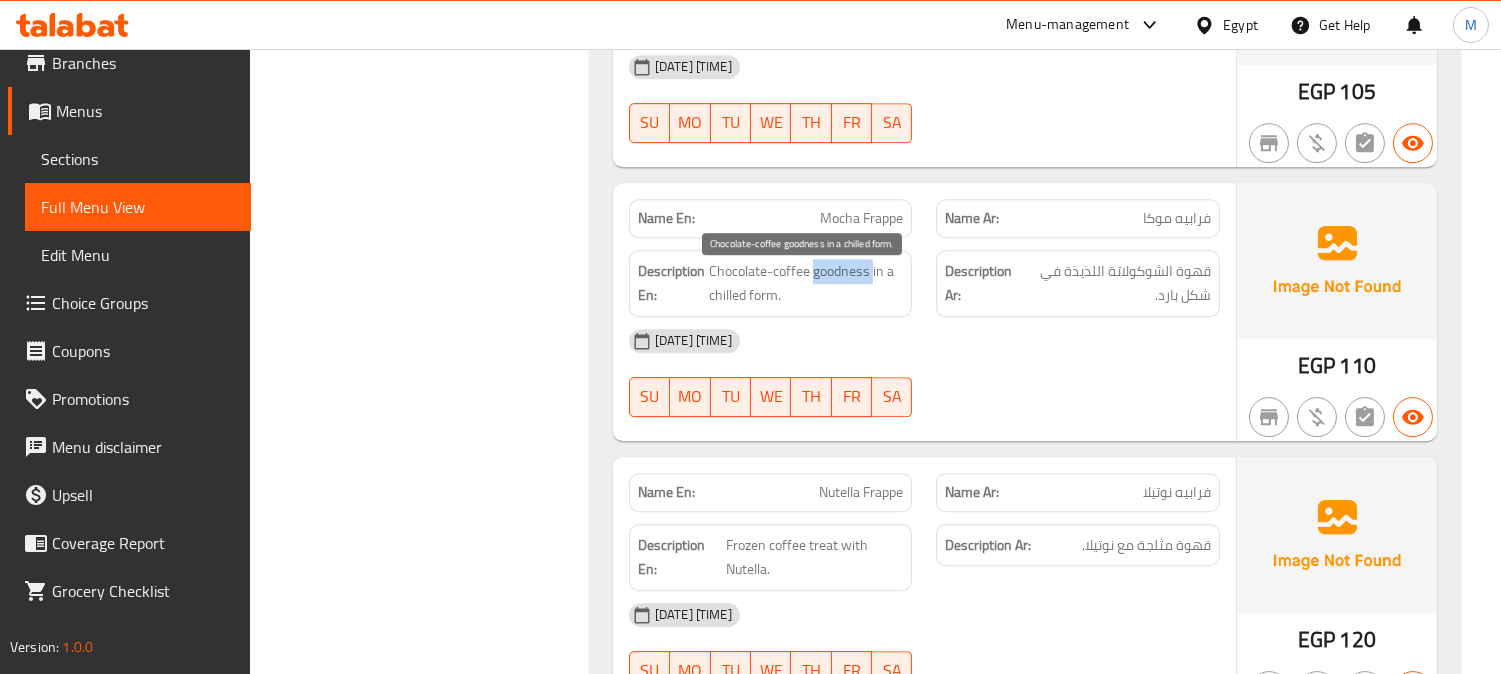 click on "Chocolate-coffee goodness in a chilled form." at bounding box center (806, 283) 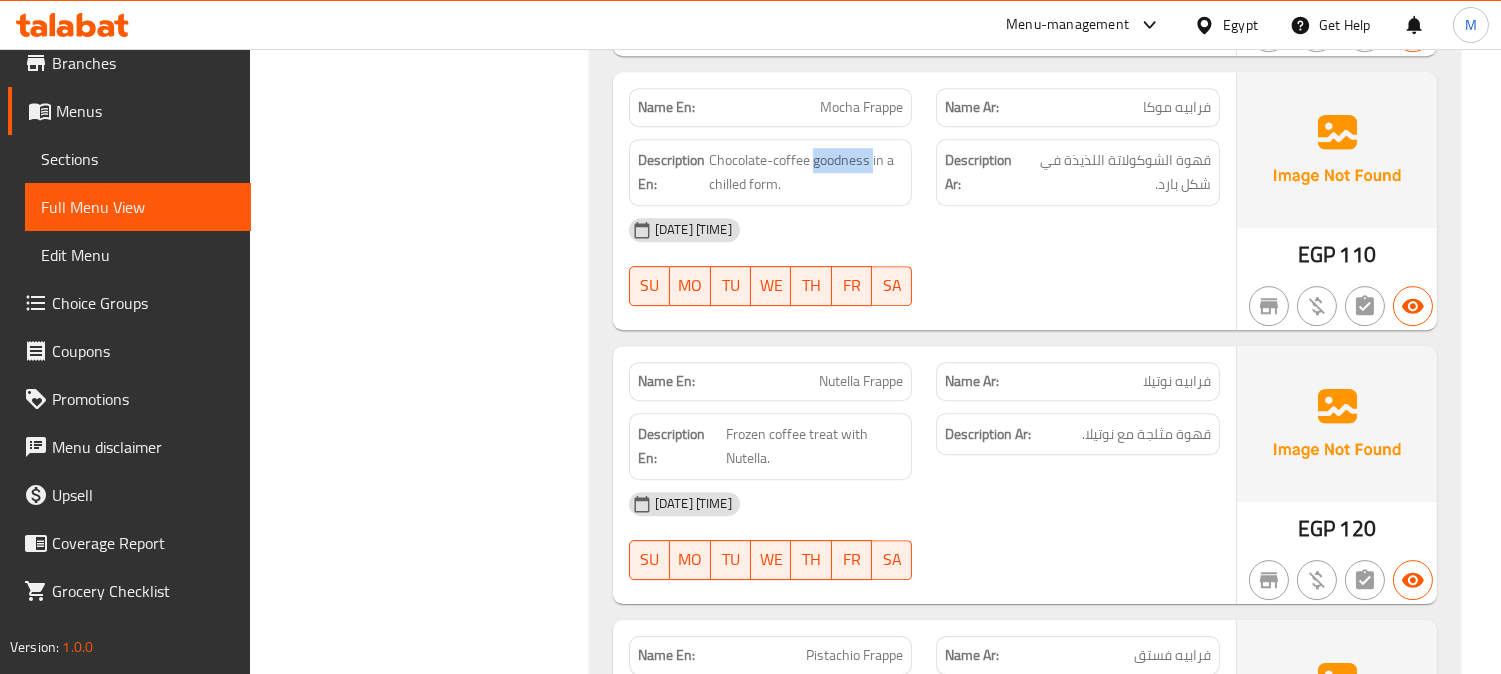 scroll, scrollTop: 11333, scrollLeft: 0, axis: vertical 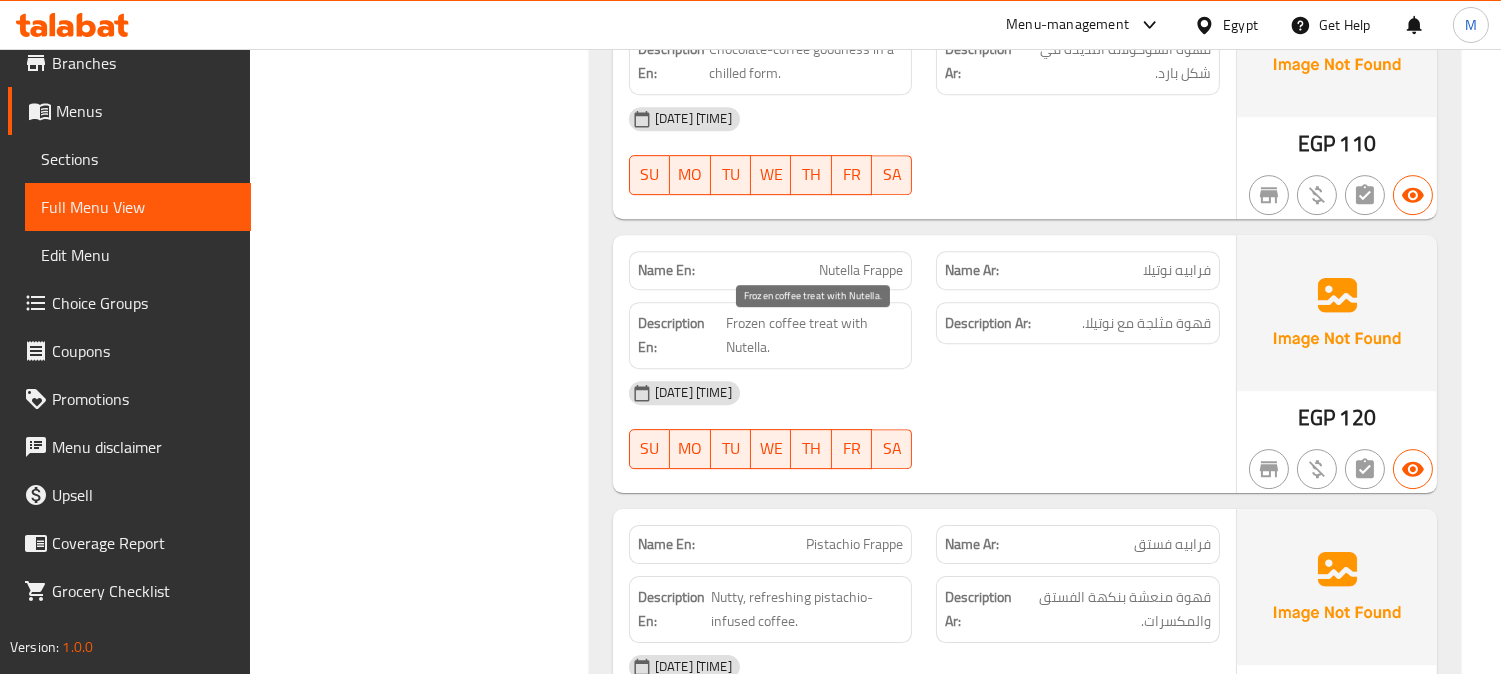 click on "Frozen coffee treat with Nutella." at bounding box center (815, 335) 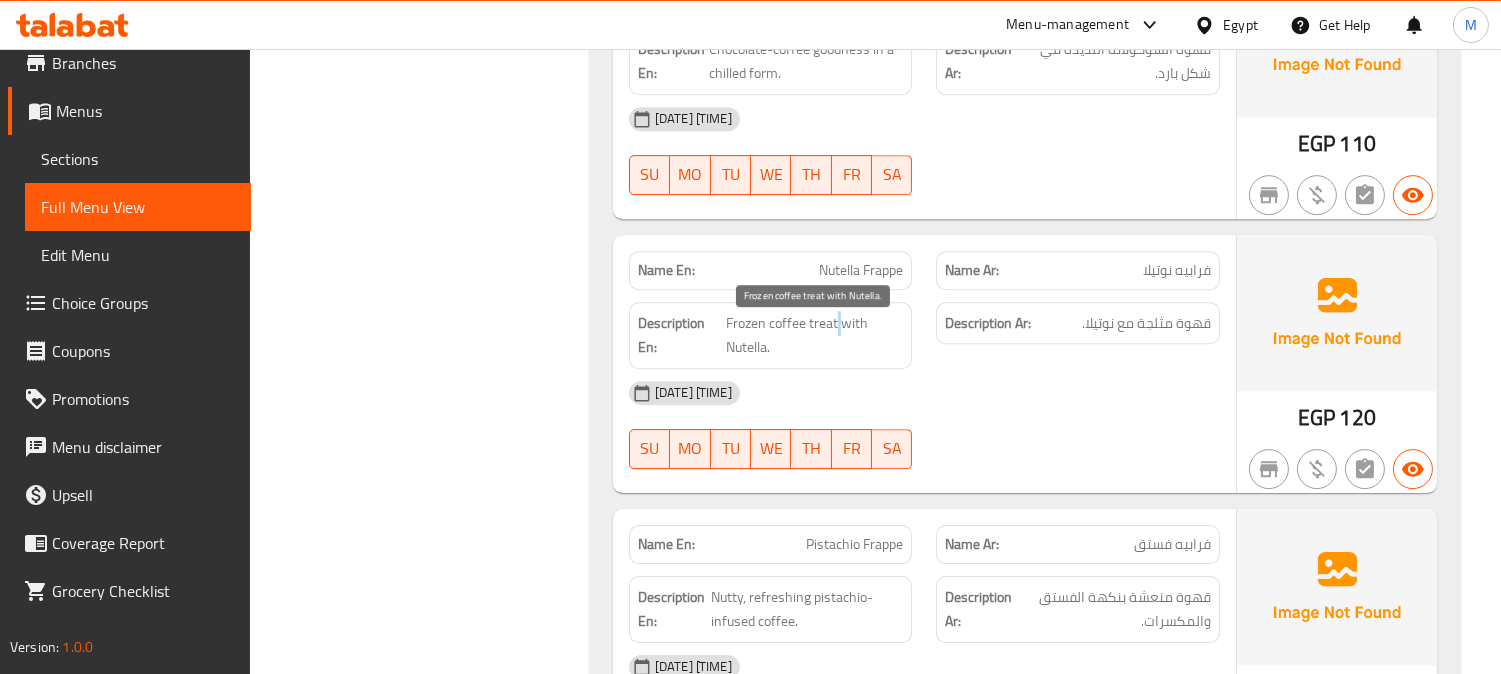 click on "Frozen coffee treat with Nutella." at bounding box center [815, 335] 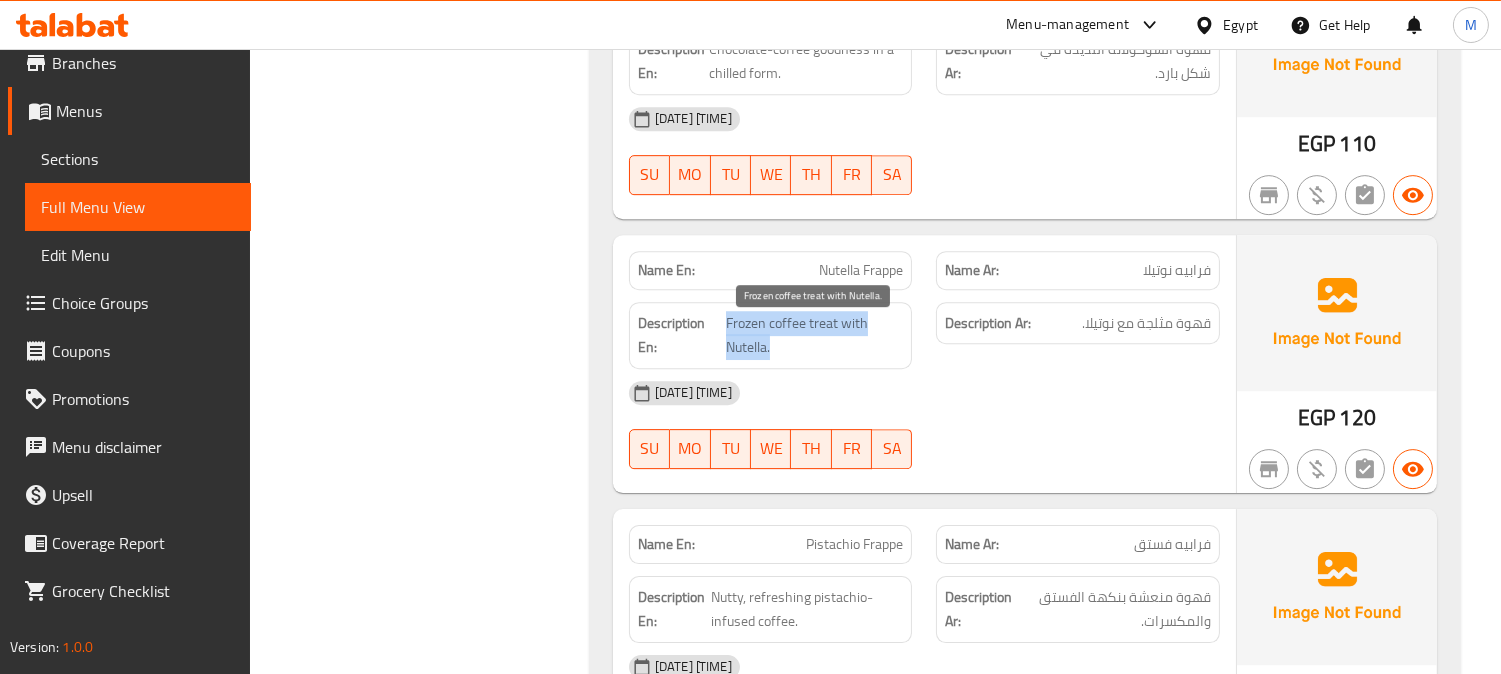 click on "Frozen coffee treat with Nutella." at bounding box center (815, 335) 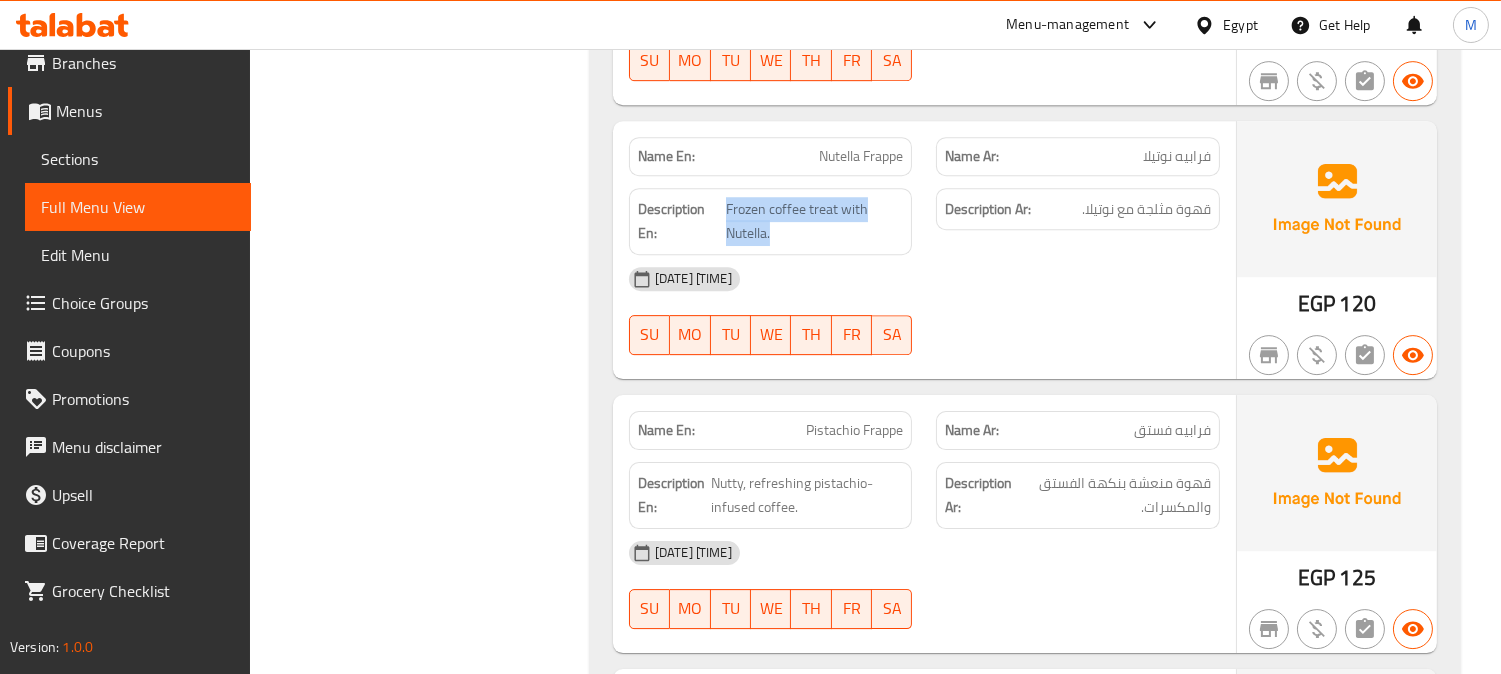 scroll, scrollTop: 11555, scrollLeft: 0, axis: vertical 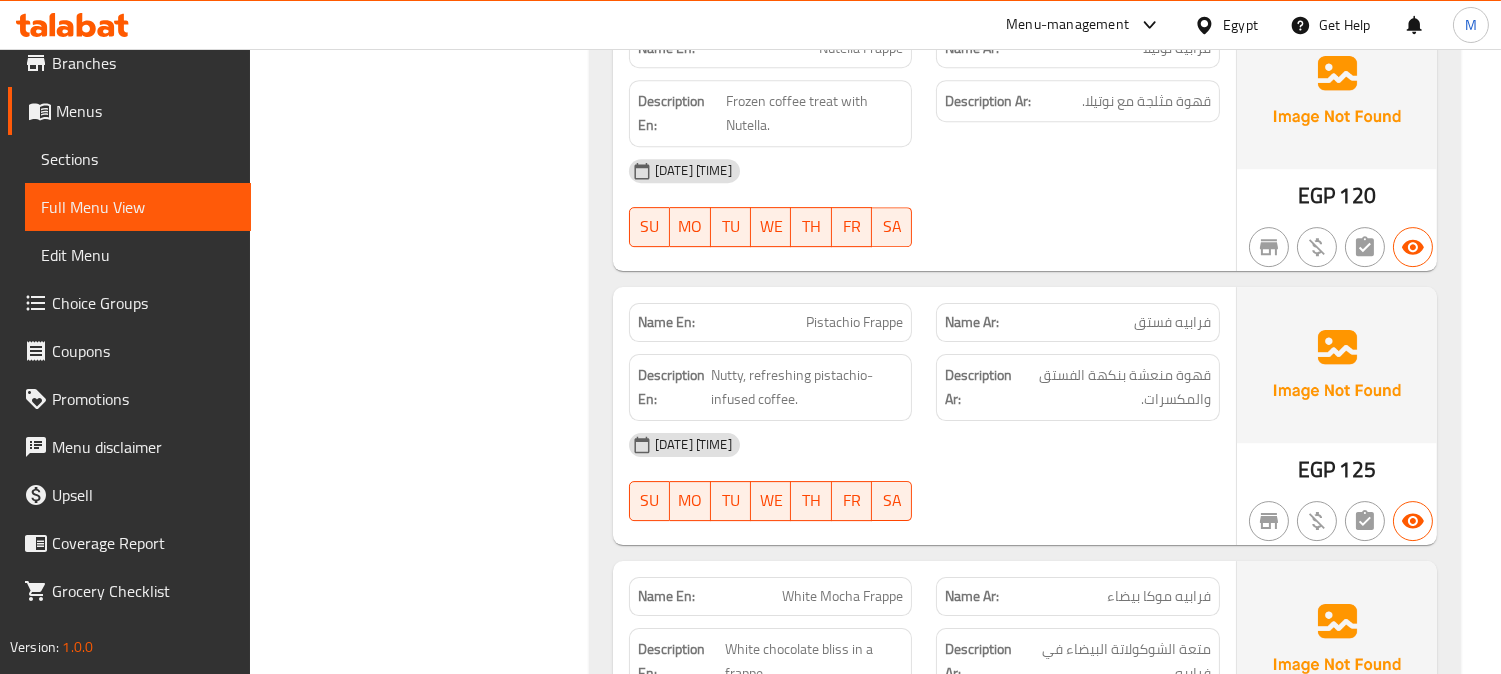 click on "Pistachio Frappe" at bounding box center (880, -9833) 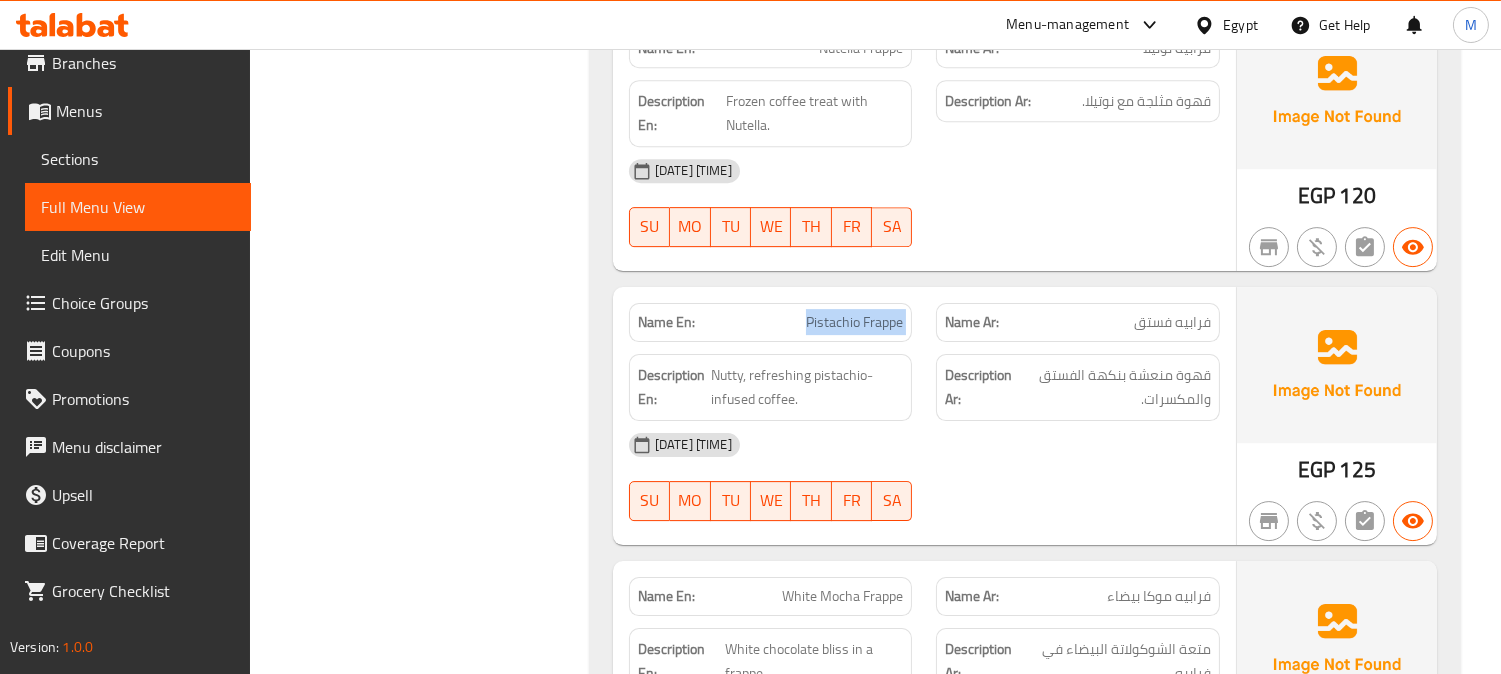 click on "Pistachio Frappe" at bounding box center (880, -9833) 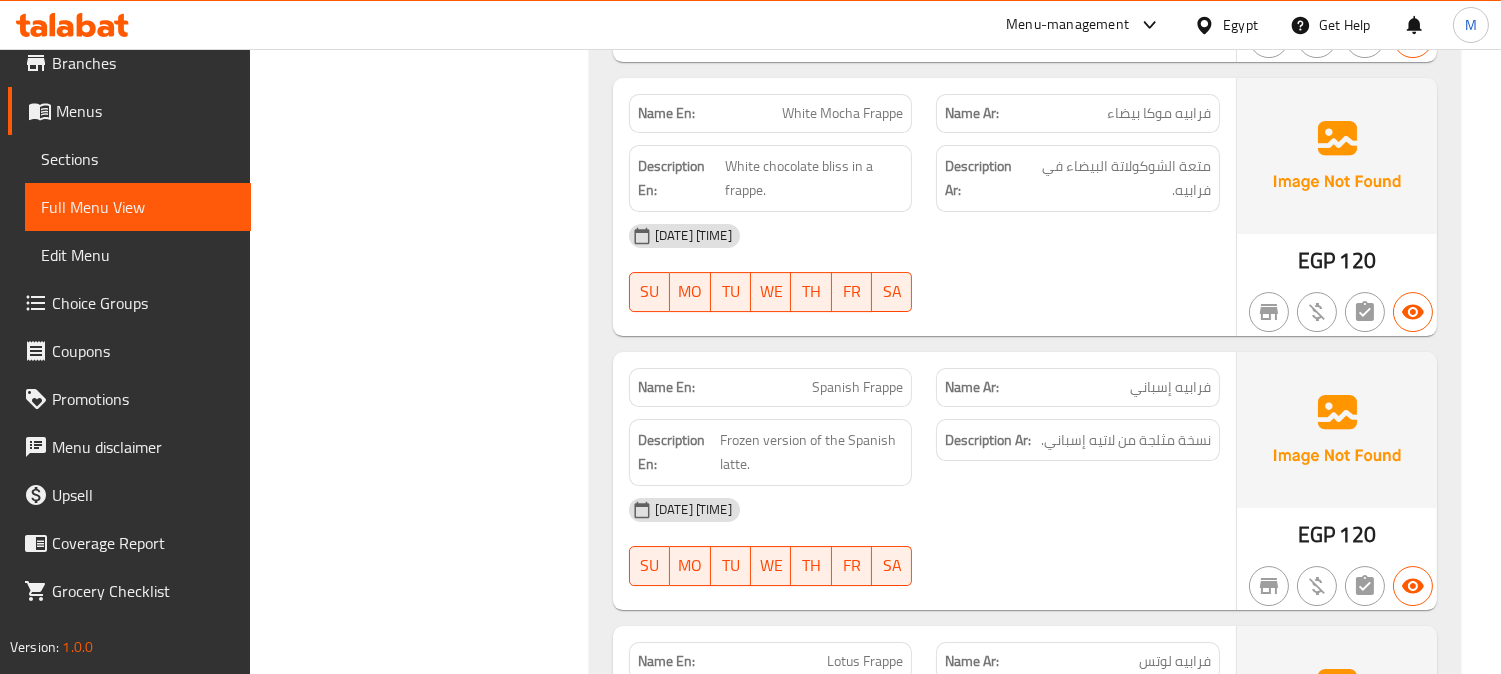 scroll, scrollTop: 12000, scrollLeft: 0, axis: vertical 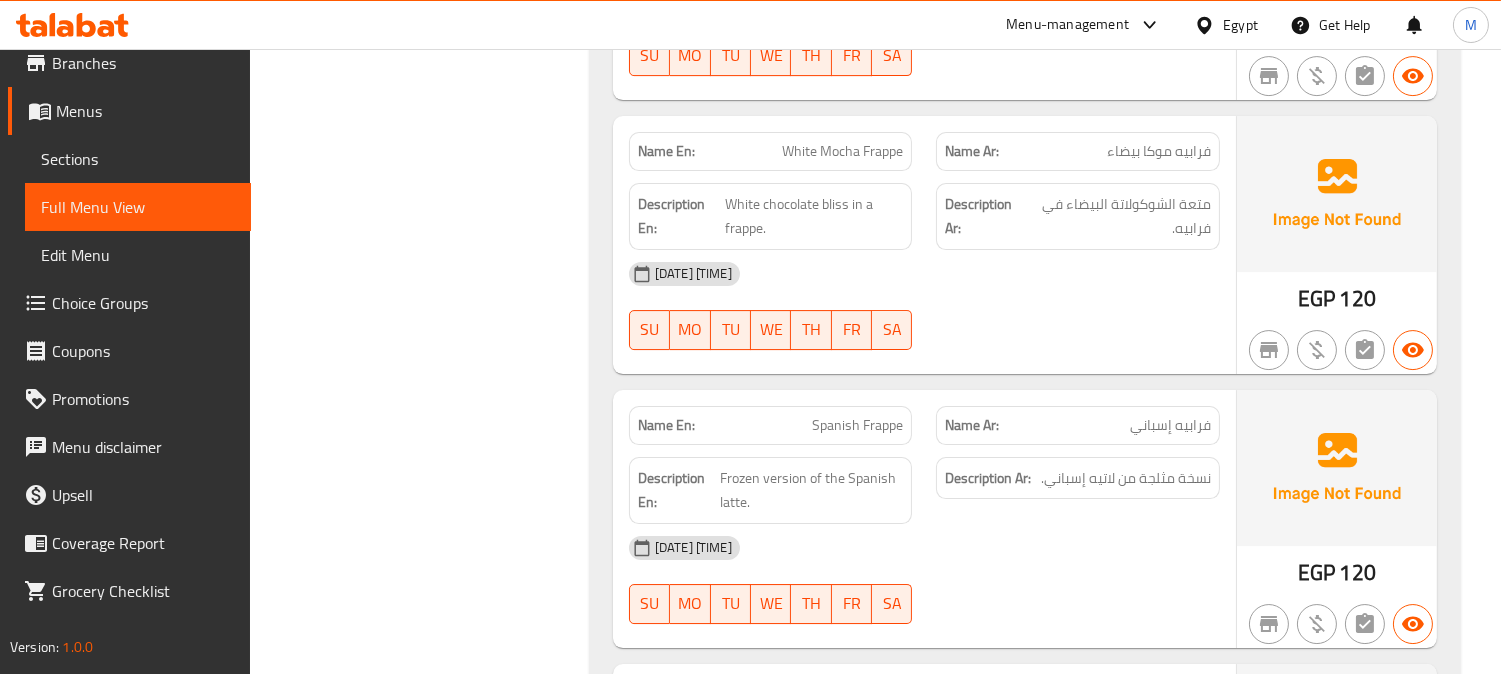 click on "White Mocha Frappe" at bounding box center (875, -10004) 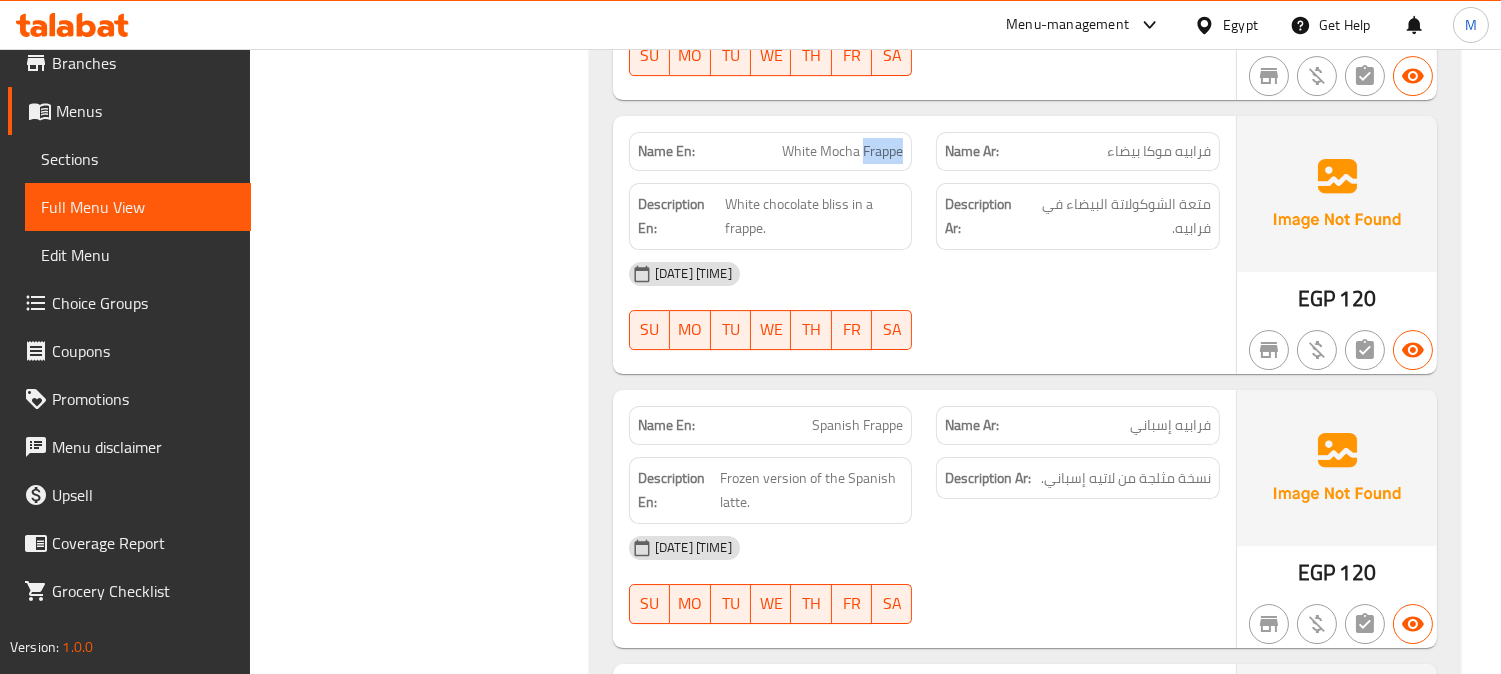 click on "White Mocha Frappe" at bounding box center [875, -10004] 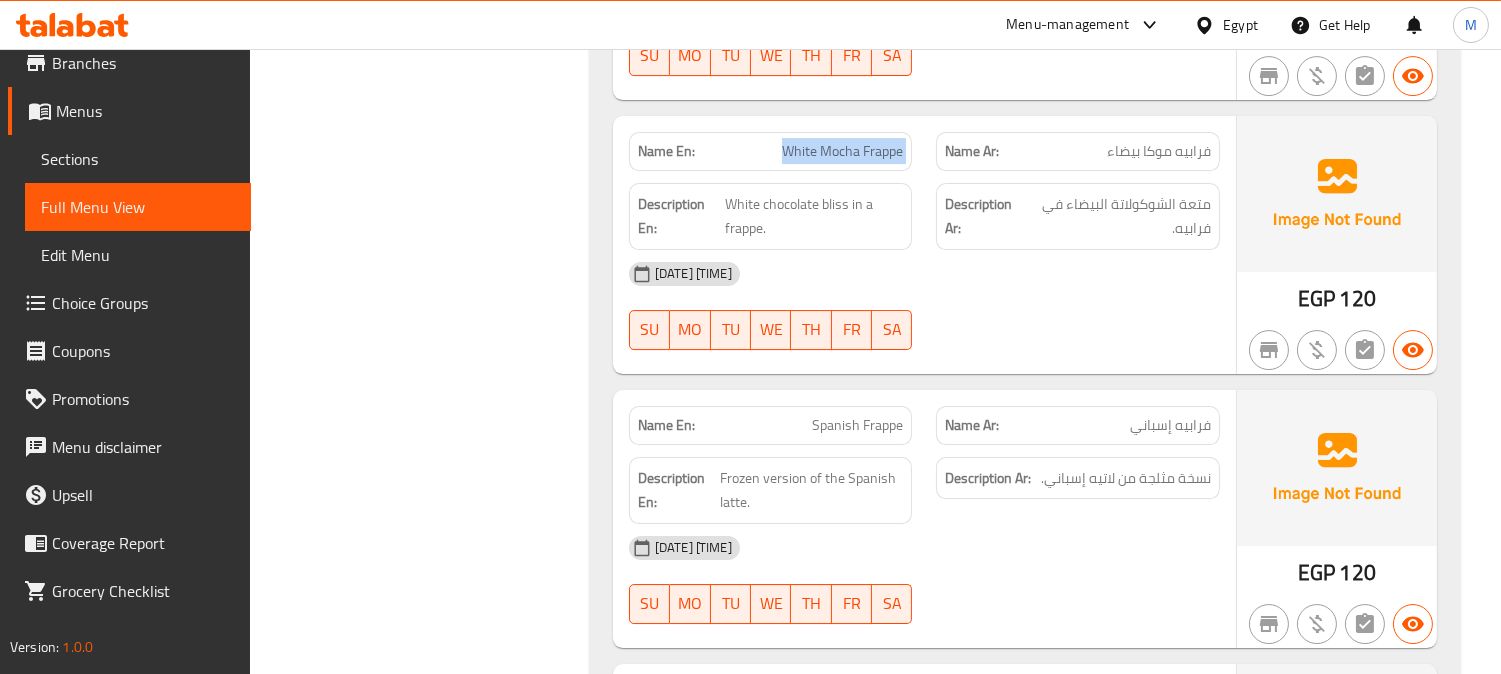 click on "White Mocha Frappe" at bounding box center [875, -10004] 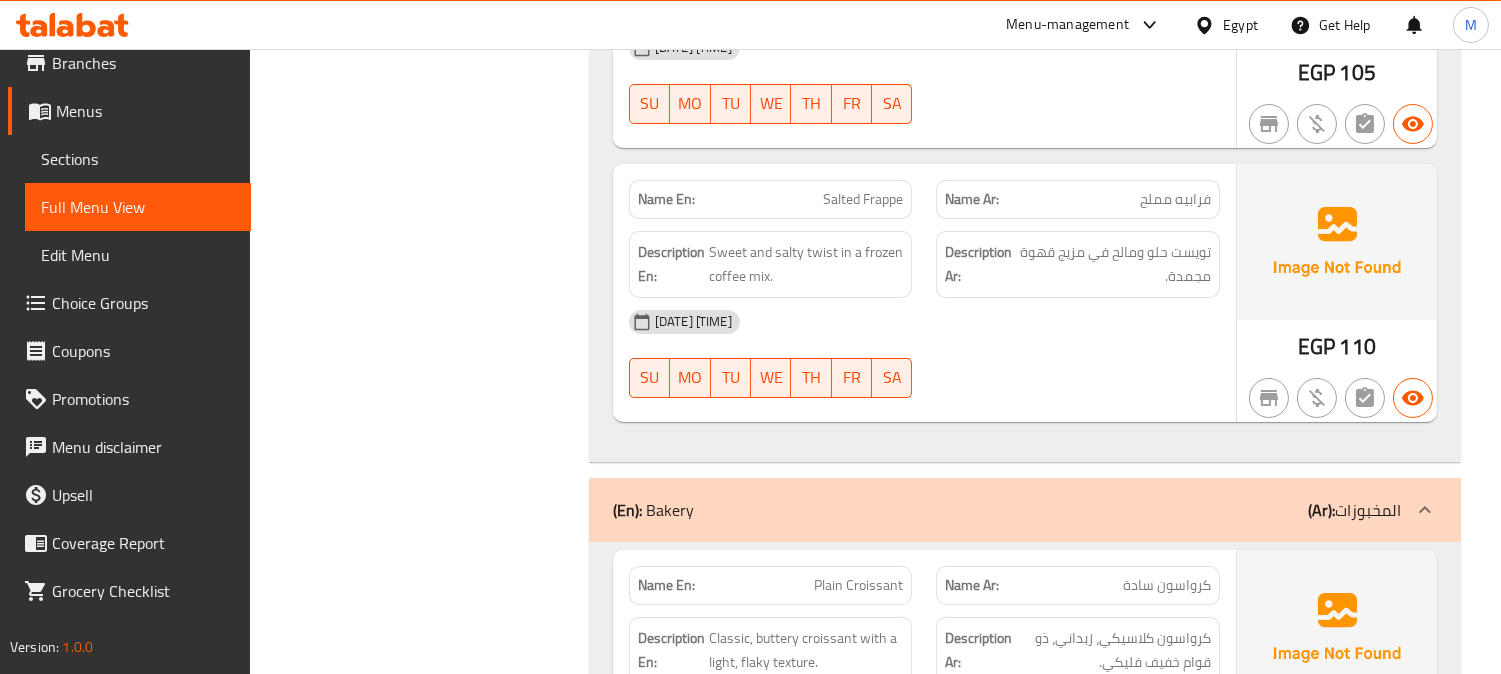 scroll, scrollTop: 13666, scrollLeft: 0, axis: vertical 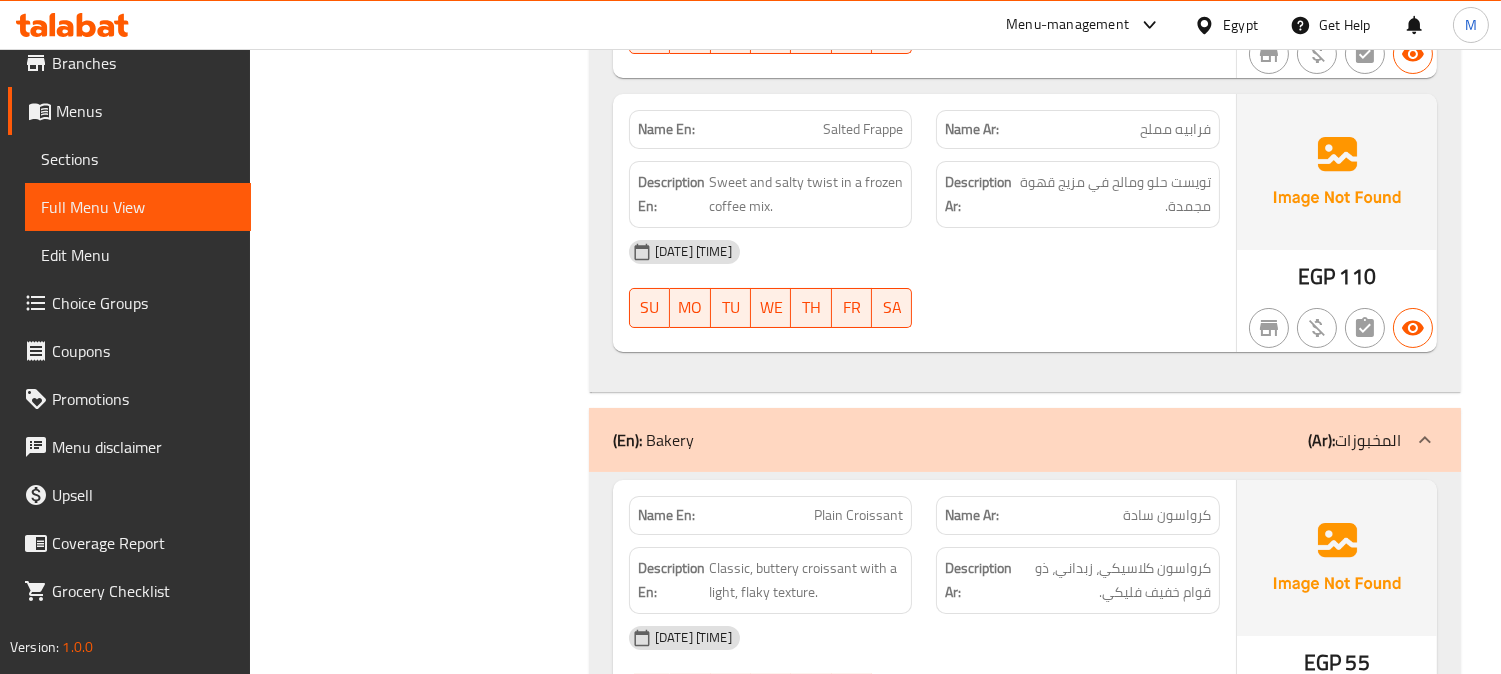 click on "Name En: Salted Frappe" at bounding box center [771, -10049] 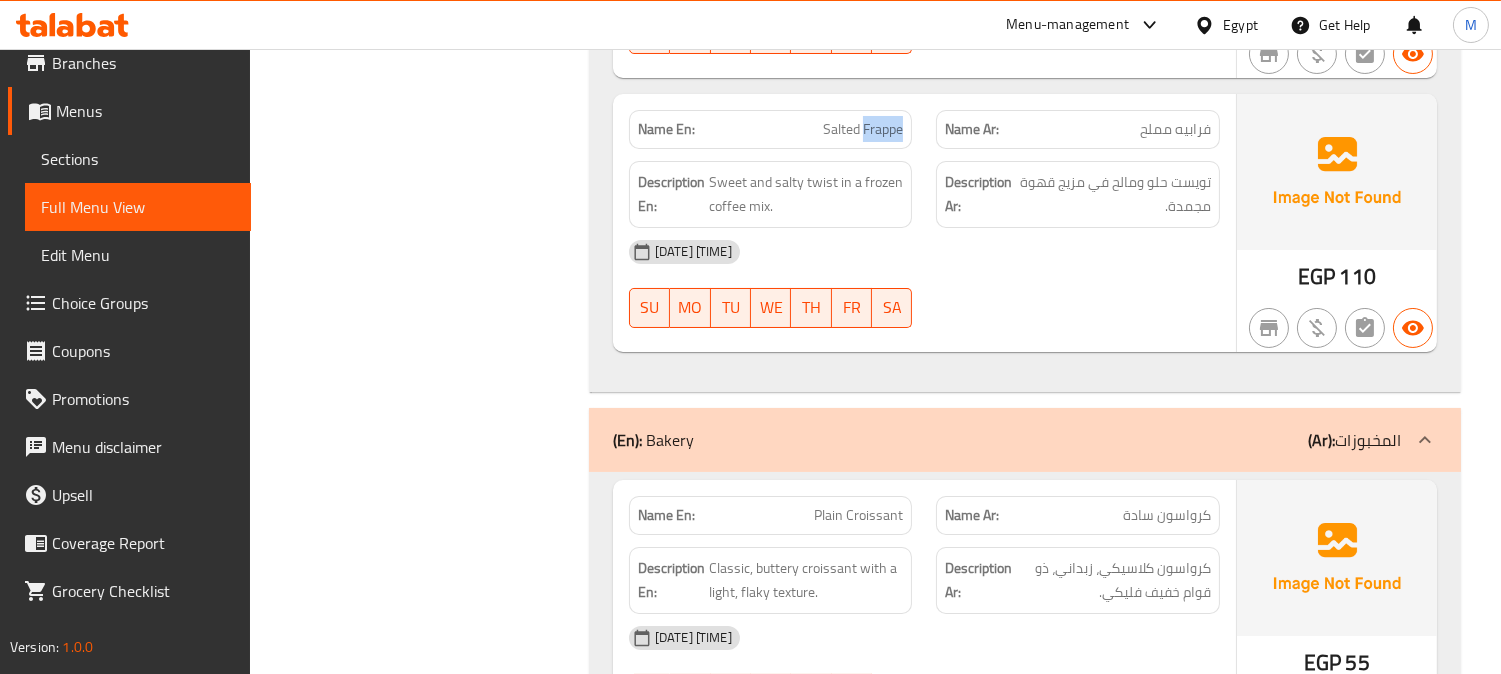 click on "Name En: Salted Frappe" at bounding box center [771, -10049] 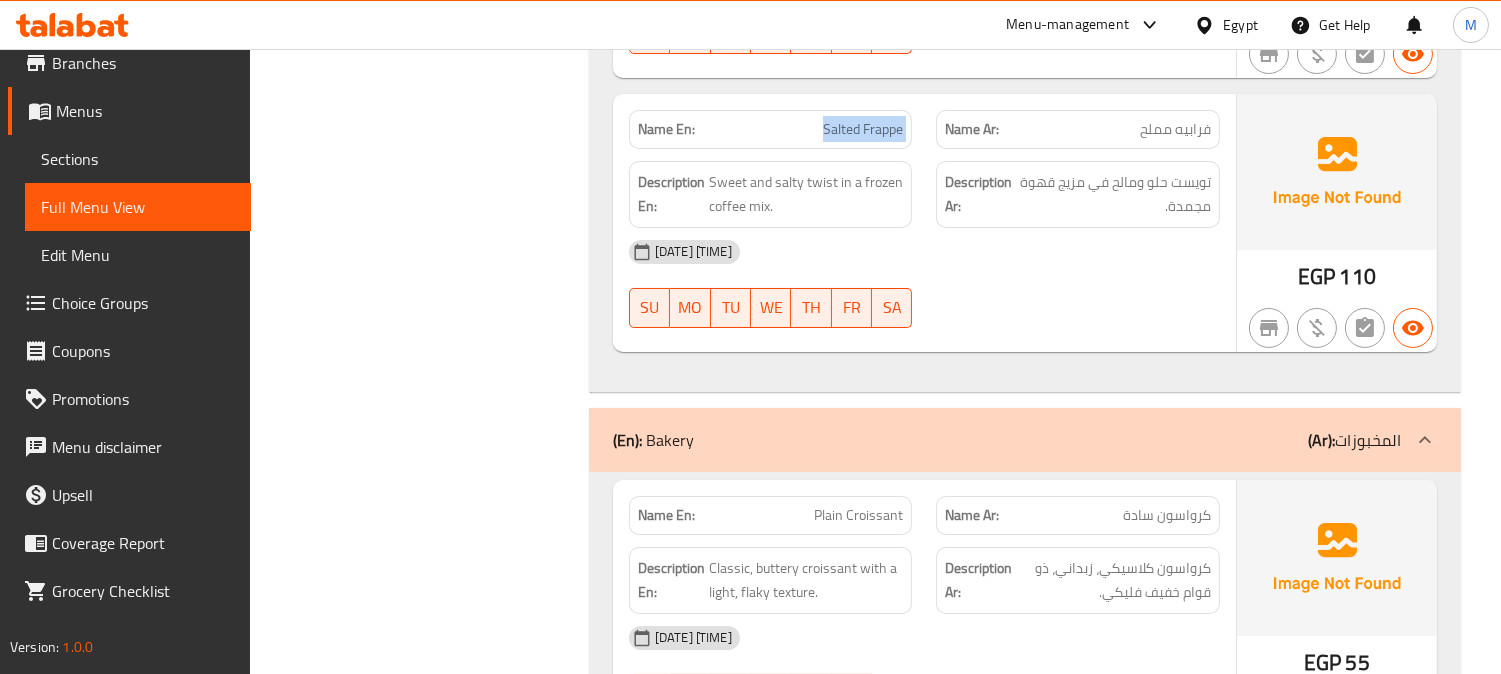 click on "Name En: Salted Frappe" at bounding box center [771, -10049] 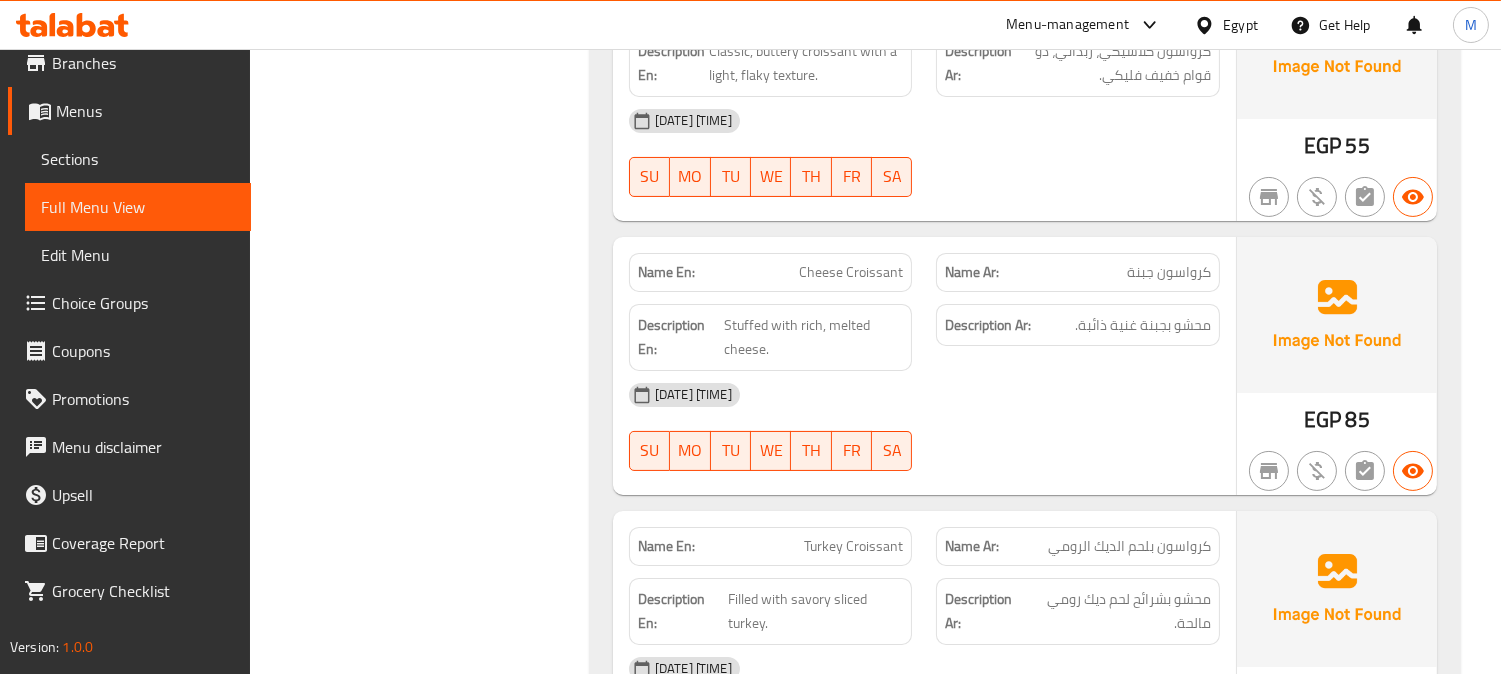 scroll, scrollTop: 14222, scrollLeft: 0, axis: vertical 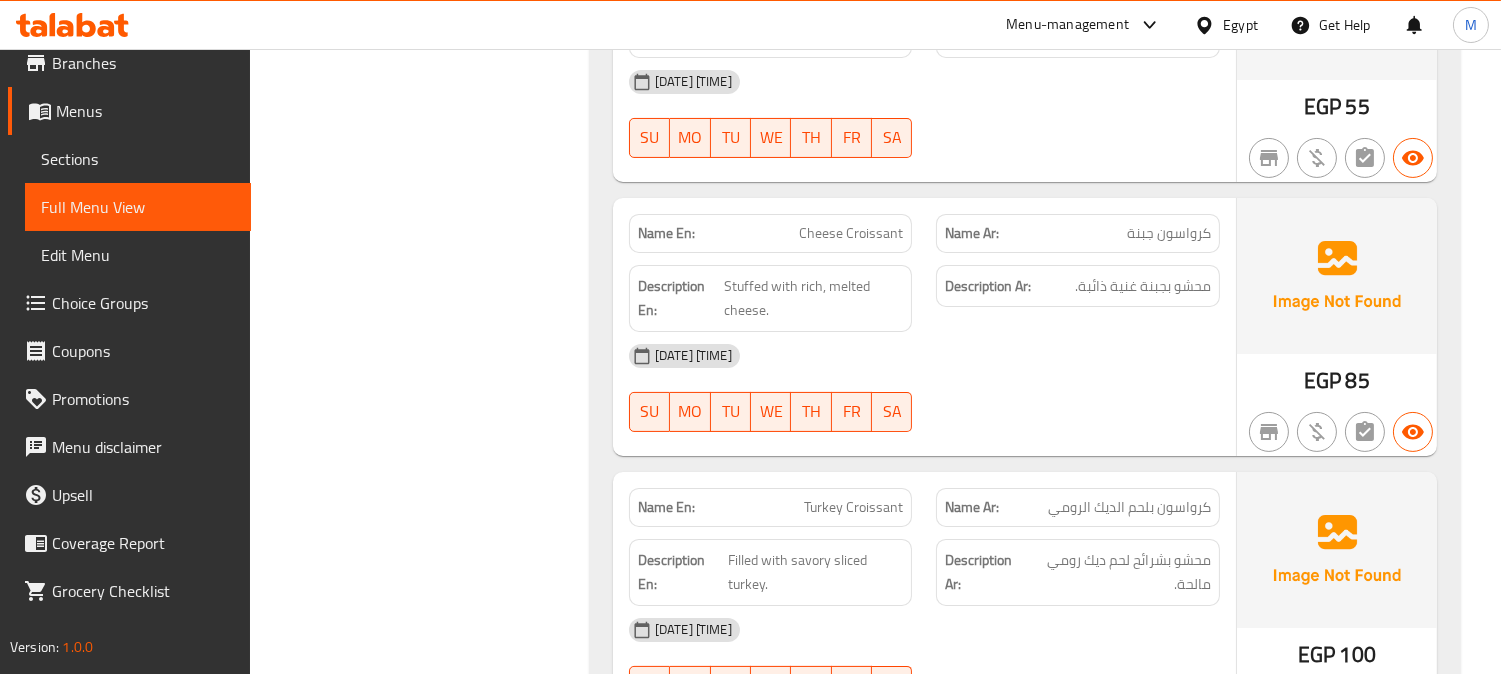 click on "Filter Branches Branches Popular filters Free items Branch specific items Has choices Upsell items Availability filters Available Not available View filters Collapse sections Collapse categories Collapse Choices" at bounding box center [427, 5322] 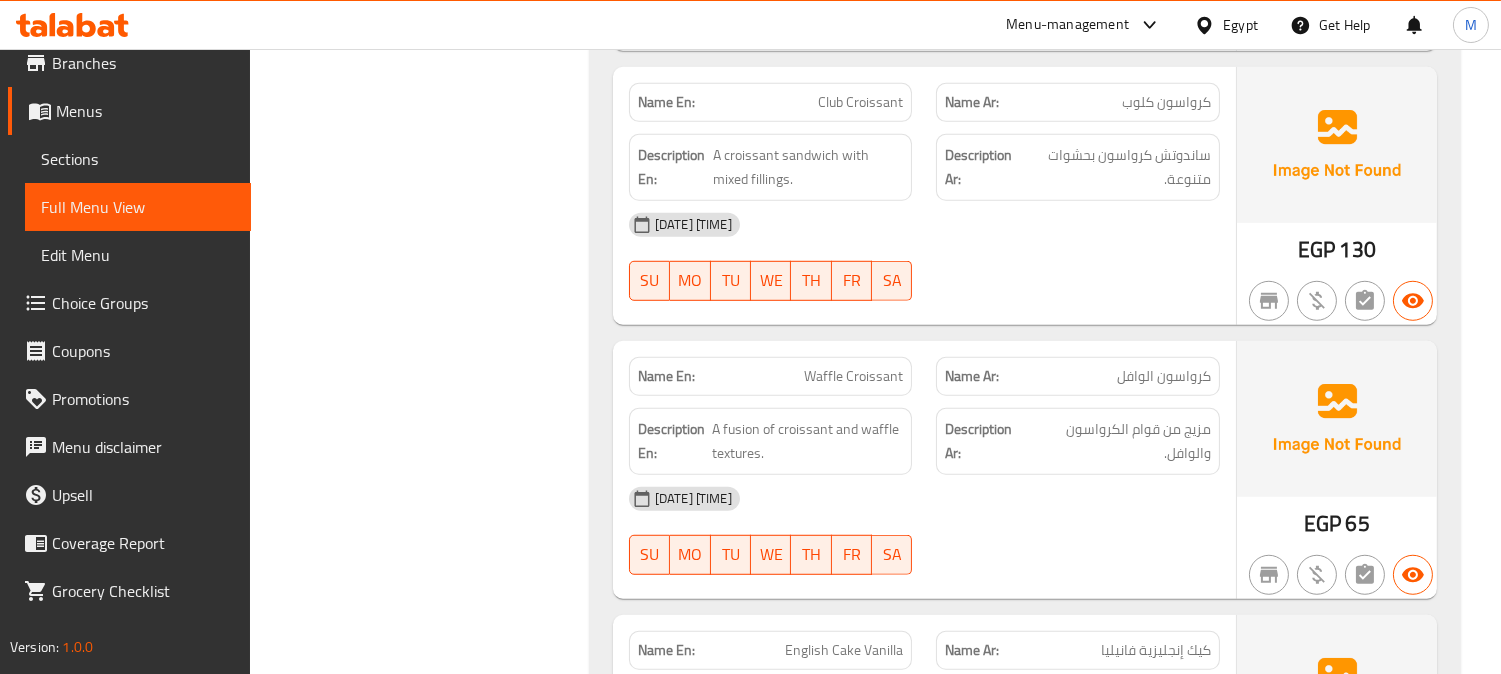 scroll, scrollTop: 16000, scrollLeft: 0, axis: vertical 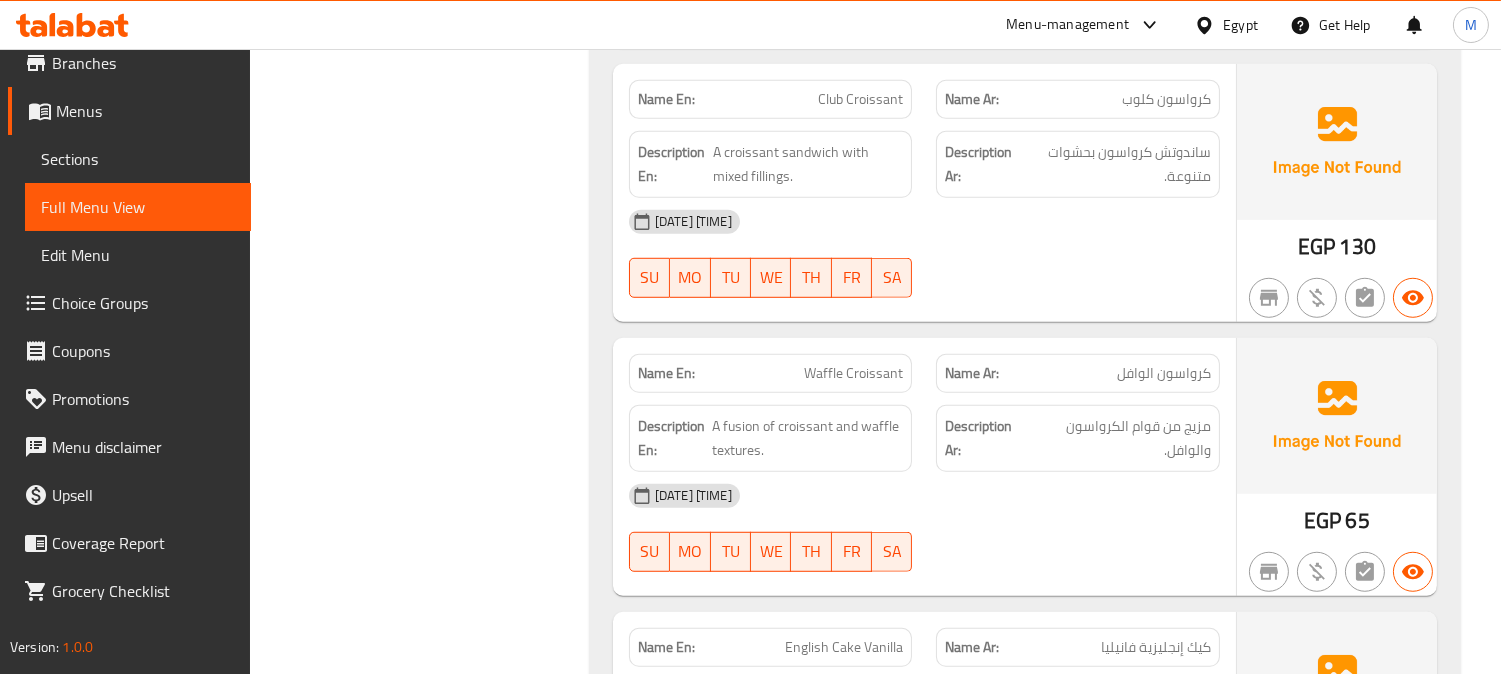 click on "Club Croissant" at bounding box center [843, -13730] 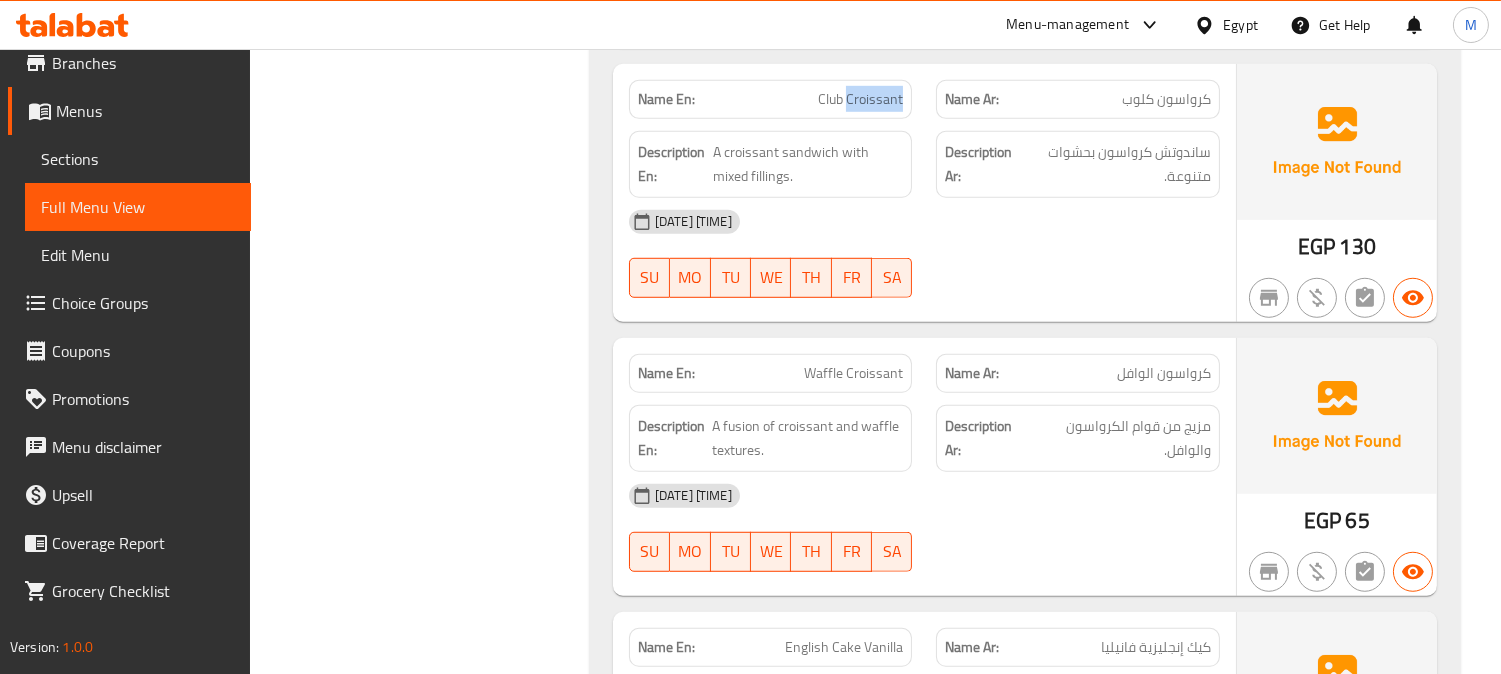 click on "Club Croissant" at bounding box center (843, -13730) 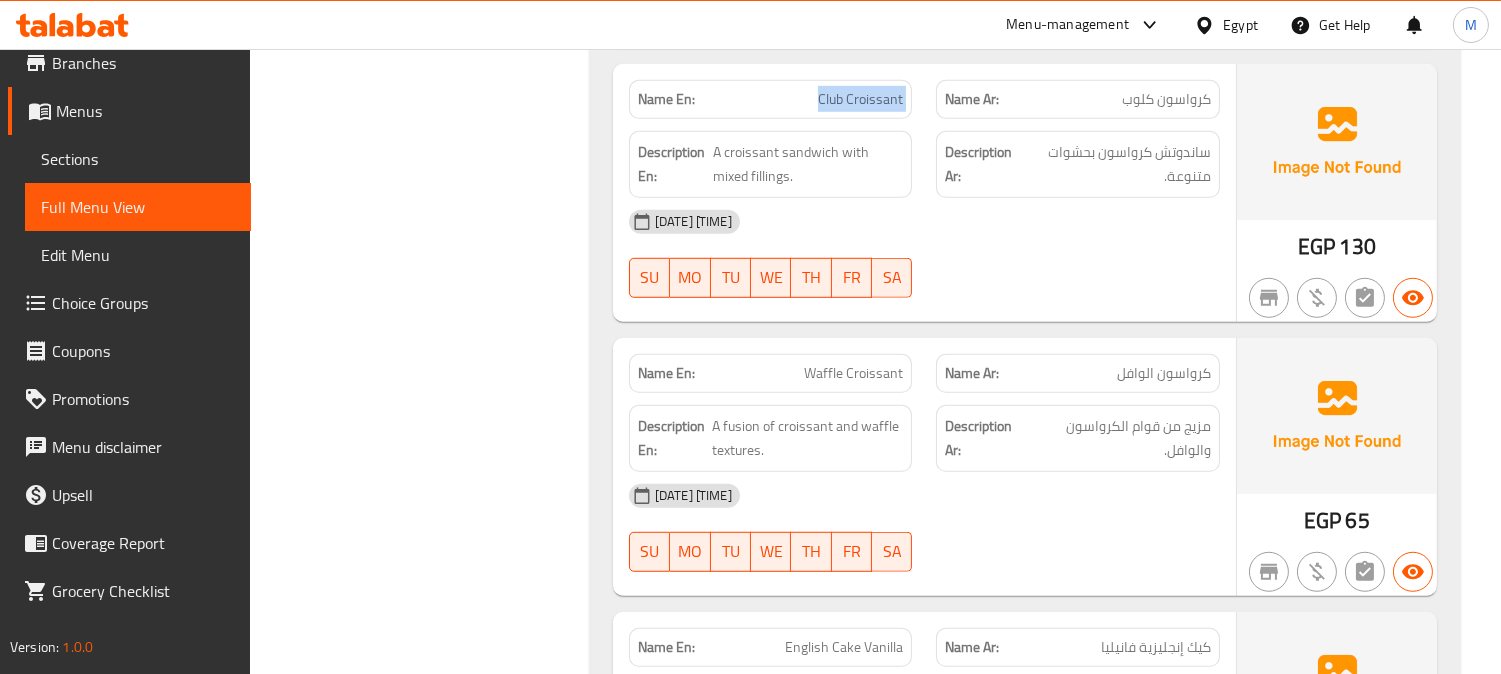 click on "Club Croissant" at bounding box center (843, -13730) 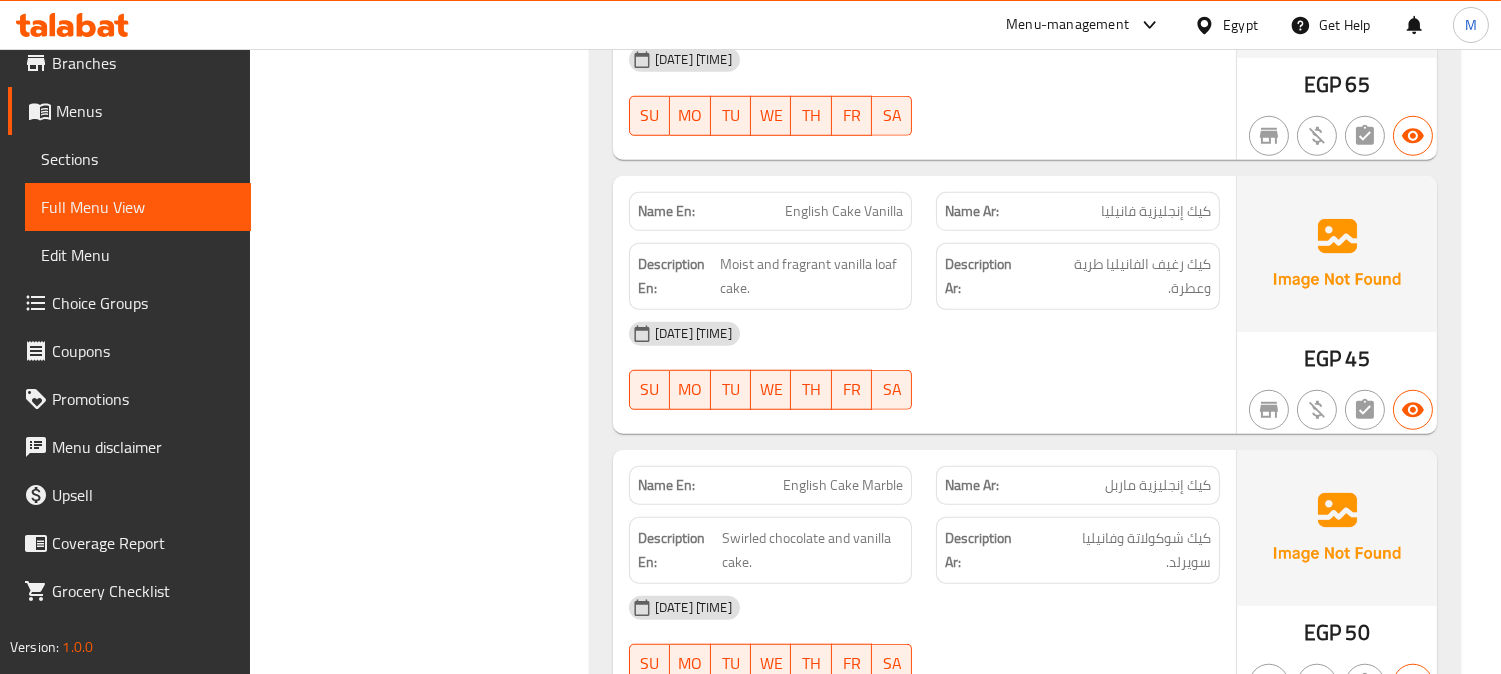 scroll, scrollTop: 16444, scrollLeft: 0, axis: vertical 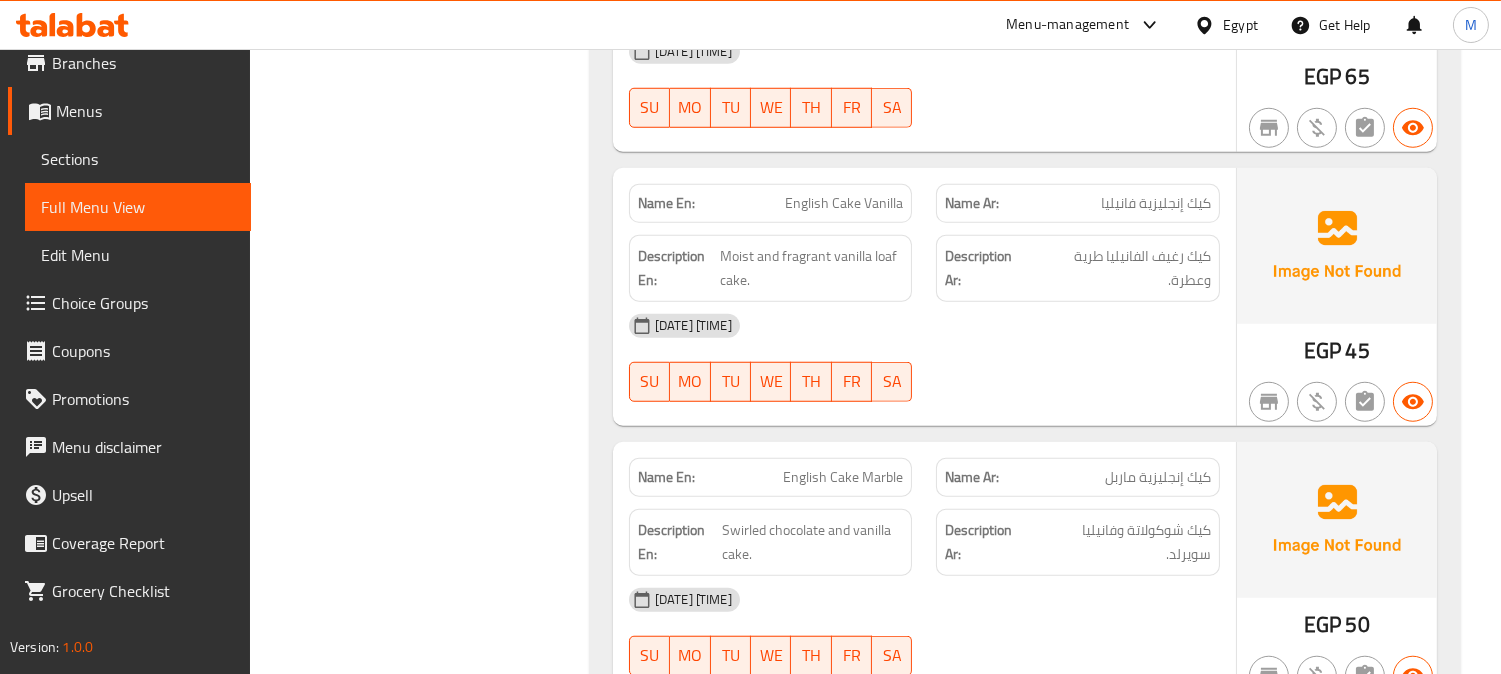 click on "English Cake Vanilla" at bounding box center (880, -13626) 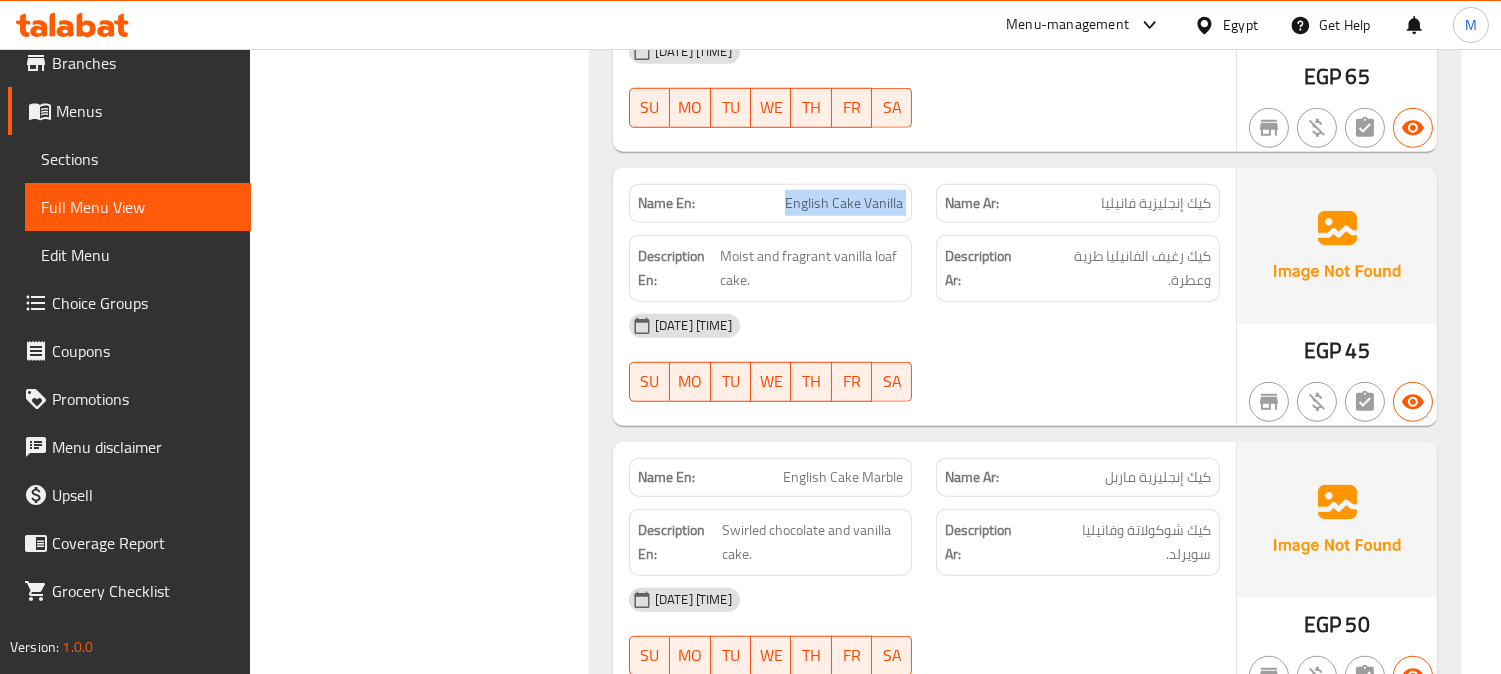 click on "English Cake Vanilla" at bounding box center (880, -13626) 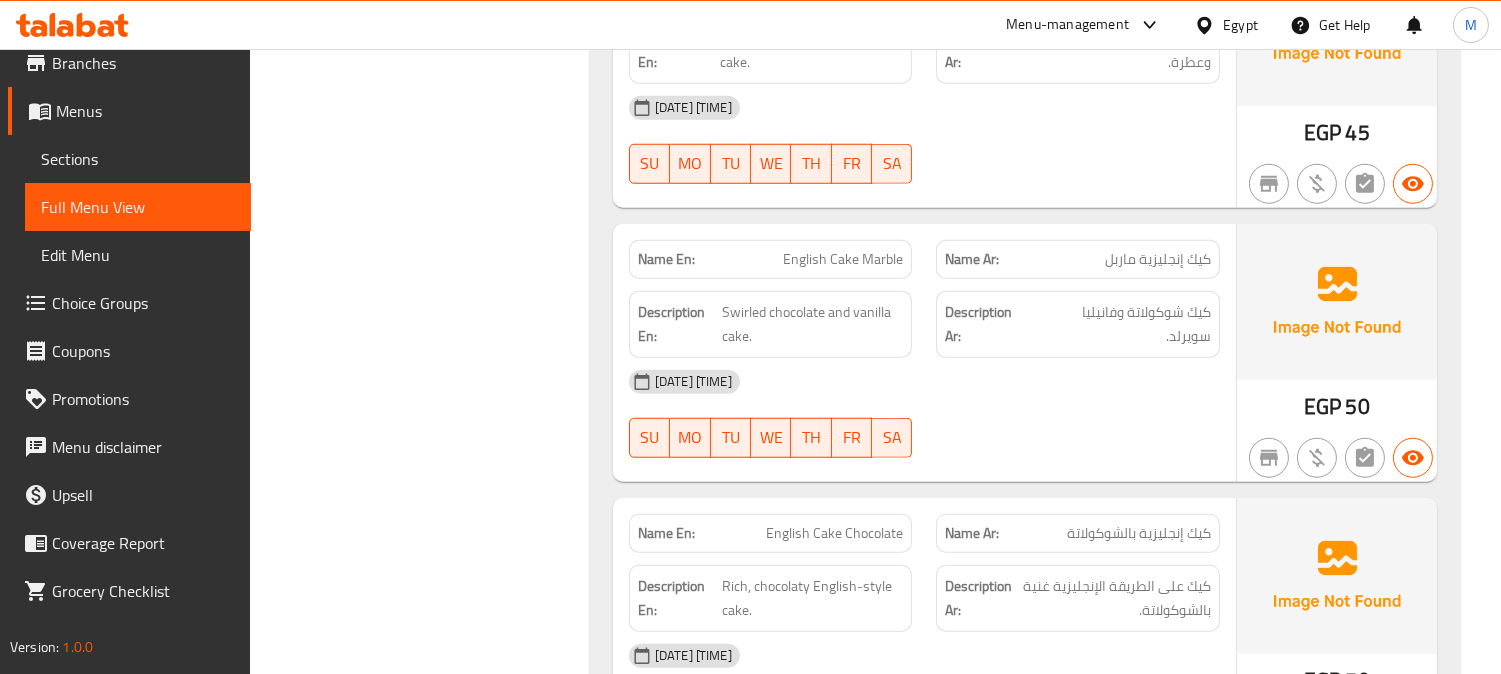 scroll, scrollTop: 16666, scrollLeft: 0, axis: vertical 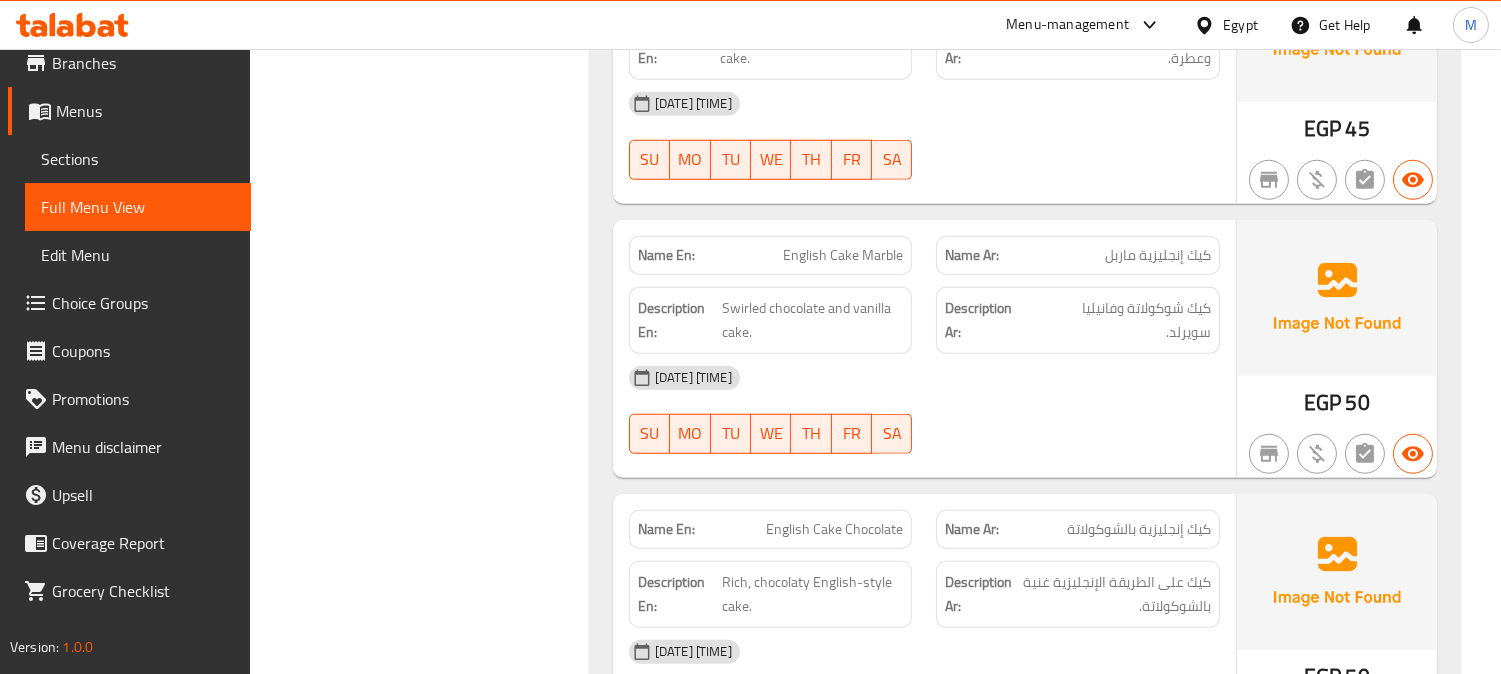 click on "English Cake Marble" at bounding box center (873, -13574) 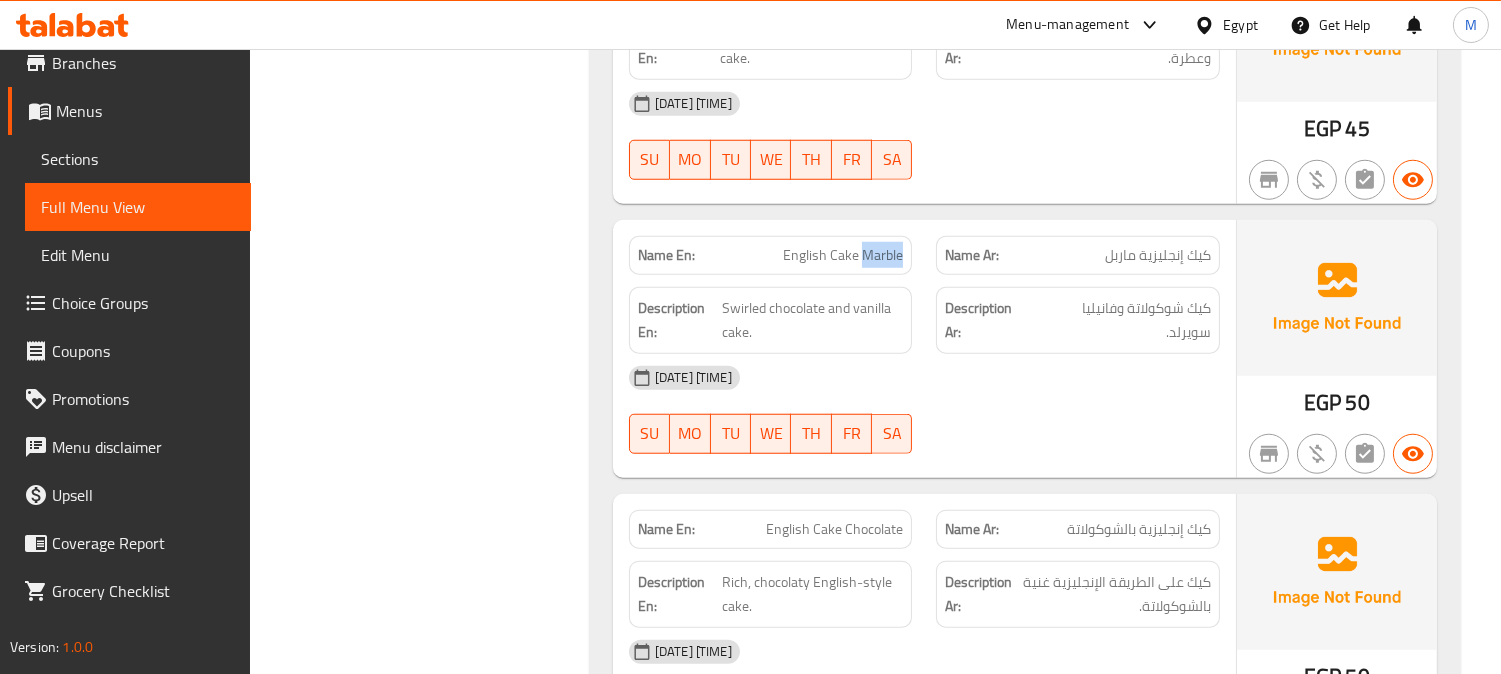 click on "English Cake Marble" at bounding box center [873, -13574] 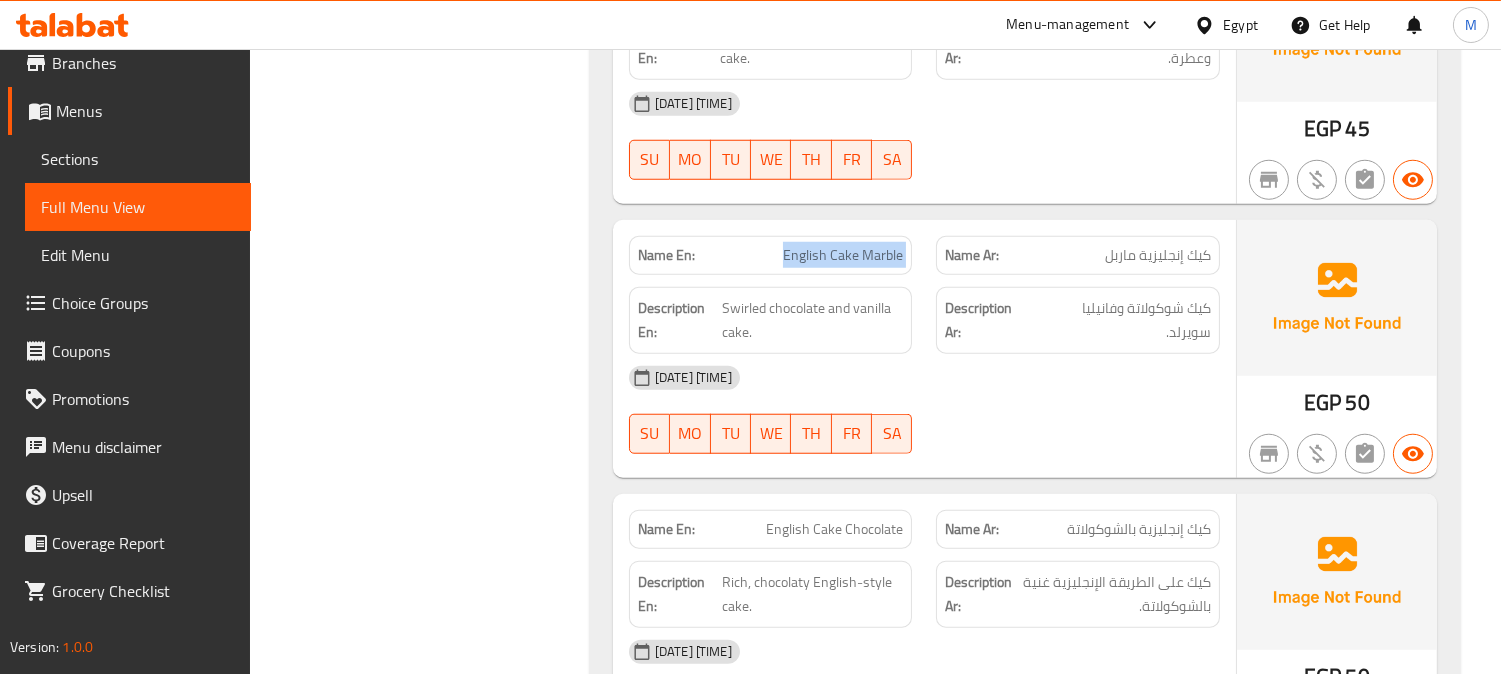 click on "English Cake Marble" at bounding box center [873, -13574] 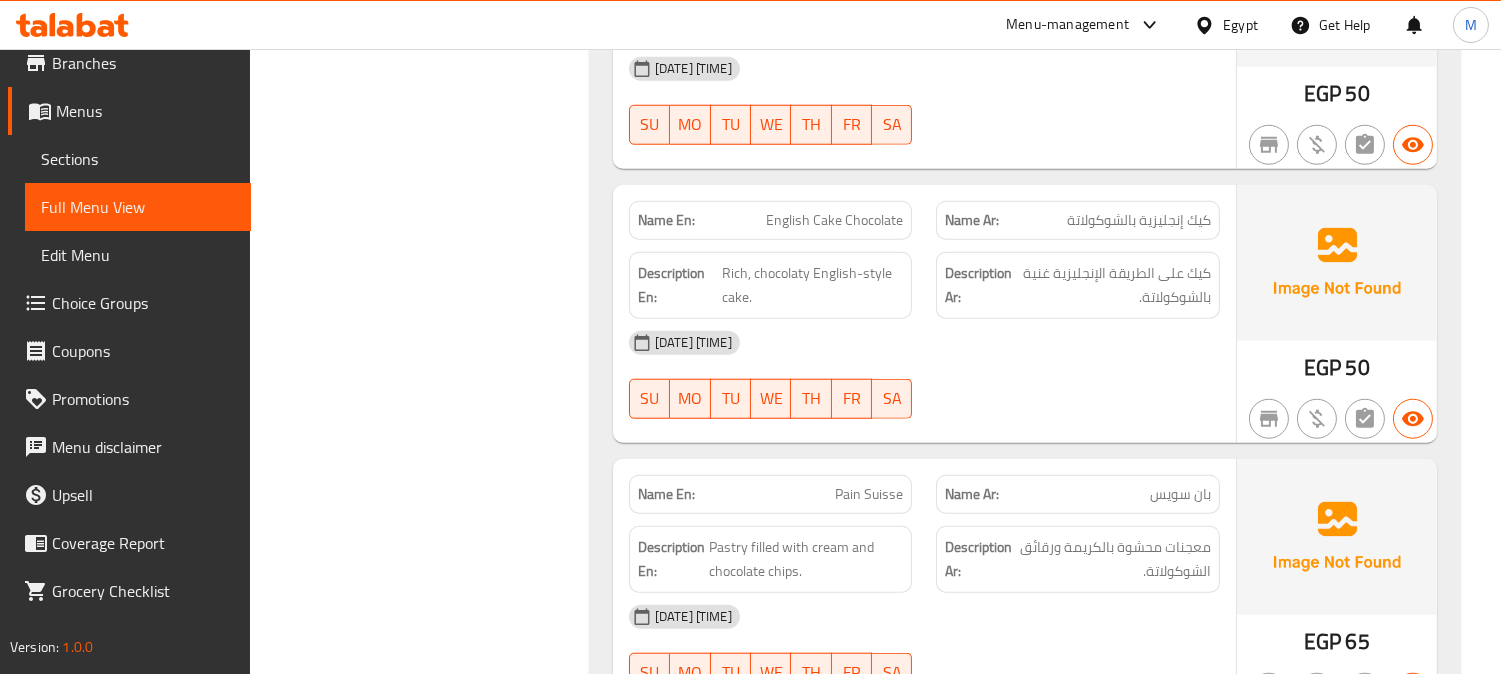 scroll, scrollTop: 17000, scrollLeft: 0, axis: vertical 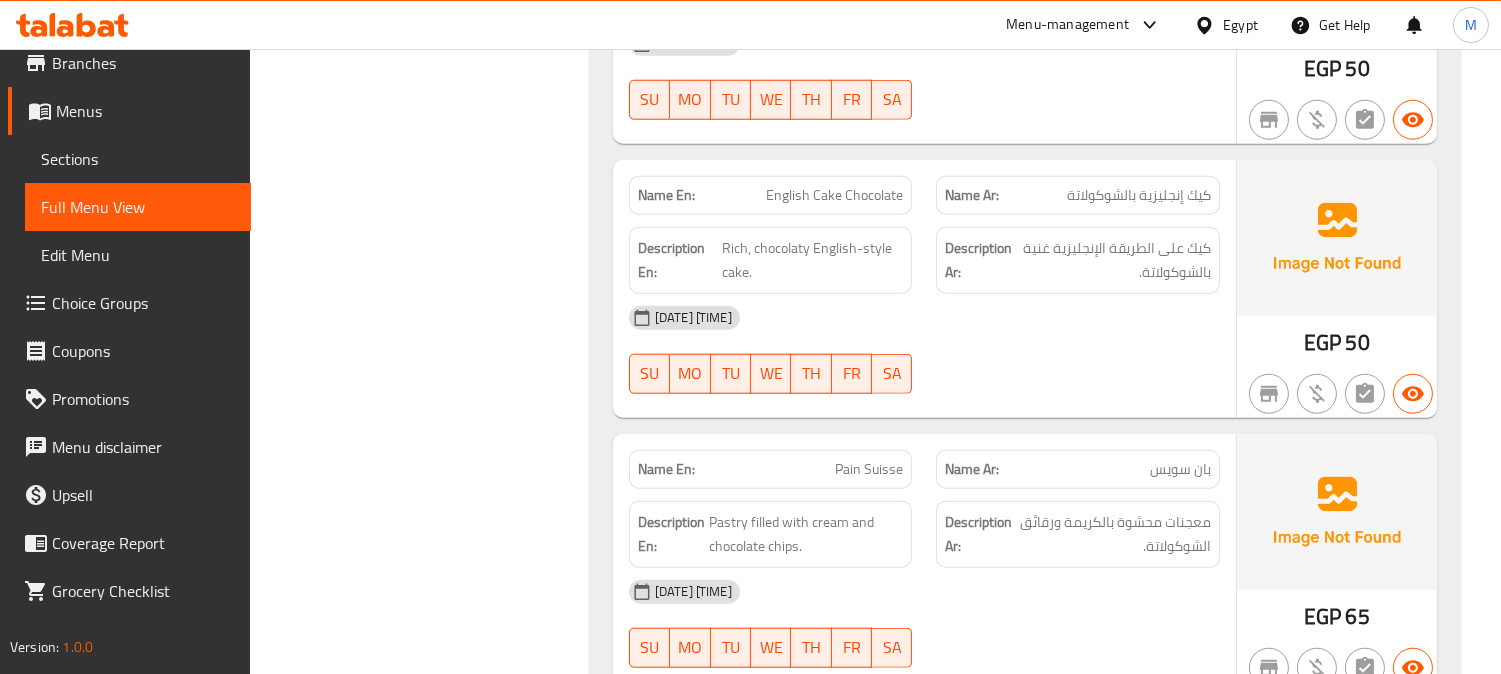 click on "Pain Suisse" at bounding box center (859, -13383) 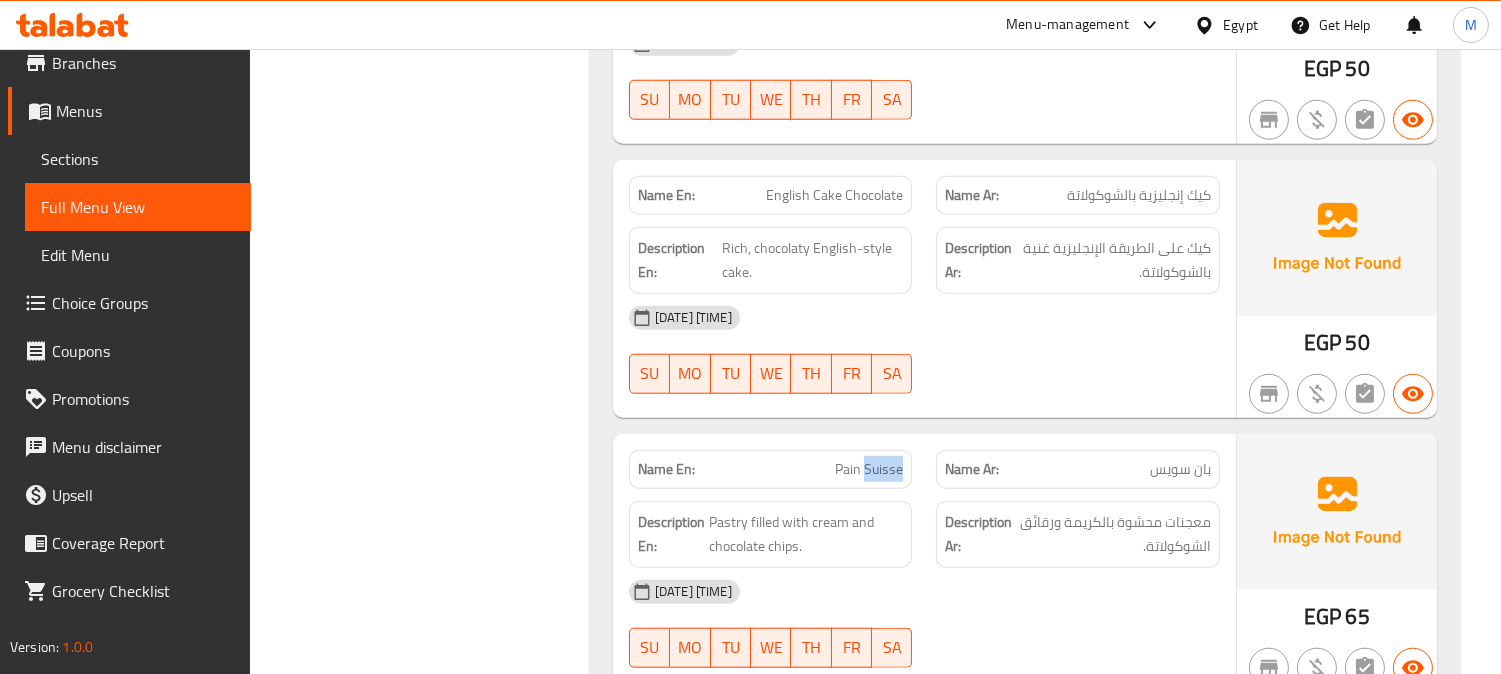 click on "Pain Suisse" at bounding box center [859, -13383] 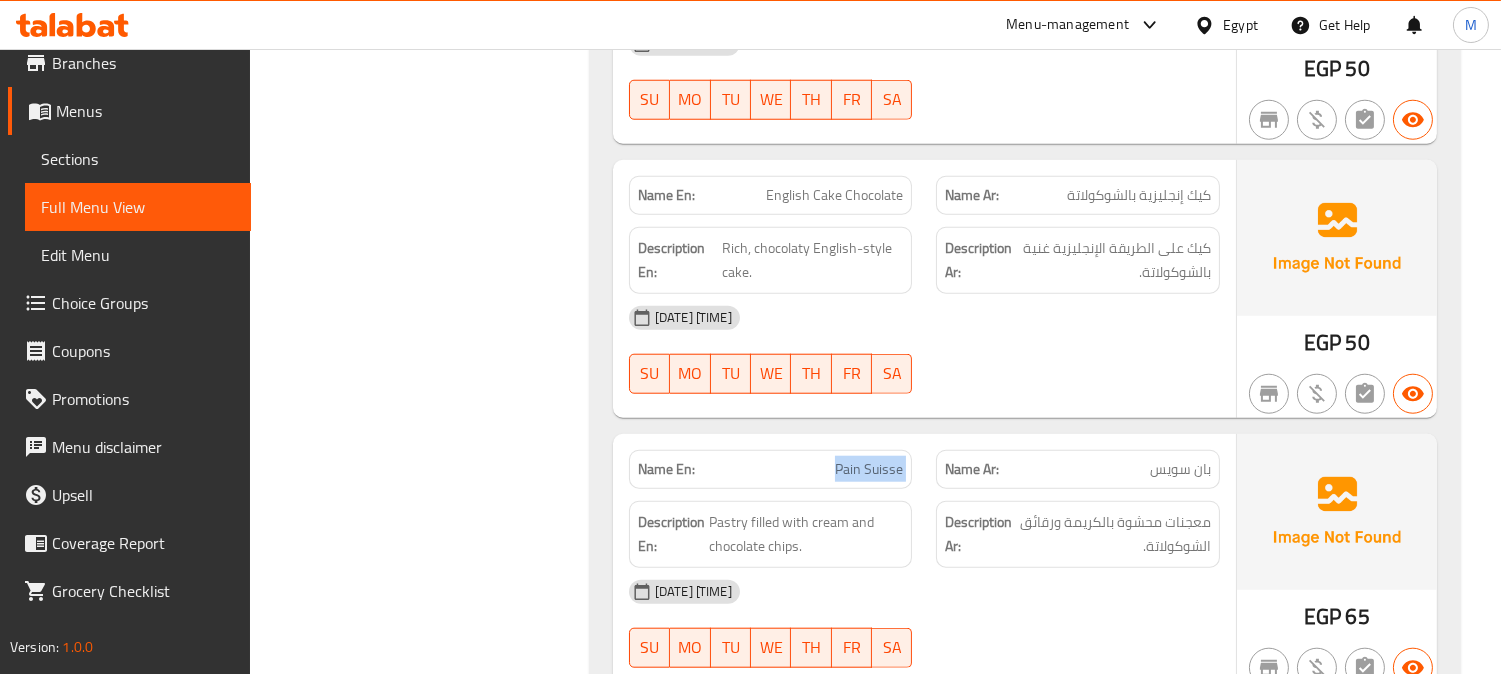 click on "Pain Suisse" at bounding box center (859, -13383) 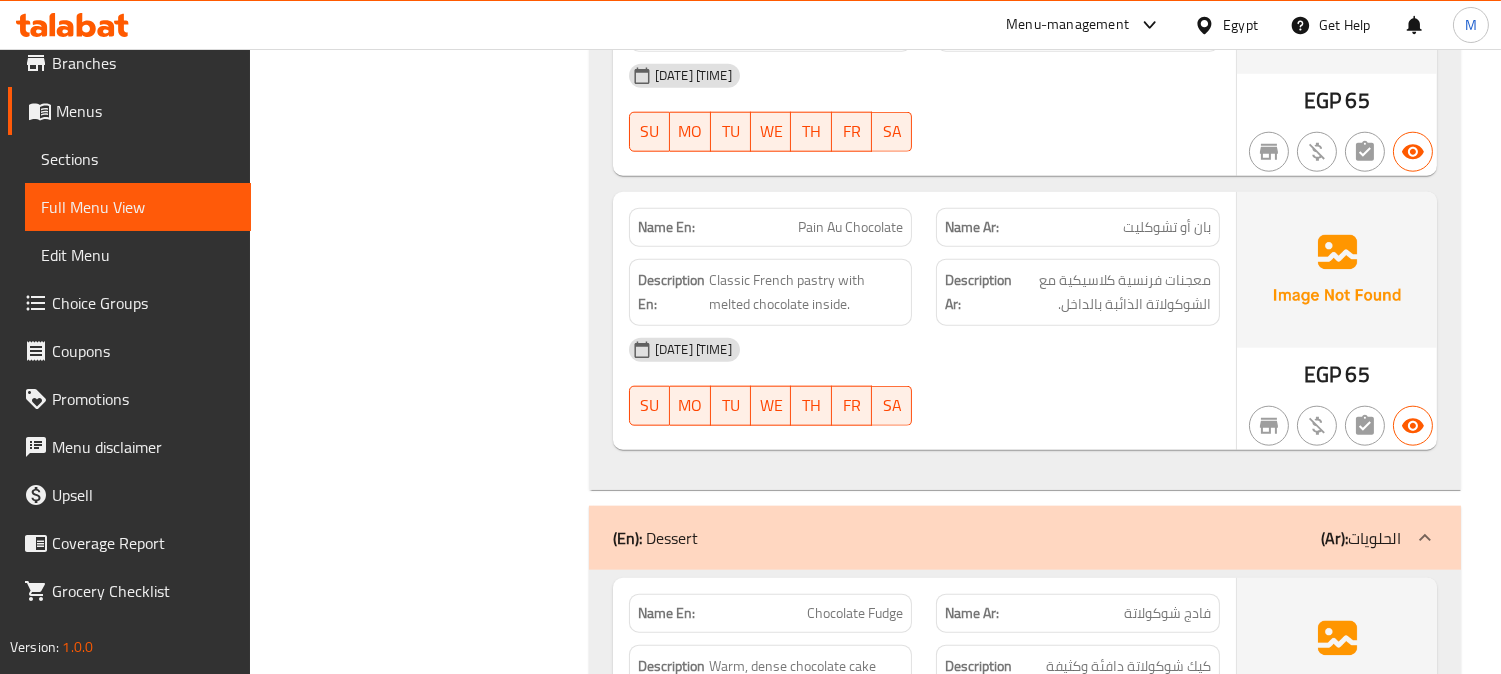 scroll, scrollTop: 17555, scrollLeft: 0, axis: vertical 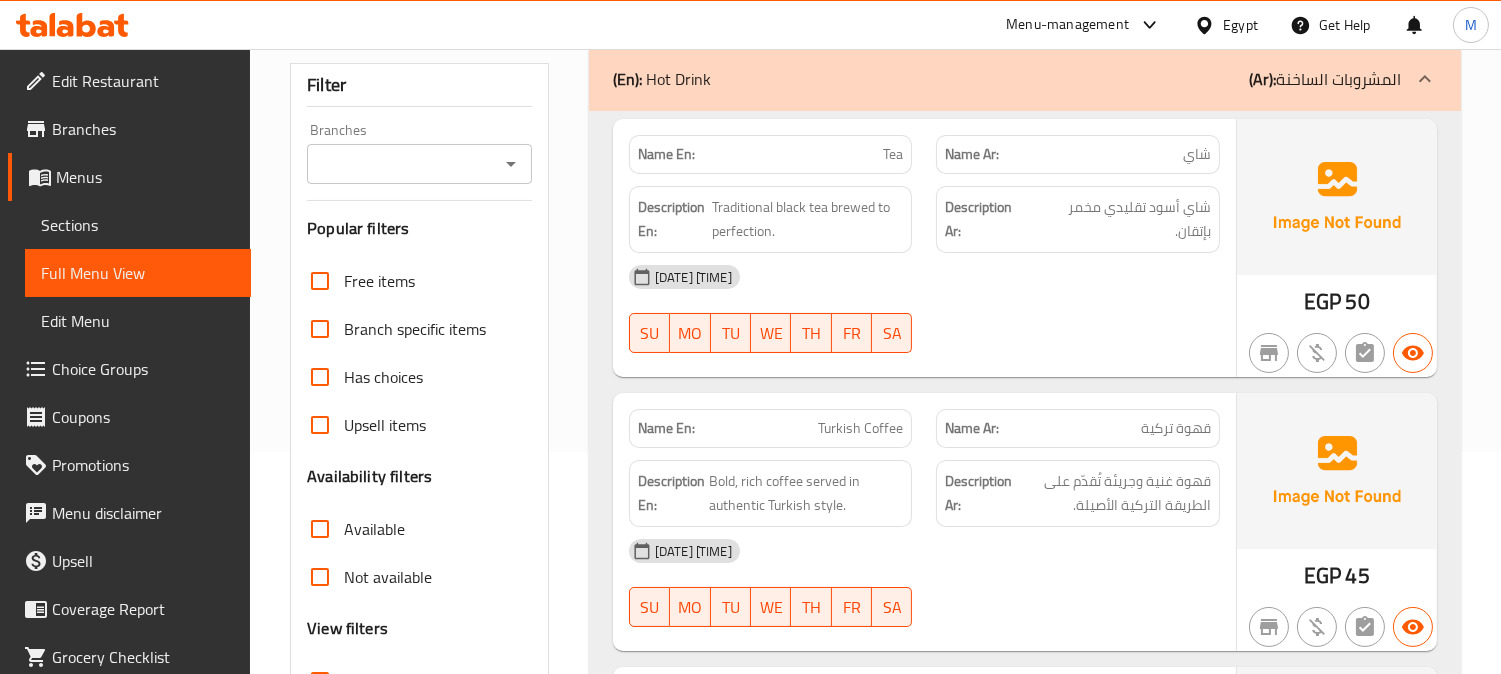 click on "Sections" at bounding box center [138, 225] 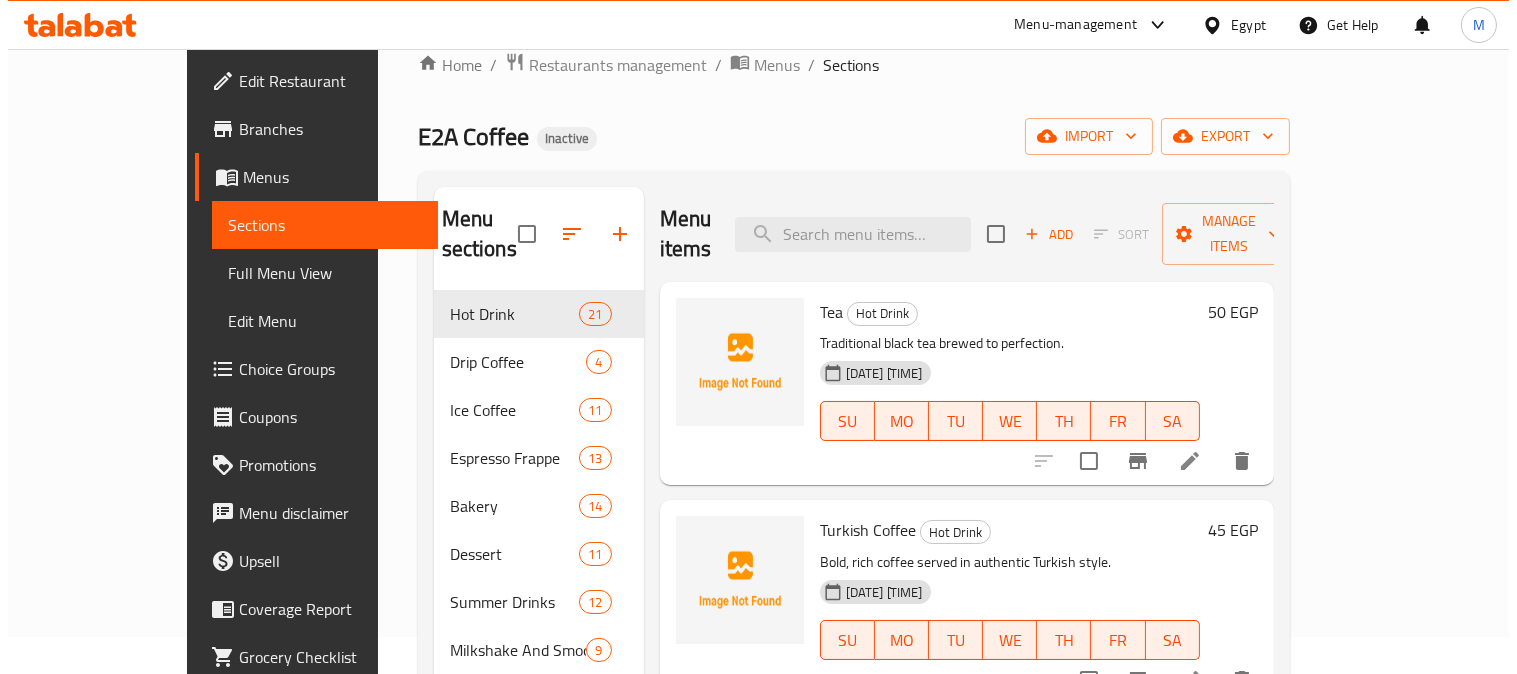 scroll, scrollTop: 0, scrollLeft: 0, axis: both 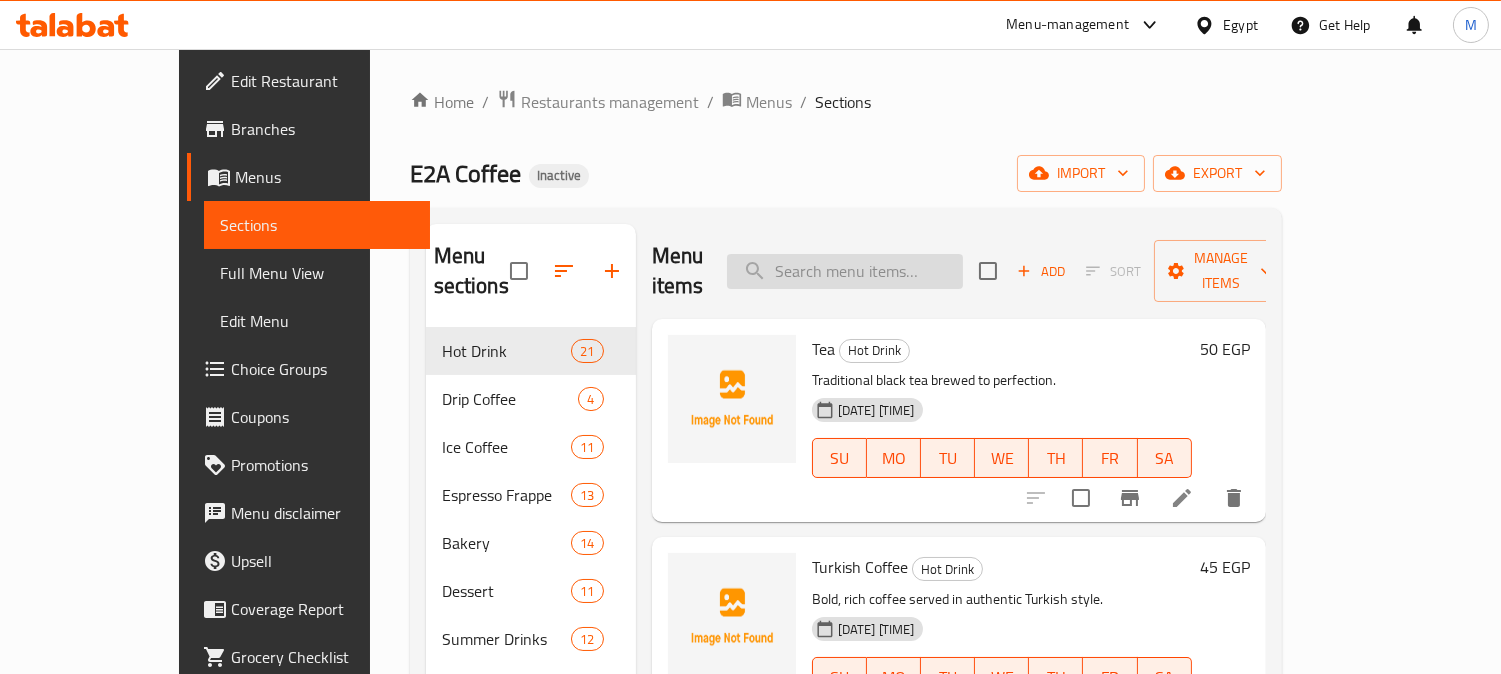 paste on "French Press" 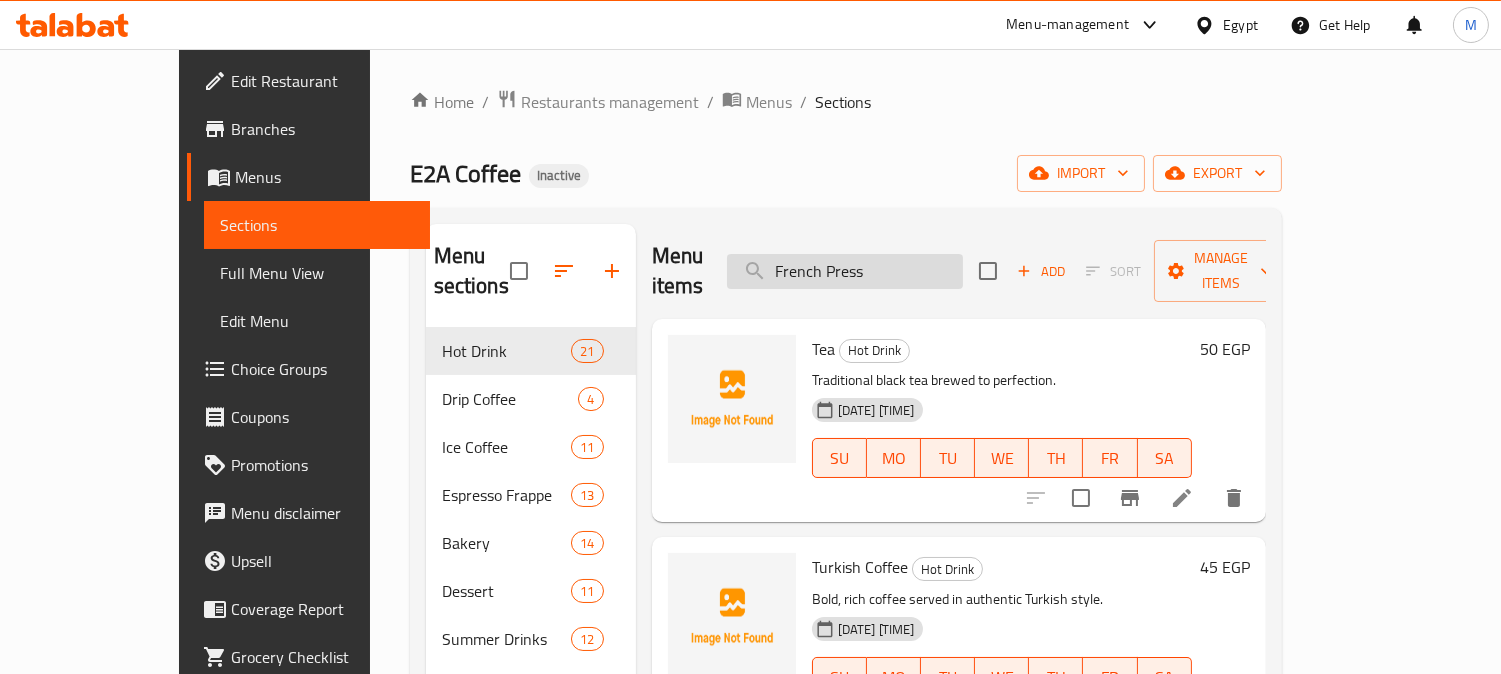click on "French Press" at bounding box center (845, 271) 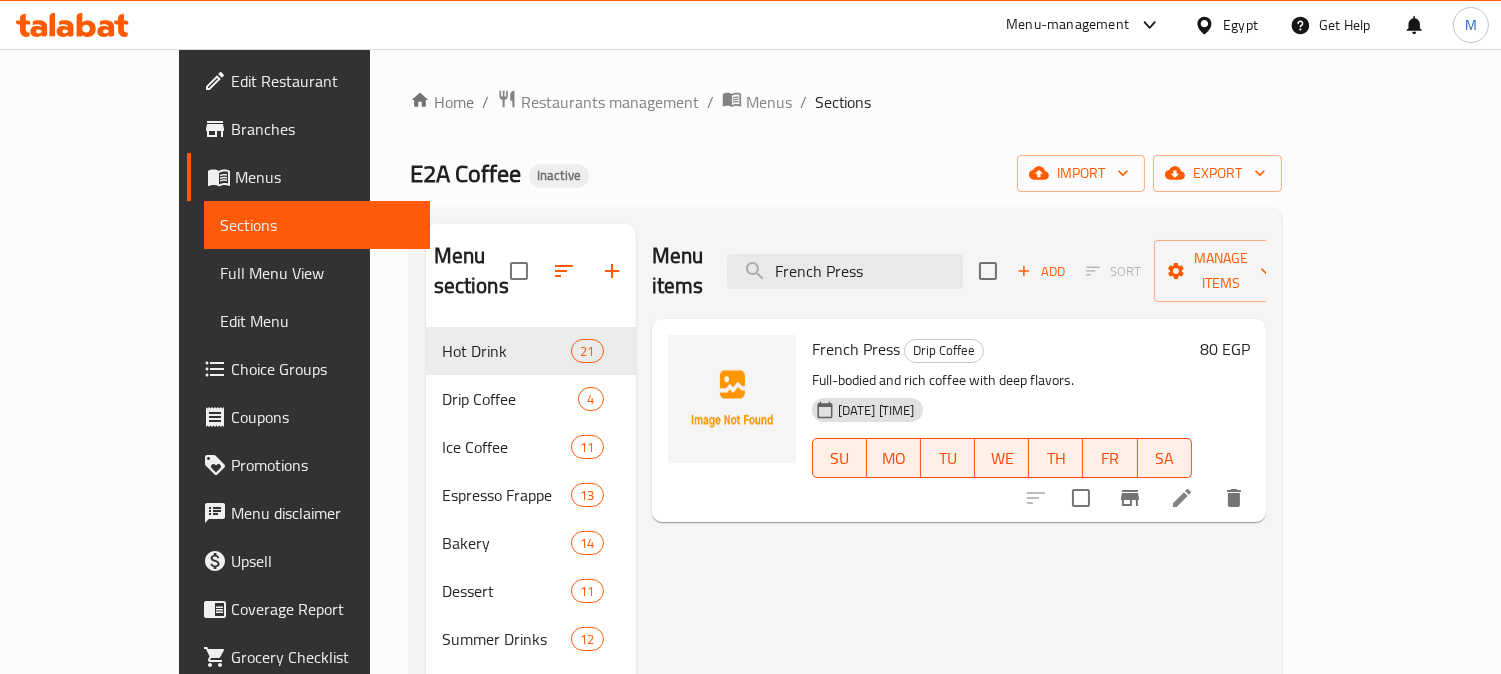 type on "French Press" 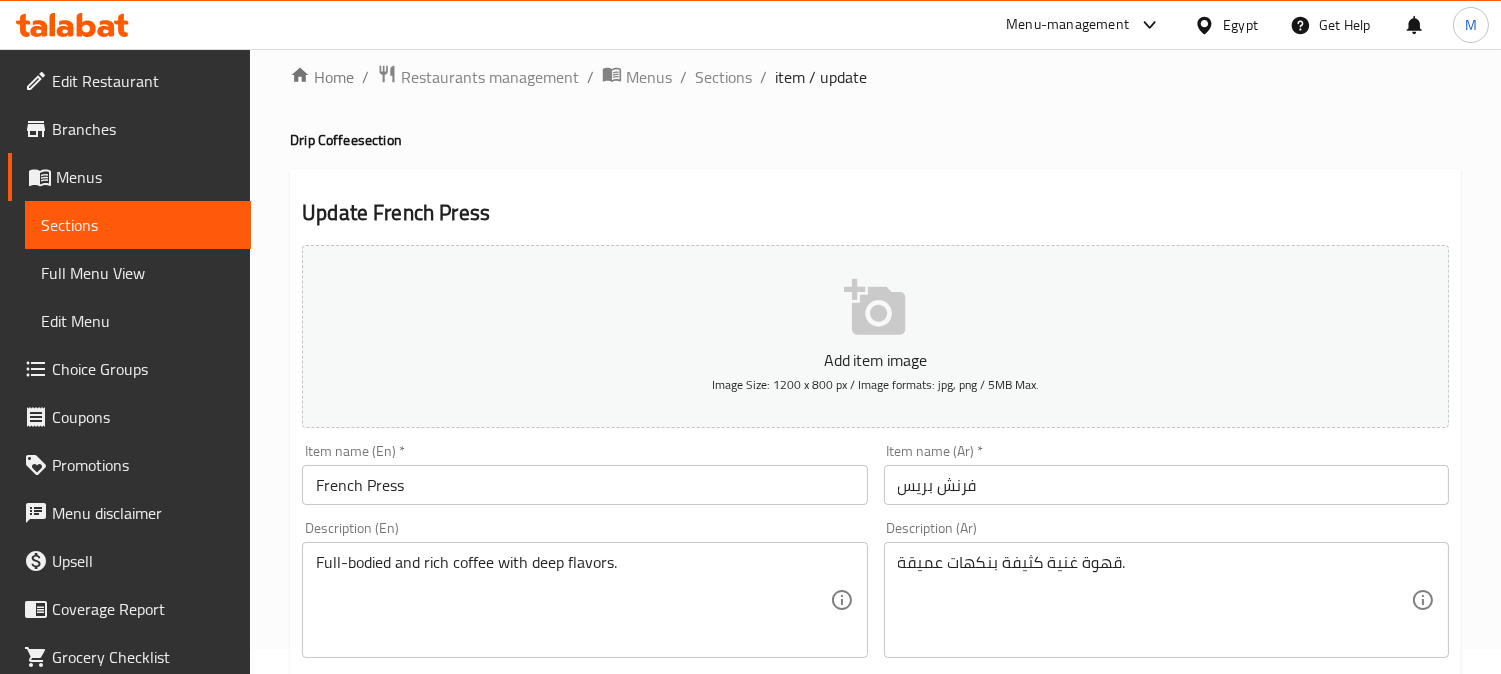 scroll, scrollTop: 444, scrollLeft: 0, axis: vertical 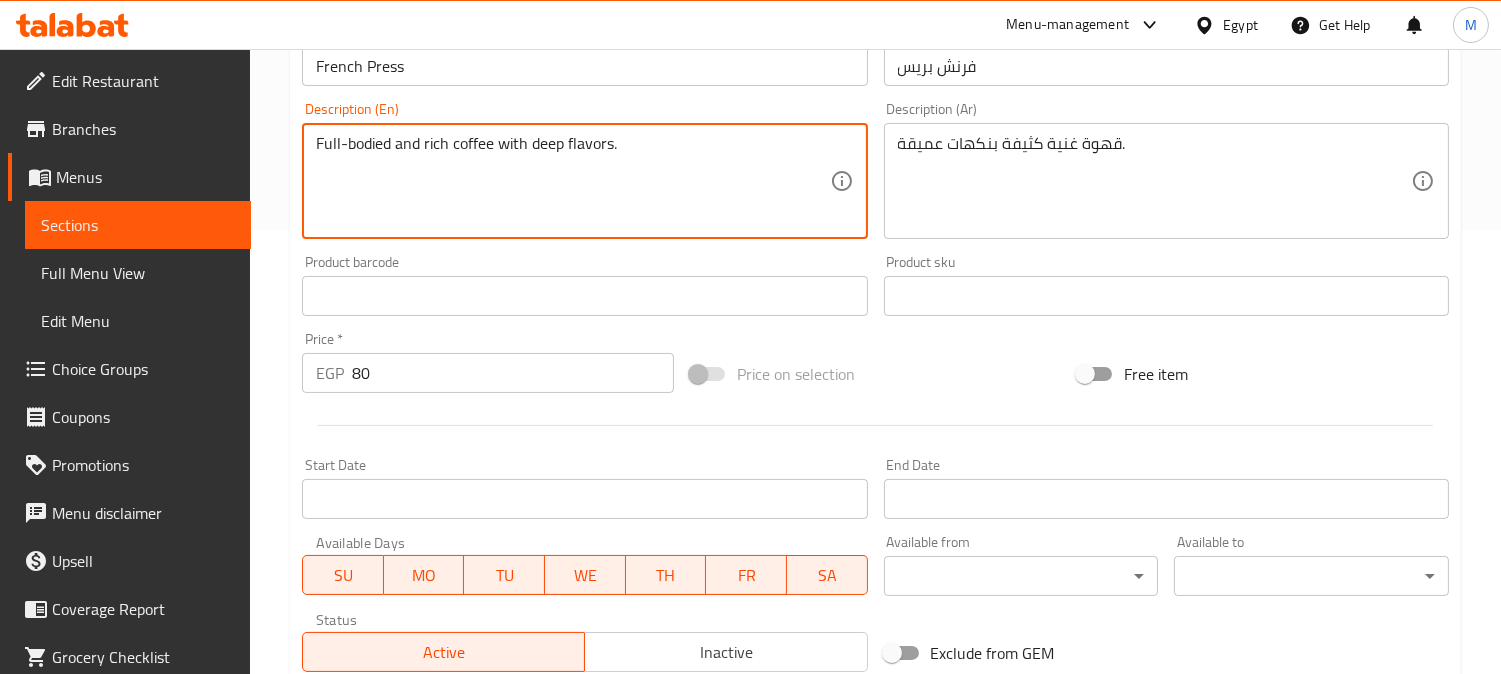 drag, startPoint x: 392, startPoint y: 144, endPoint x: 288, endPoint y: 150, distance: 104.172935 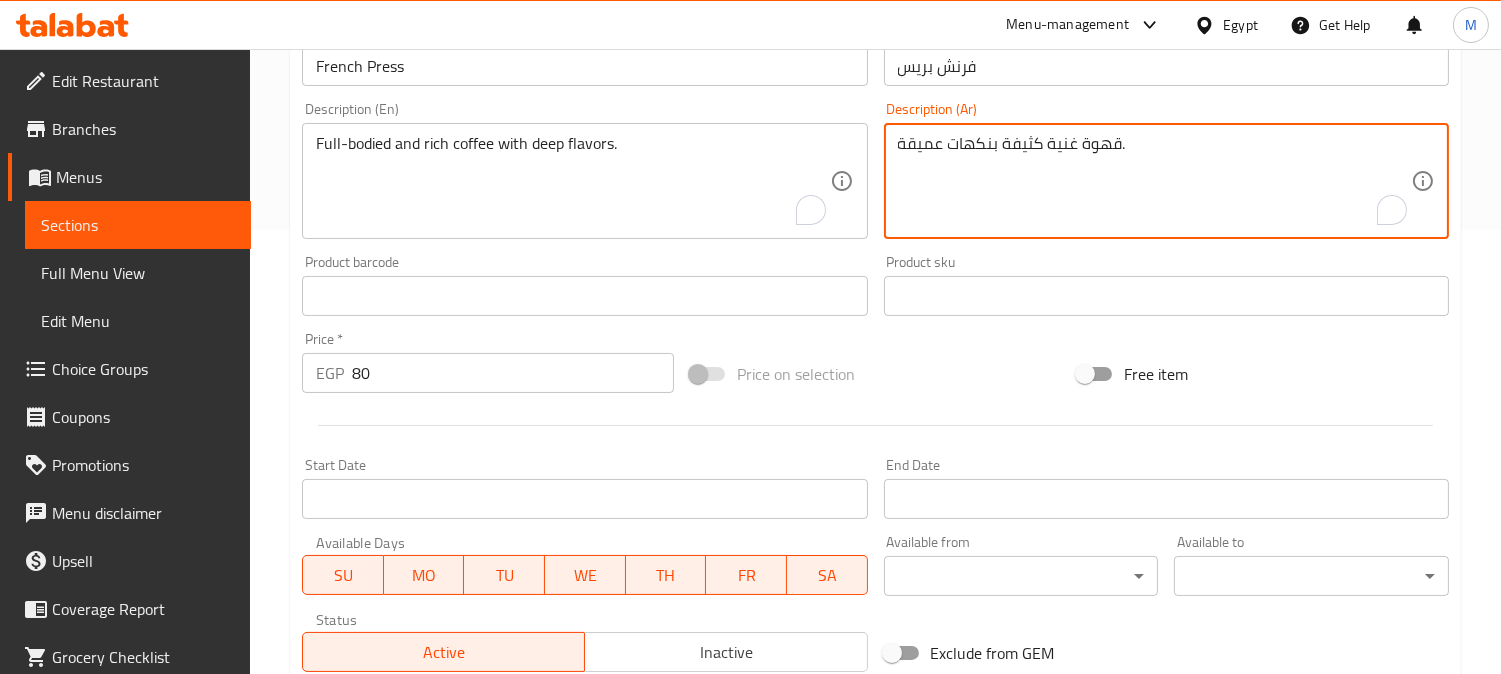 click on "قهوة غنية كثيفة بنكهات عميقة." at bounding box center [1154, 181] 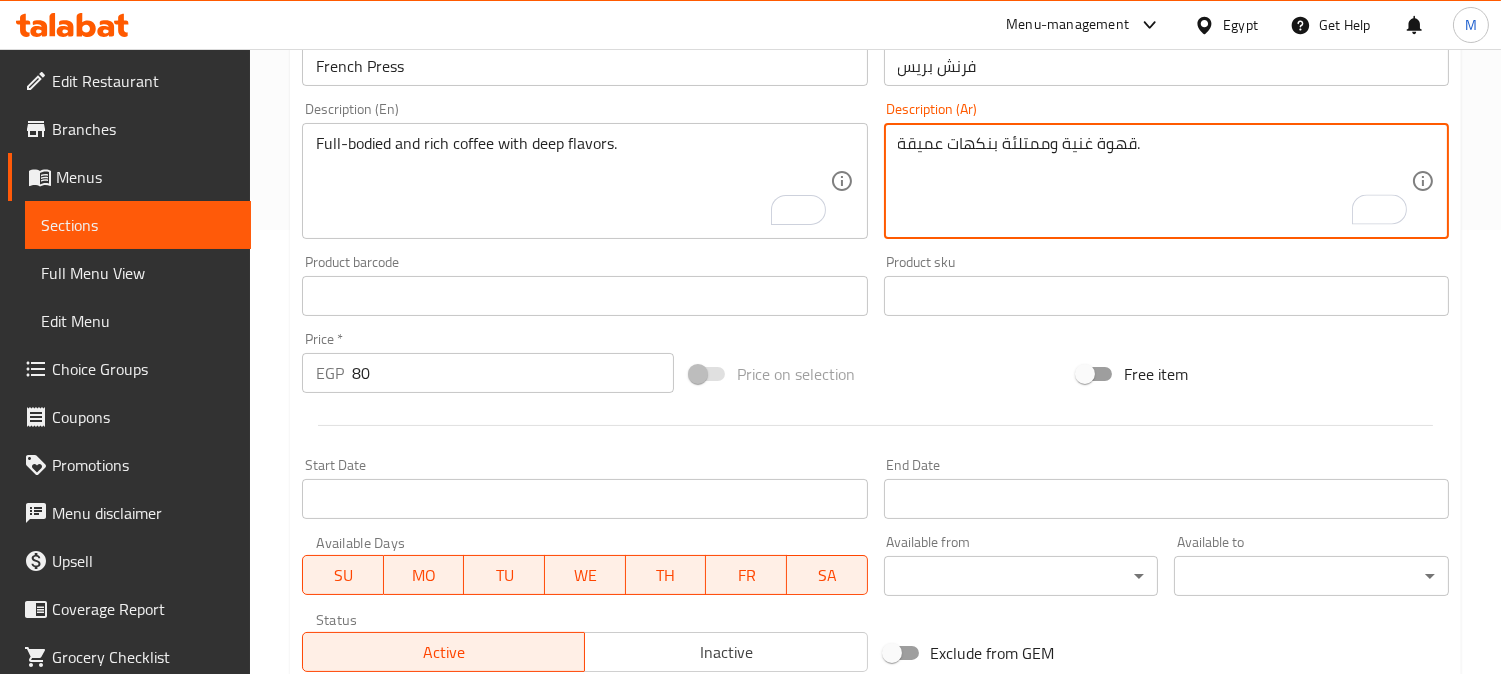 type on "قهوة غنية وممتلئة بنكهات عميقة." 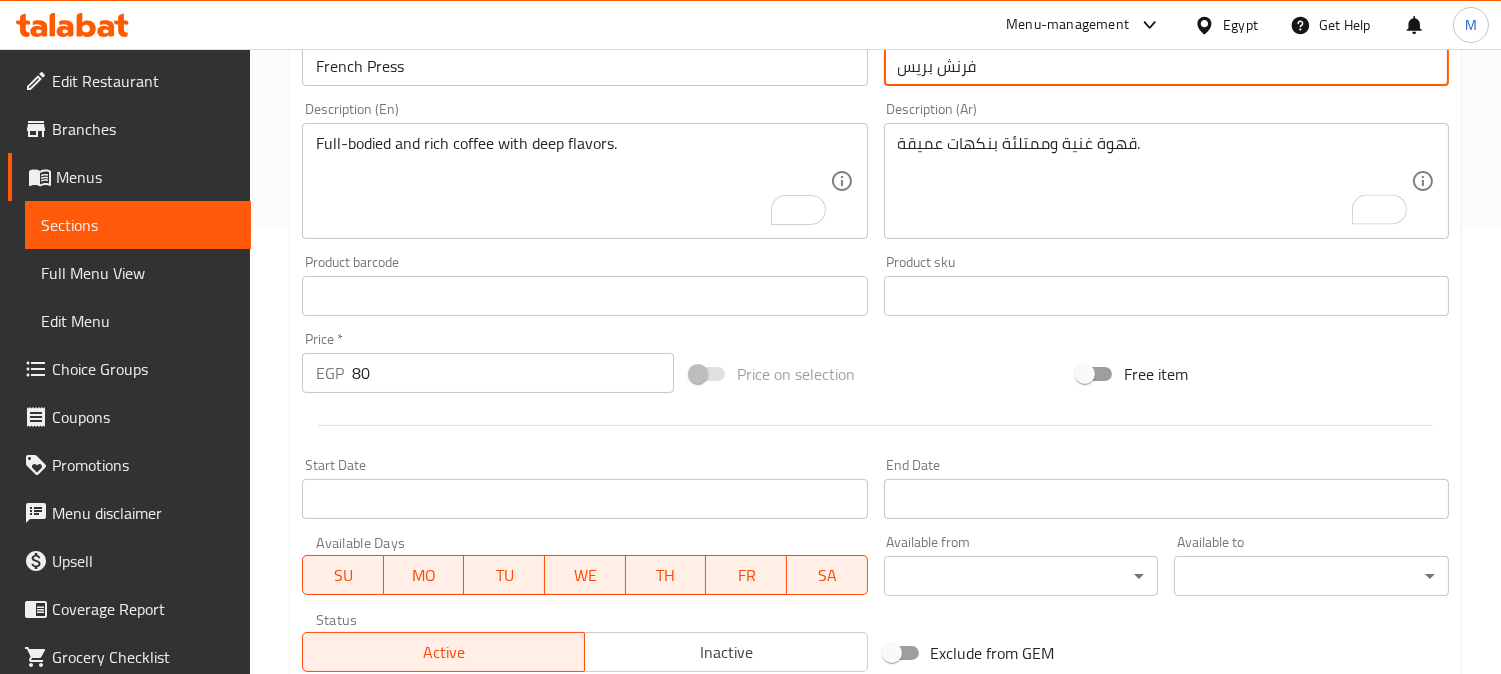 click on "فرنش بريس" at bounding box center [1166, 66] 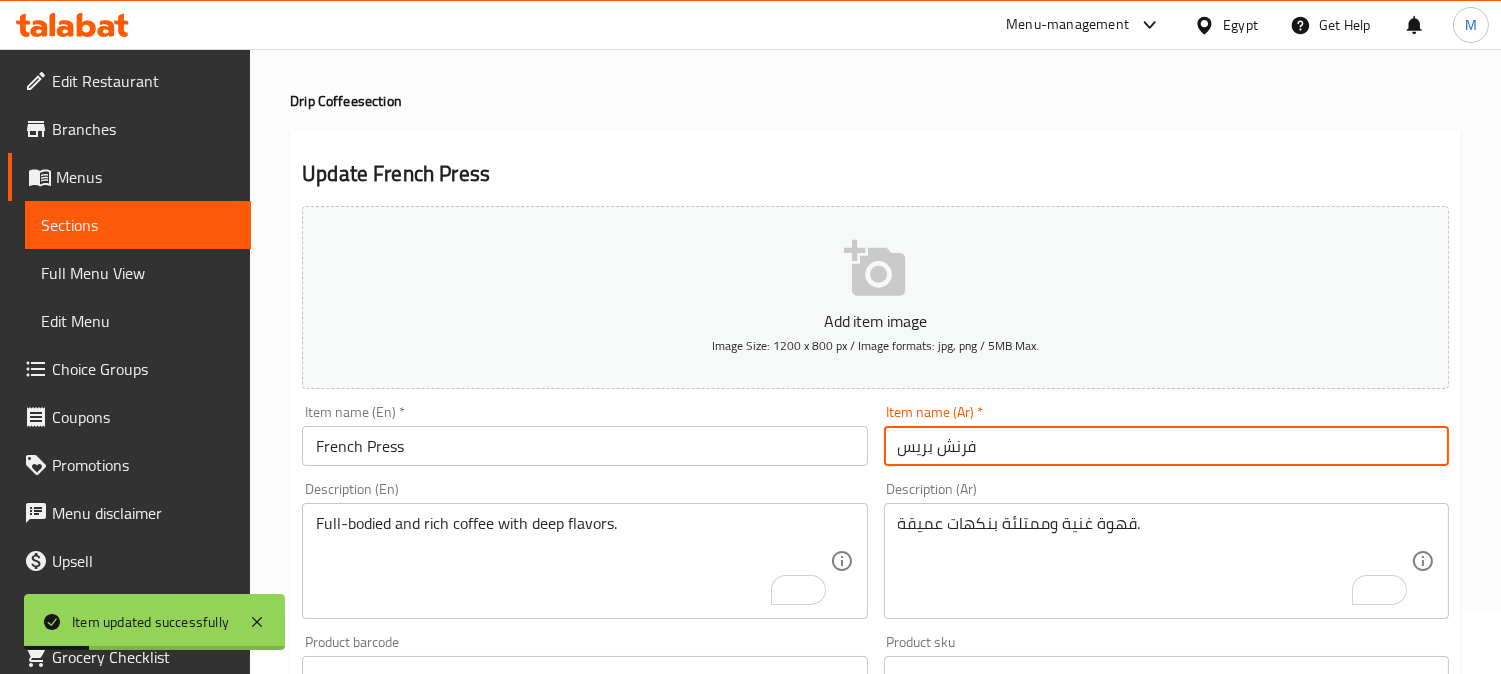 scroll, scrollTop: 0, scrollLeft: 0, axis: both 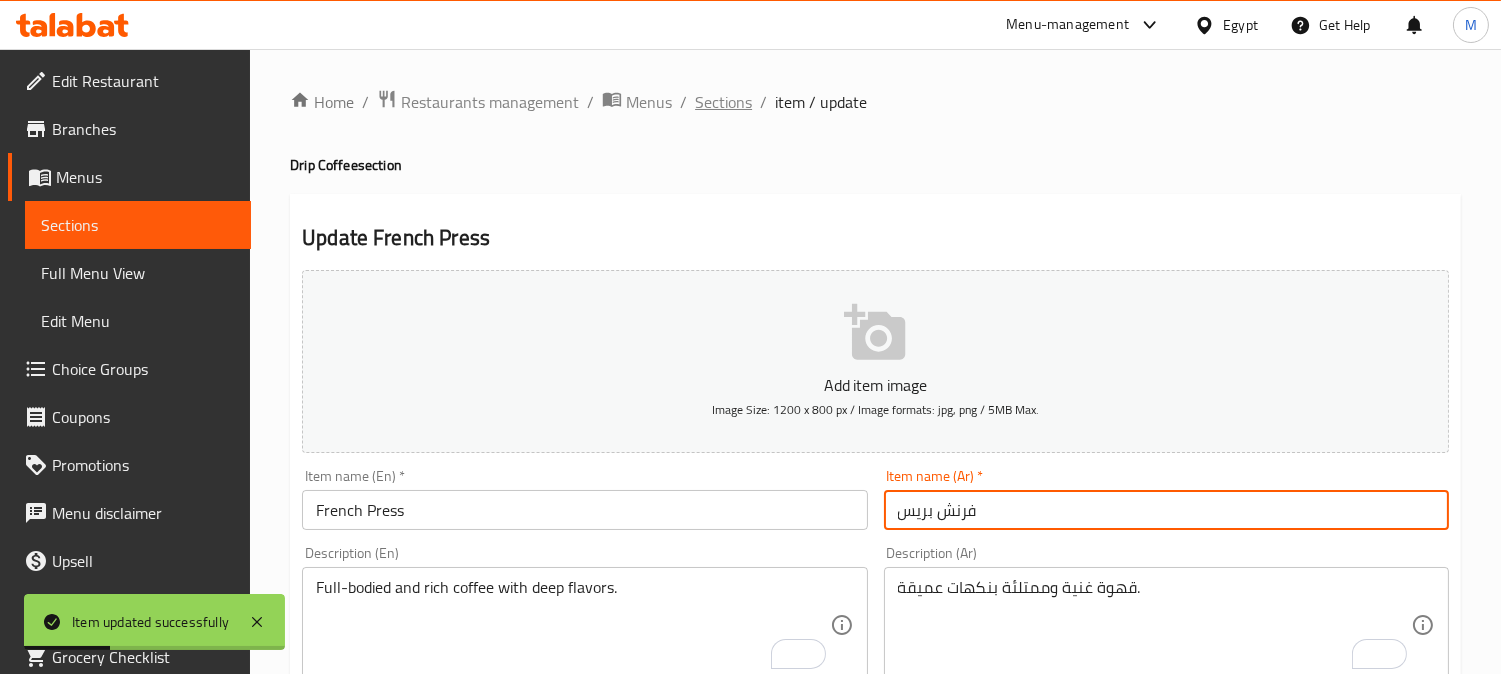 click on "Sections" at bounding box center (723, 102) 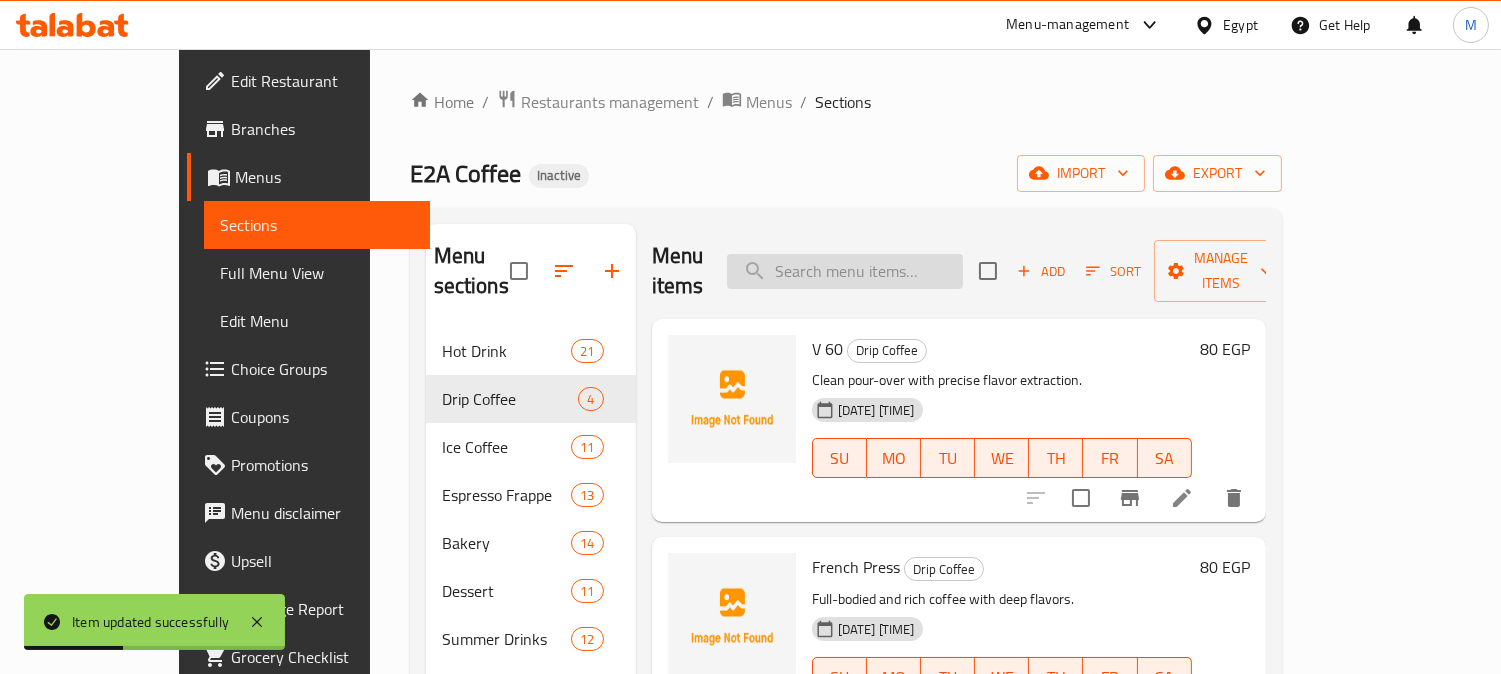 paste on "Syphone" 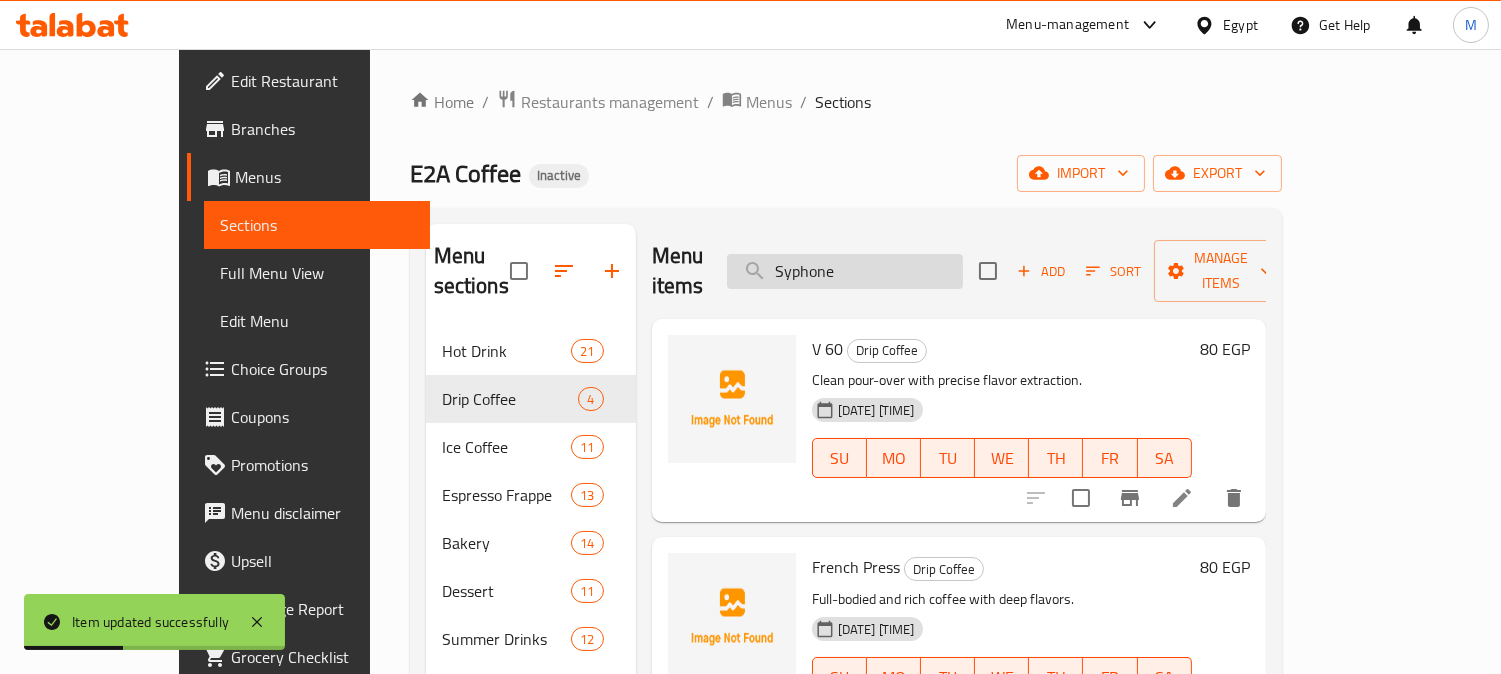 click on "Syphone" at bounding box center (845, 271) 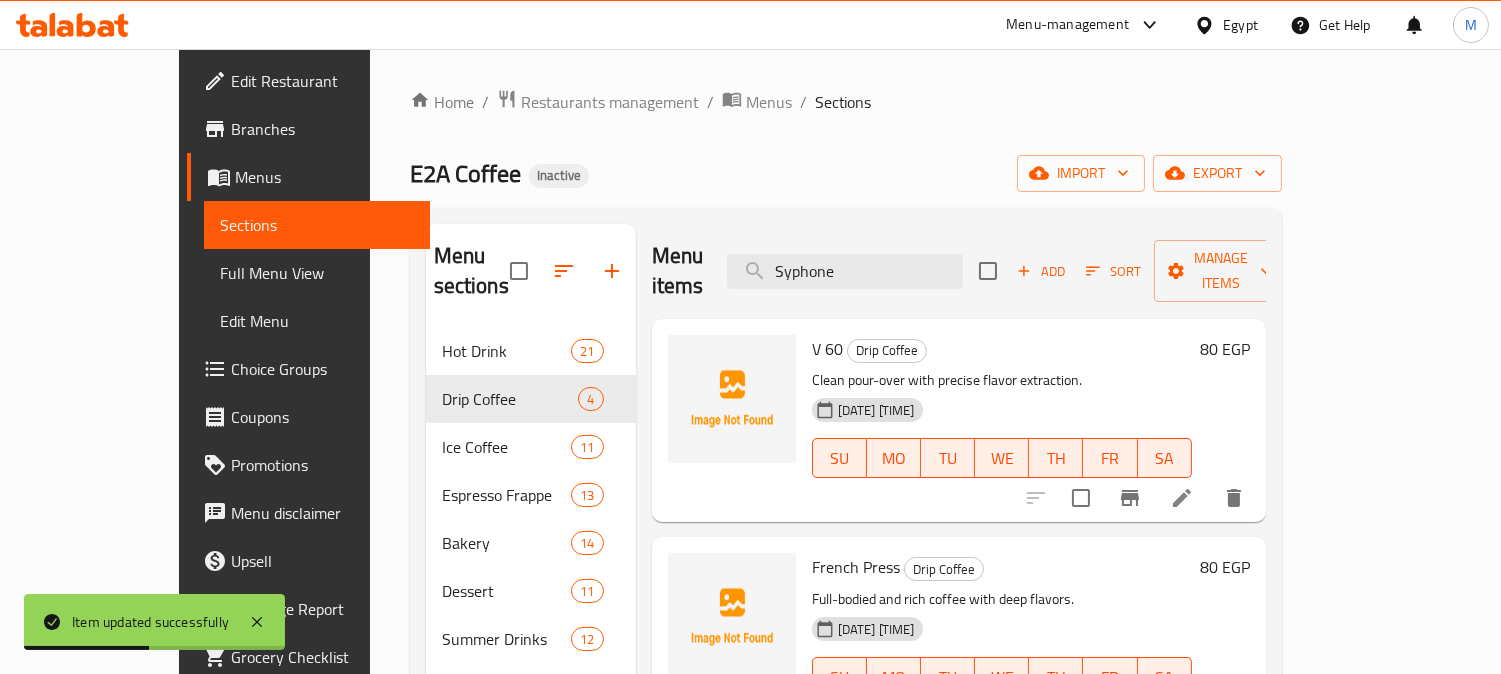 click 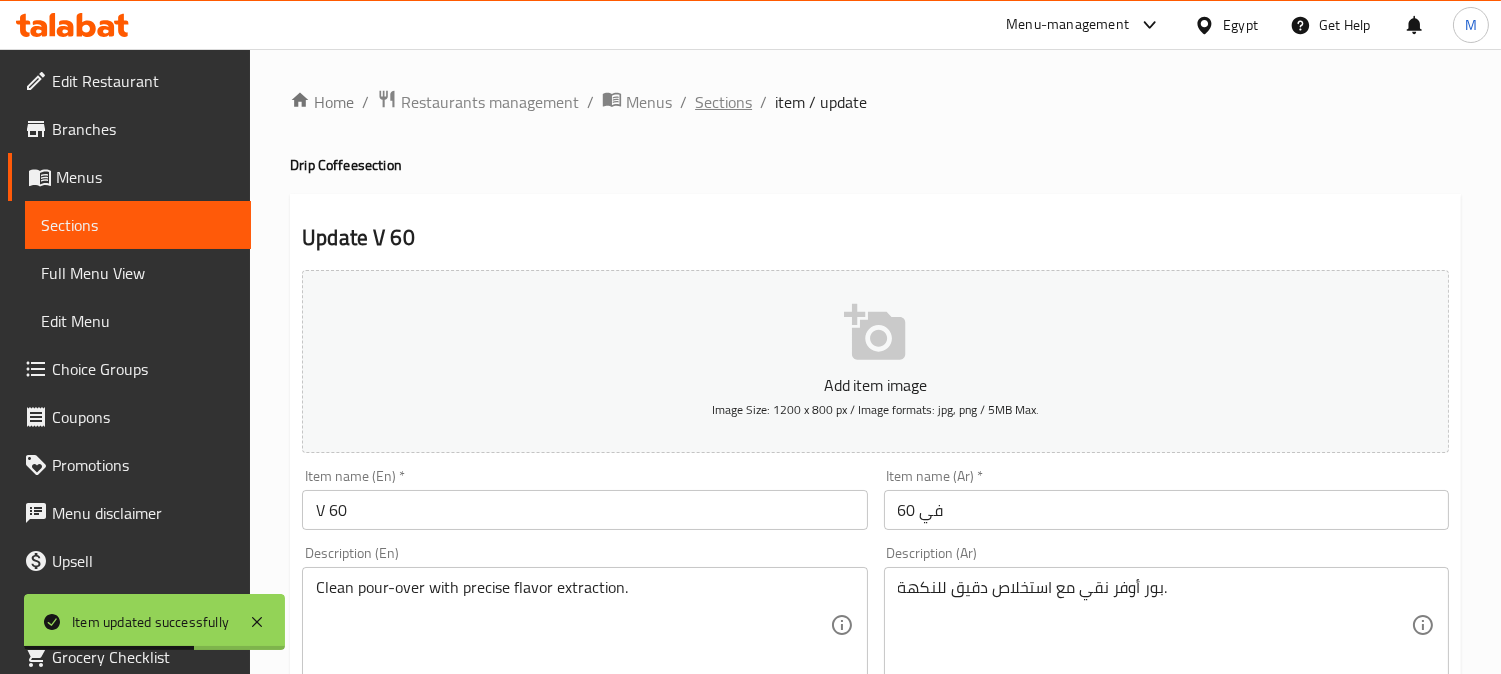 click on "Sections" at bounding box center [723, 102] 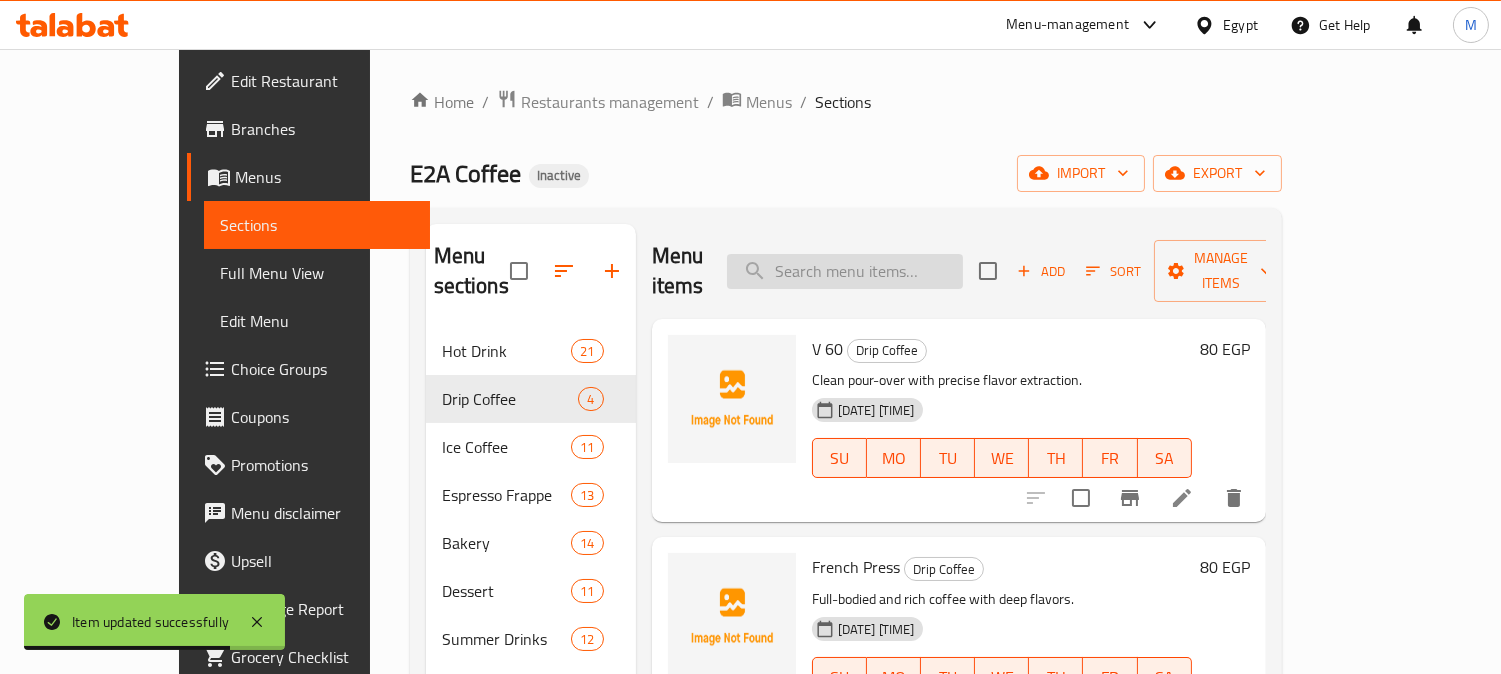 click at bounding box center (845, 271) 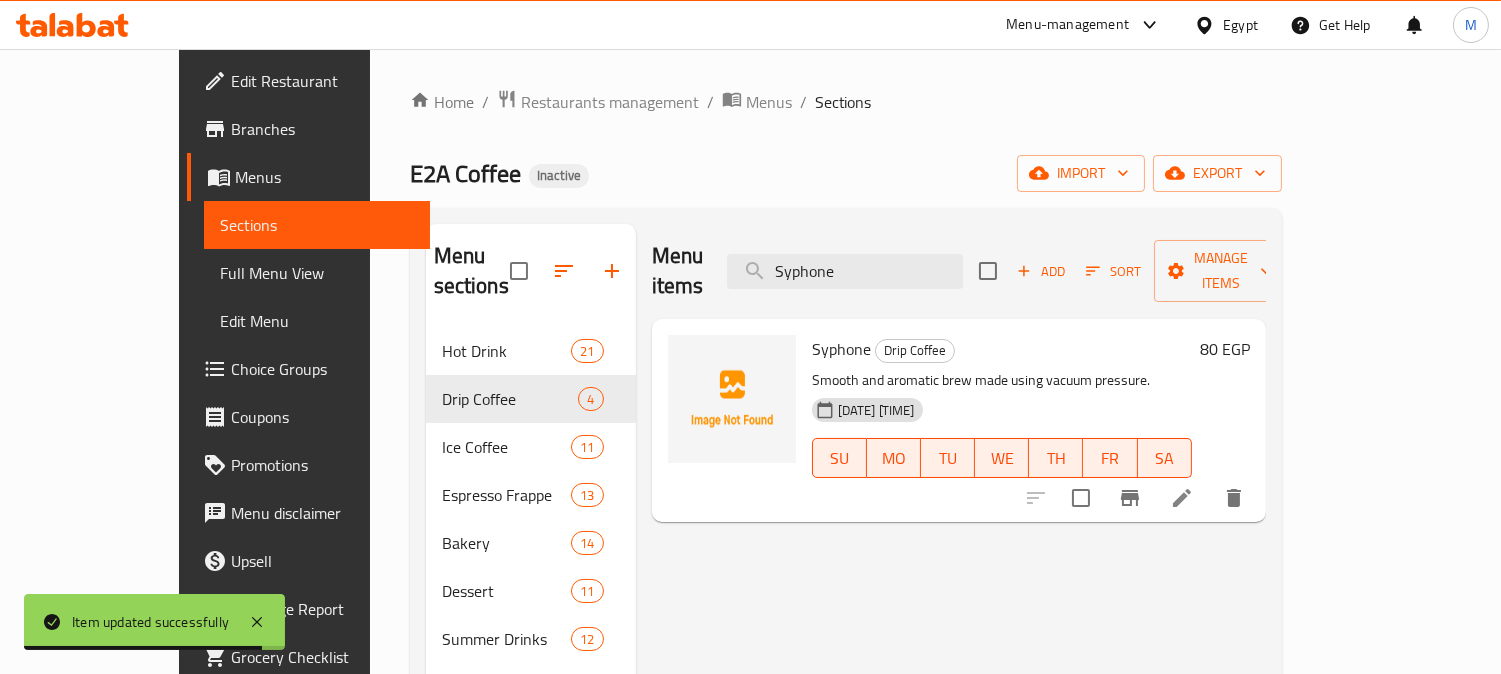 type on "Syphone" 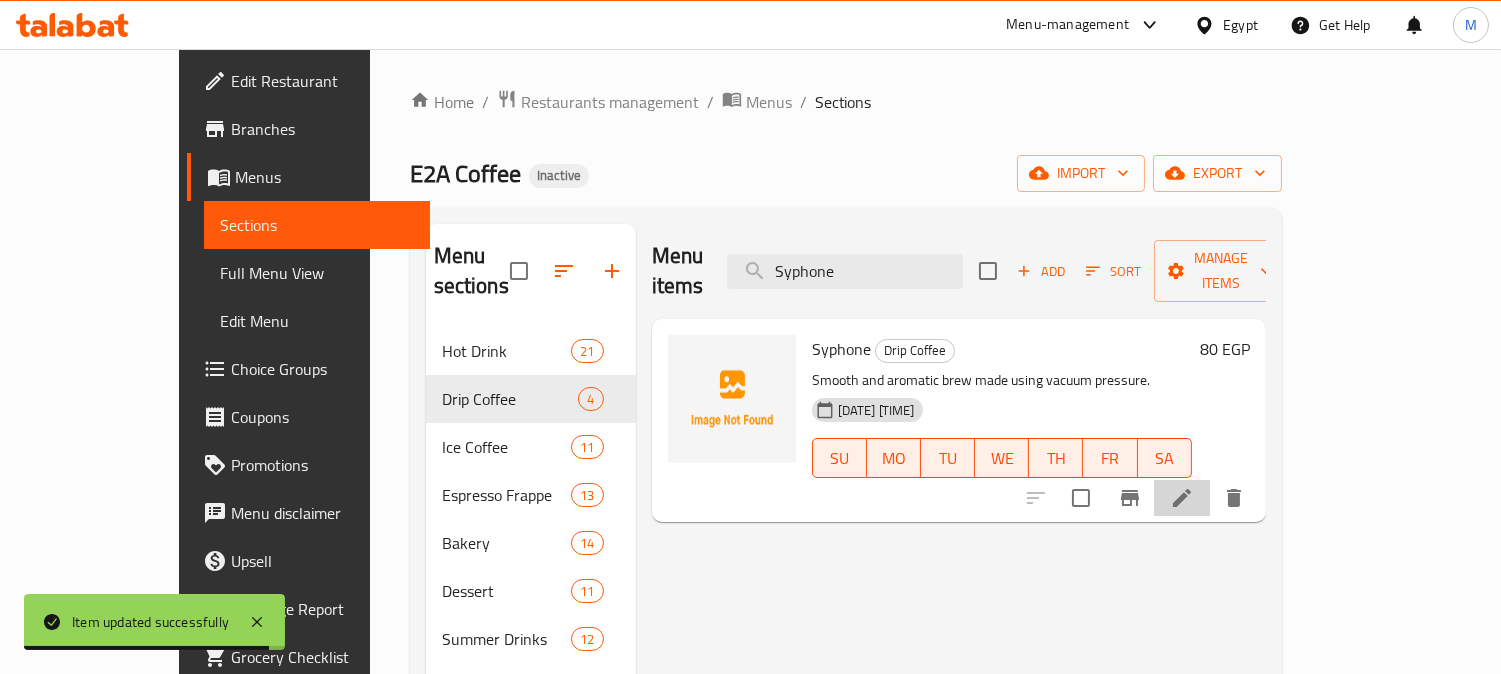 click at bounding box center (1182, 498) 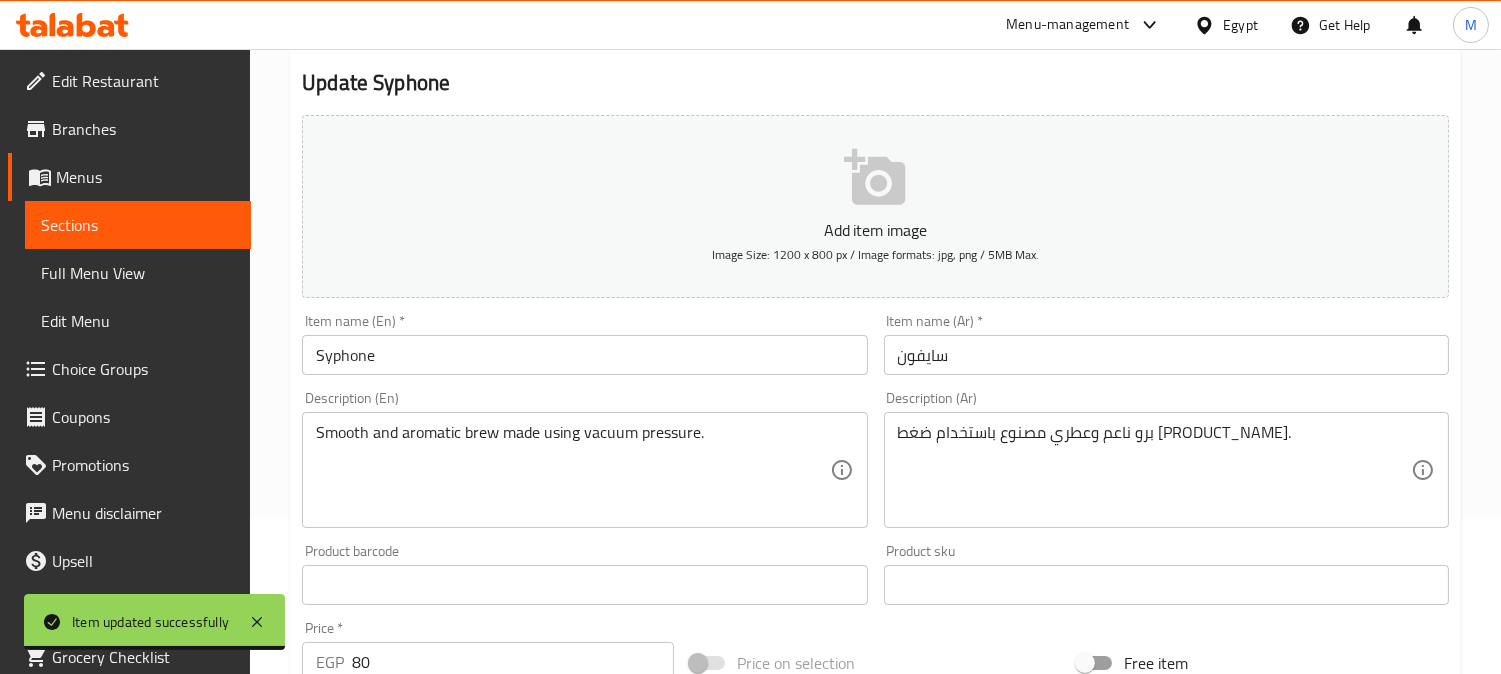 scroll, scrollTop: 333, scrollLeft: 0, axis: vertical 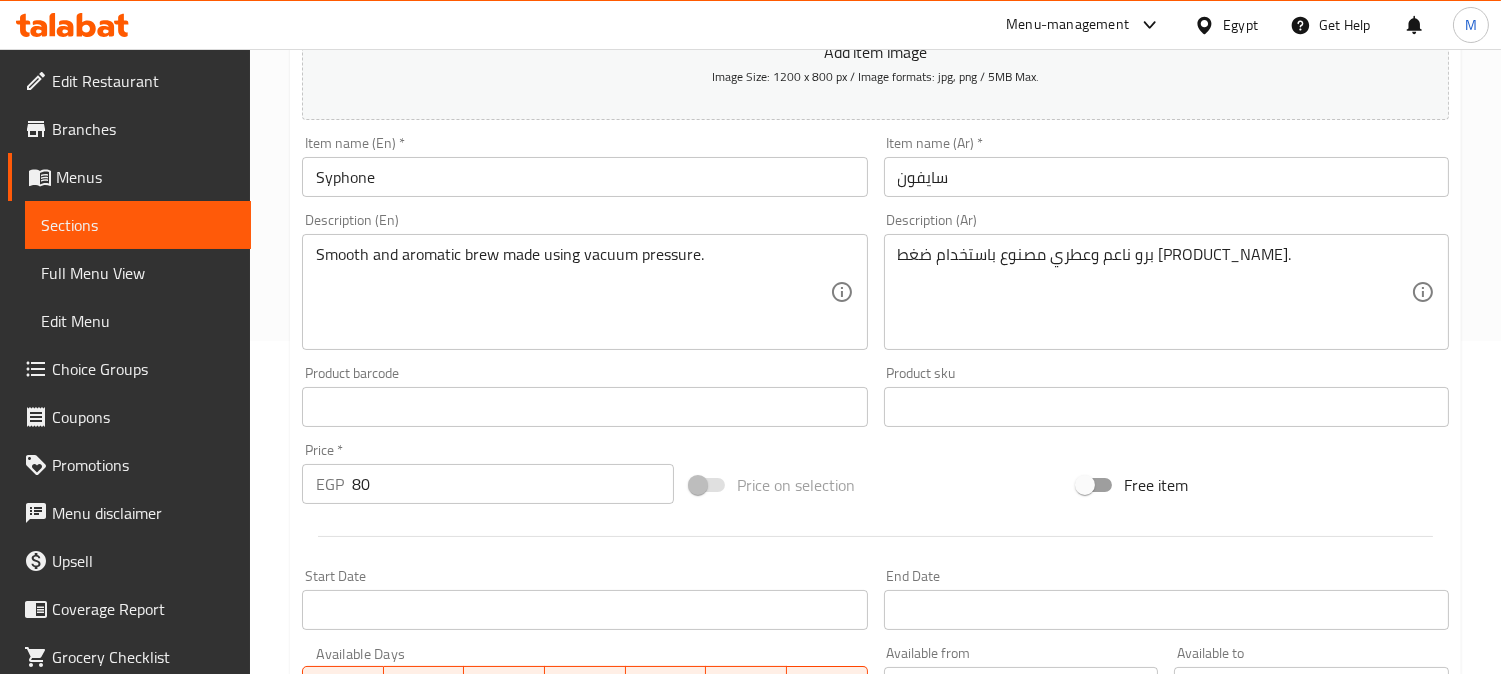click on "سايفون" at bounding box center [1166, 177] 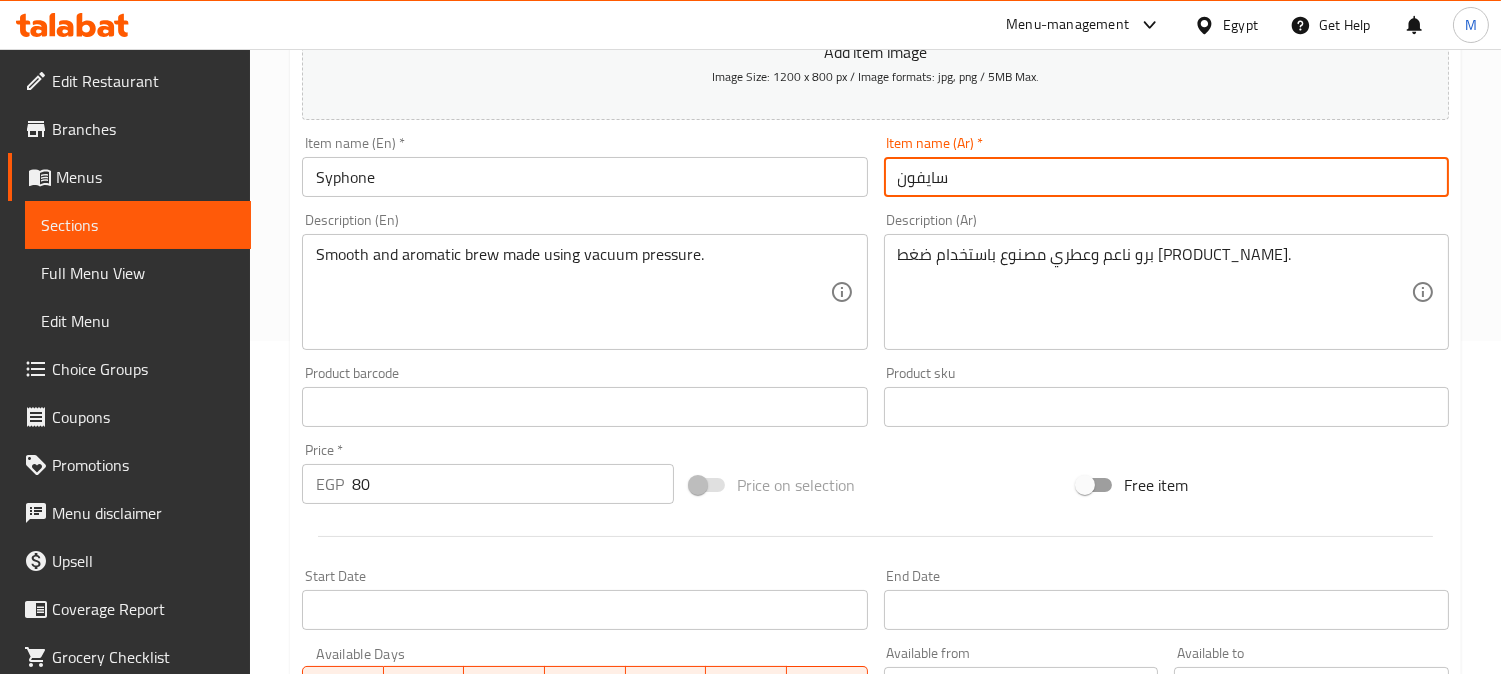 click on "سايفون" at bounding box center [1166, 177] 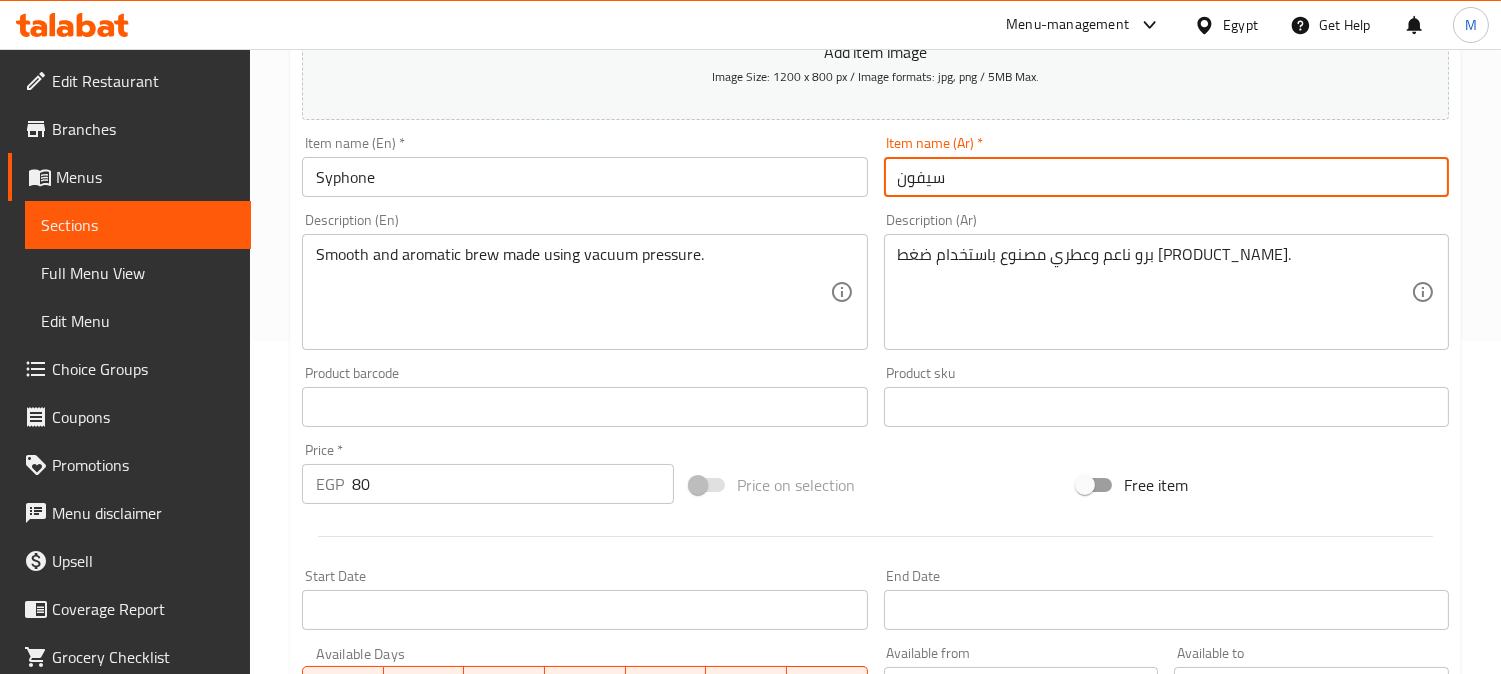 type on "سيفون" 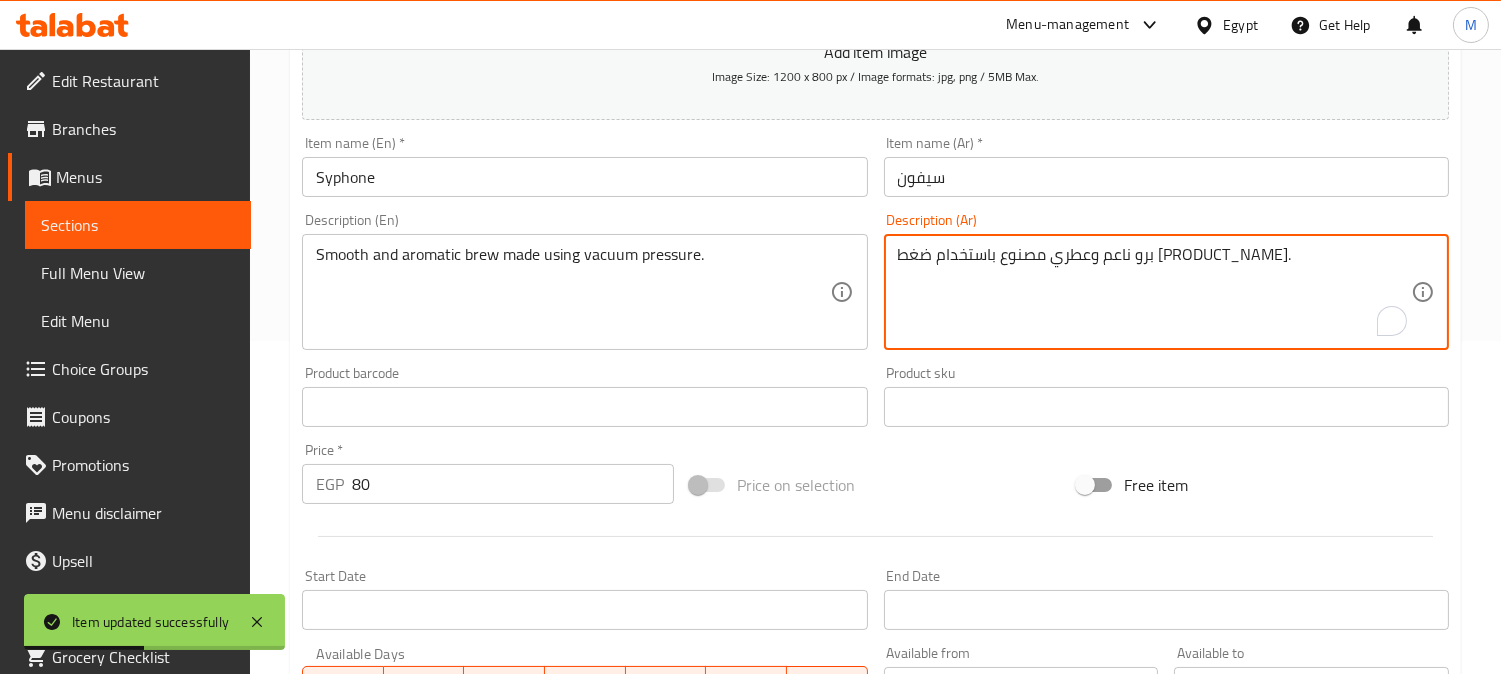 click on "برو ناعم وعطري مصنوع باستخدام ضغط [PRODUCT_NAME]." at bounding box center (1154, 292) 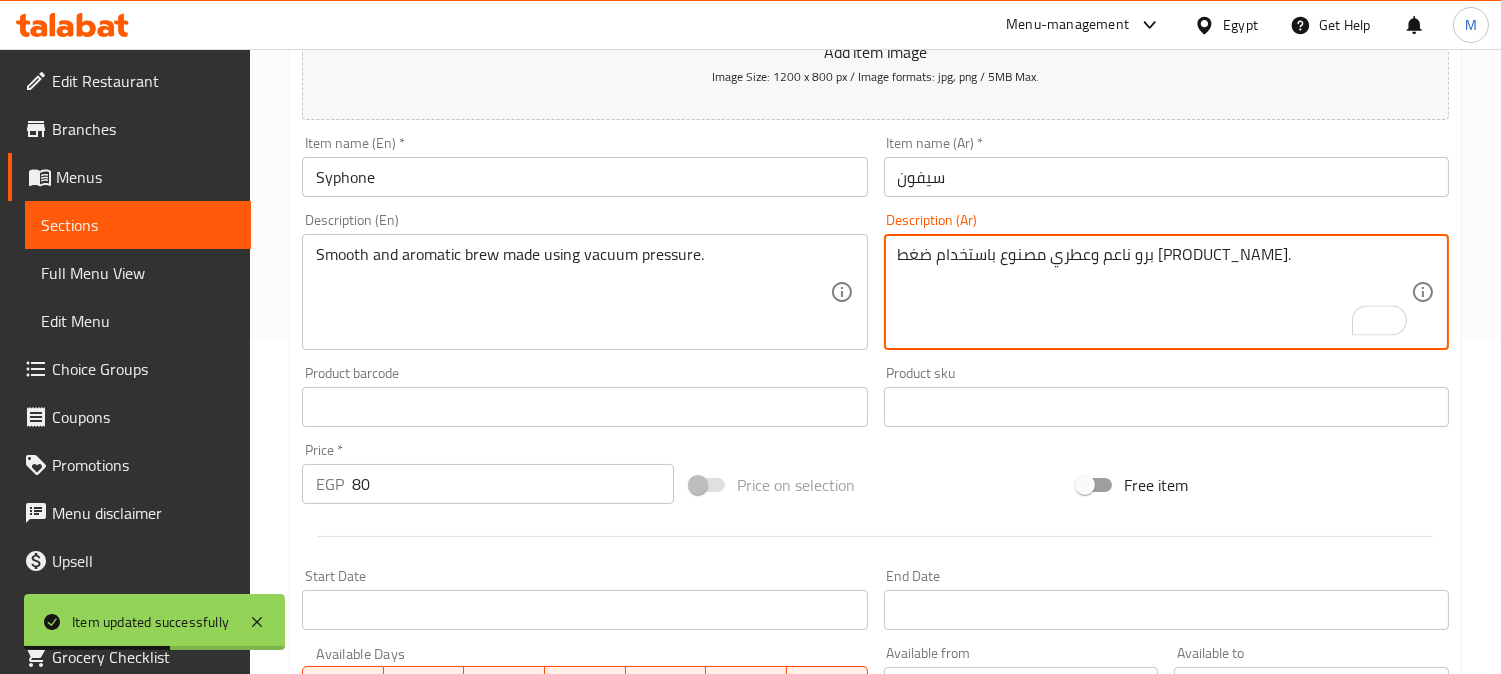 click on "برو ناعم وعطري مصنوع باستخدام ضغط [PRODUCT_NAME]." at bounding box center [1154, 292] 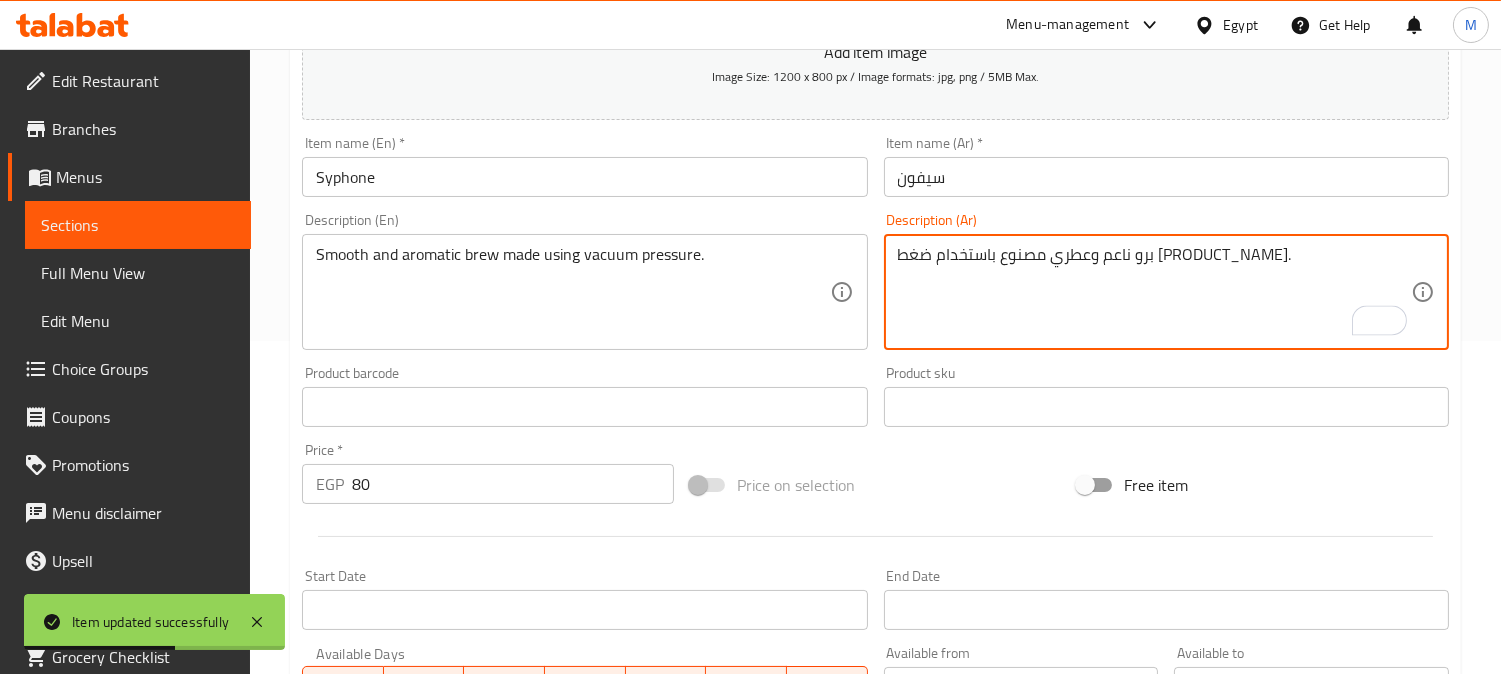click on "برو ناعم وعطري مصنوع باستخدام ضغط [PRODUCT_NAME]." at bounding box center [1154, 292] 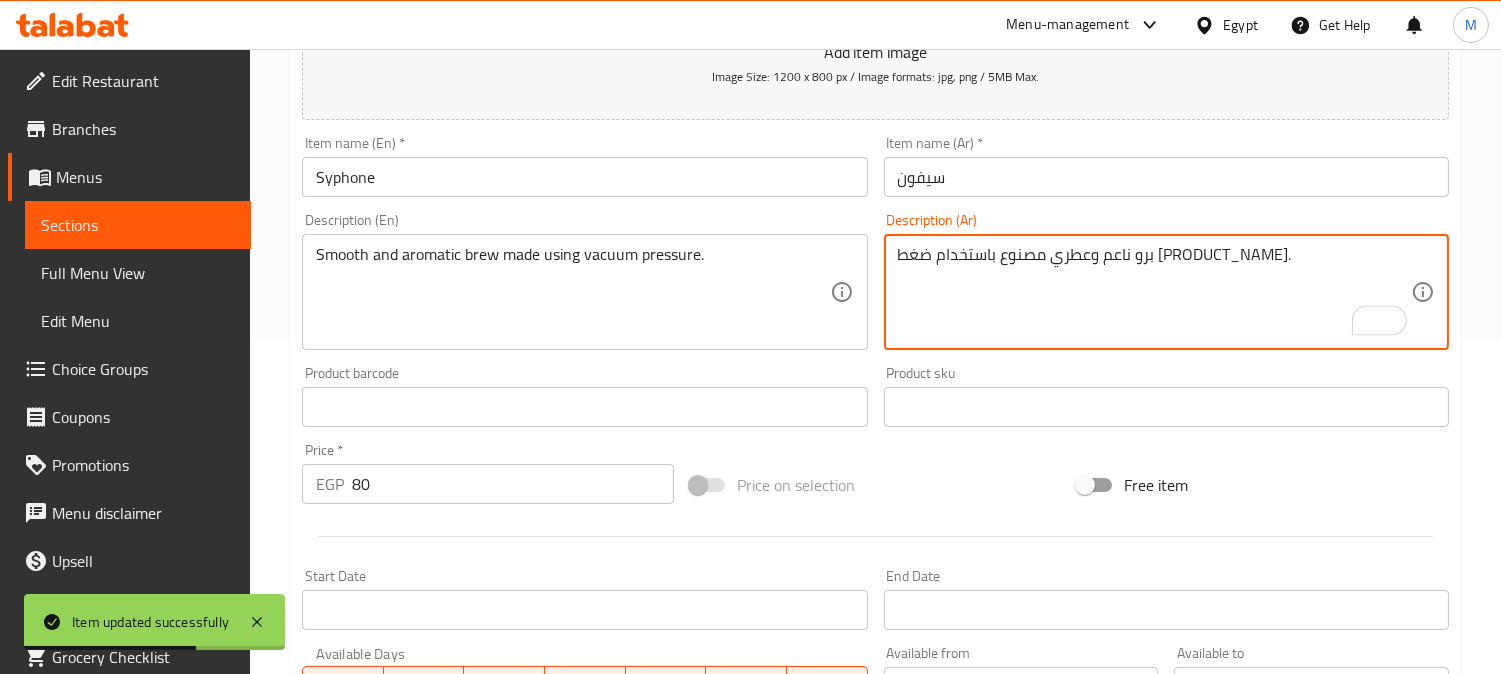 click on "برو ناعم وعطري مصنوع باستخدام ضغط [PRODUCT_NAME]." at bounding box center (1154, 292) 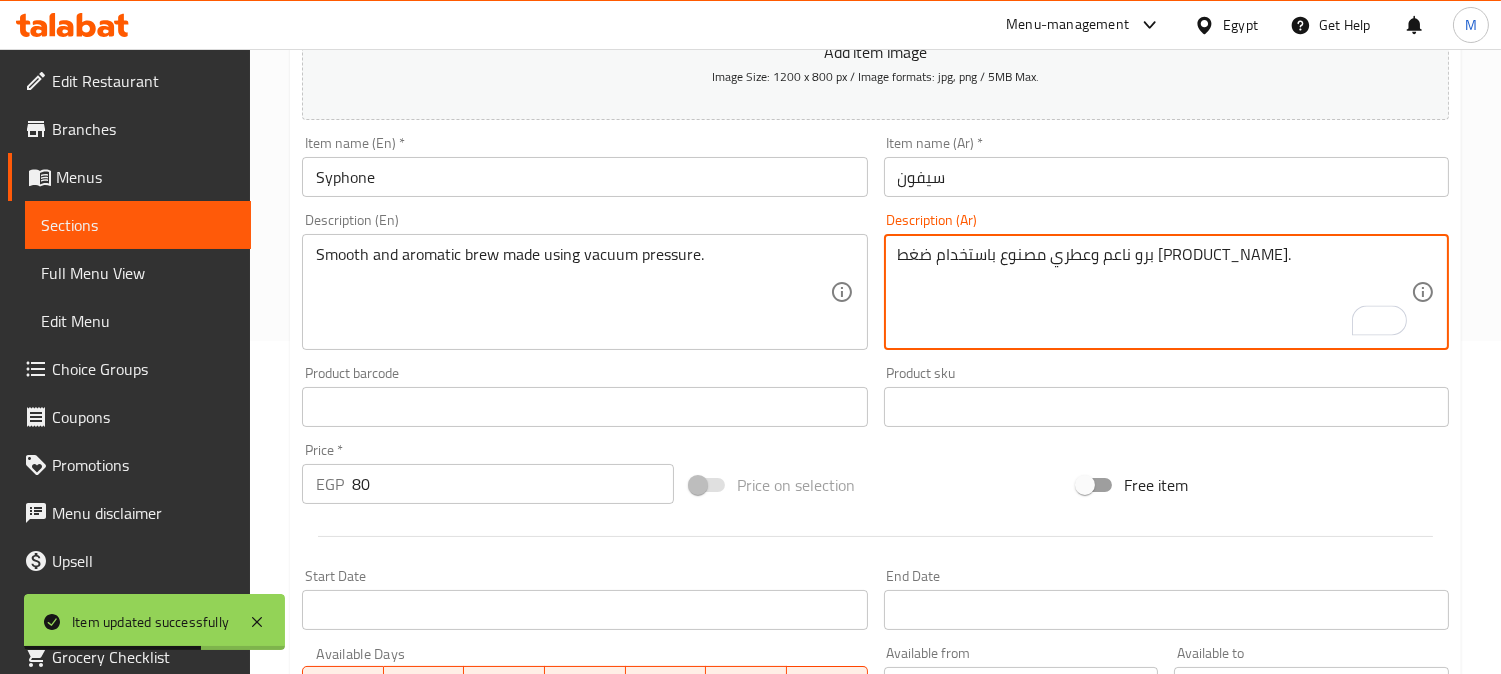 click on "برو ناعم وعطري مصنوع باستخدام ضغط [PRODUCT_NAME]." at bounding box center [1154, 292] 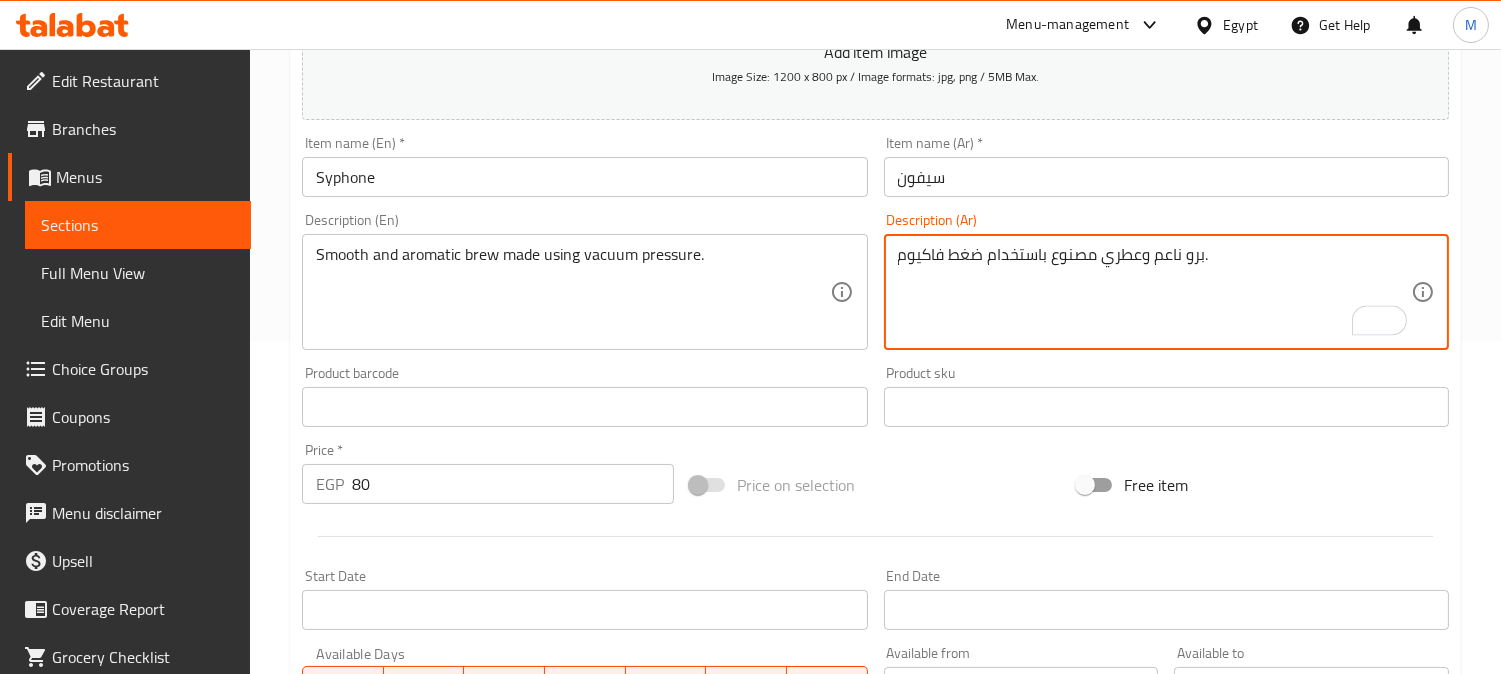 type on "برو ناعم وعطري مصنوع باستخدام ضغط فاكيوم." 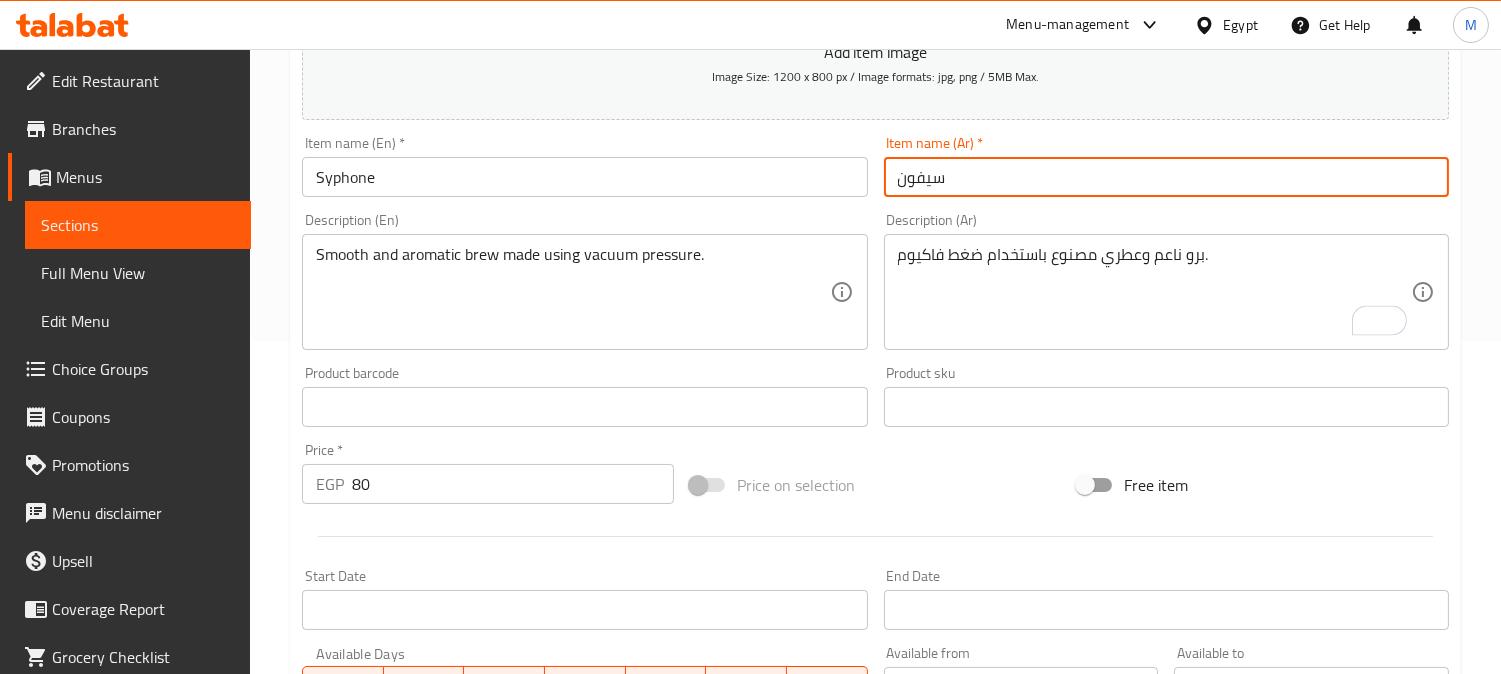 click on "Update" at bounding box center [439, 993] 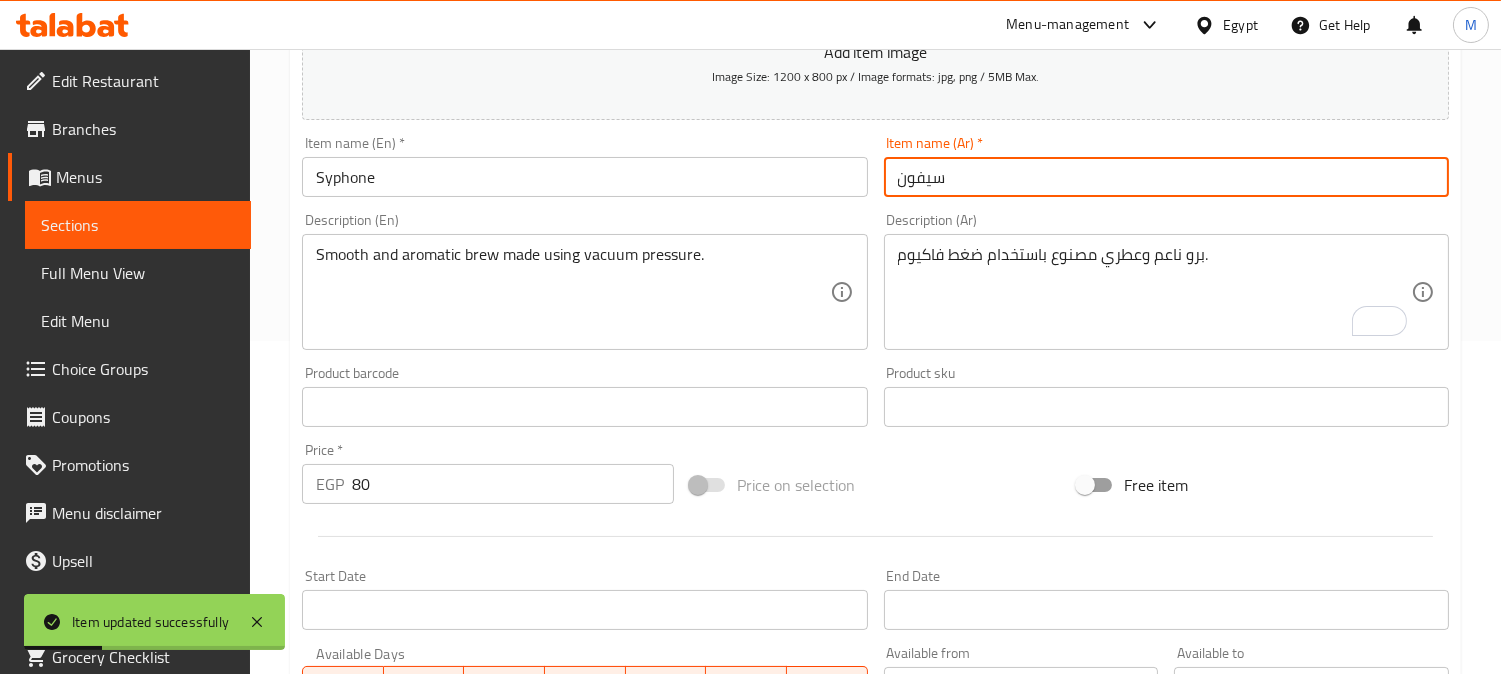 scroll, scrollTop: 0, scrollLeft: 0, axis: both 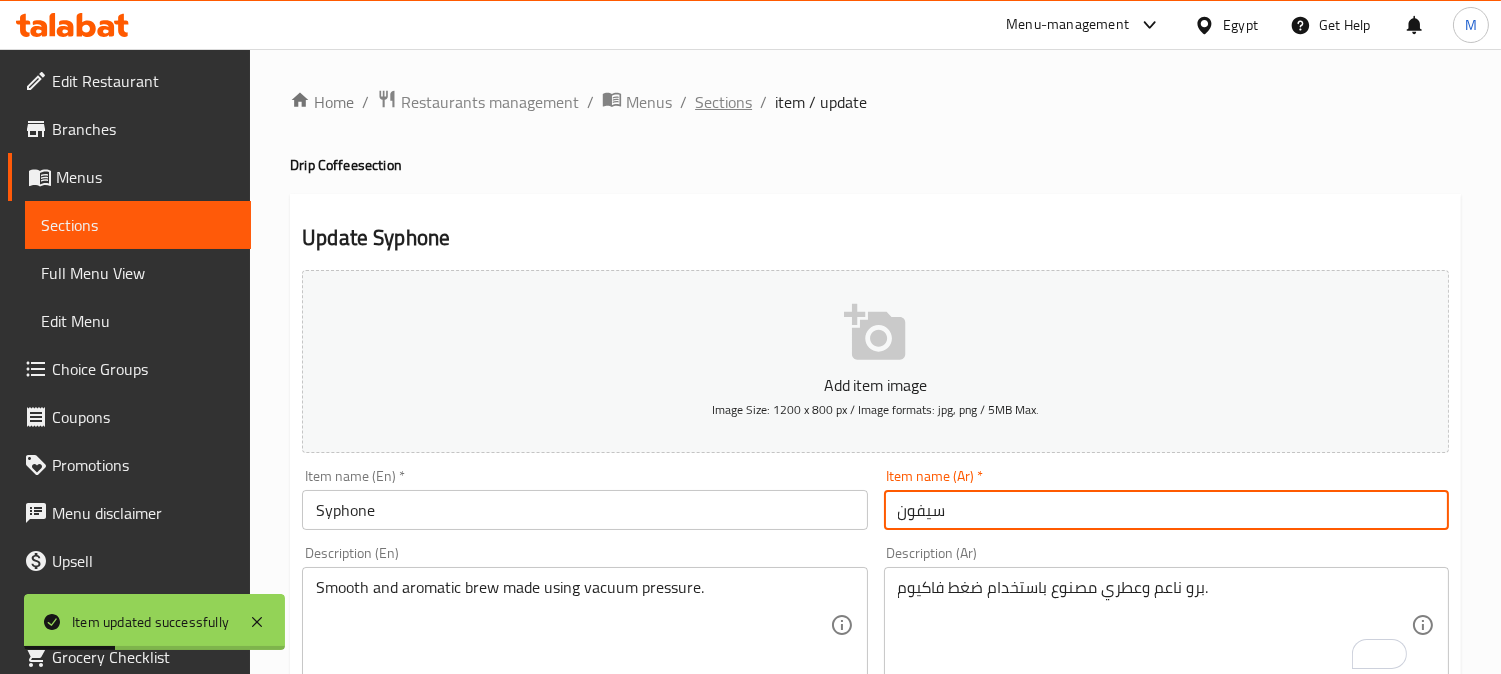 click on "Sections" at bounding box center (723, 102) 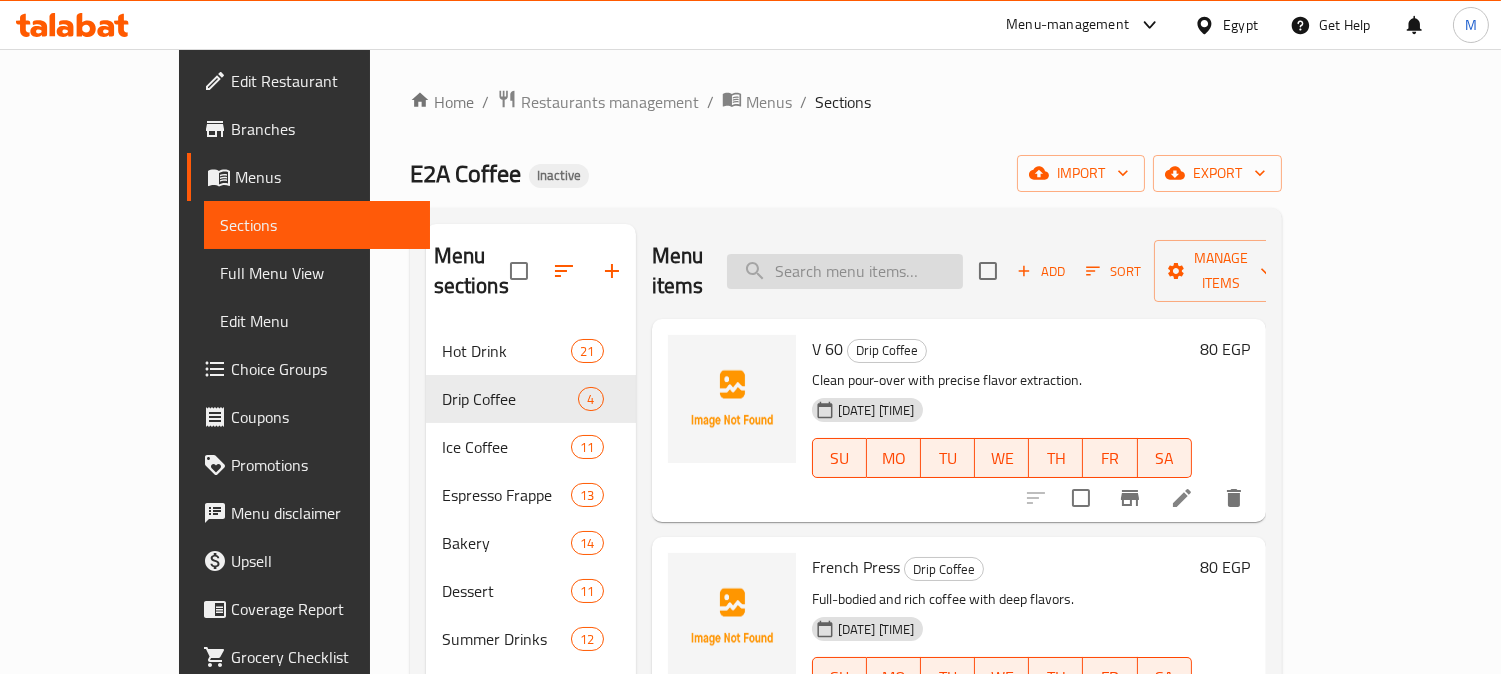 click at bounding box center (845, 271) 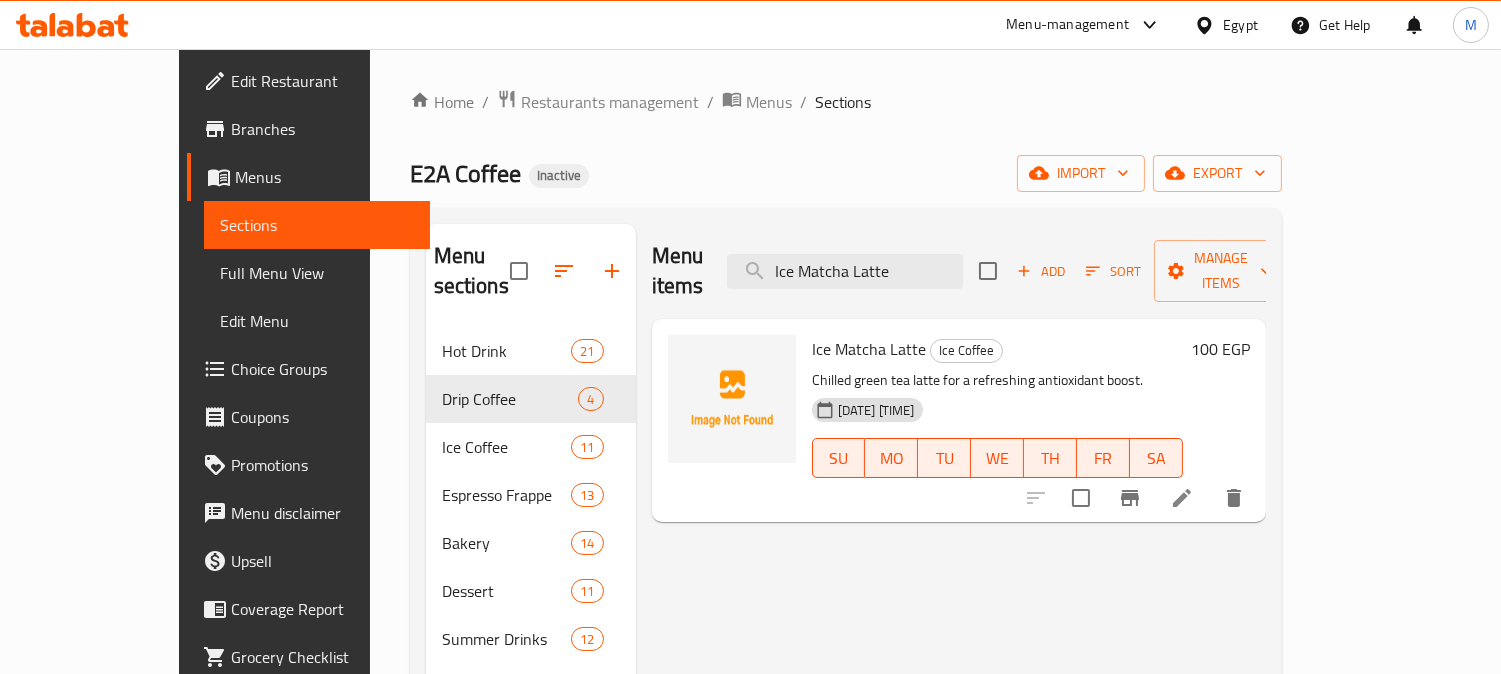type on "Ice Matcha Latte" 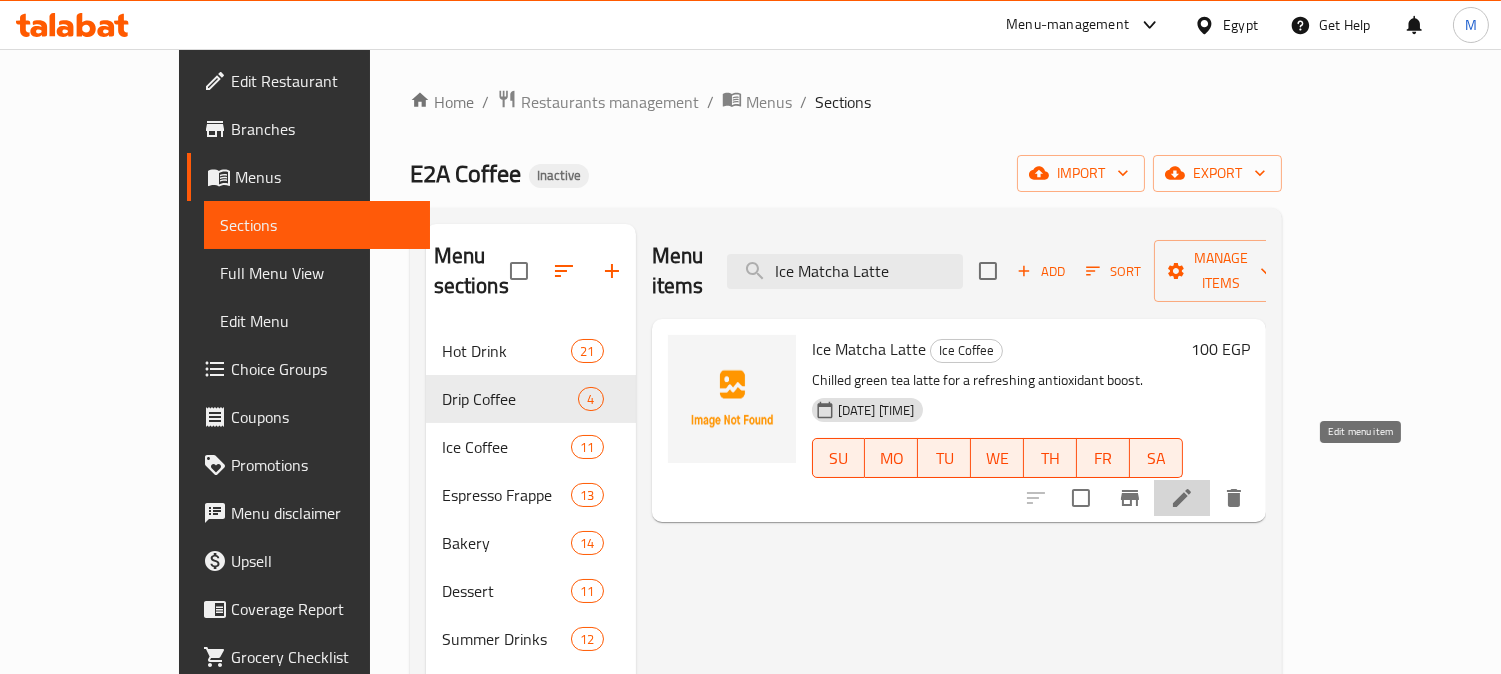 click 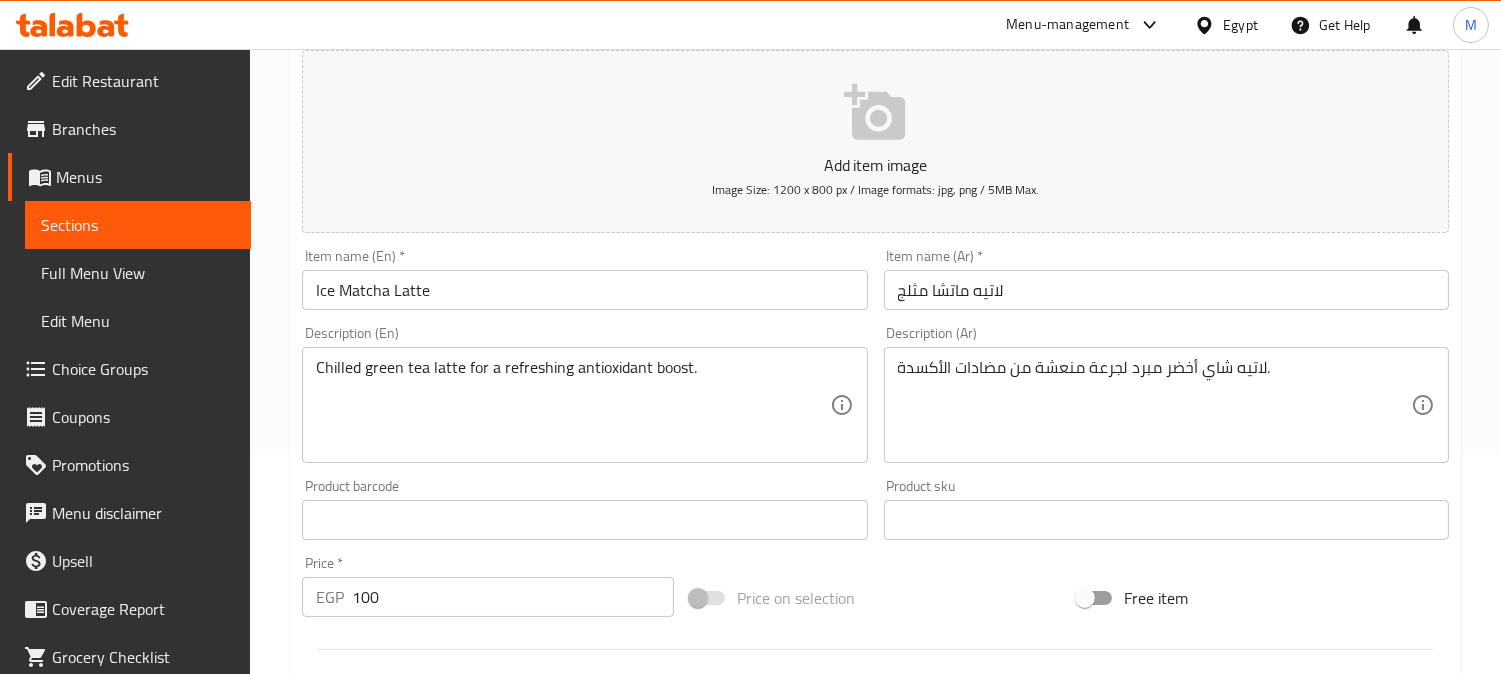 scroll, scrollTop: 222, scrollLeft: 0, axis: vertical 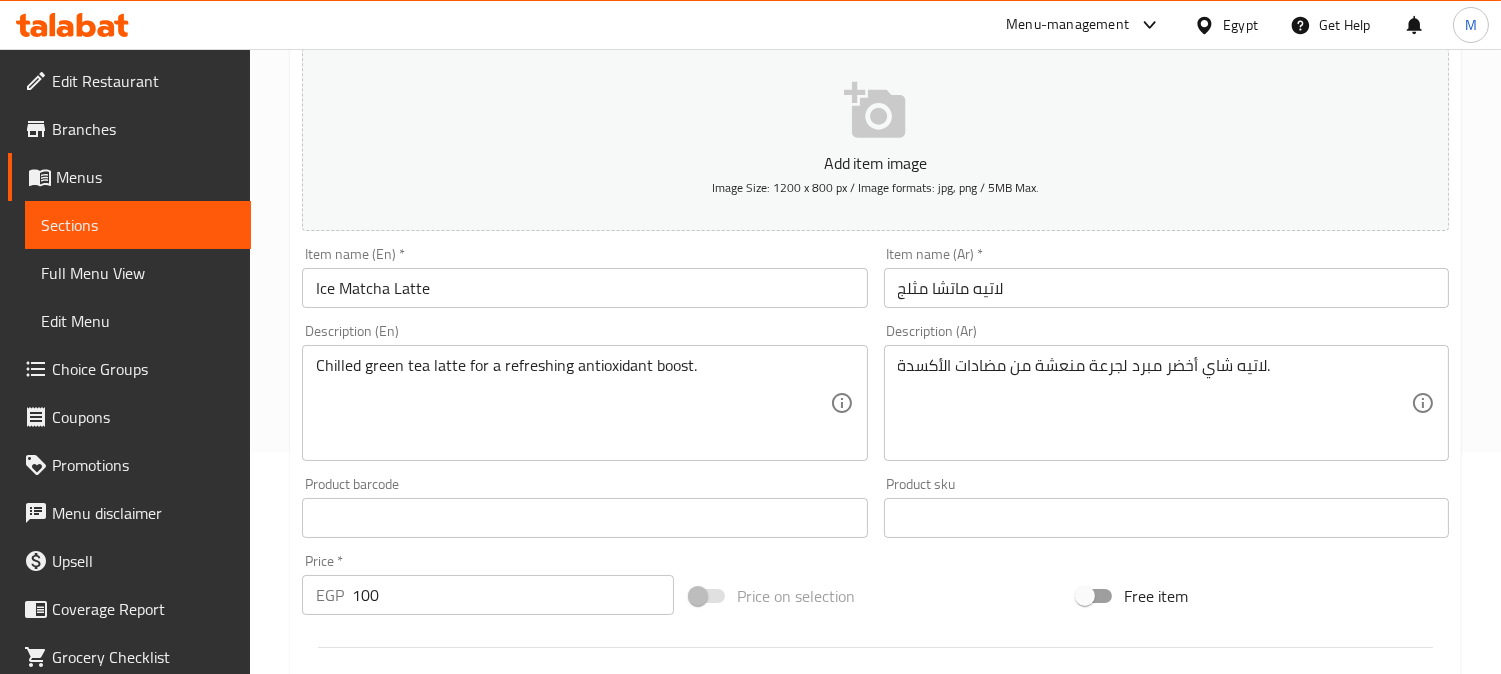 drag, startPoint x: 470, startPoint y: 365, endPoint x: 484, endPoint y: 367, distance: 14.142136 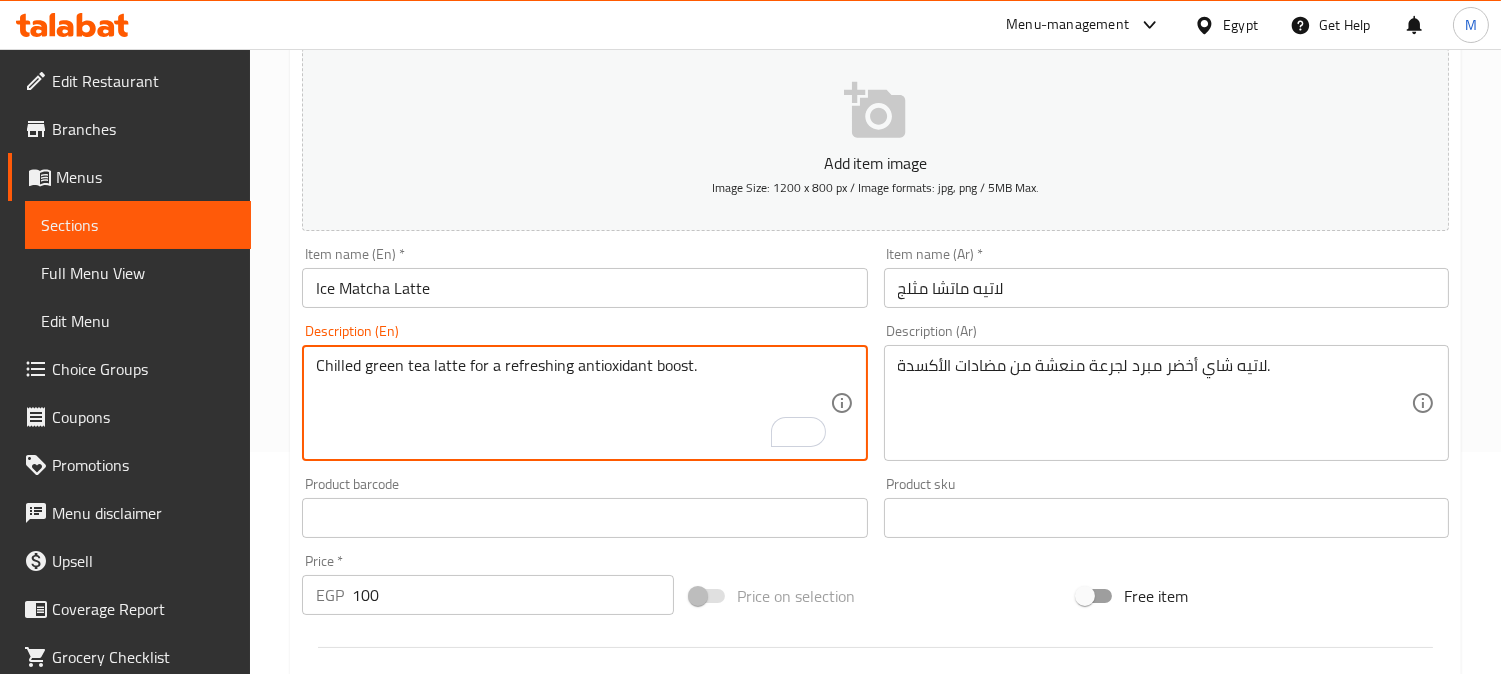 drag, startPoint x: 467, startPoint y: 367, endPoint x: 725, endPoint y: 367, distance: 258 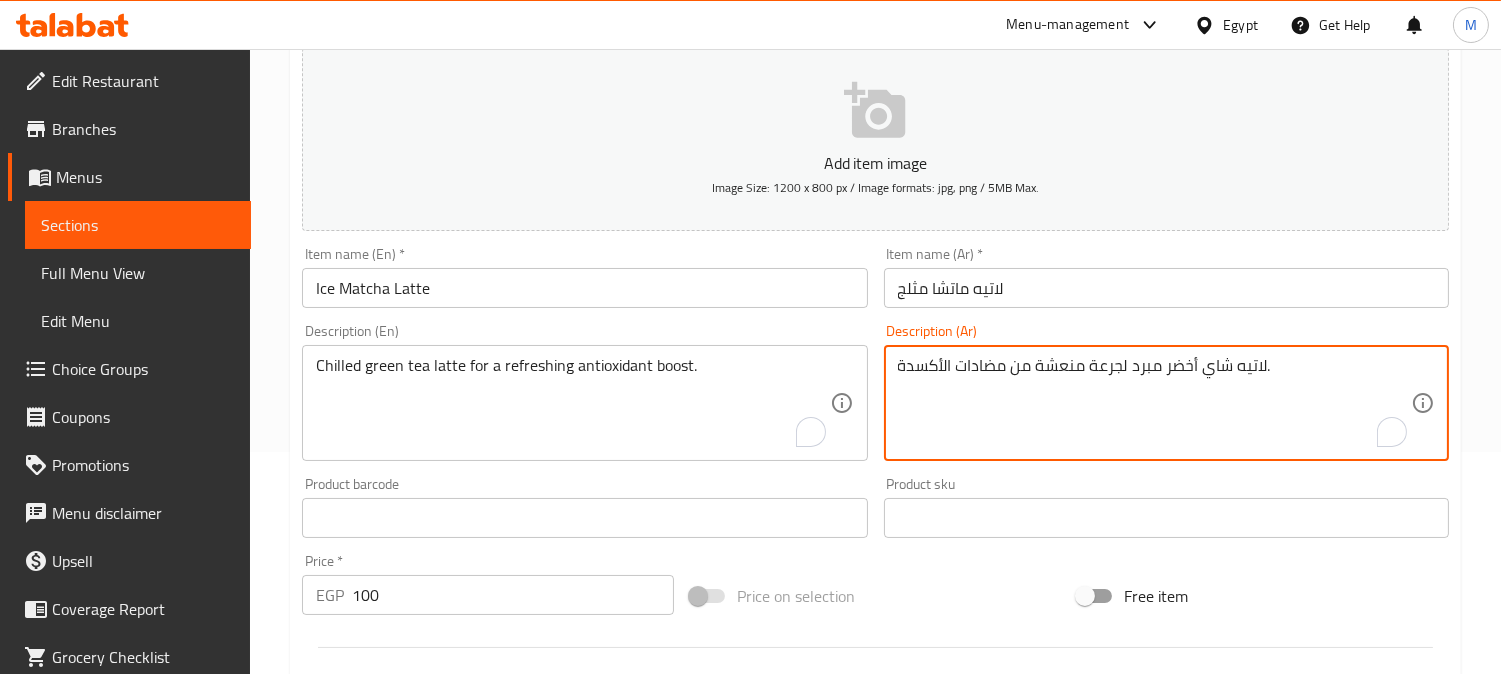 drag, startPoint x: 1123, startPoint y: 368, endPoint x: 1046, endPoint y: 367, distance: 77.00649 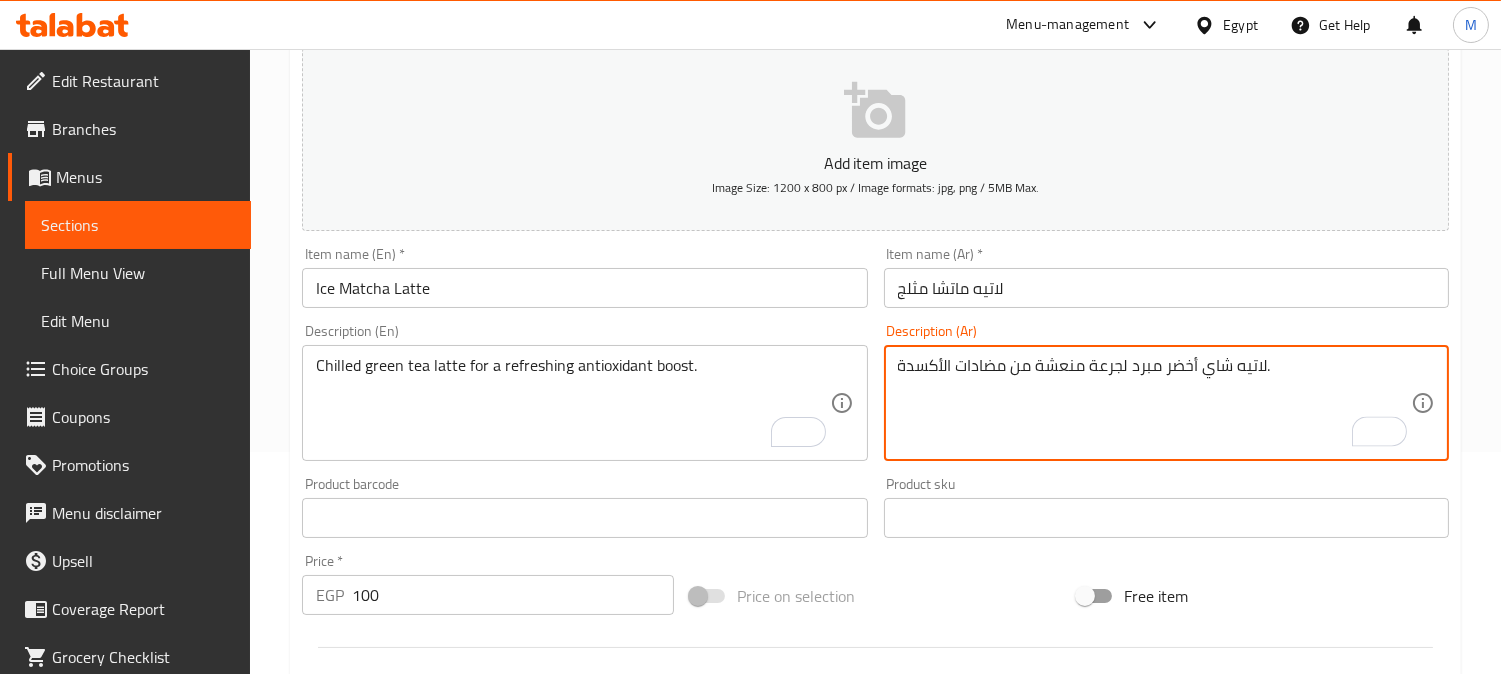 drag, startPoint x: 1126, startPoint y: 363, endPoint x: 902, endPoint y: 354, distance: 224.18073 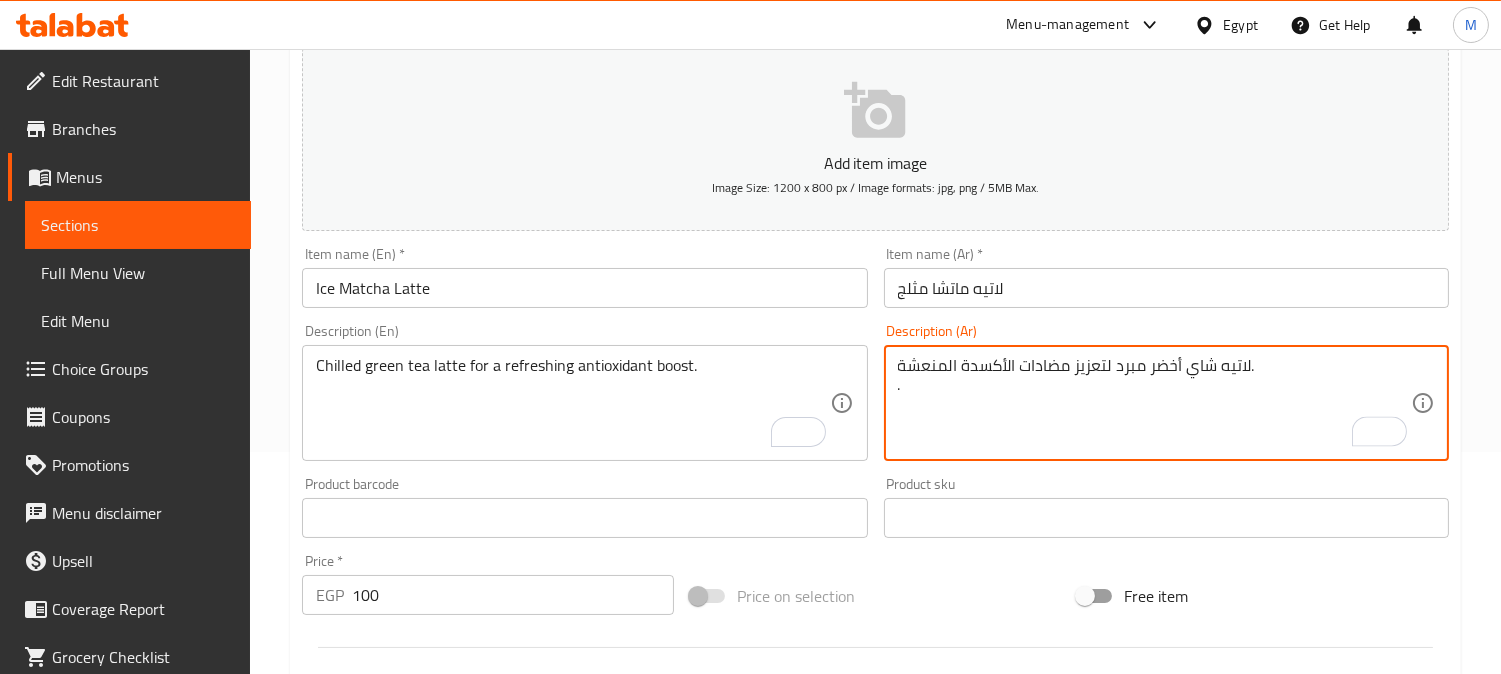type on "لاتيه شاي أخضر مبرد لتعزيز مضادات الأكسدة المنعشة.
." 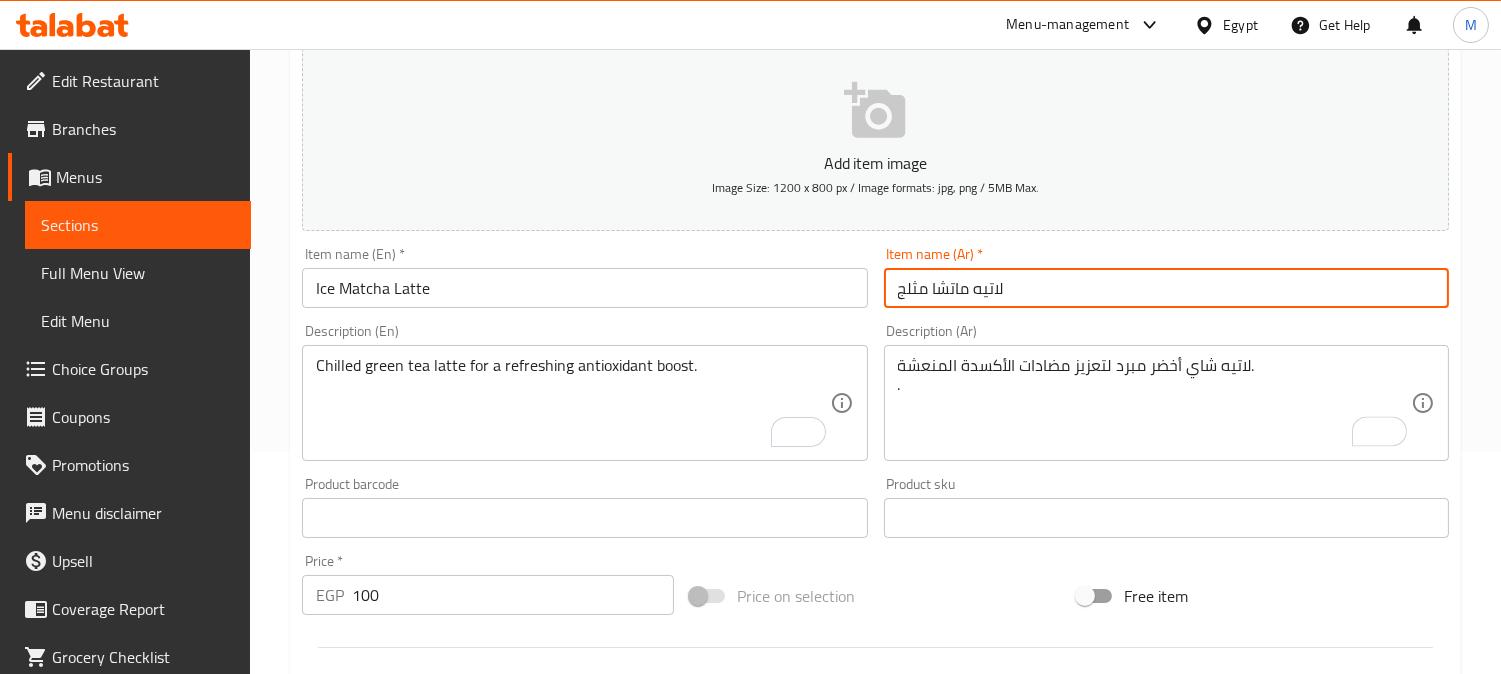 click on "لاتيه ماتشا مثلج" at bounding box center [1166, 288] 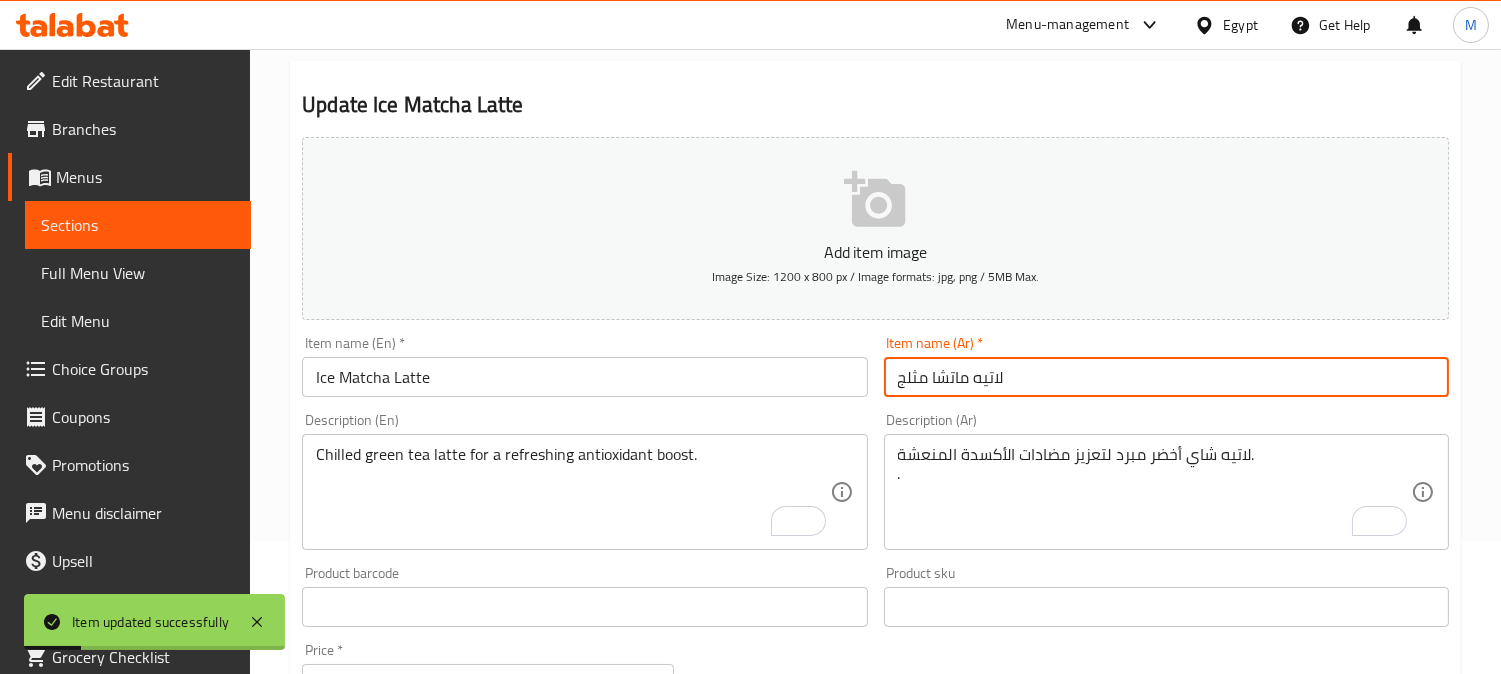 scroll, scrollTop: 0, scrollLeft: 0, axis: both 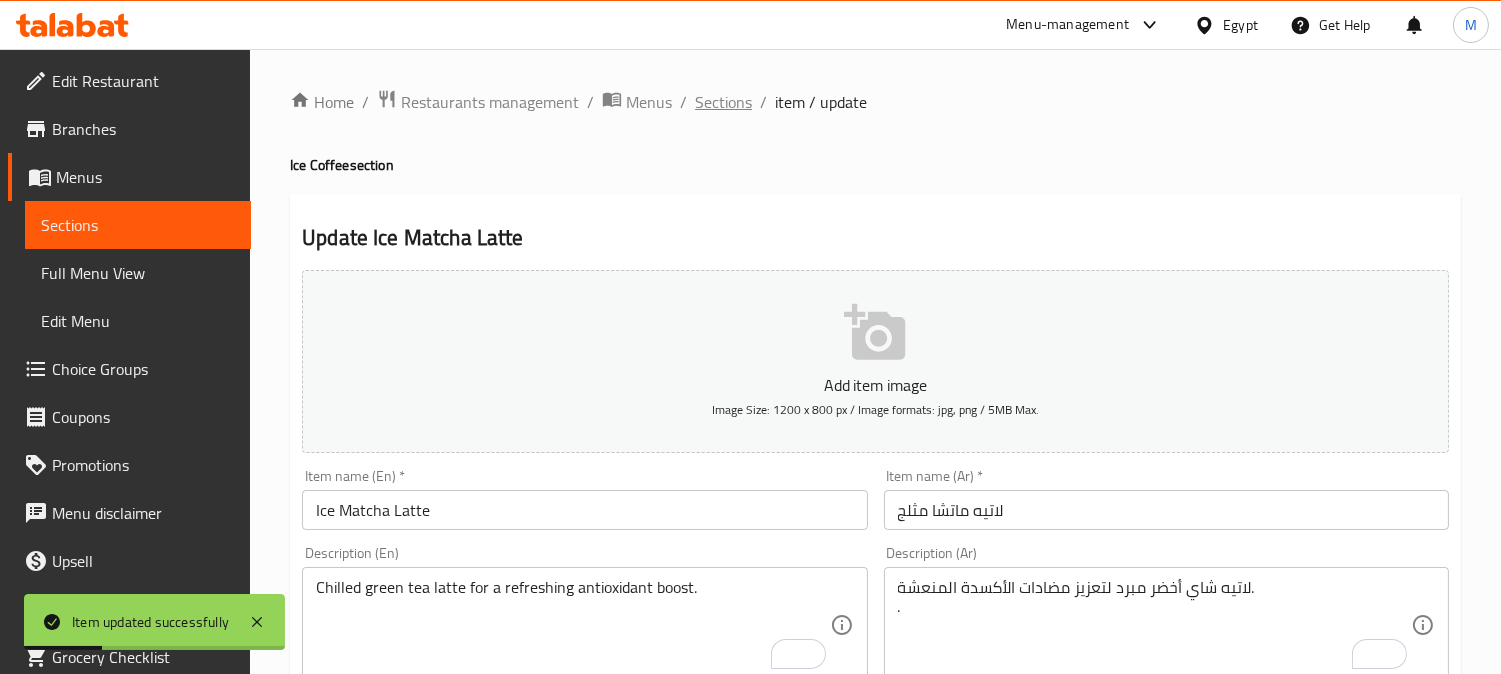click on "Sections" at bounding box center [723, 102] 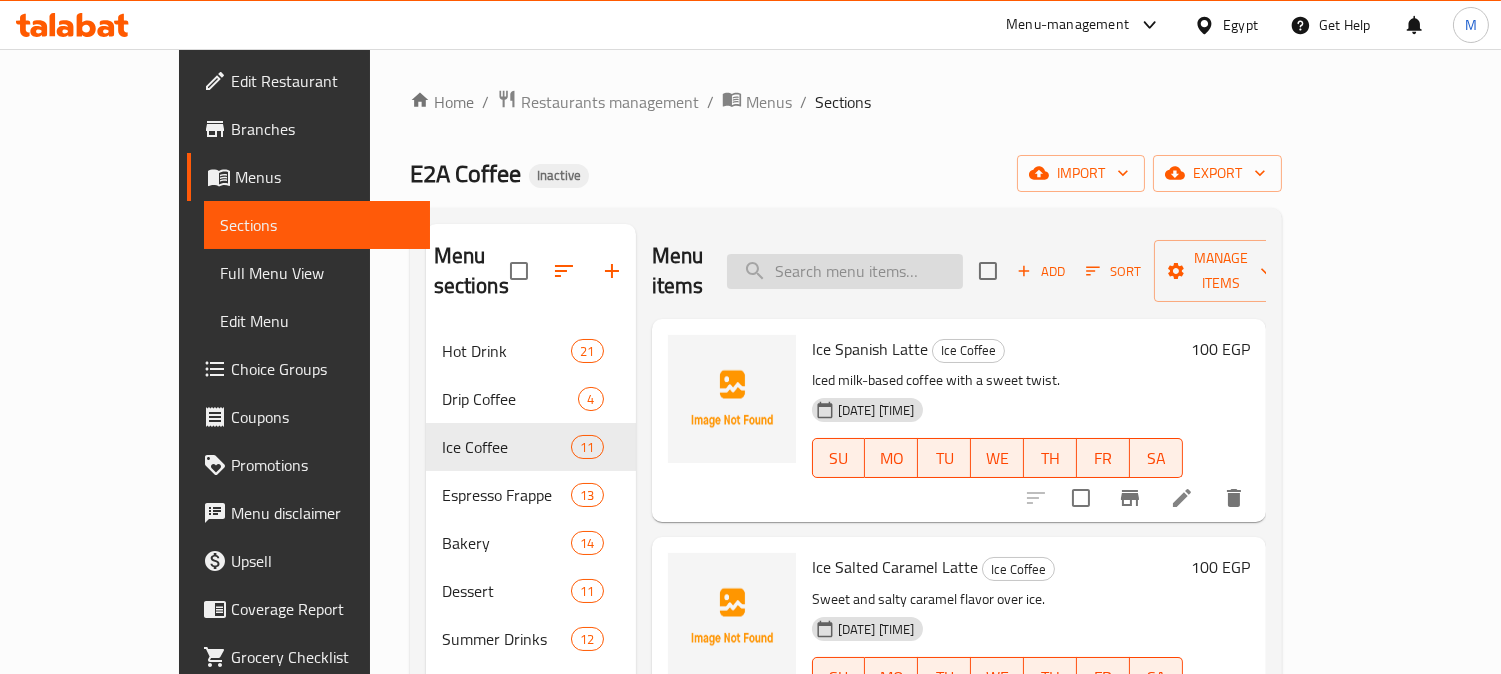 paste on "Frozen coffee treat with Nutella." 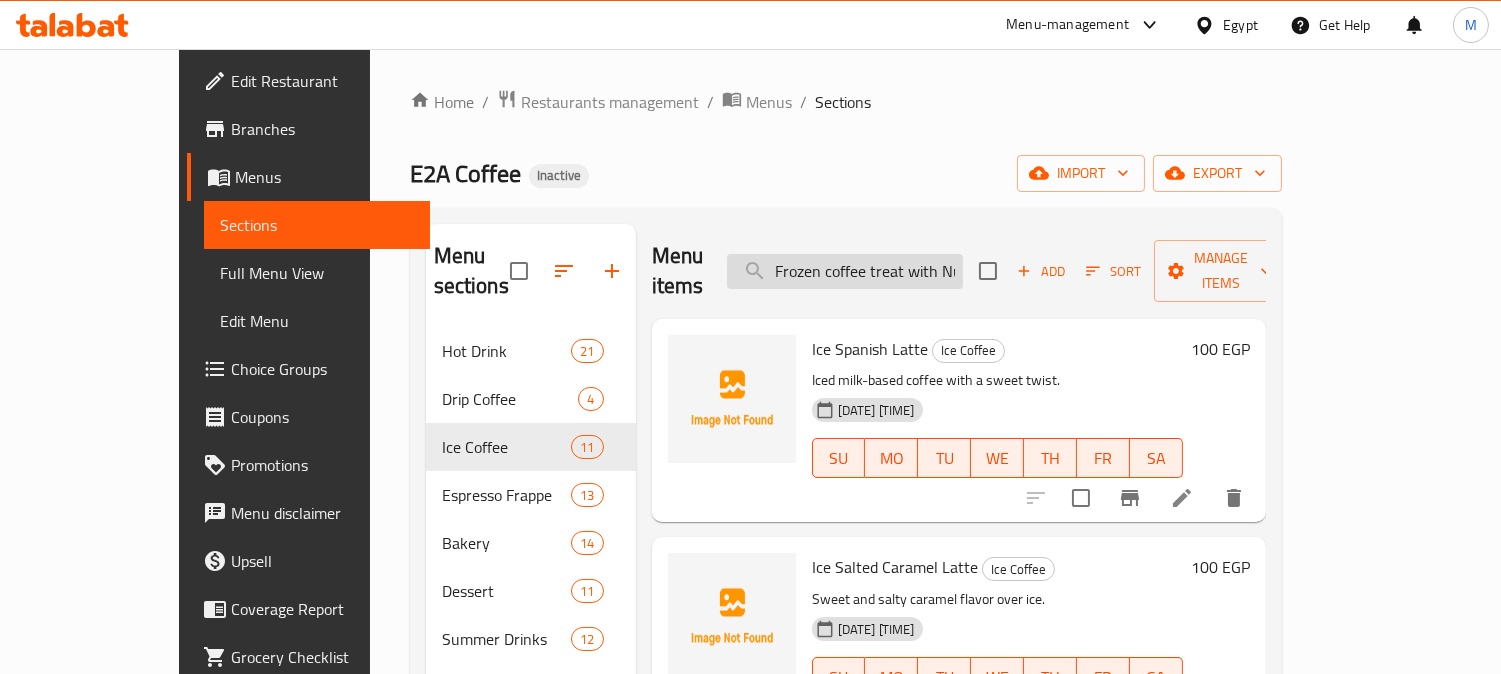 scroll, scrollTop: 0, scrollLeft: 36, axis: horizontal 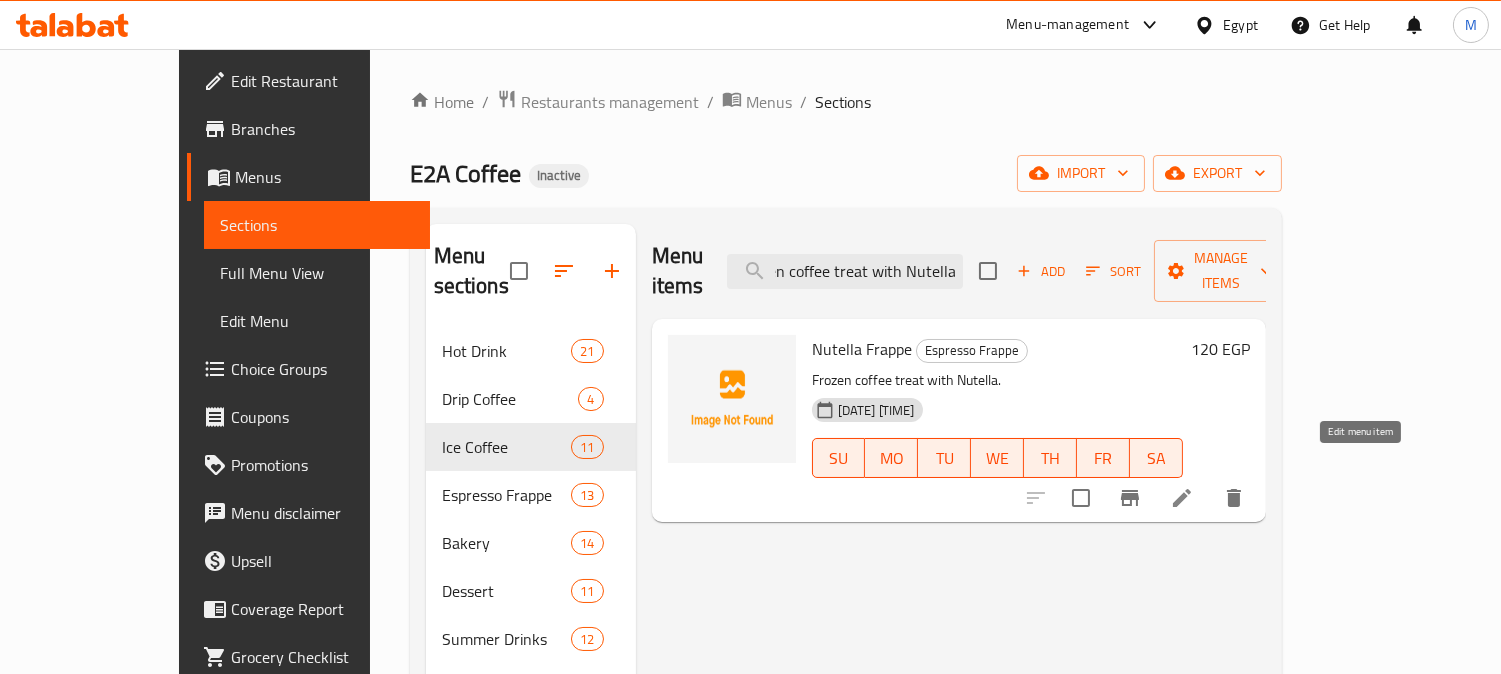 type on "Frozen coffee treat with Nutella." 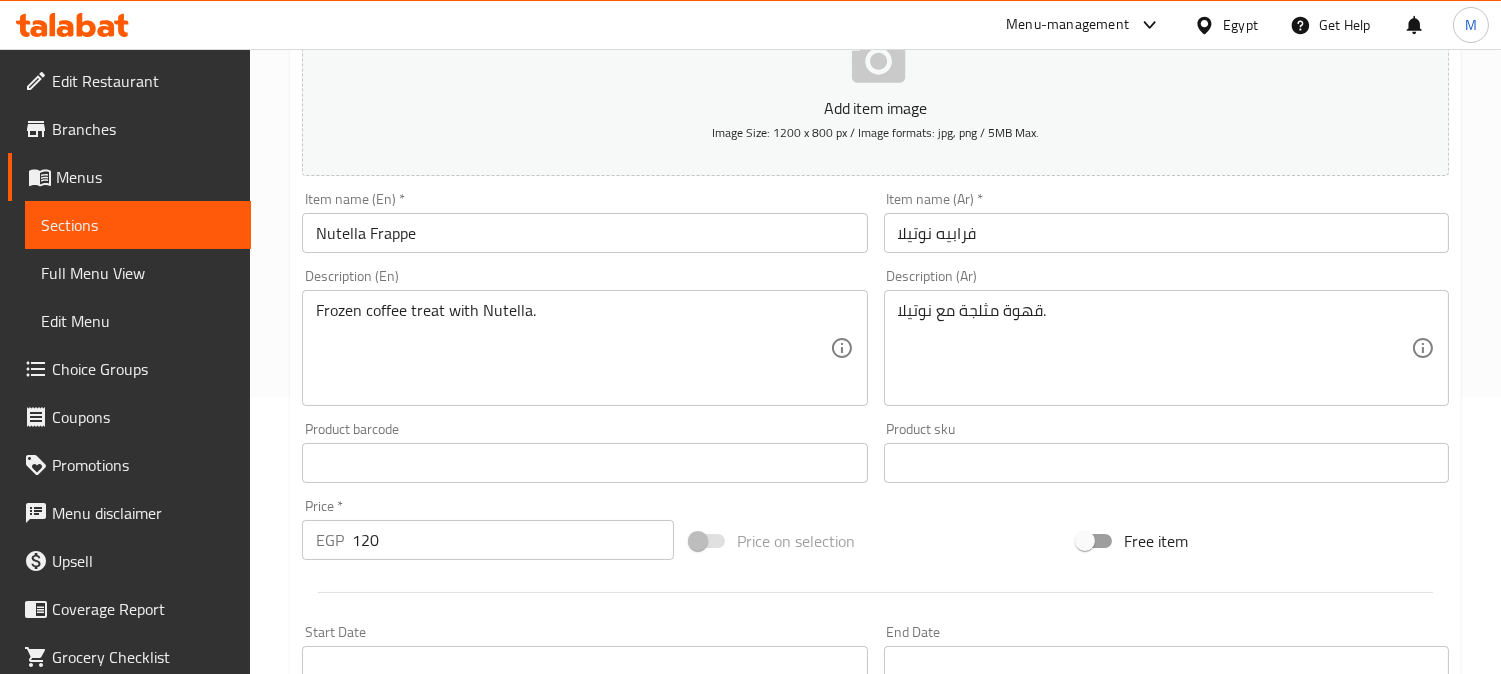 scroll, scrollTop: 333, scrollLeft: 0, axis: vertical 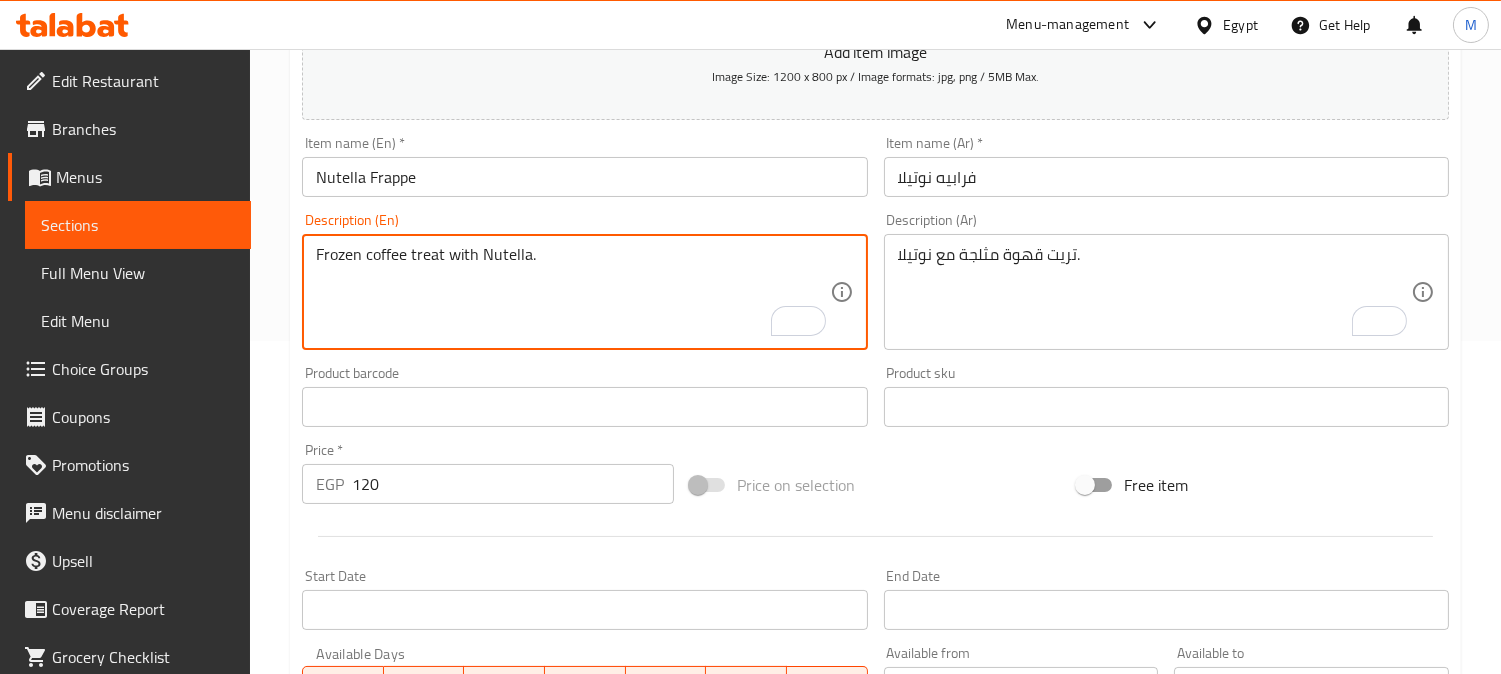 click on "Item name (Ar)   * فرابيه نوتيلا Item name (Ar)  *" at bounding box center [1166, 166] 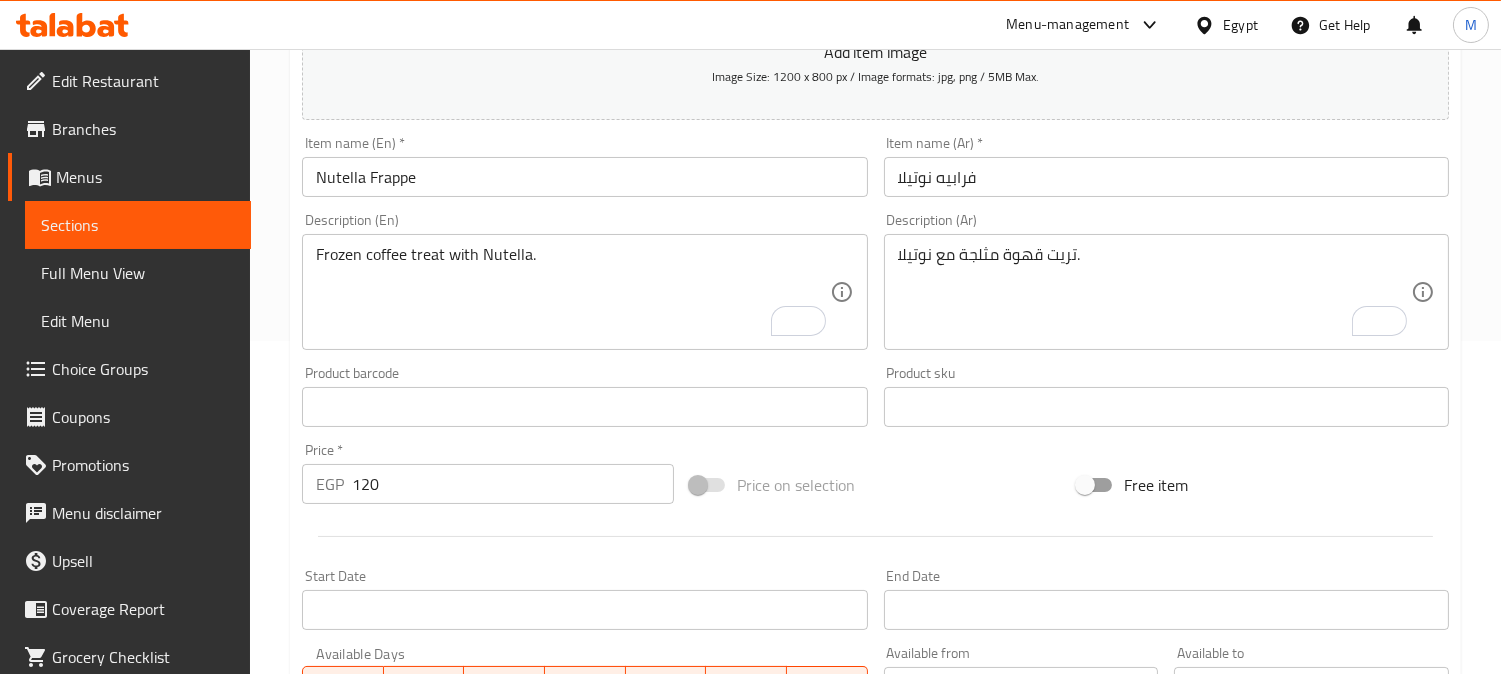 click on "Description (Ar) تريت قهوة مثلجة مع نوتيلا. Description (Ar)" at bounding box center (1166, 281) 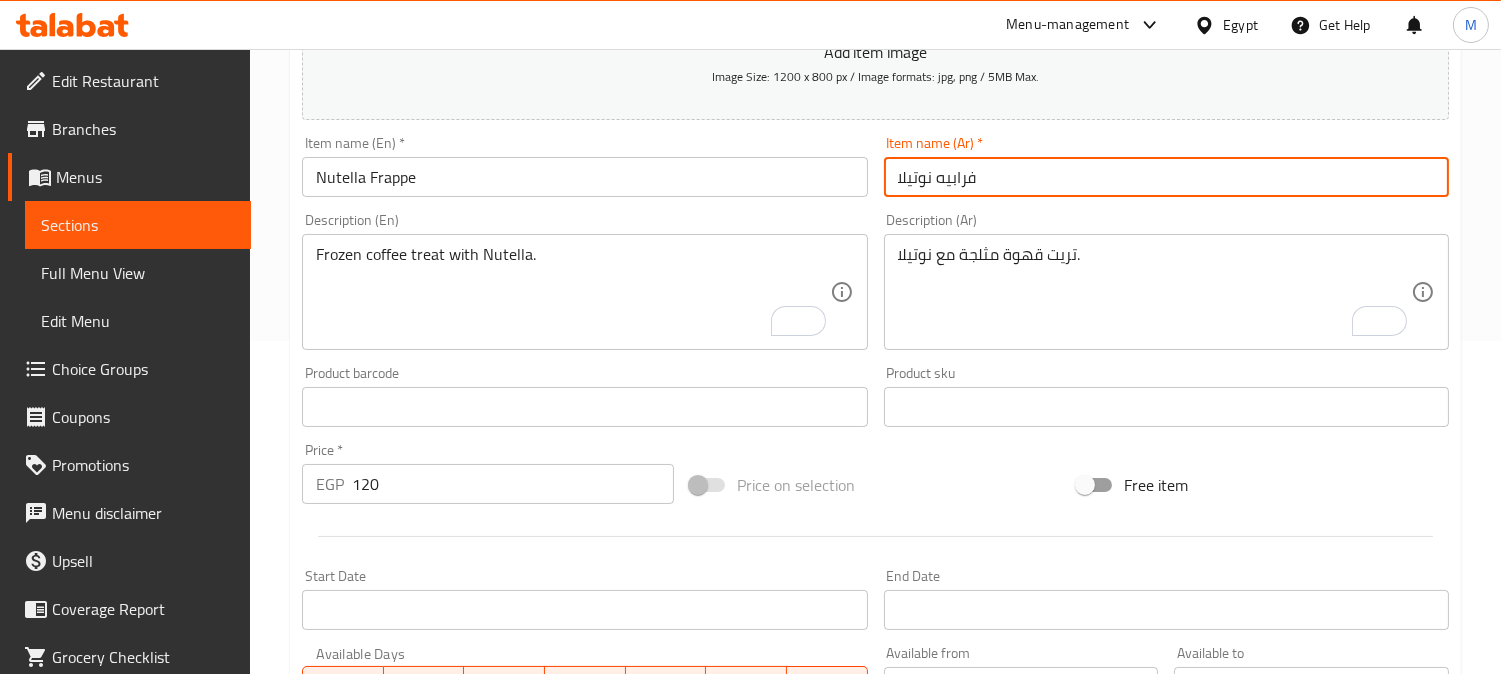 click on "Update" at bounding box center (439, 993) 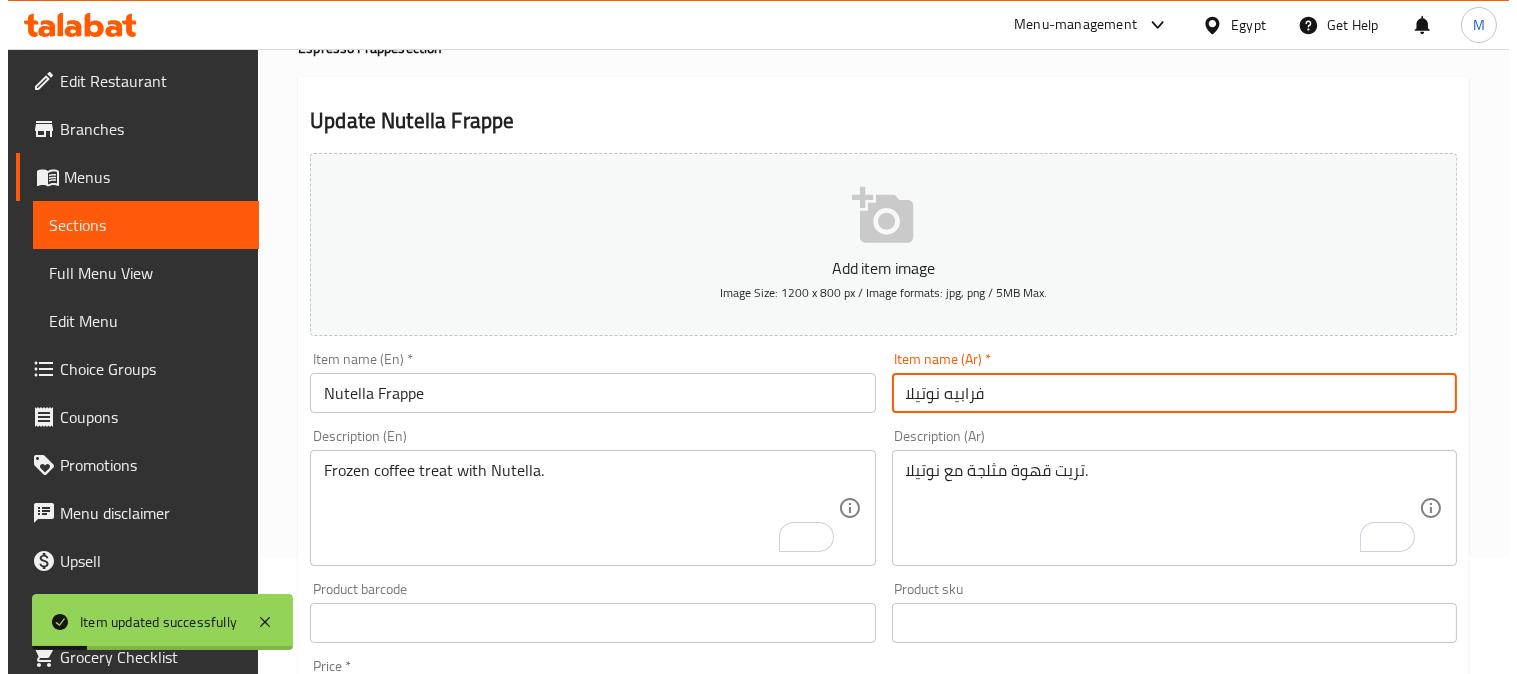 scroll, scrollTop: 0, scrollLeft: 0, axis: both 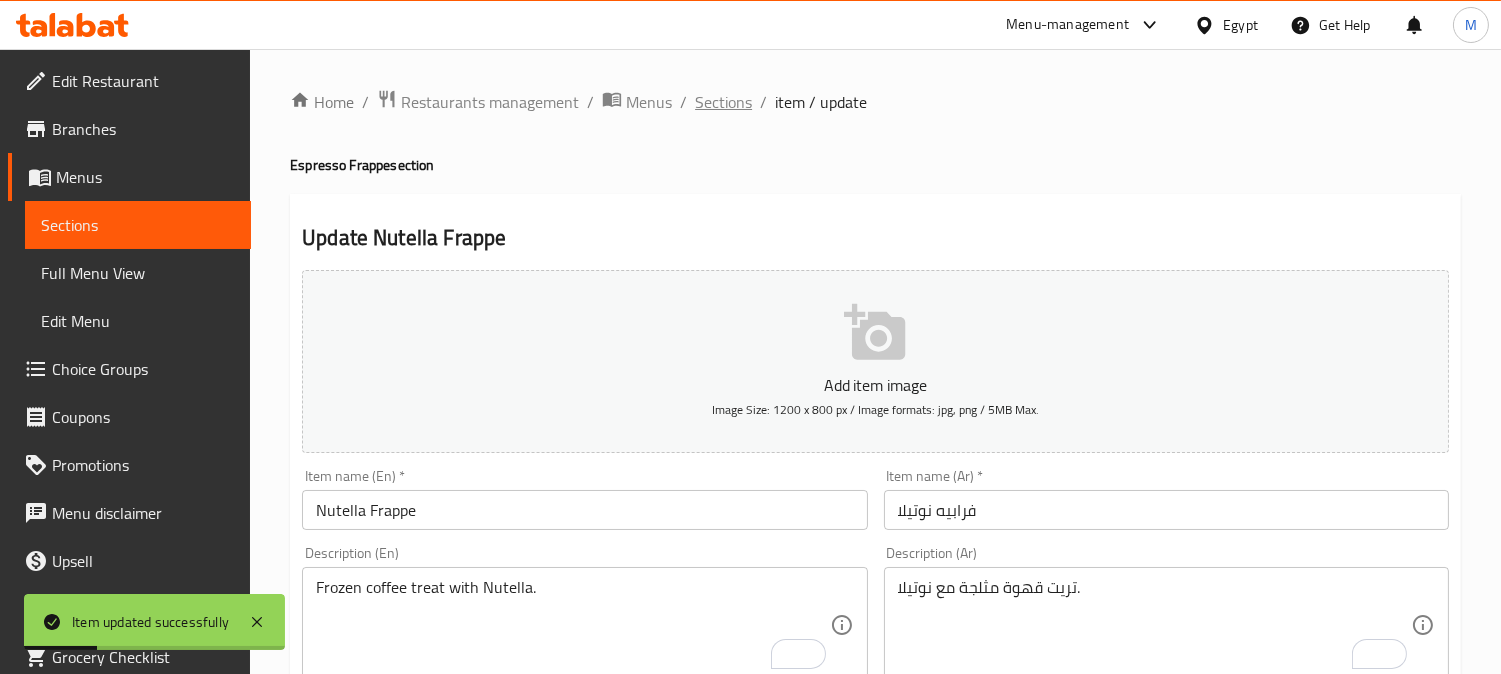 click on "Sections" at bounding box center (723, 102) 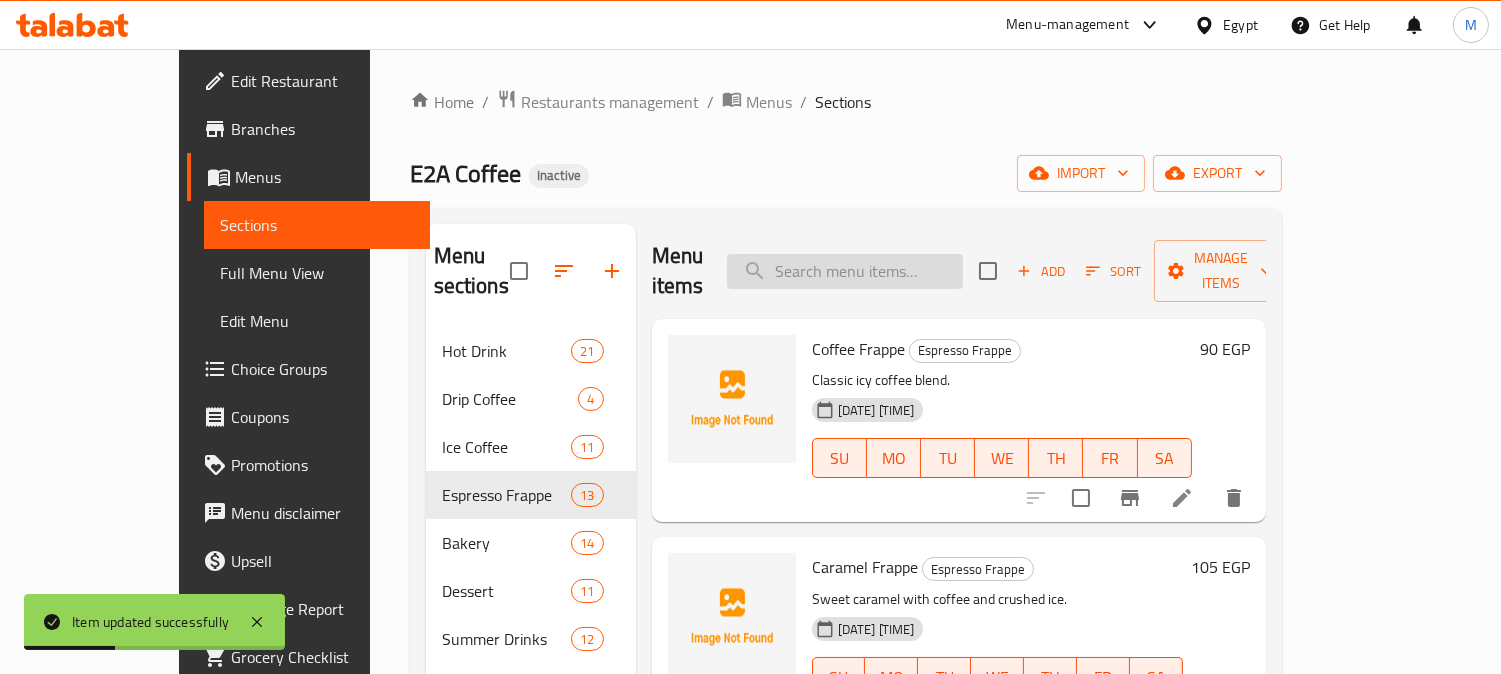 click at bounding box center [845, 271] 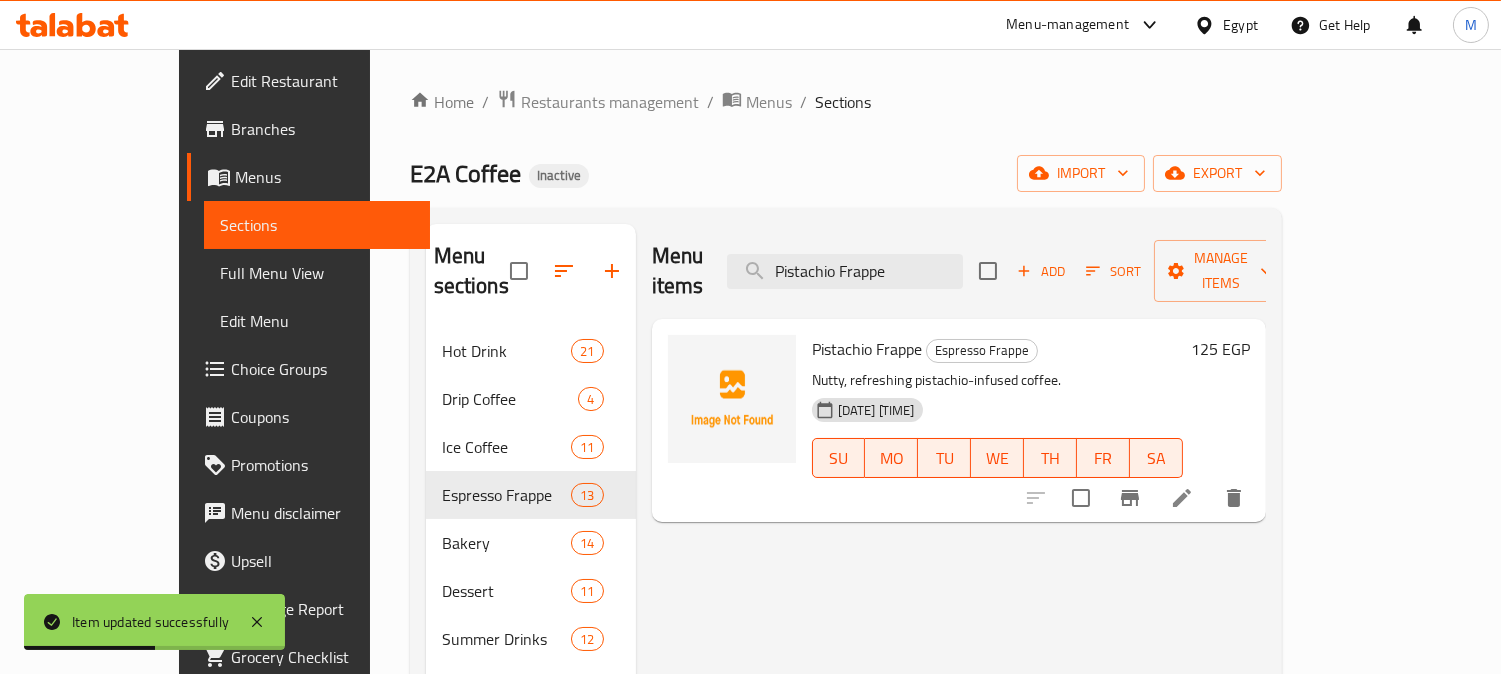 type on "Pistachio Frappe" 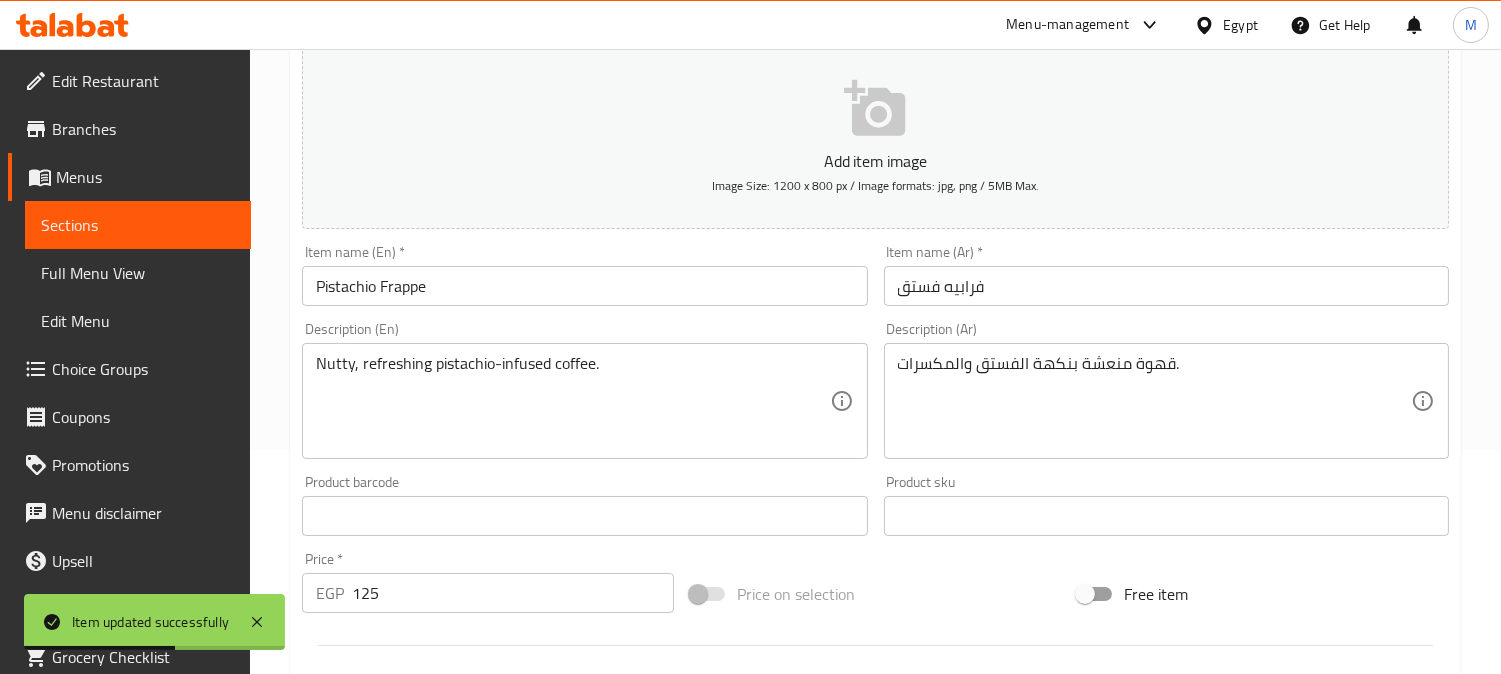 scroll, scrollTop: 444, scrollLeft: 0, axis: vertical 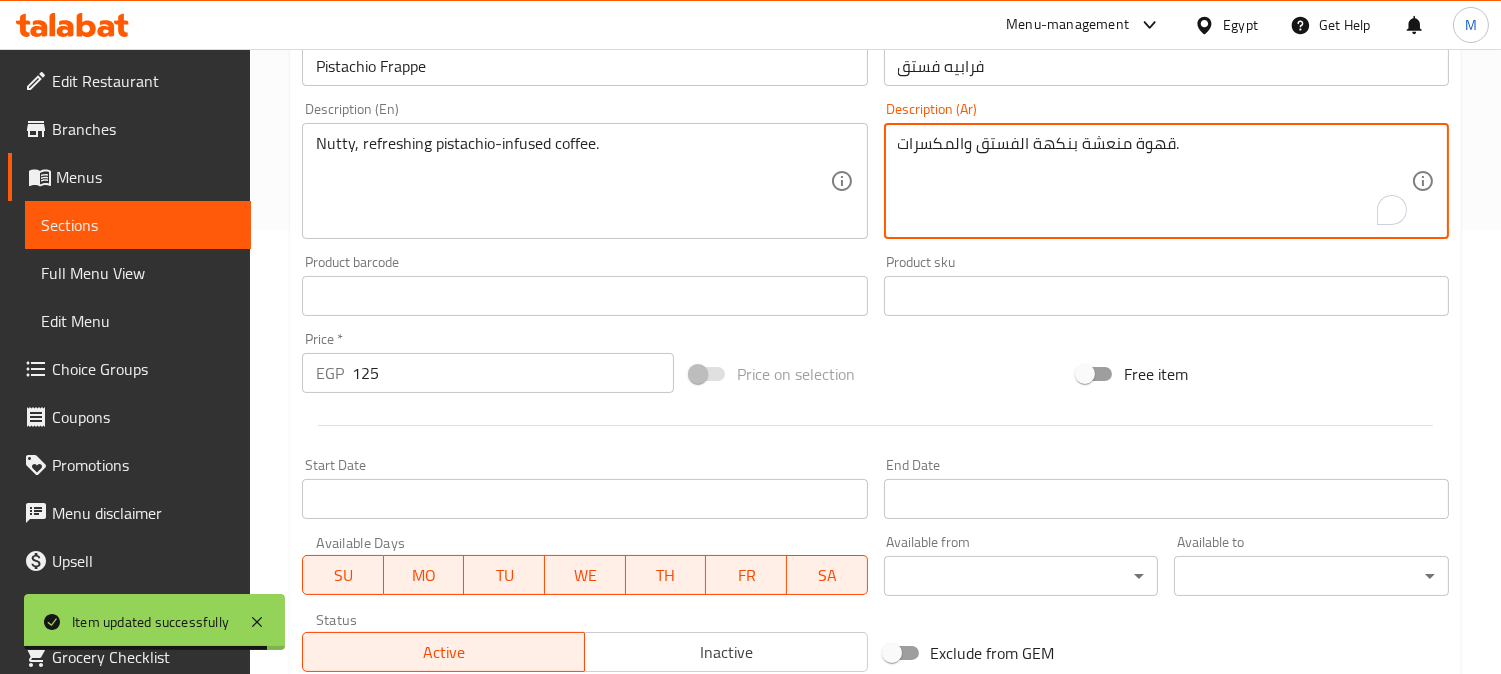 click on "قهوة منعشة بنكهة الفستق والمكسرات." at bounding box center (1154, 181) 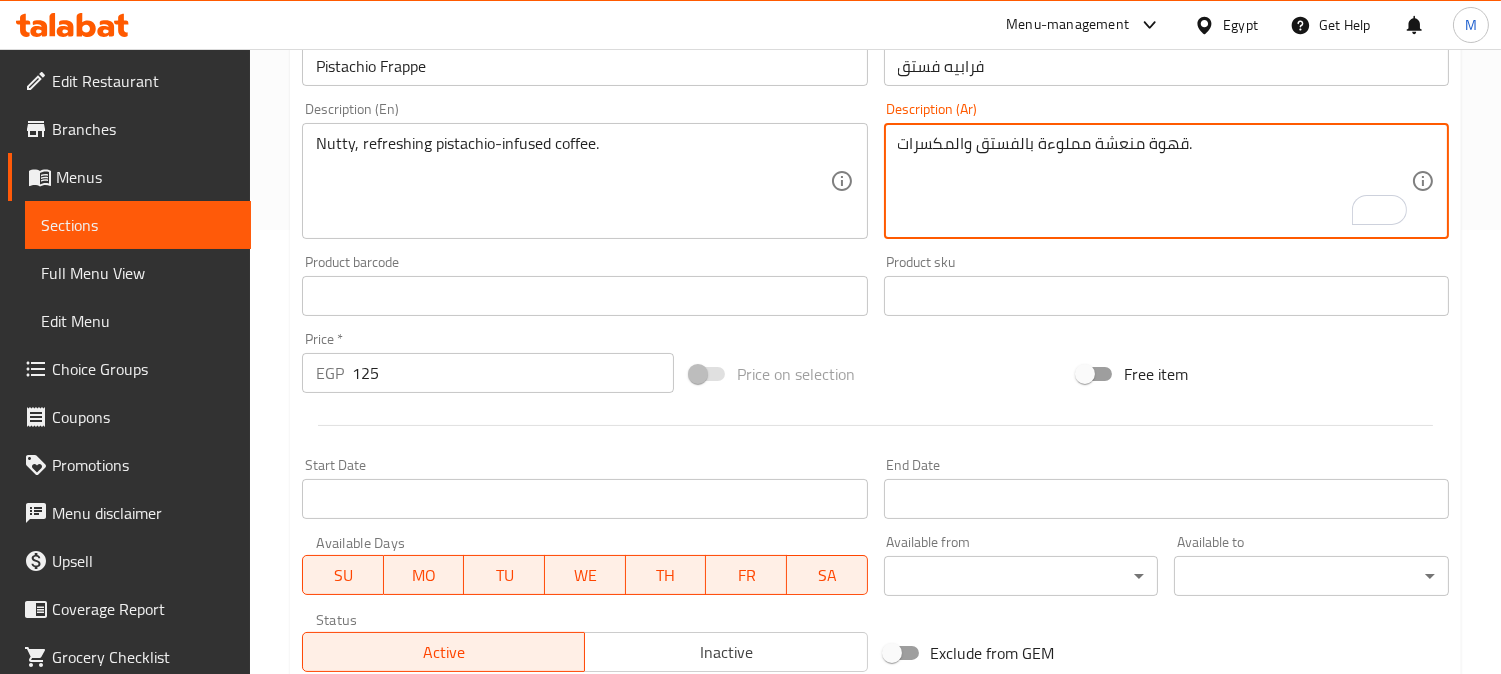 click on "قهوة منعشة مملوءة بالفستق والمكسرات." at bounding box center [1154, 181] 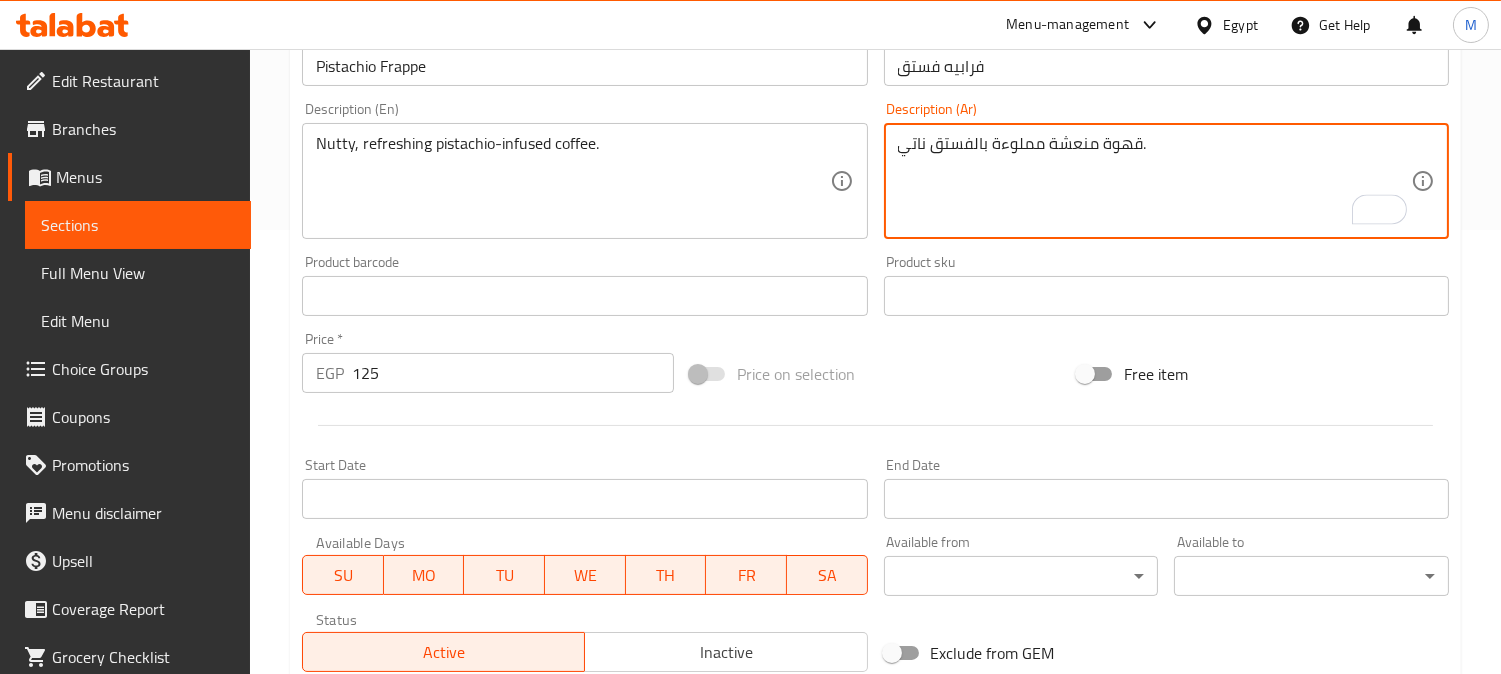 type on "قهوة منعشة مملوءة بالفستق ناتي." 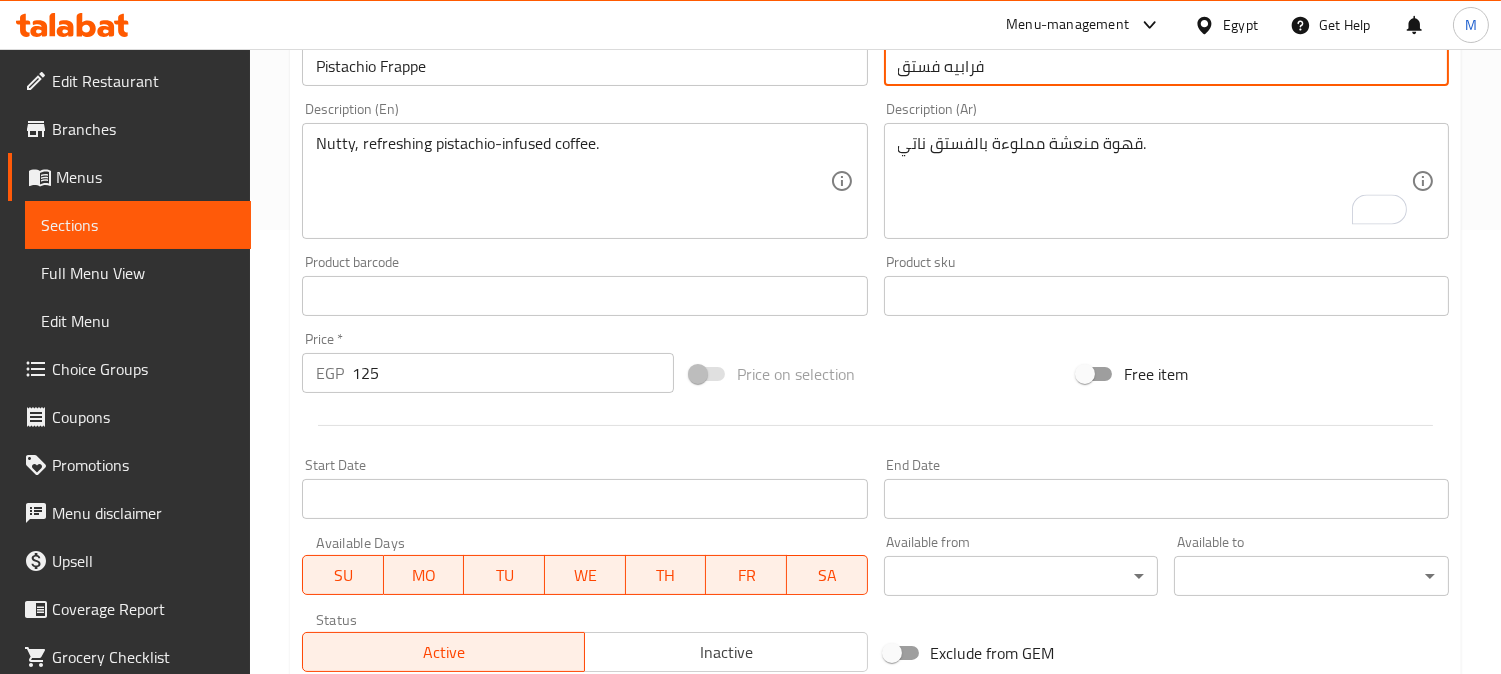 click on "Update" at bounding box center [439, 882] 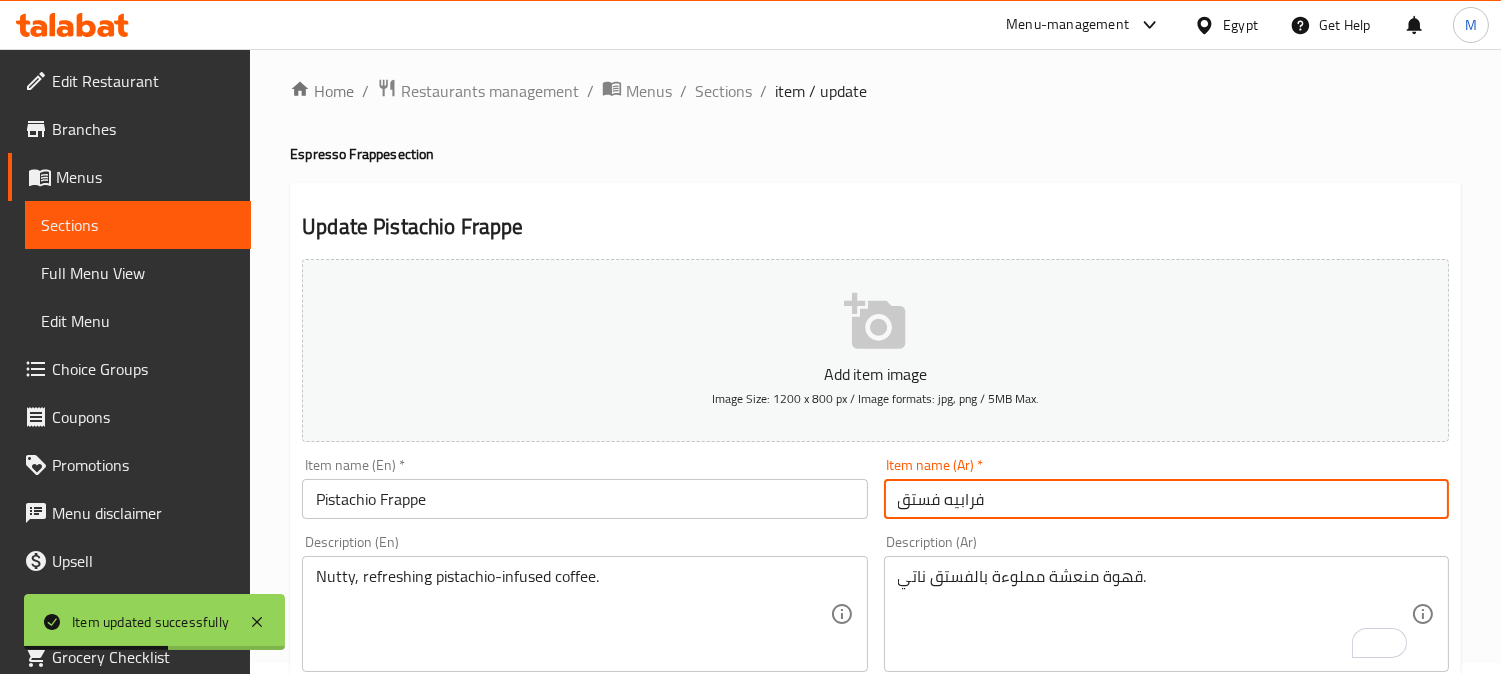 scroll, scrollTop: 0, scrollLeft: 0, axis: both 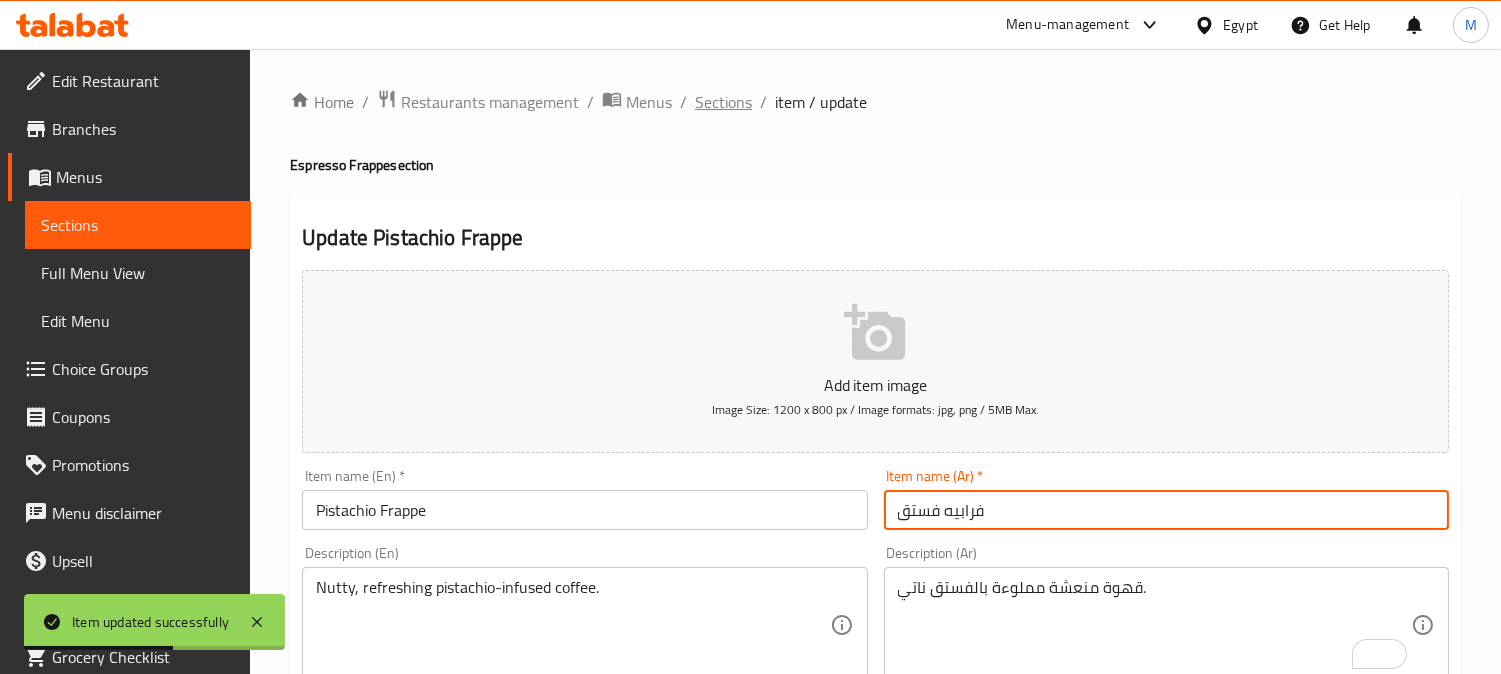 click on "Sections" at bounding box center [723, 102] 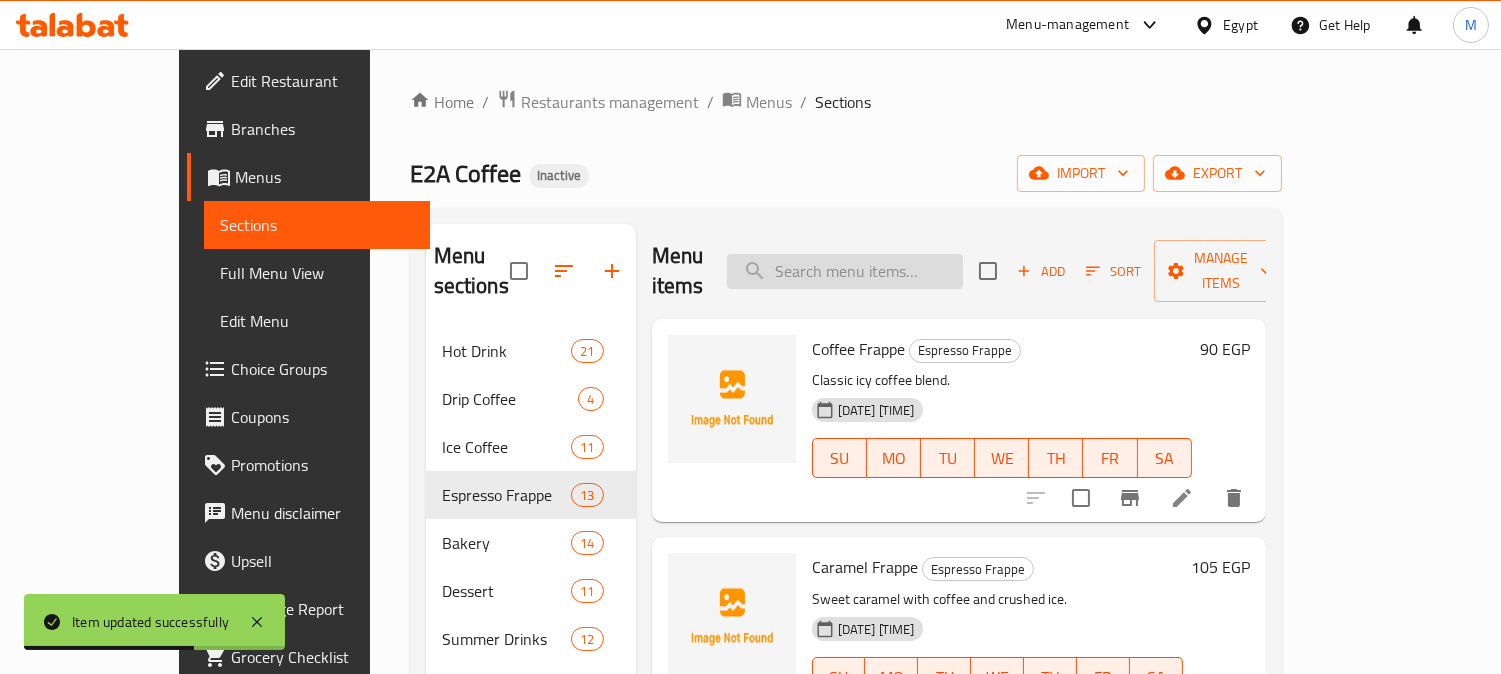 click at bounding box center [845, 271] 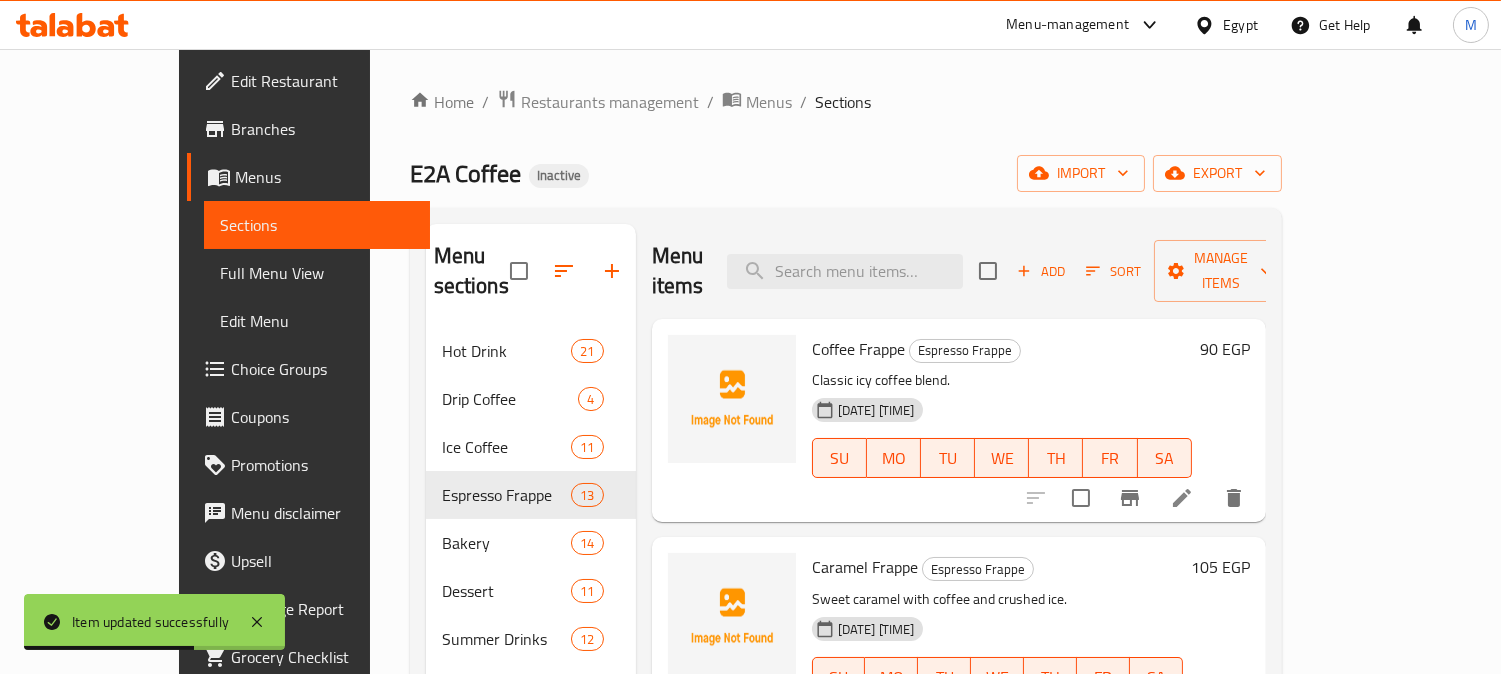 paste on "White Mocha Frappe" 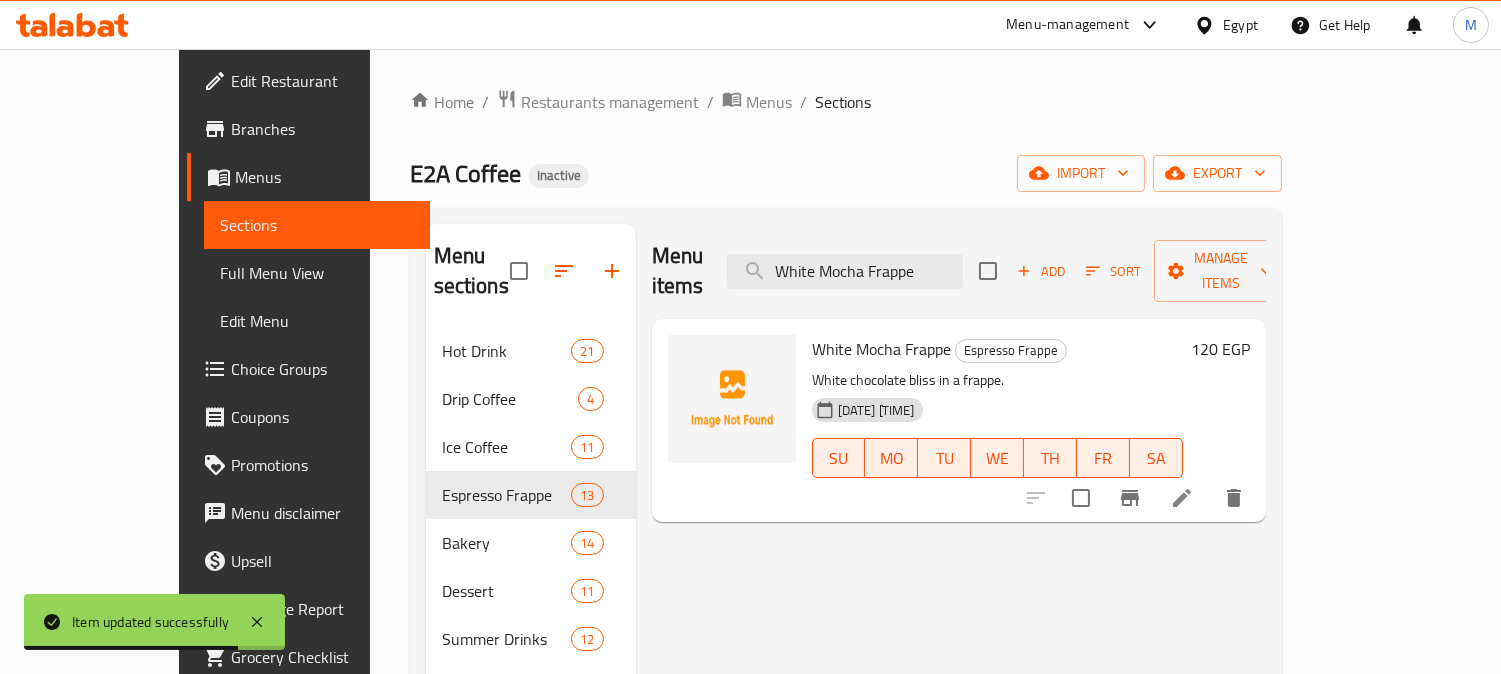 type on "White Mocha Frappe" 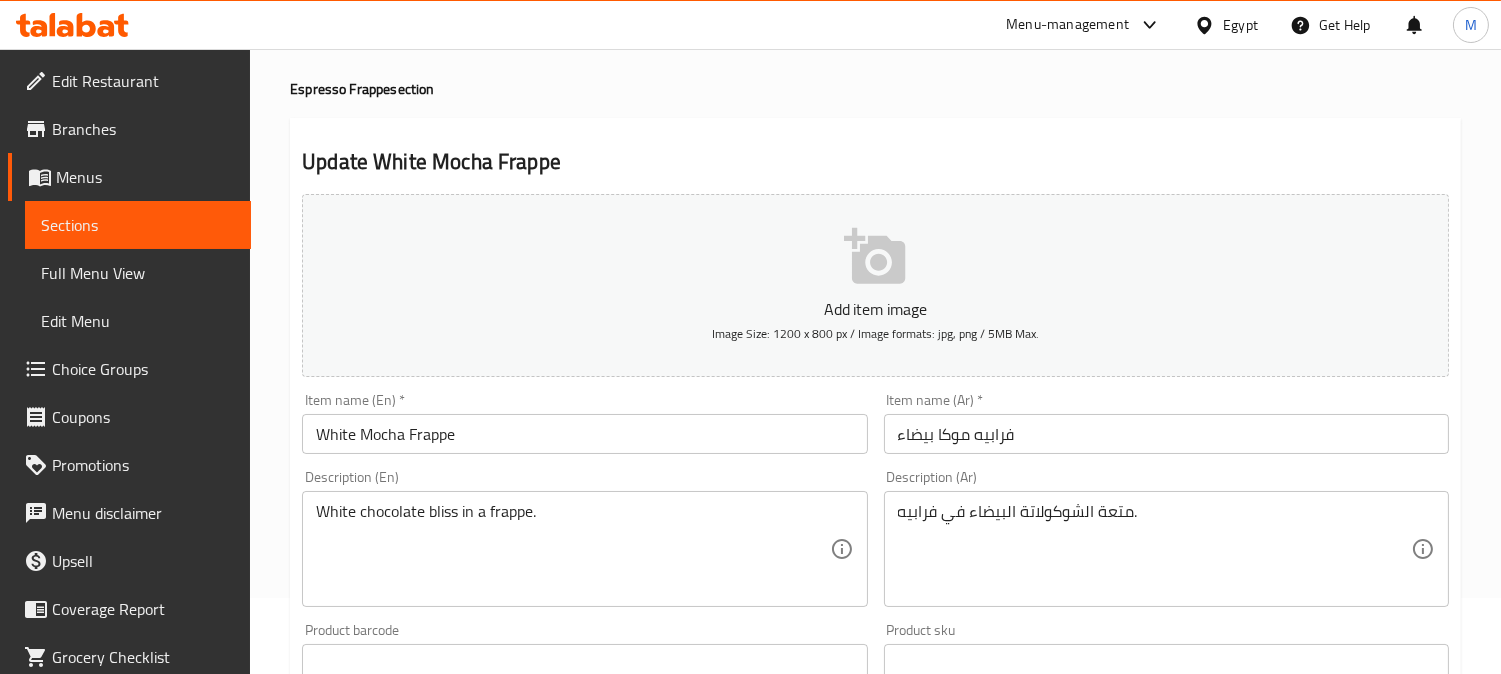 scroll, scrollTop: 222, scrollLeft: 0, axis: vertical 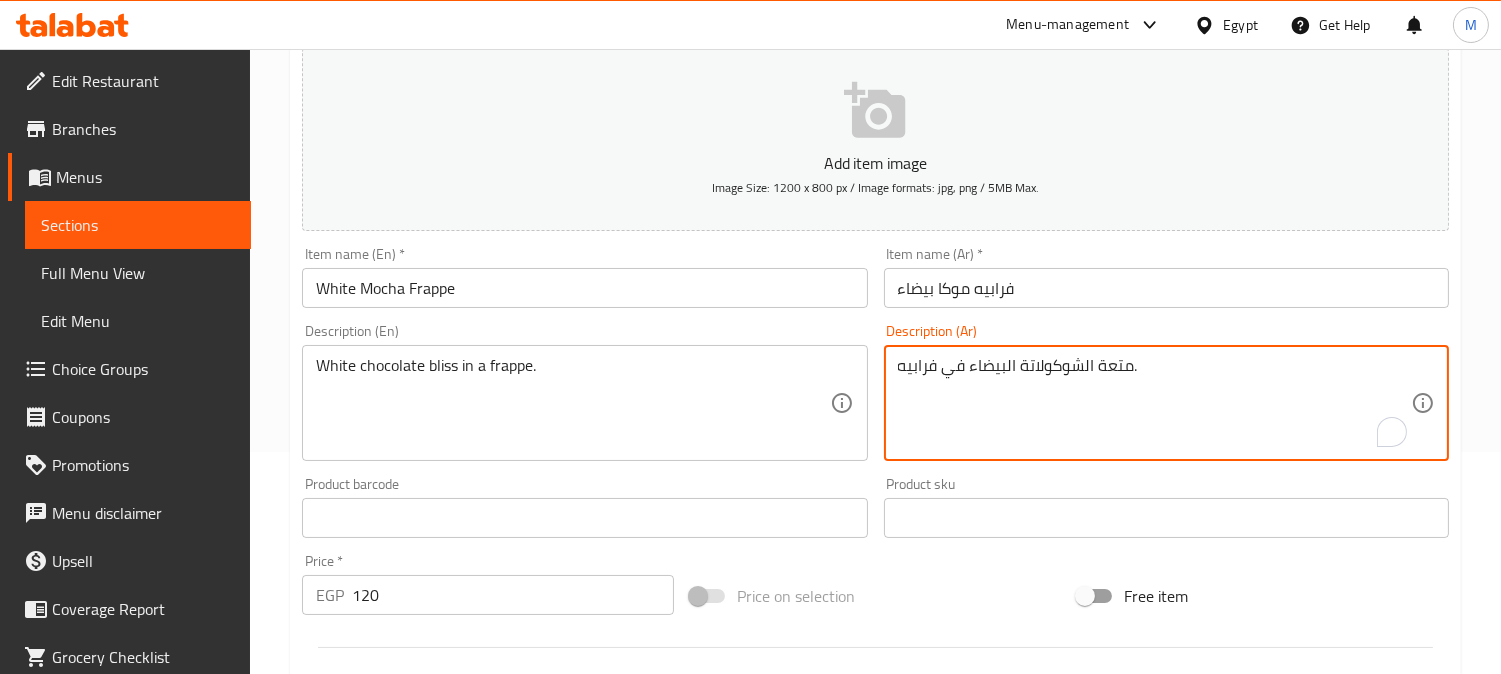 click on "متعة الشوكولاتة البيضاء في فرابيه." at bounding box center (1154, 403) 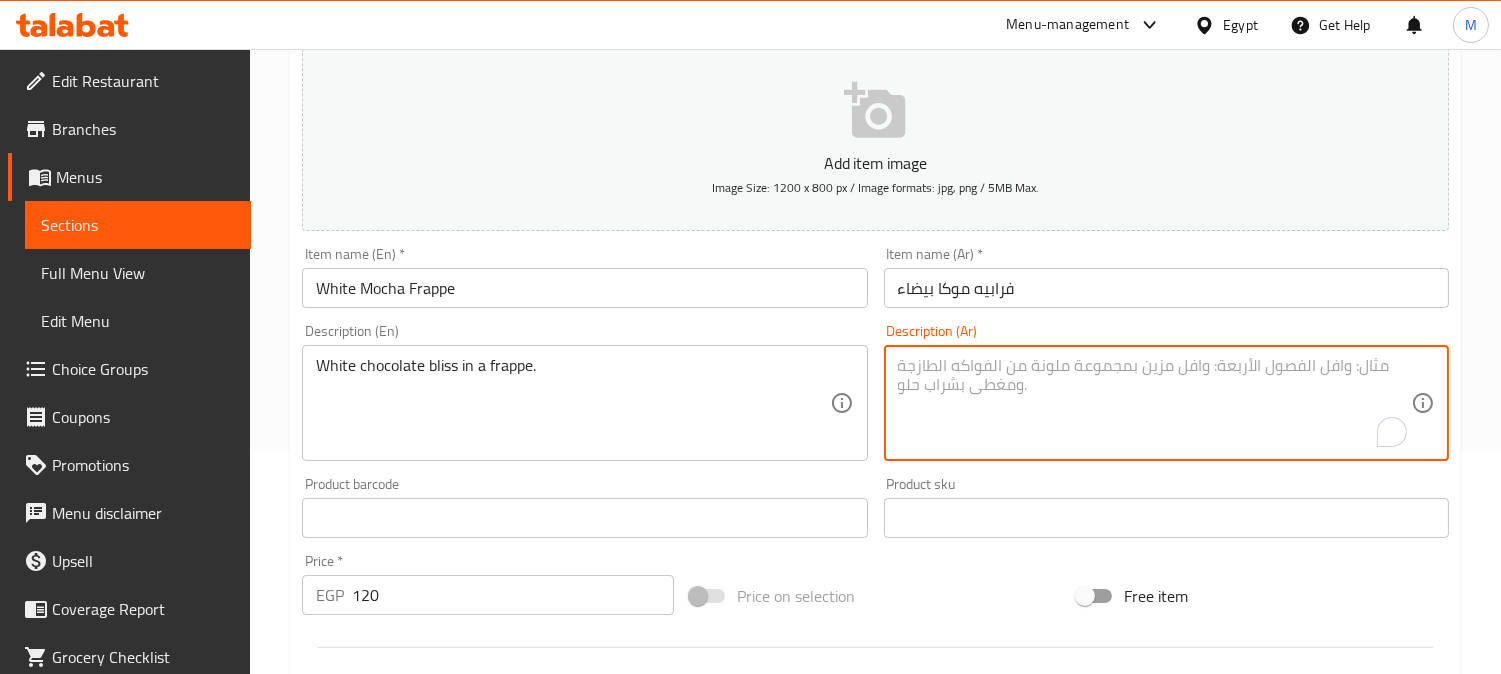 type 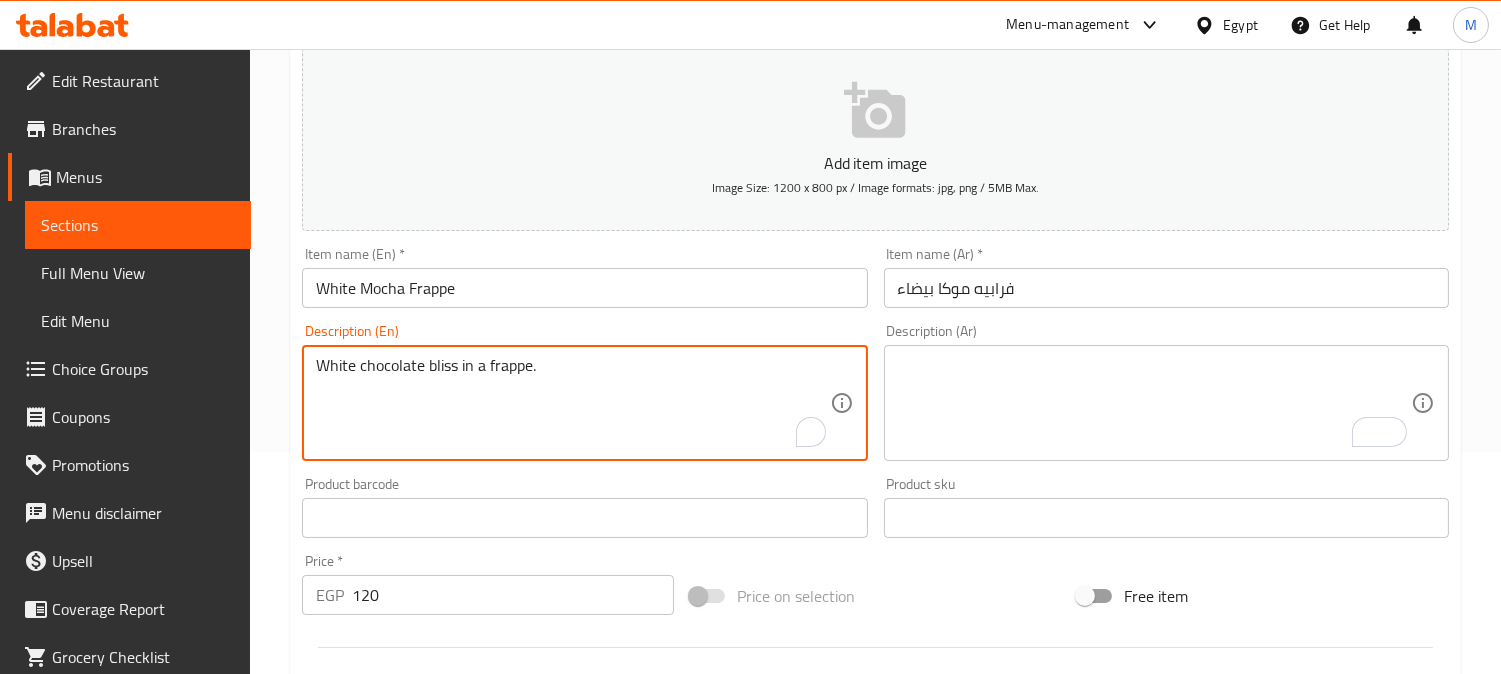 click on "White chocolate bliss in a frappe." at bounding box center (572, 403) 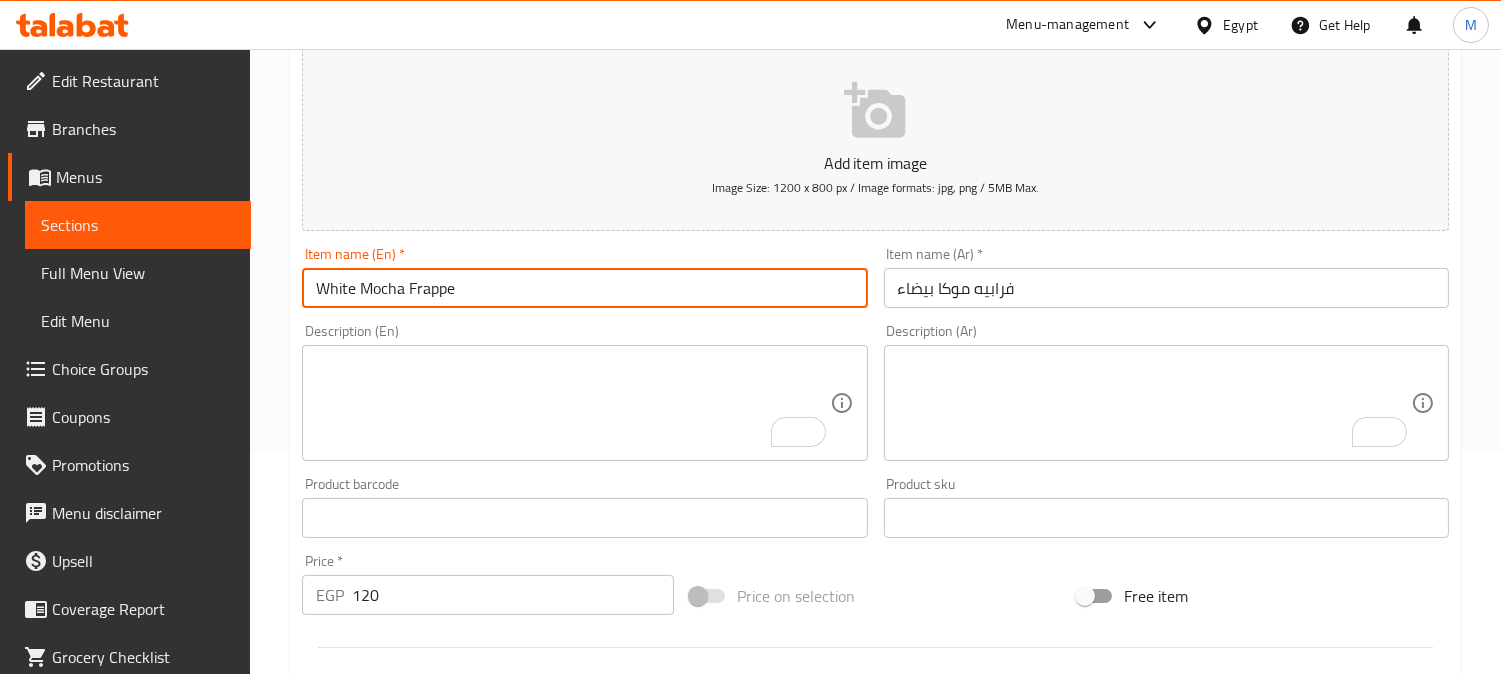 click on "White Mocha Frappe" at bounding box center [584, 288] 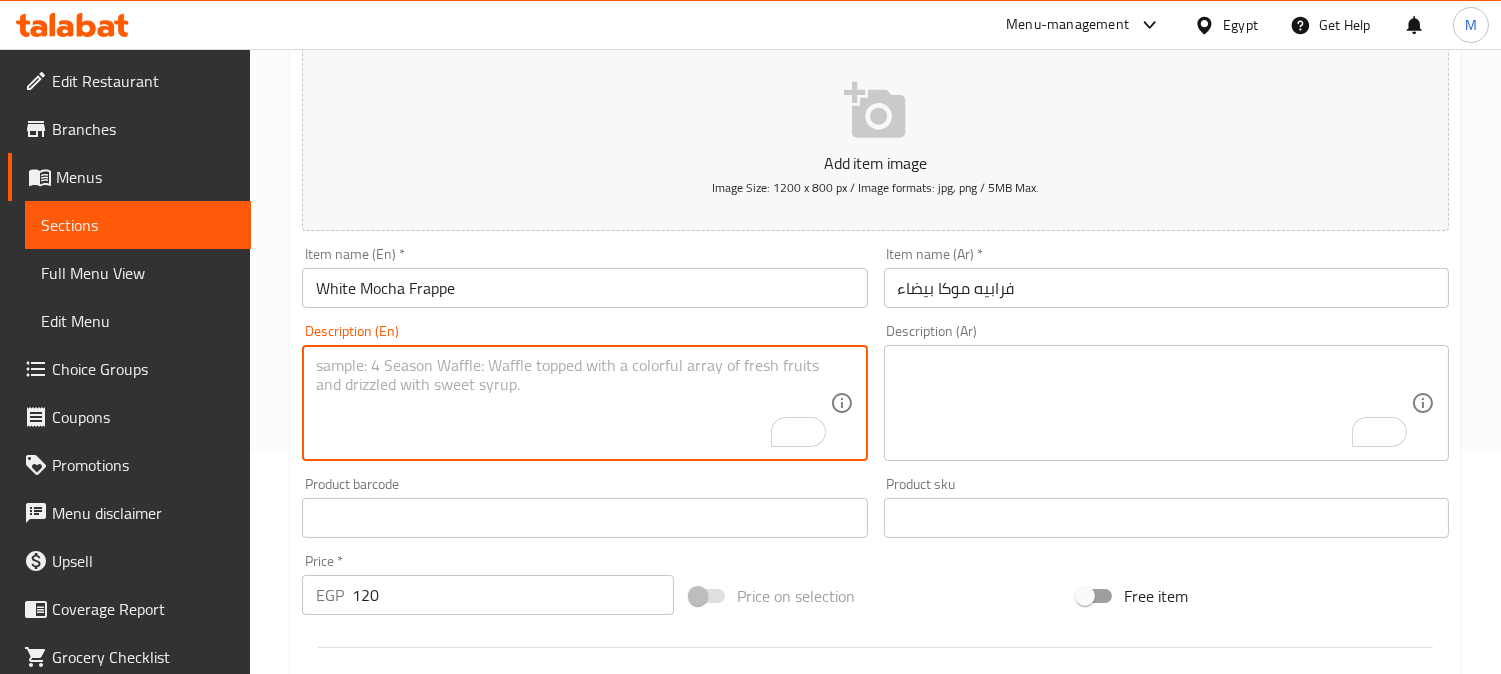 click at bounding box center [572, 403] 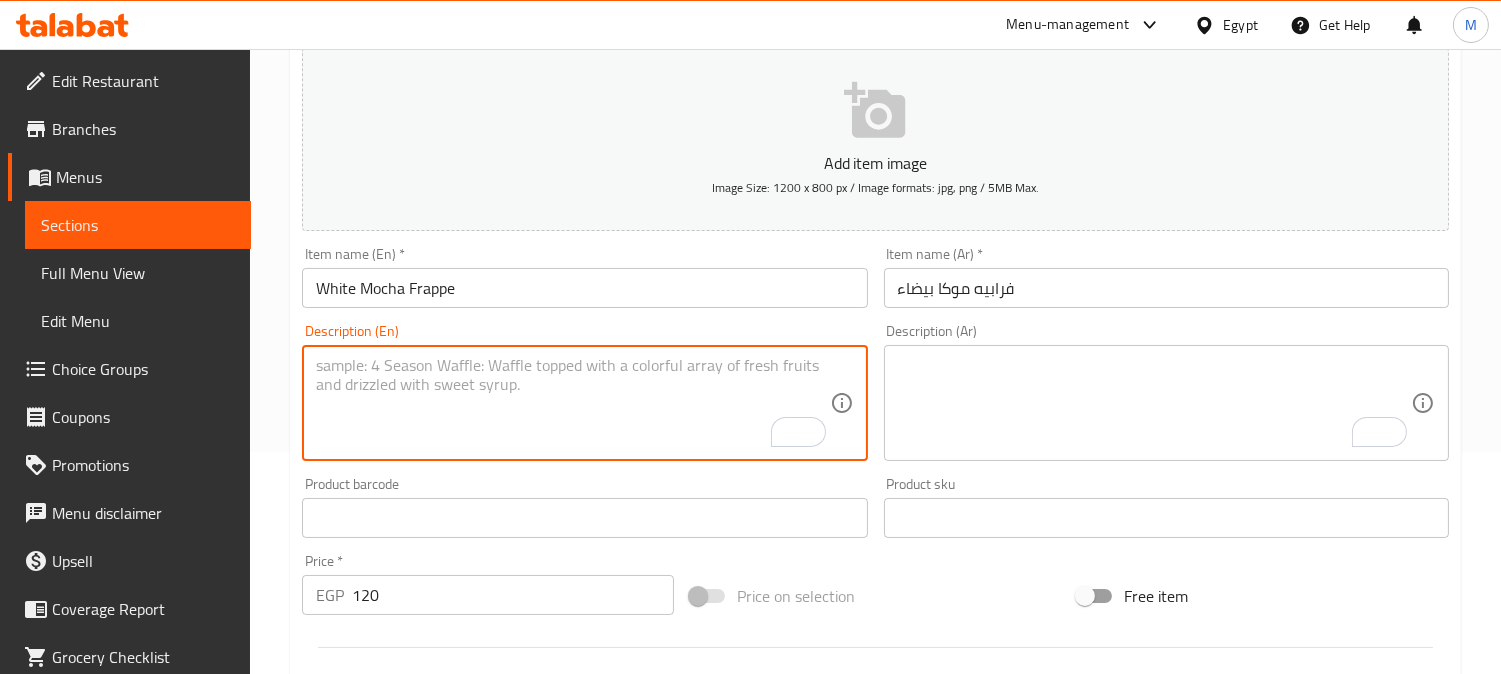 paste on "White chocolate, mocha sauce, espresso, whipped cream, ice, milk" 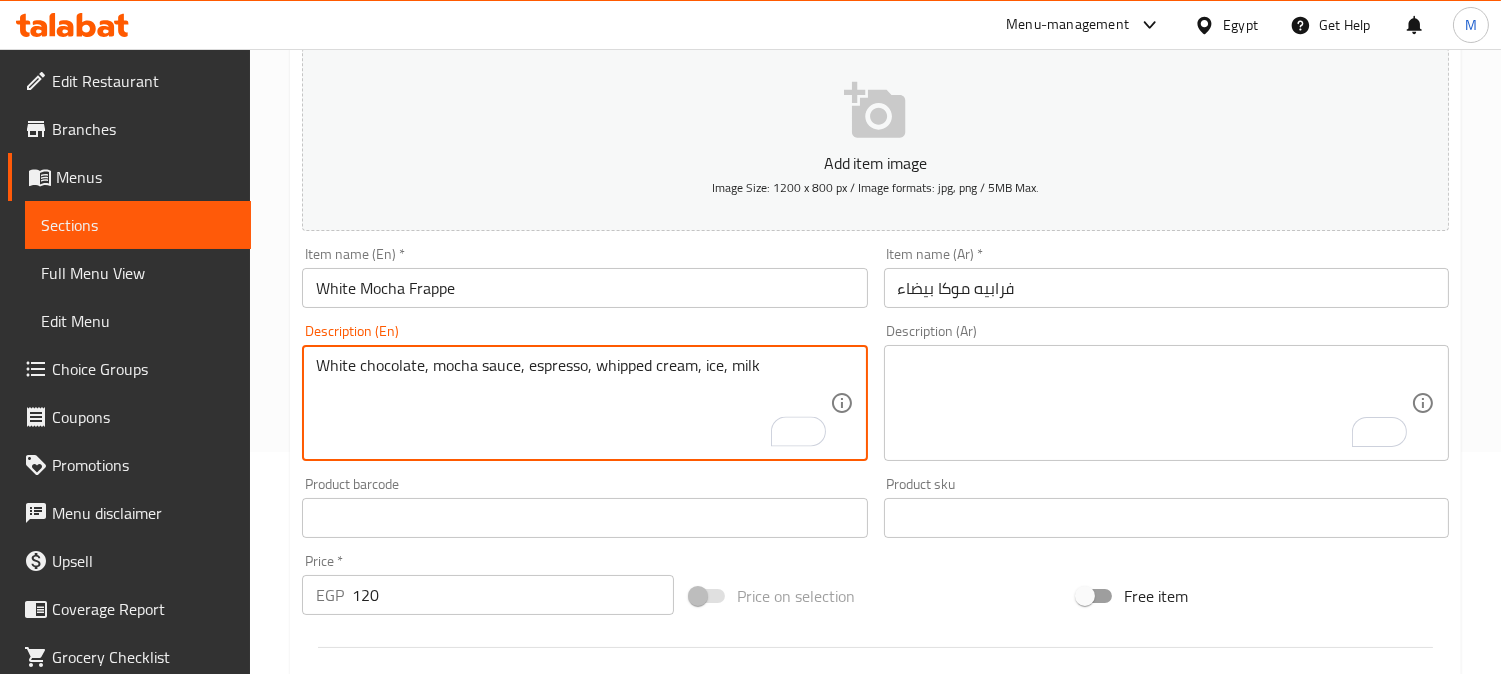 type on "White chocolate, mocha sauce, espresso, whipped cream, ice, milk" 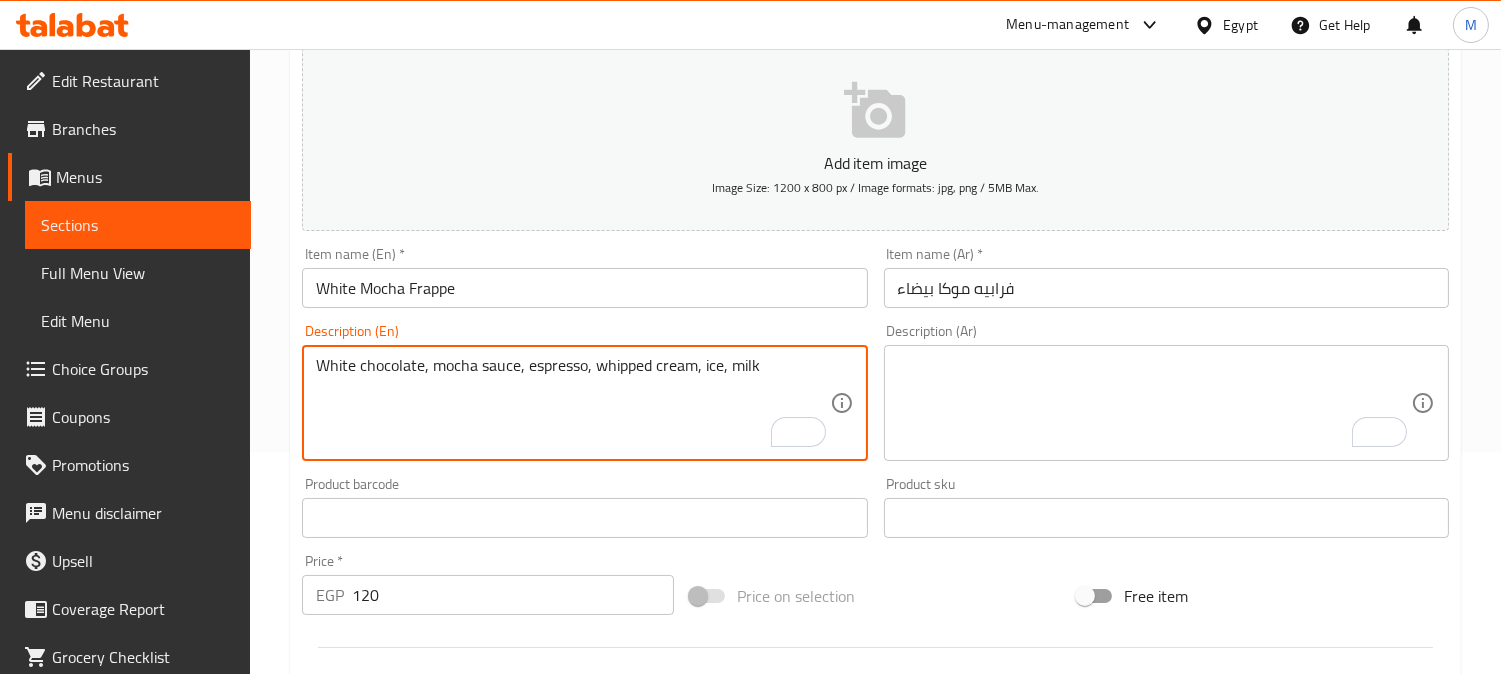 click at bounding box center [1154, 403] 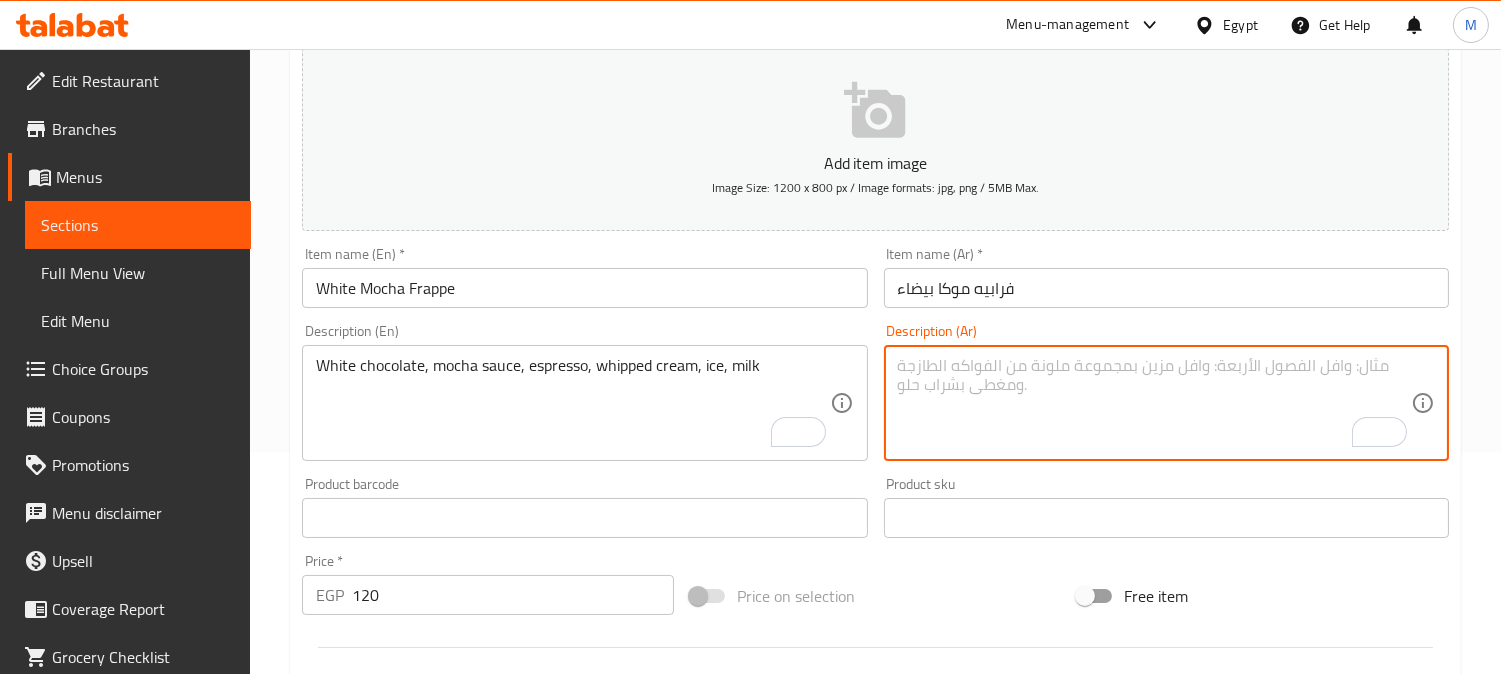 paste on "شوكولاتة بيضاء، صوص موكا، إسبريسو، كريمة مخفوقة، ثلج، حليب" 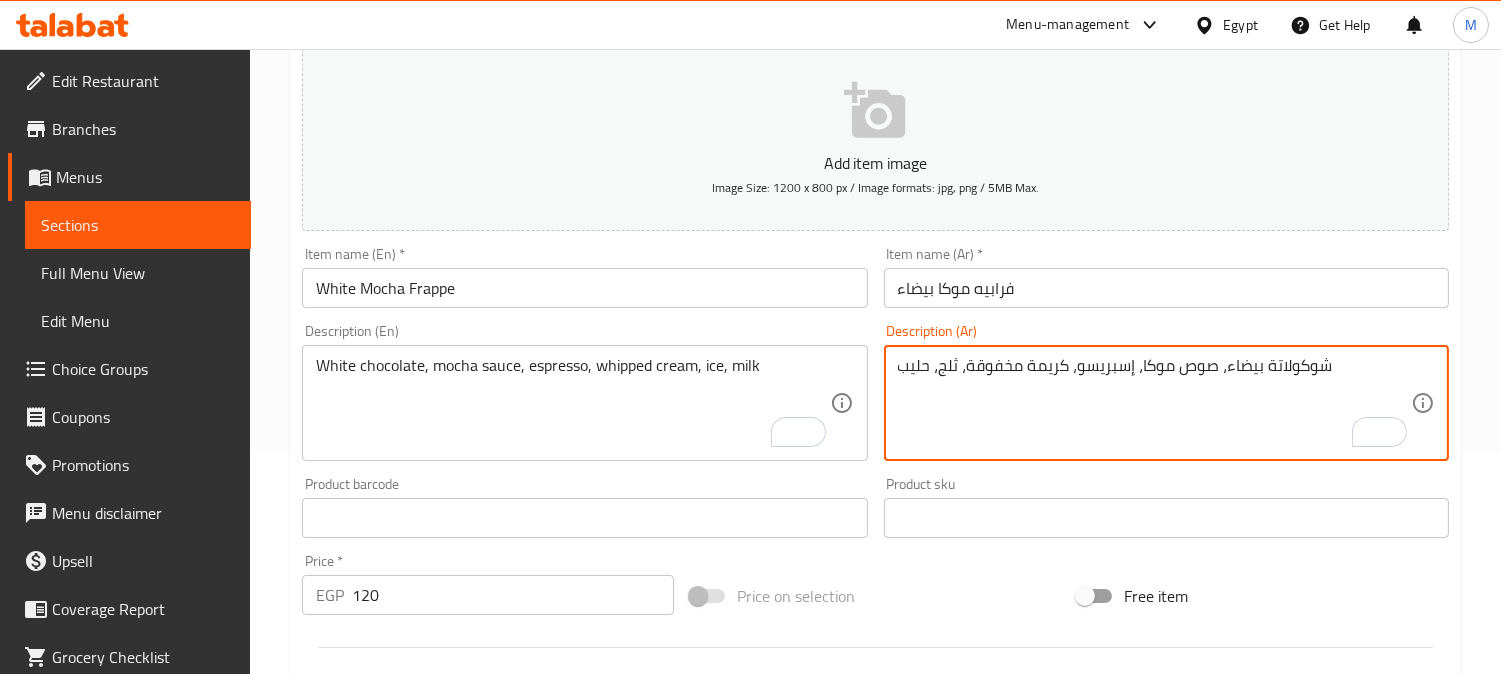 type on "شوكولاتة بيضاء، صوص موكا، إسبريسو، كريمة مخفوقة، ثلج، حليب" 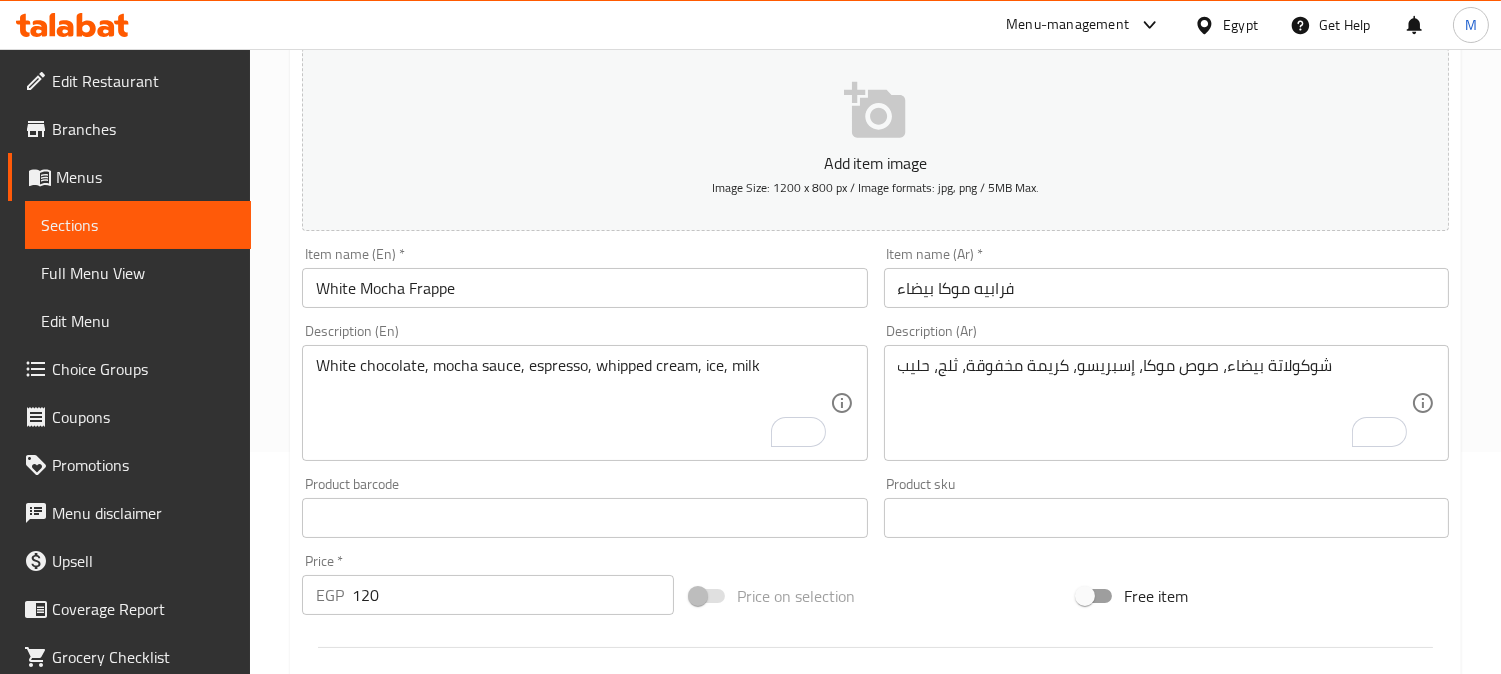 click on "Item name (Ar)   * فرابيه موكا بيضاء Item name (Ar)  *" at bounding box center [1166, 277] 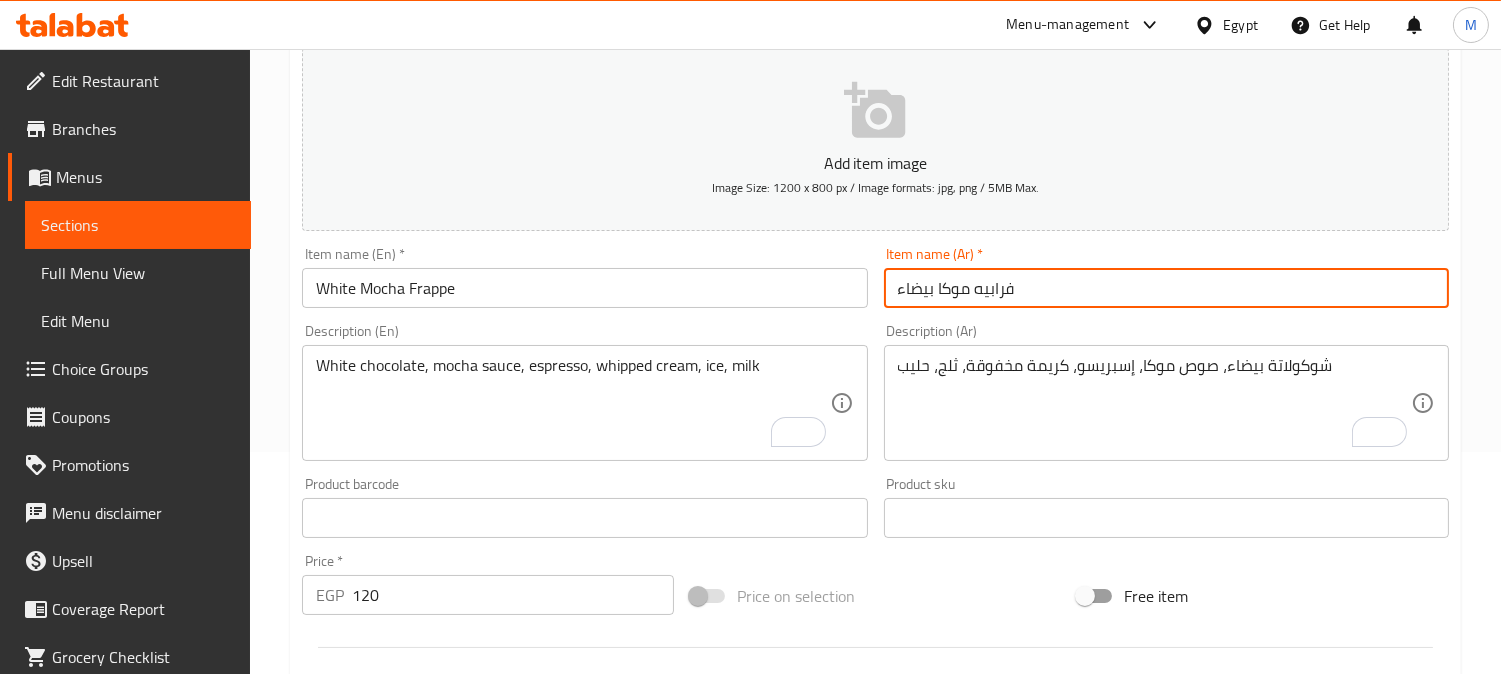 click on "Update" at bounding box center [439, 1104] 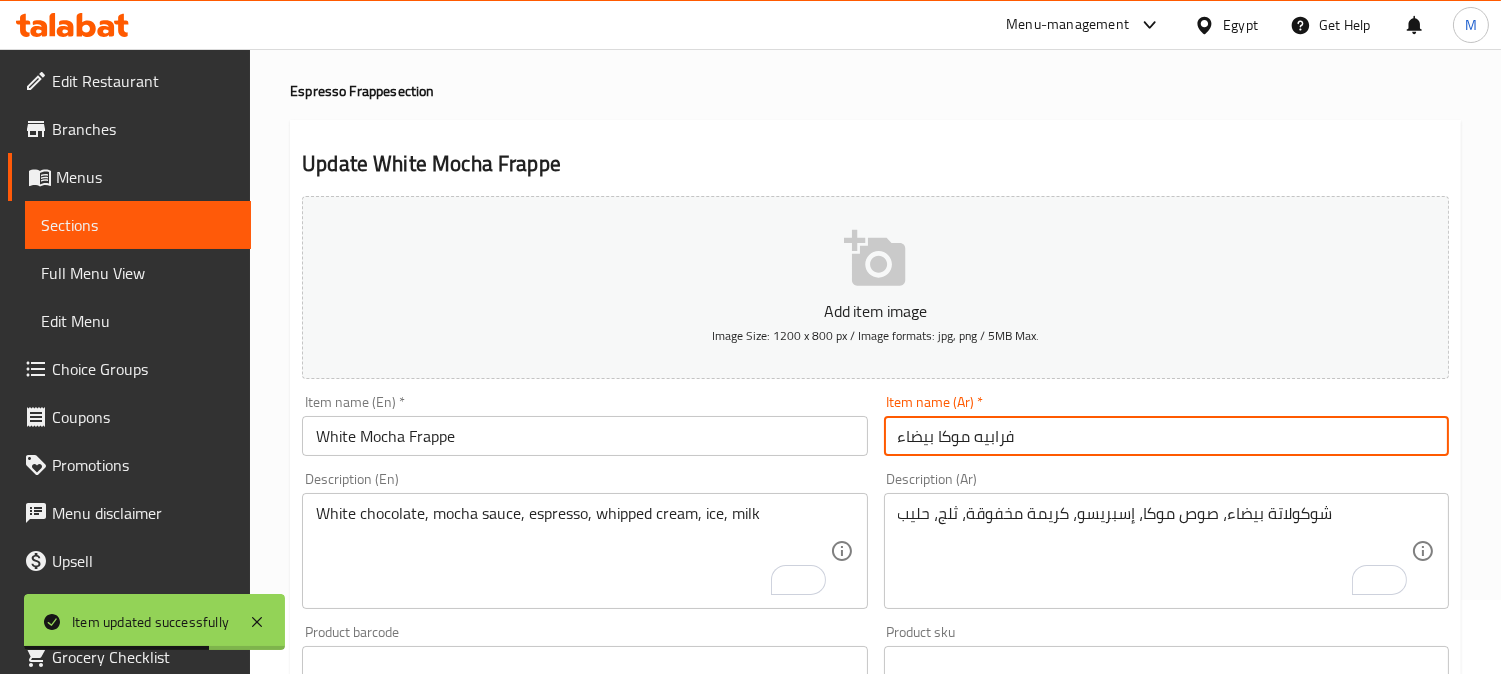 scroll, scrollTop: 0, scrollLeft: 0, axis: both 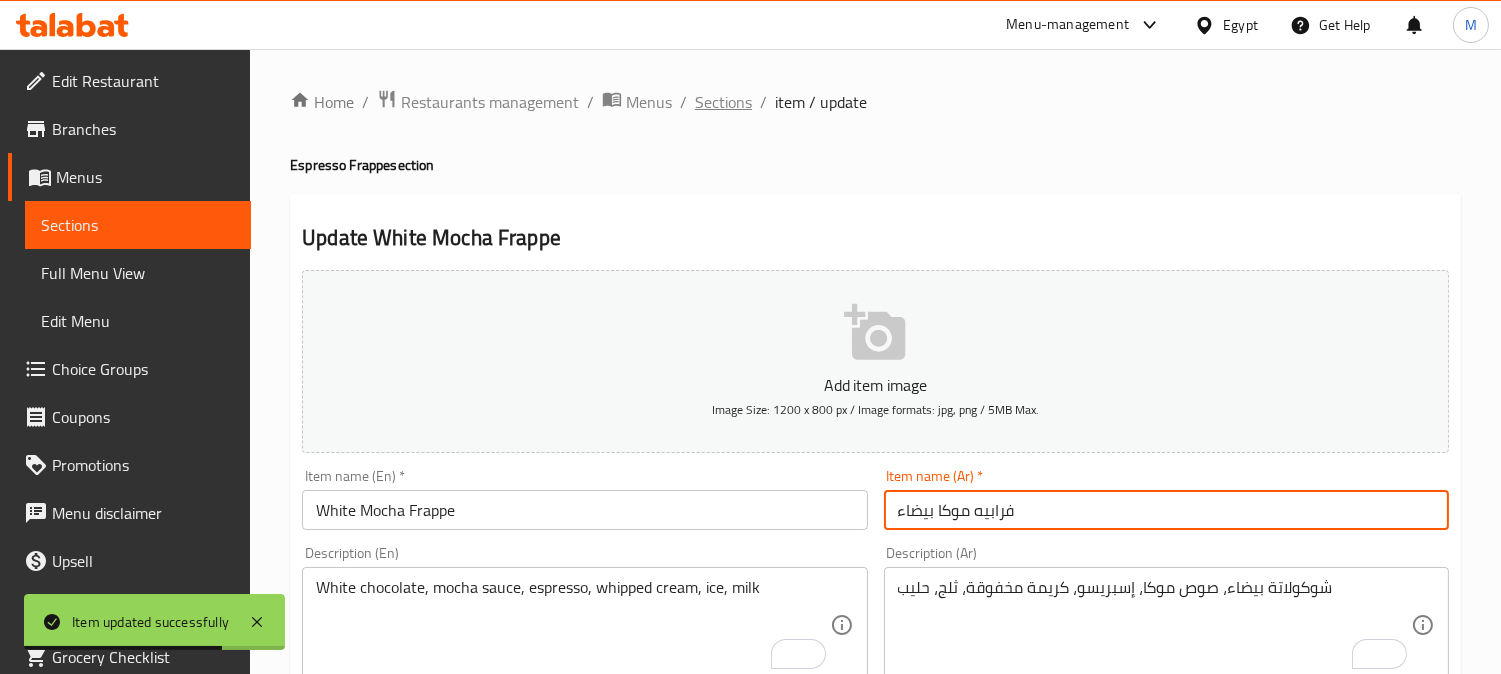 click on "Sections" at bounding box center (723, 102) 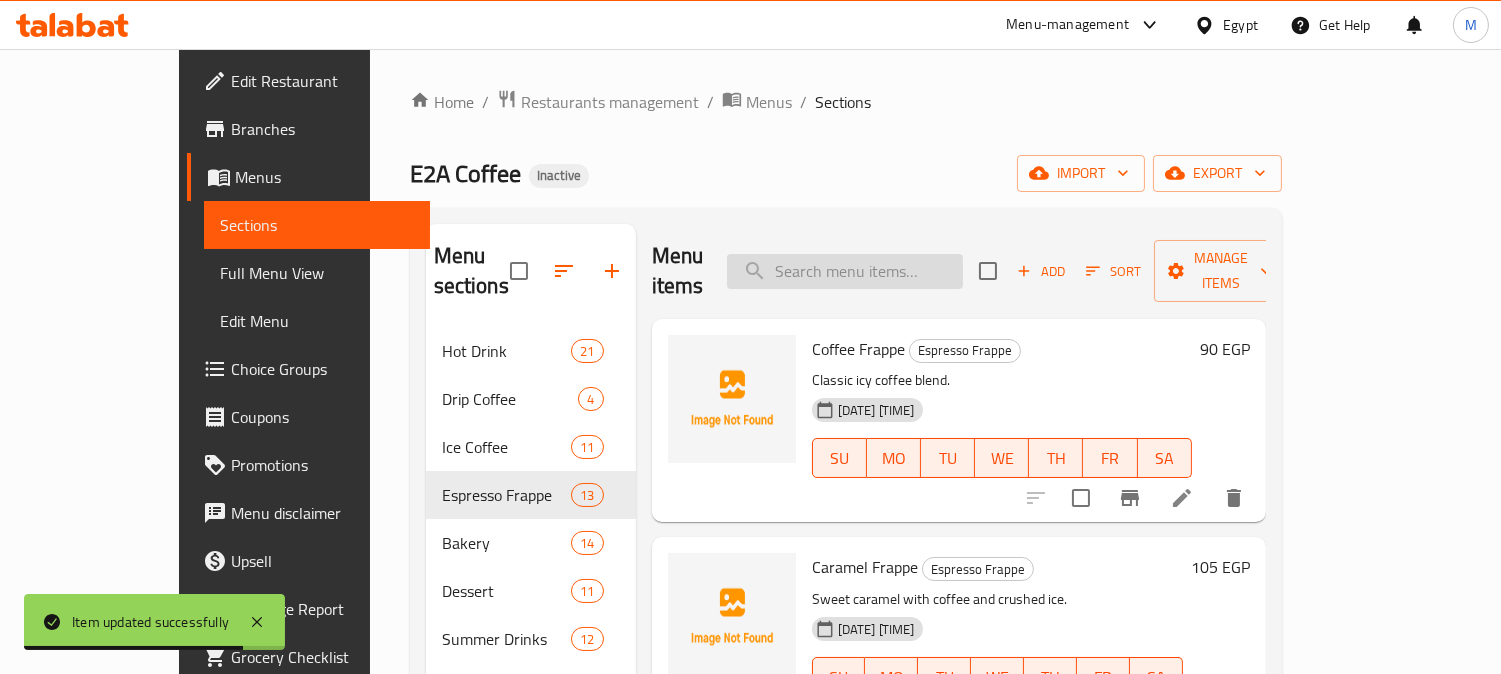 click at bounding box center (845, 271) 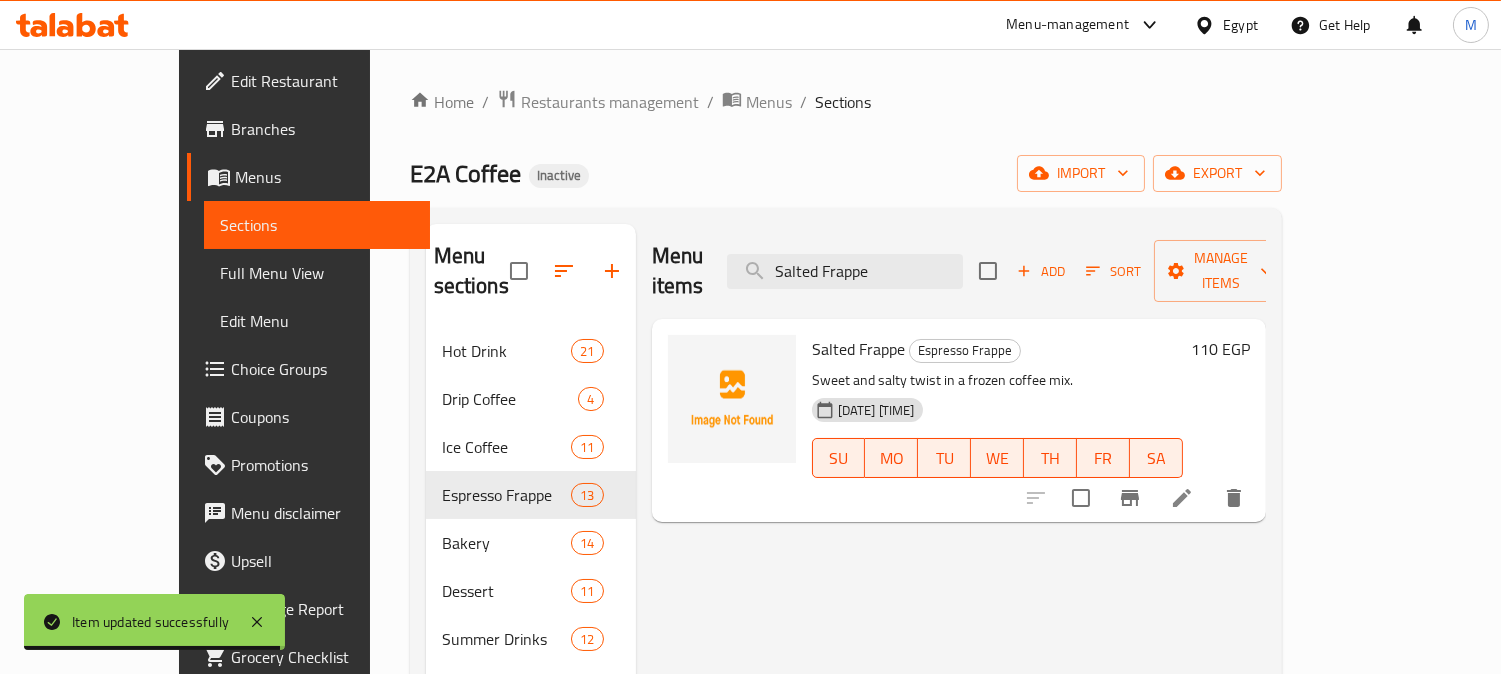 type on "Salted Frappe" 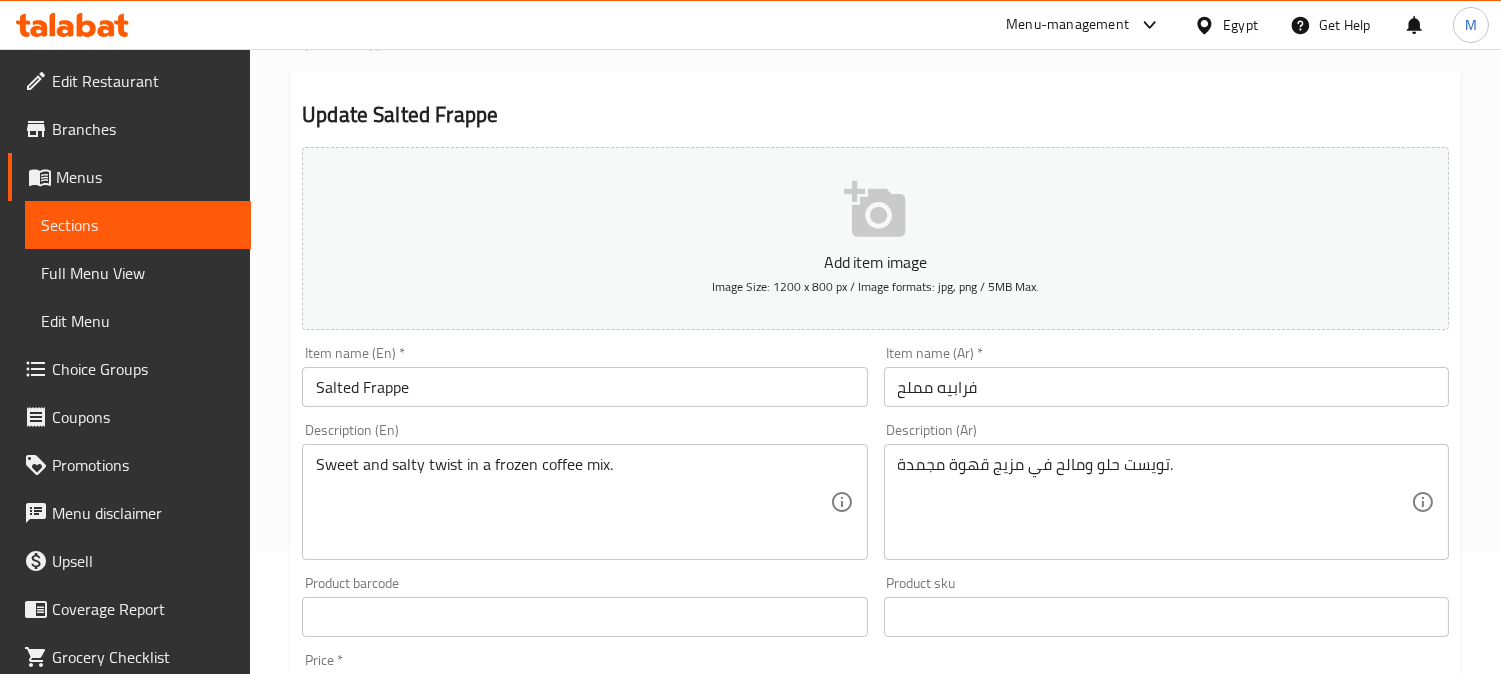 scroll, scrollTop: 222, scrollLeft: 0, axis: vertical 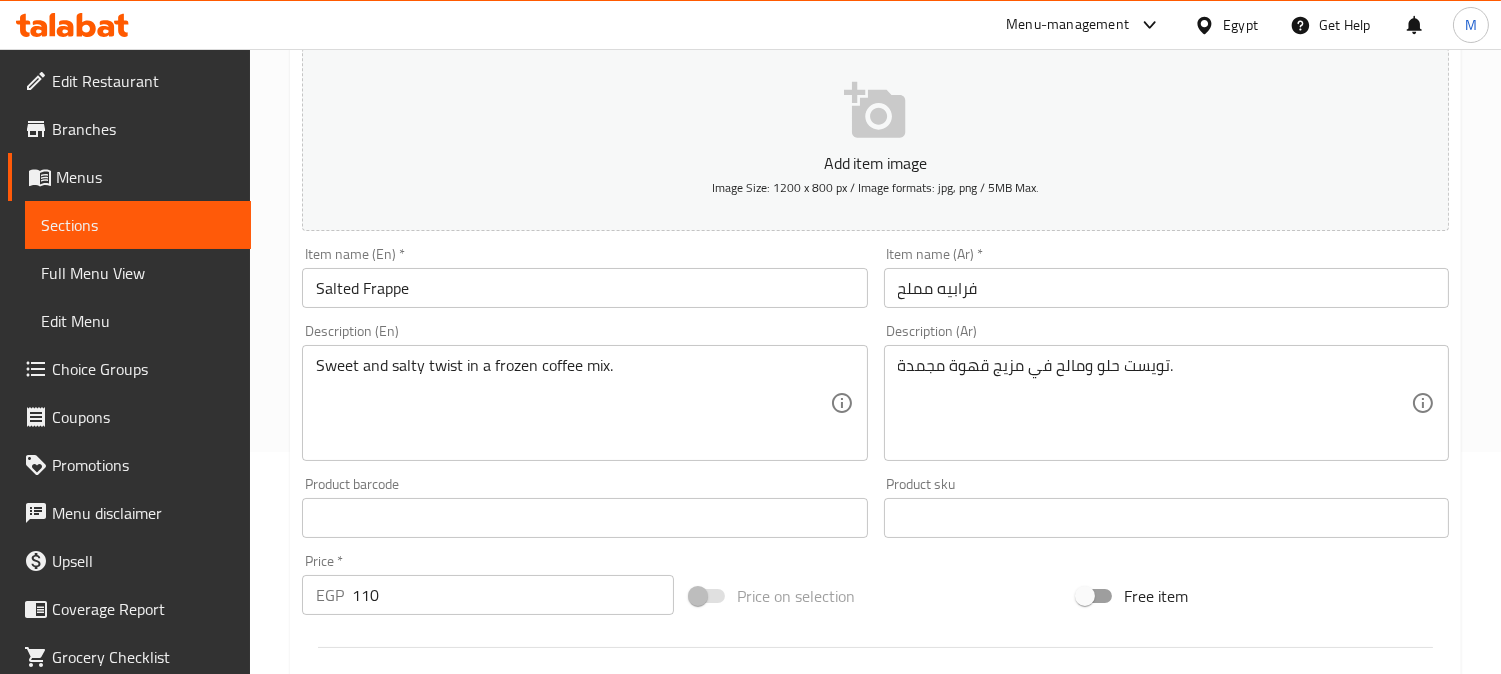 click on "تويست حلو ومالح في مزيج قهوة مجمدة." at bounding box center (1154, 403) 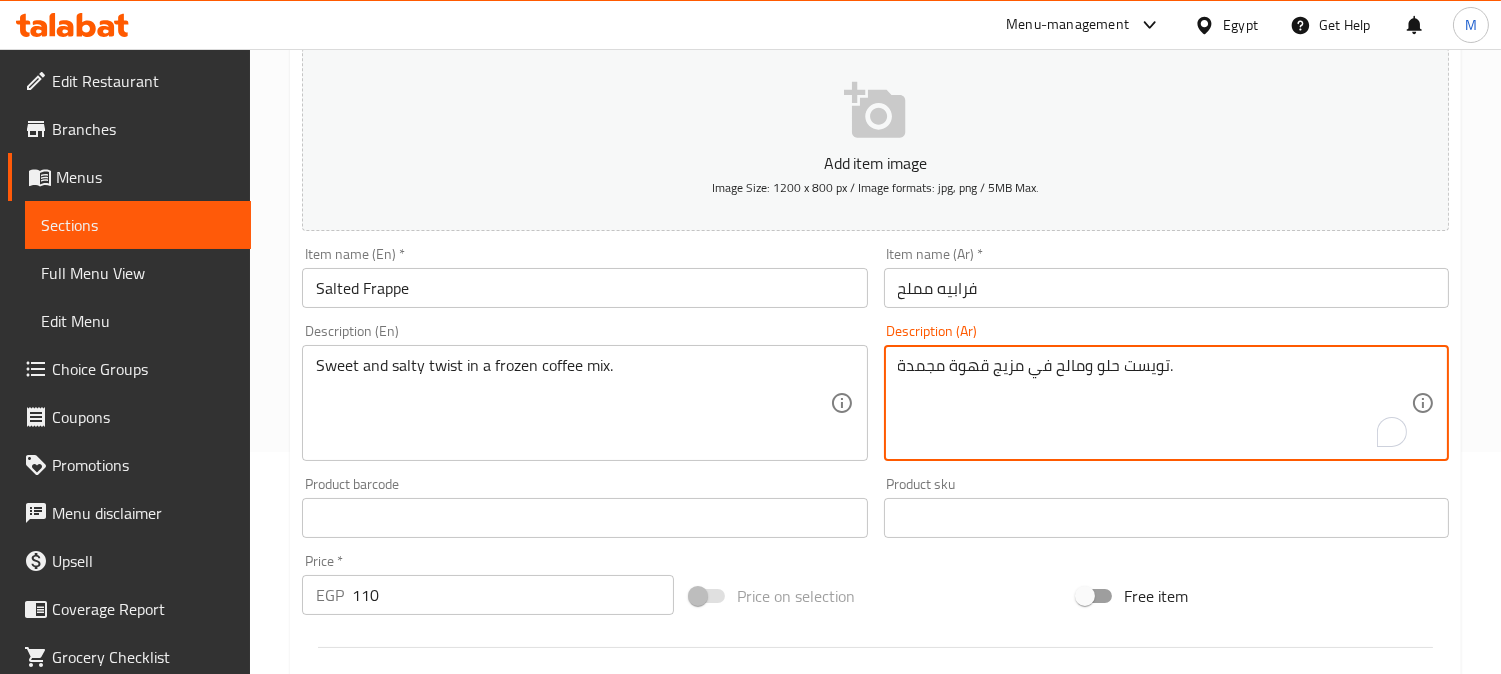 click on "تويست حلو ومالح في مزيج قهوة مجمدة." at bounding box center (1154, 403) 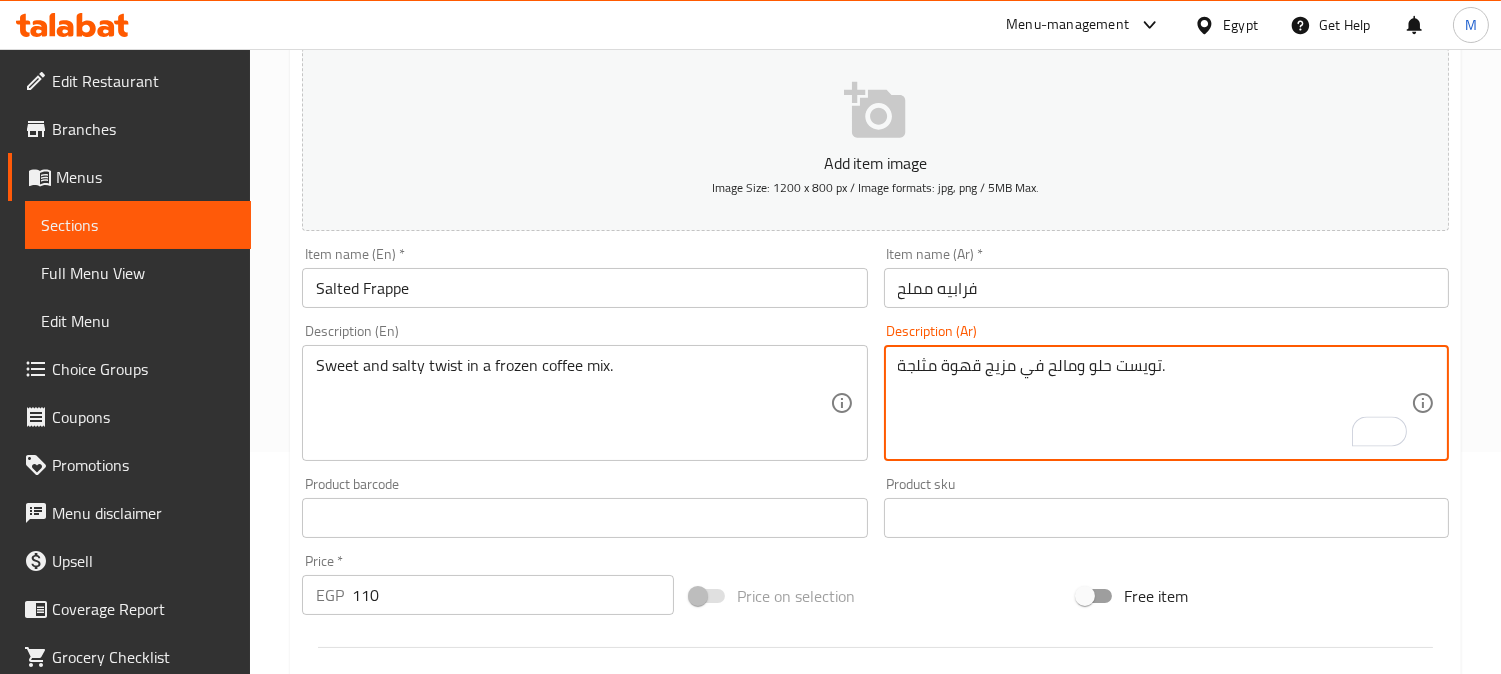 type on "تويست حلو ومالح في مزيج قهوة مثلجة." 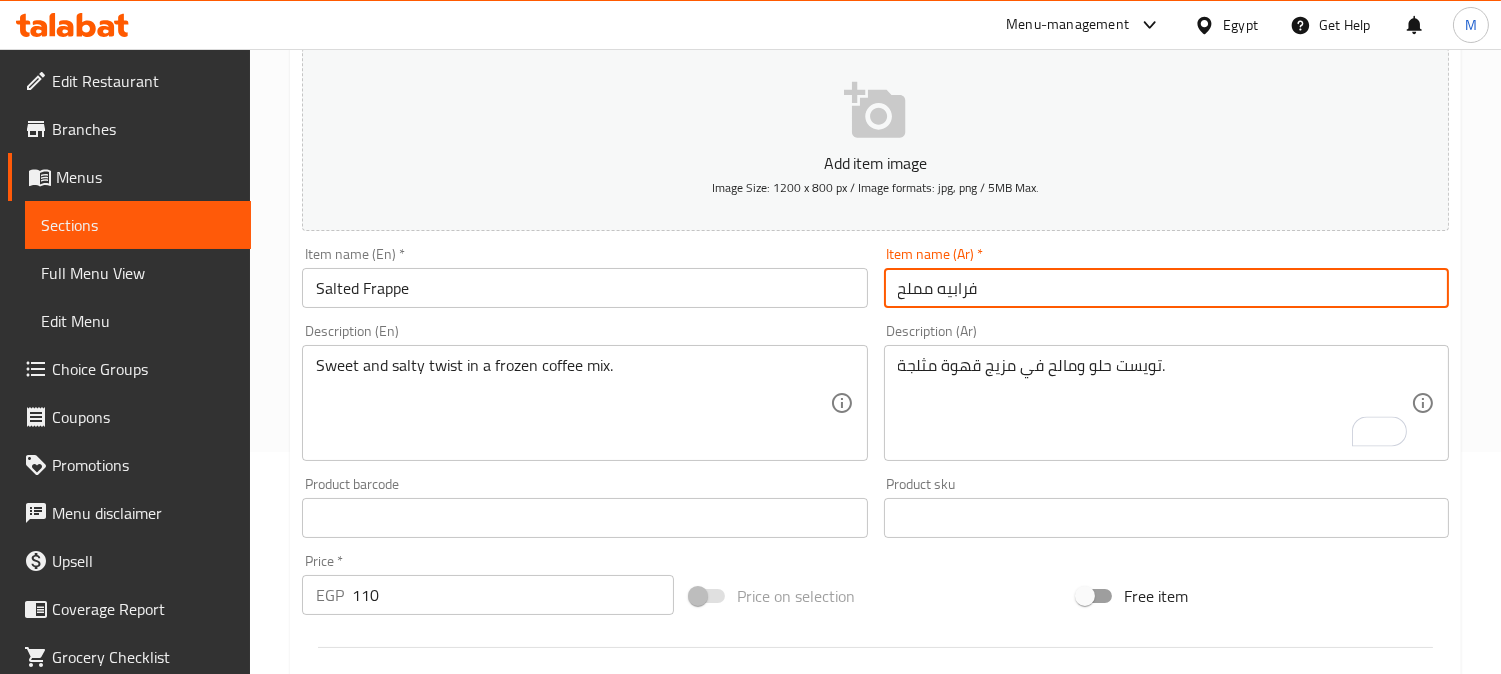 click on "Update" at bounding box center [439, 1104] 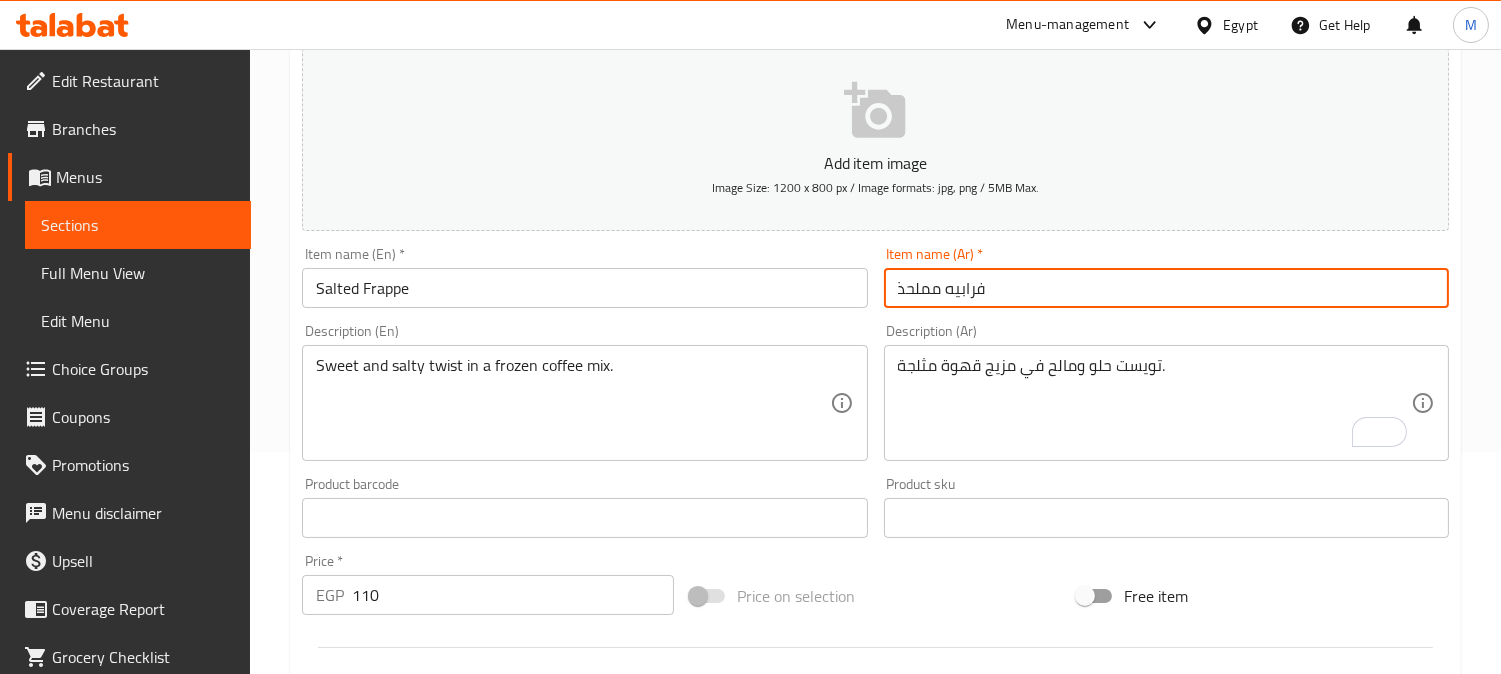 type on "فرابيه مملح" 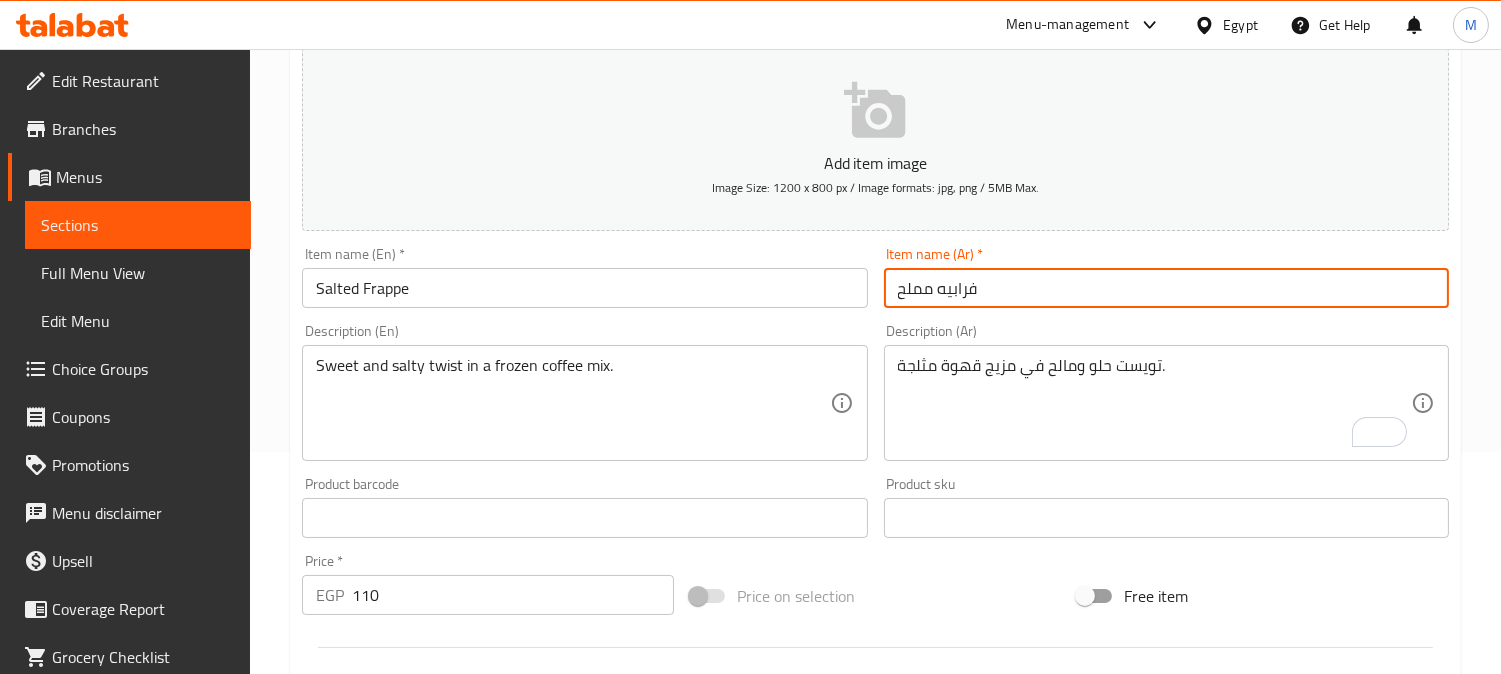 click on "Update" at bounding box center (439, 1104) 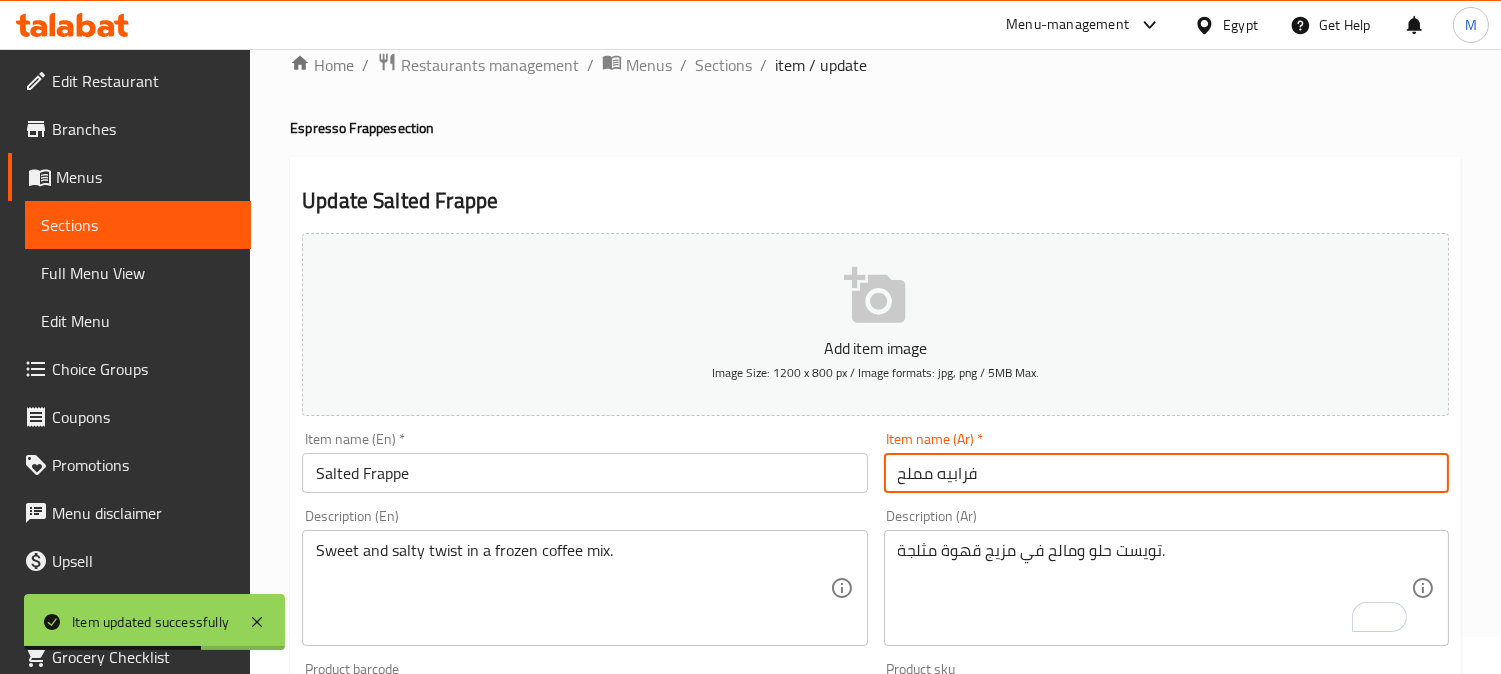 scroll, scrollTop: 0, scrollLeft: 0, axis: both 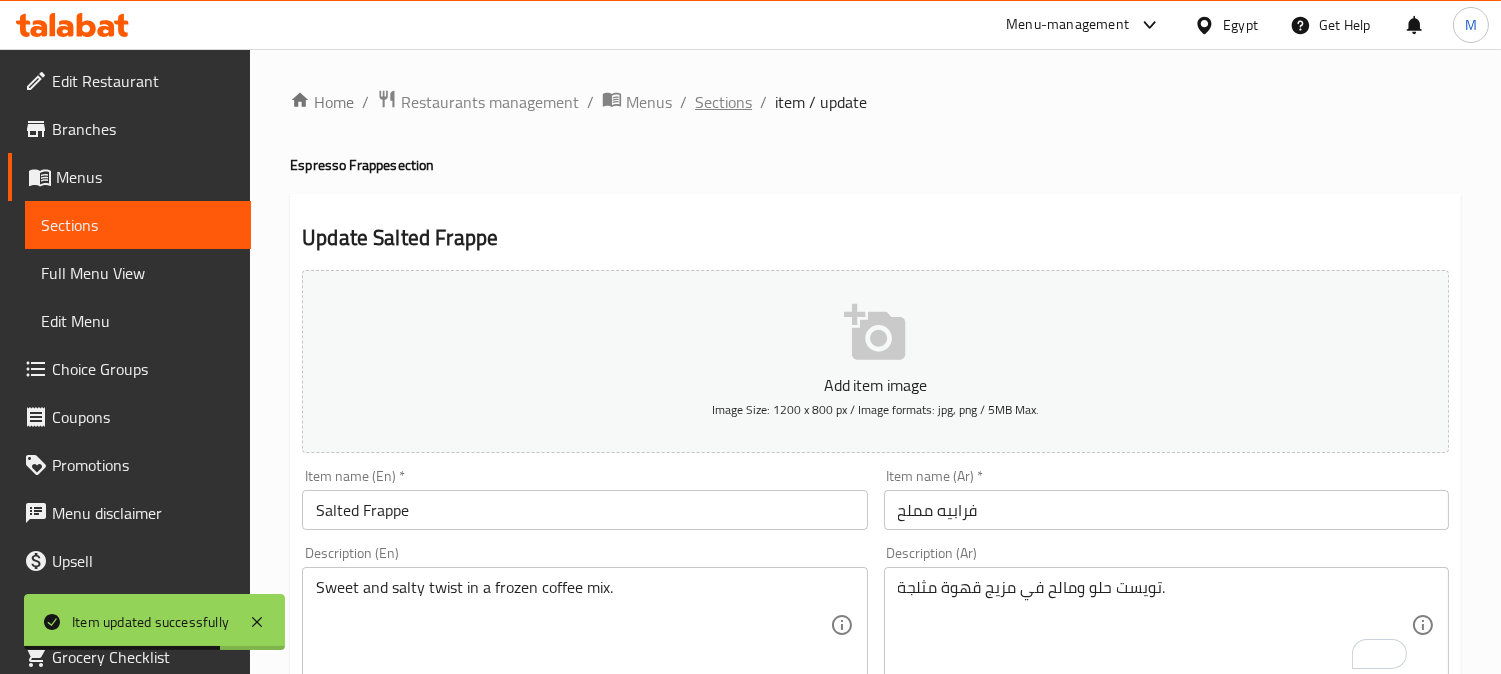 click on "Sections" at bounding box center (723, 102) 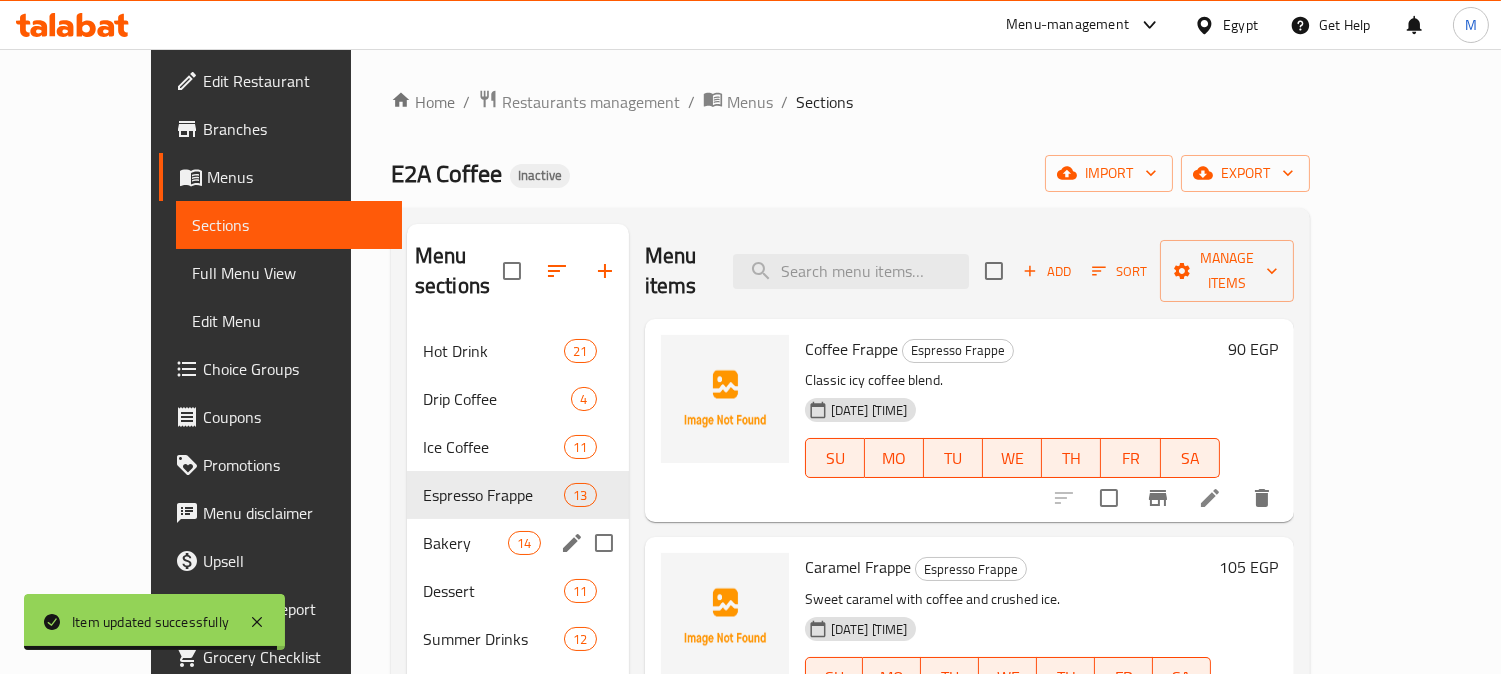 click at bounding box center [604, 543] 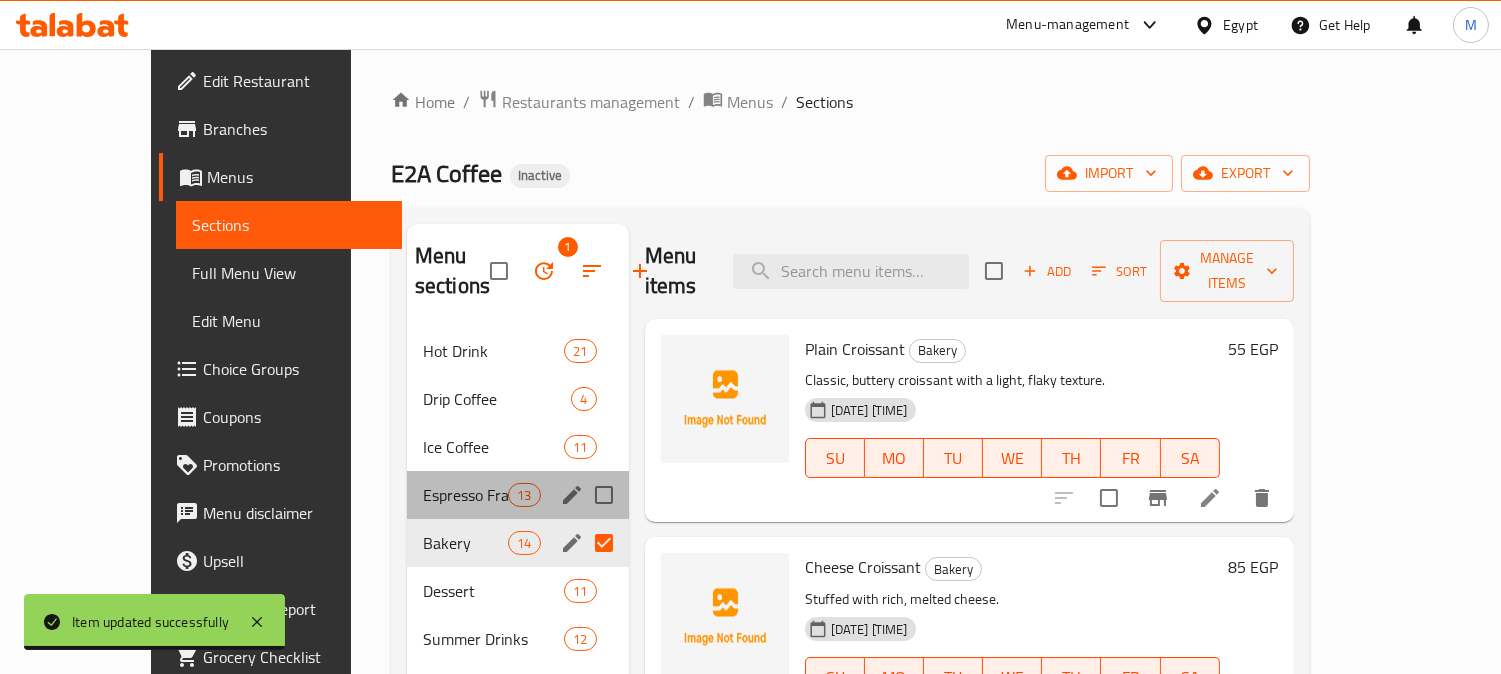 click at bounding box center [572, 495] 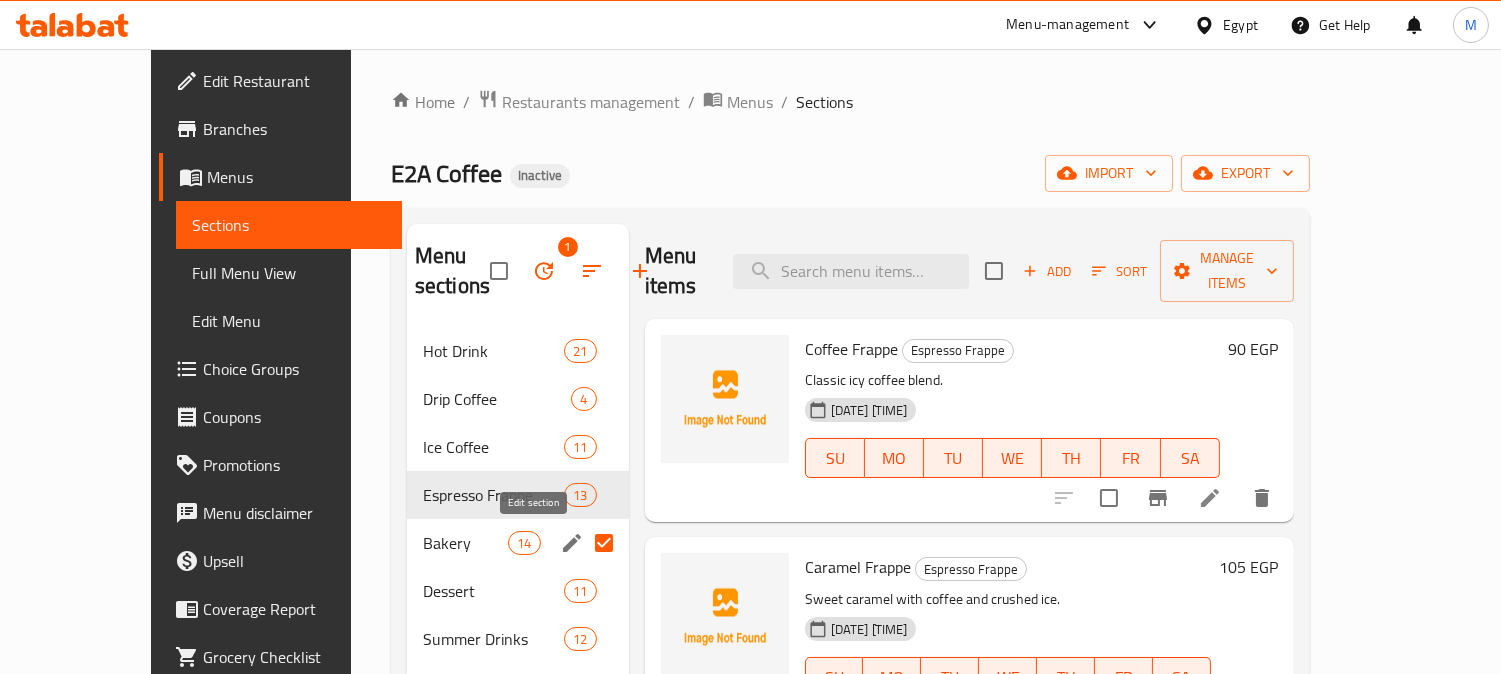 click 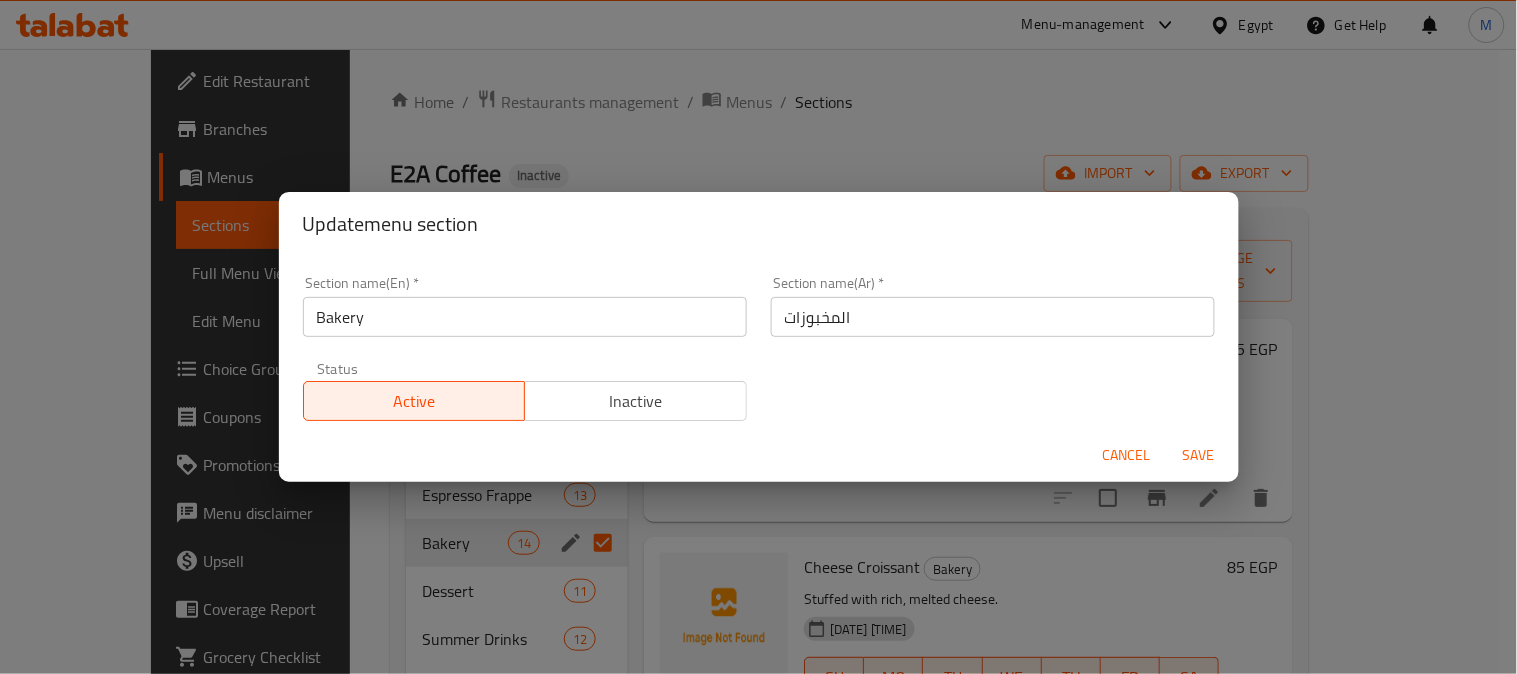 click on "Bakery" at bounding box center (525, 317) 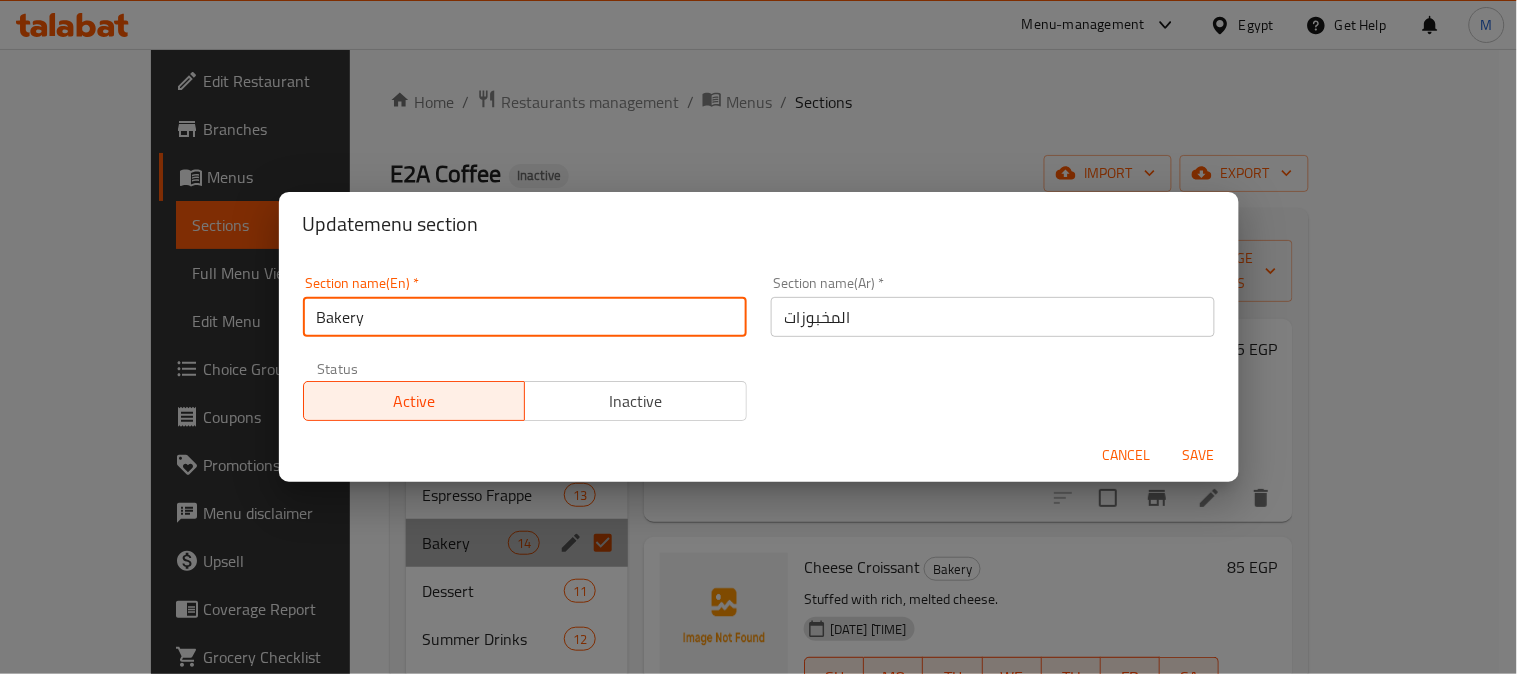 click on "Bakery" at bounding box center [525, 317] 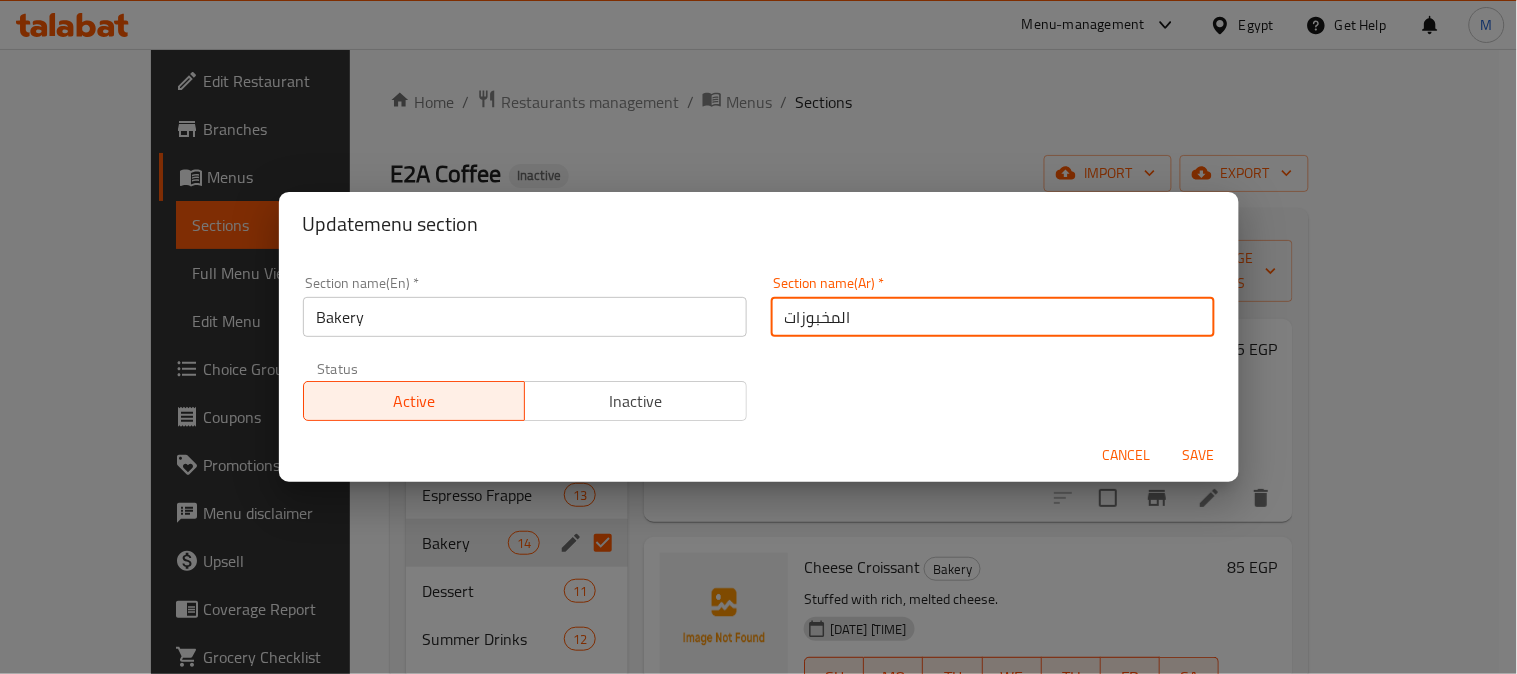 drag, startPoint x: 828, startPoint y: 325, endPoint x: 756, endPoint y: 310, distance: 73.545906 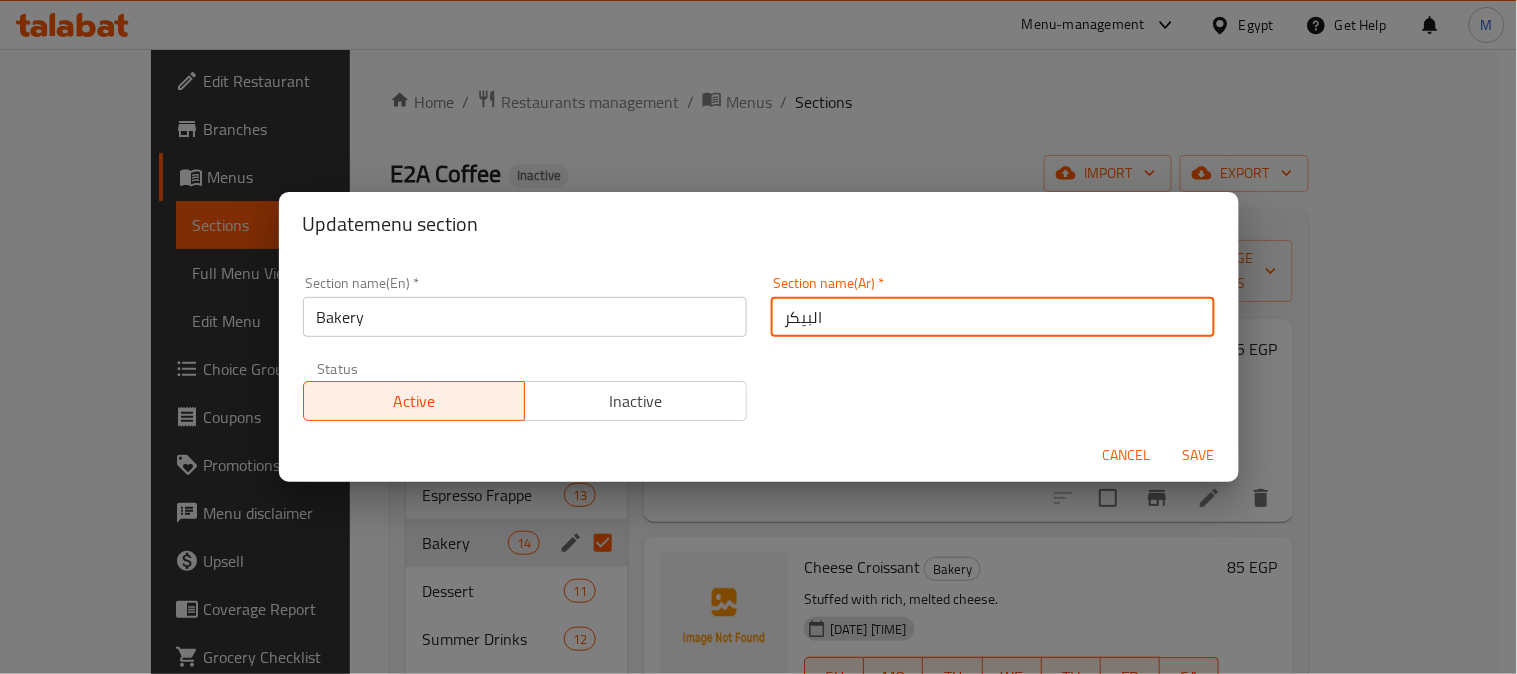 type on "البيكري" 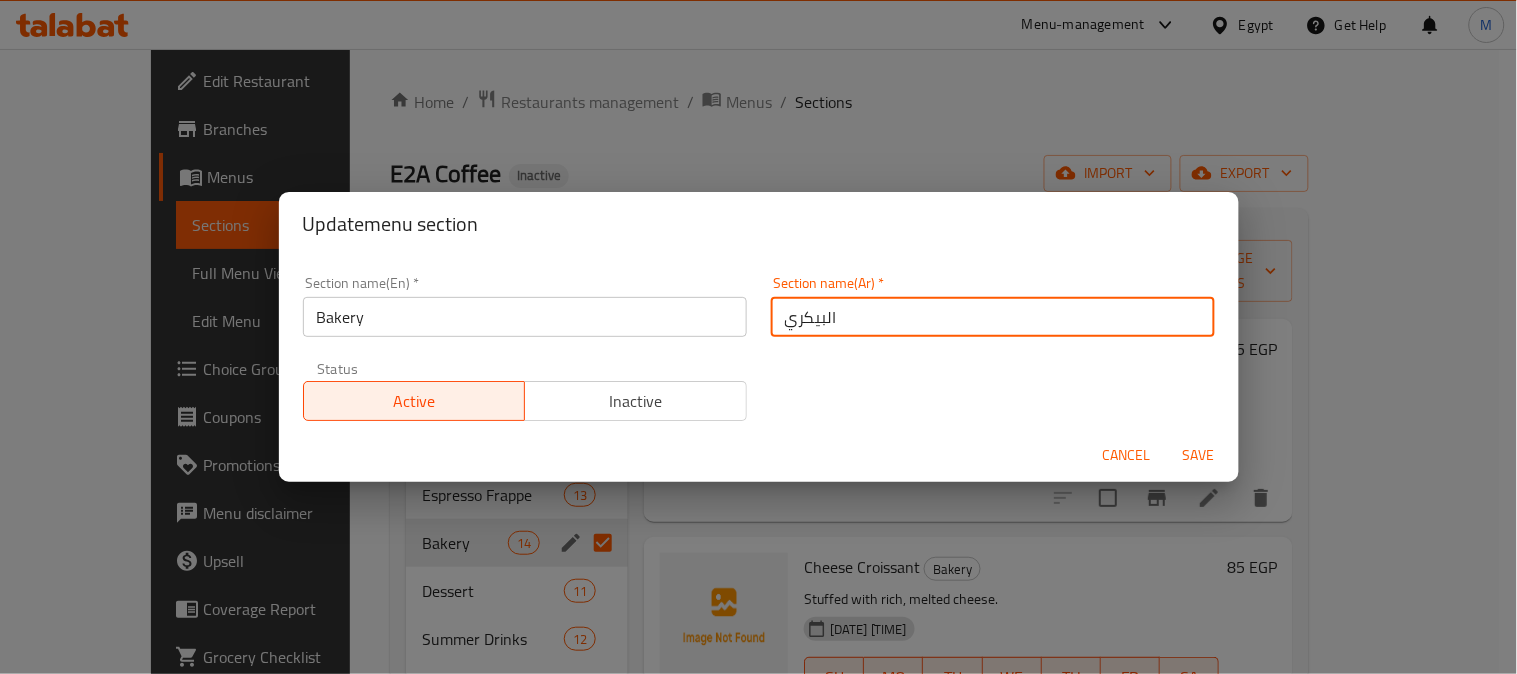 click on "Save" at bounding box center [1199, 455] 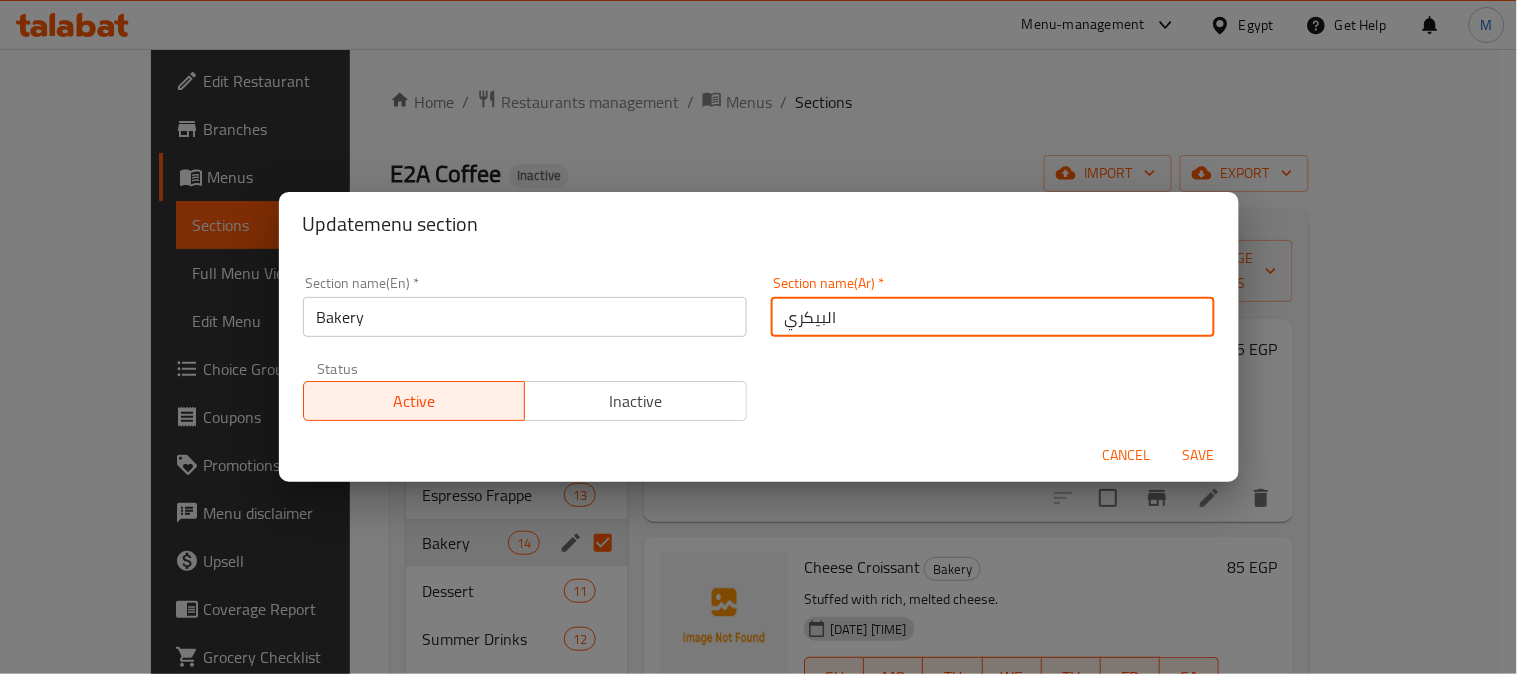 click at bounding box center [758, 337] 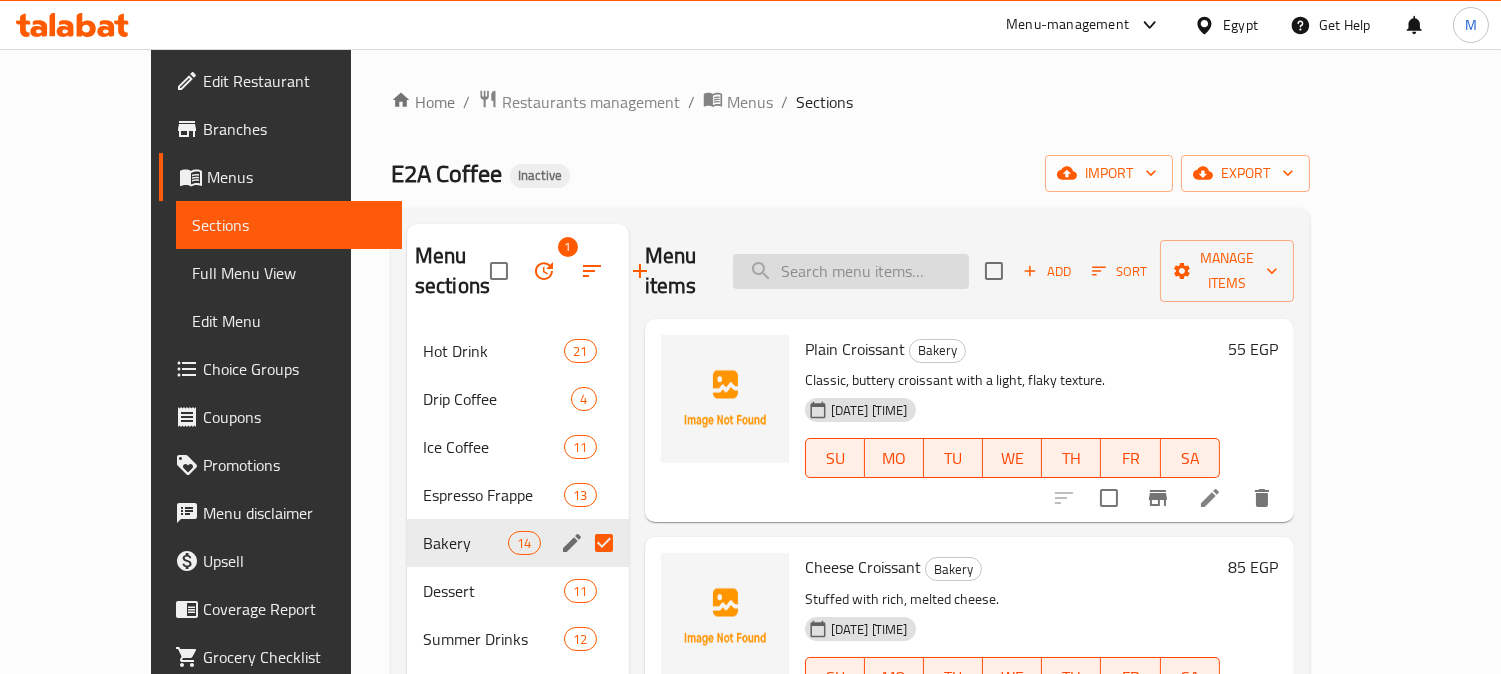 type 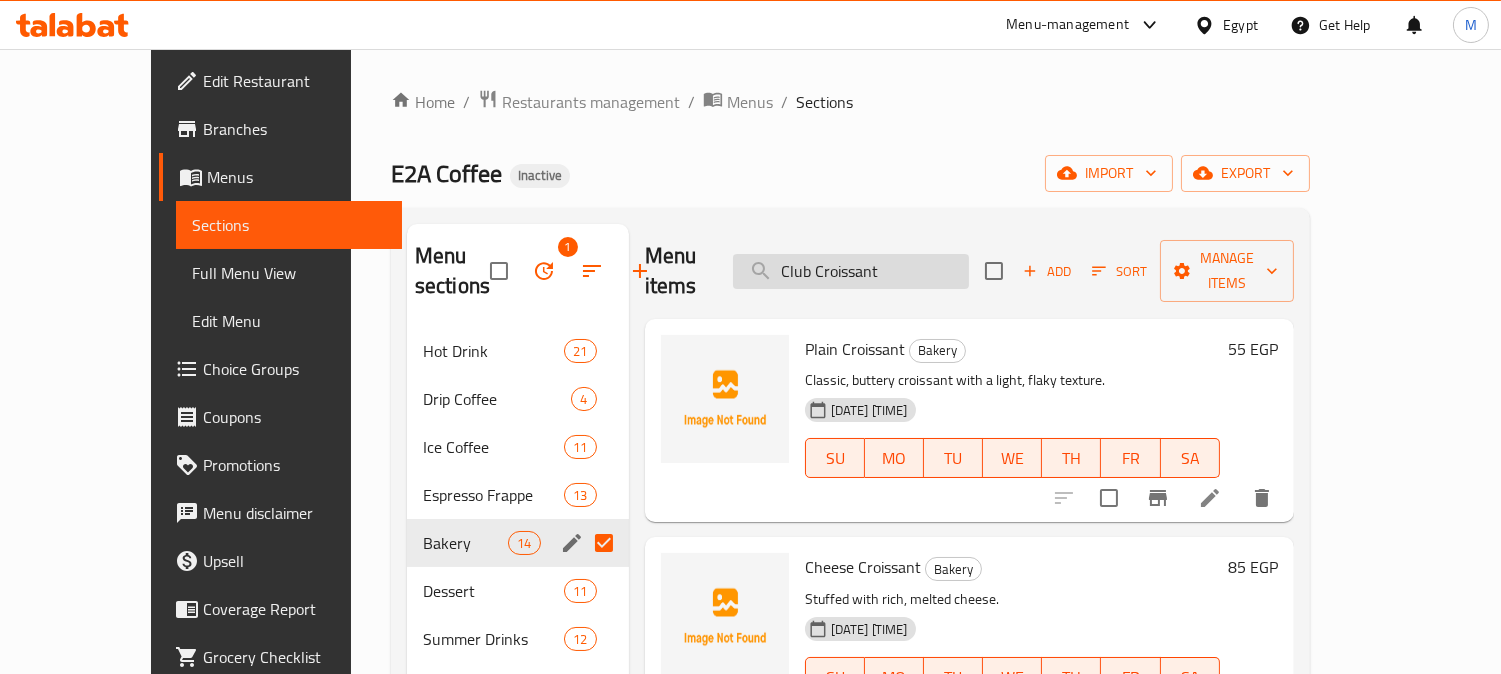 click on "Club Croissant" at bounding box center (851, 271) 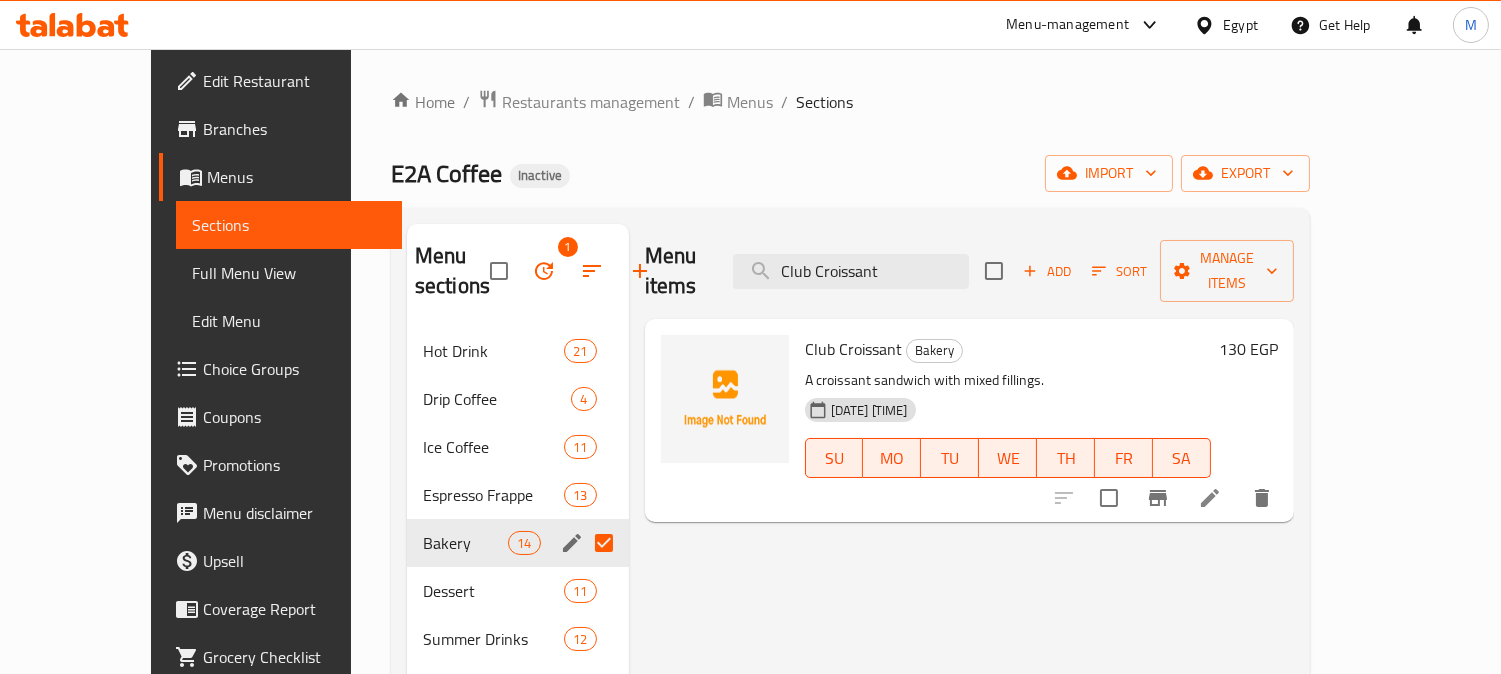 type on "Club Croissant" 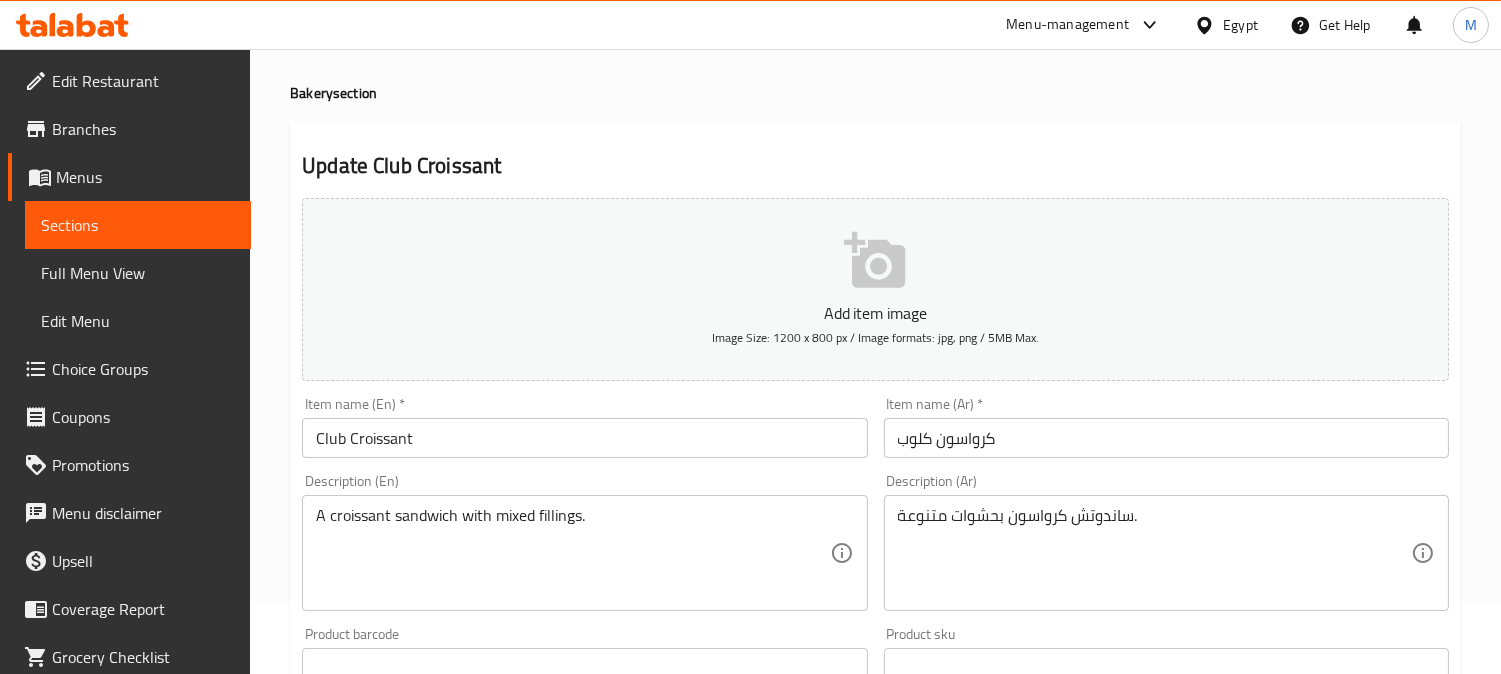 scroll, scrollTop: 111, scrollLeft: 0, axis: vertical 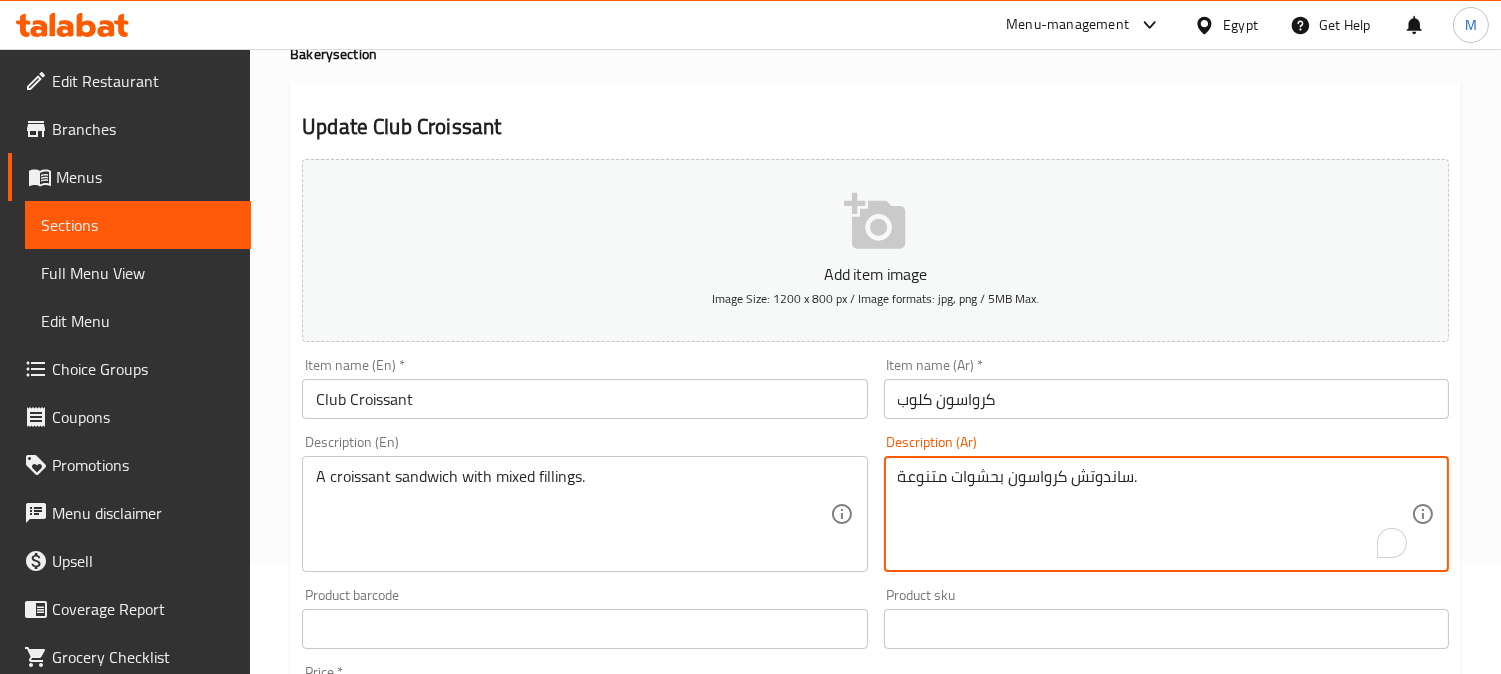 click on "ساندوتش كرواسون بحشوات متنوعة." at bounding box center [1154, 514] 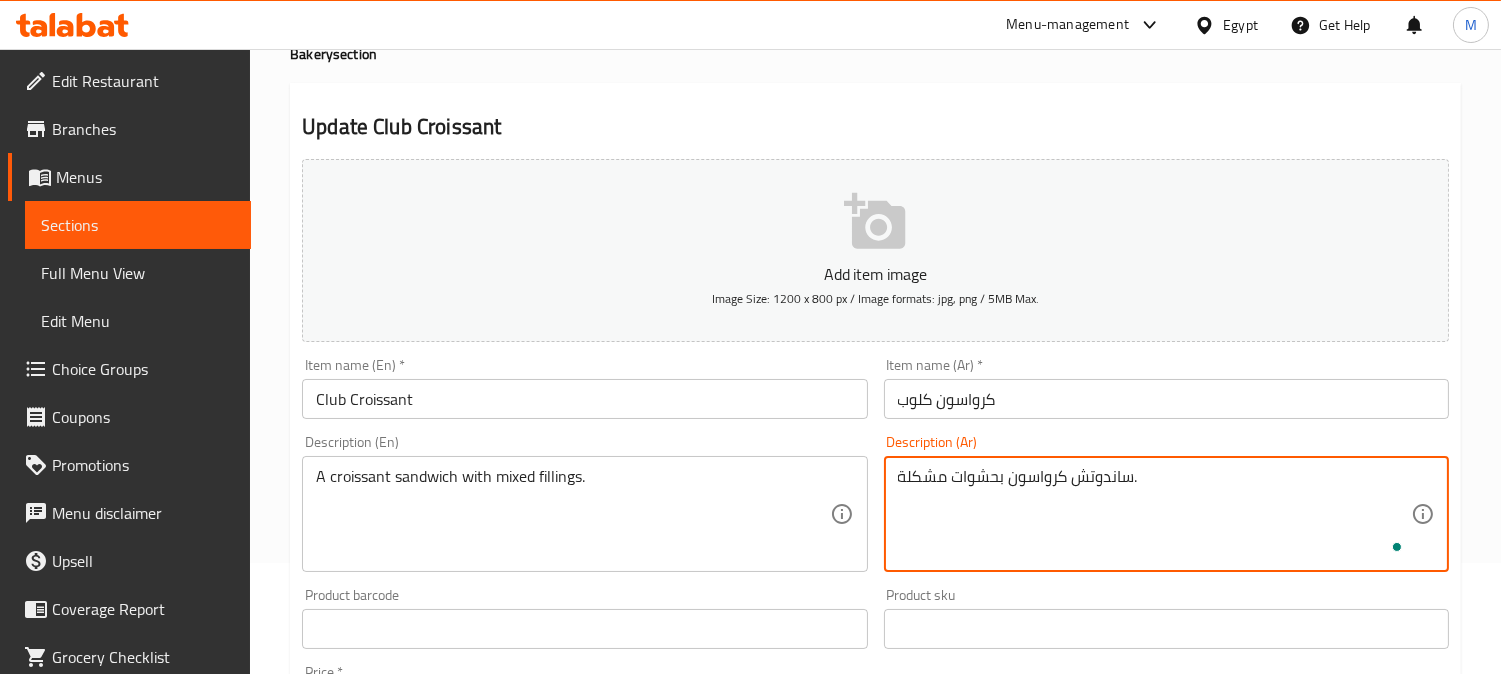 type on "ساندوتش كرواسون بحشوات مشكلة." 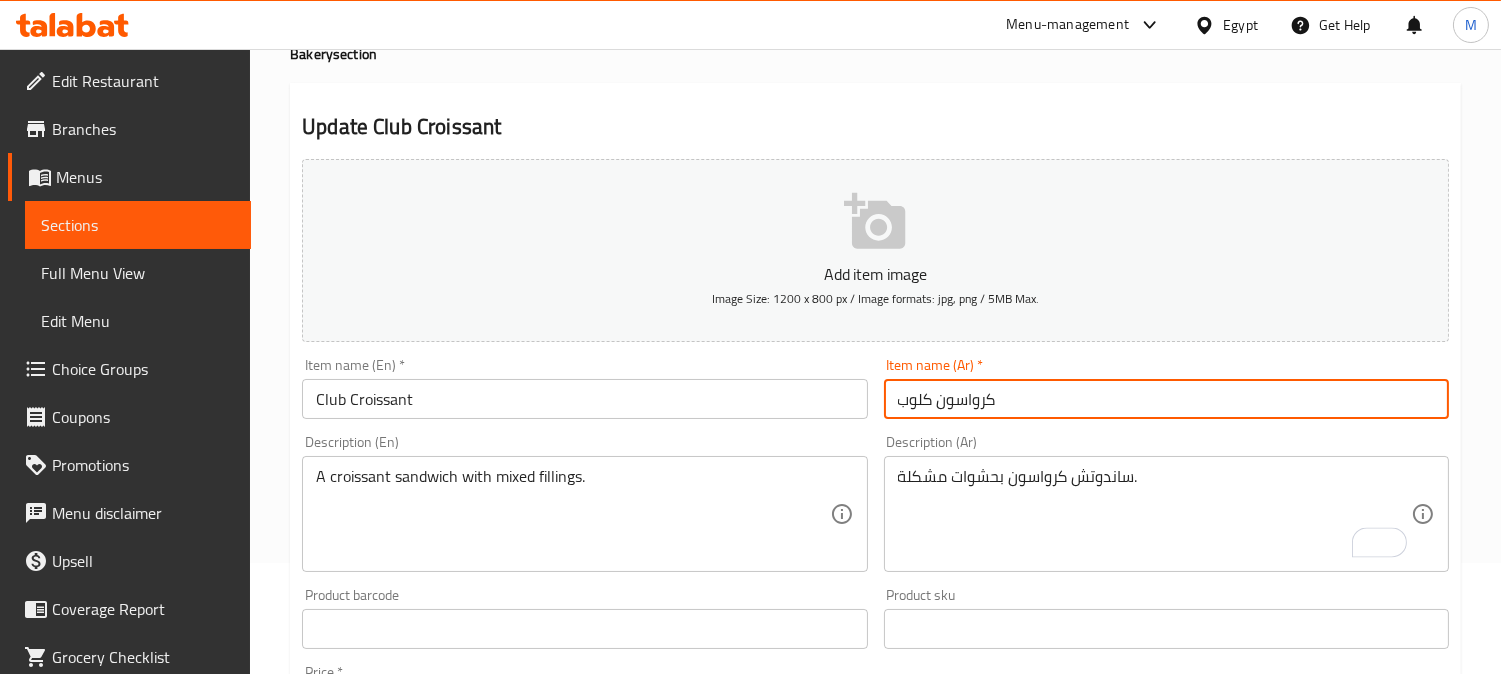 click on "كرواسون كلوب" at bounding box center [1166, 399] 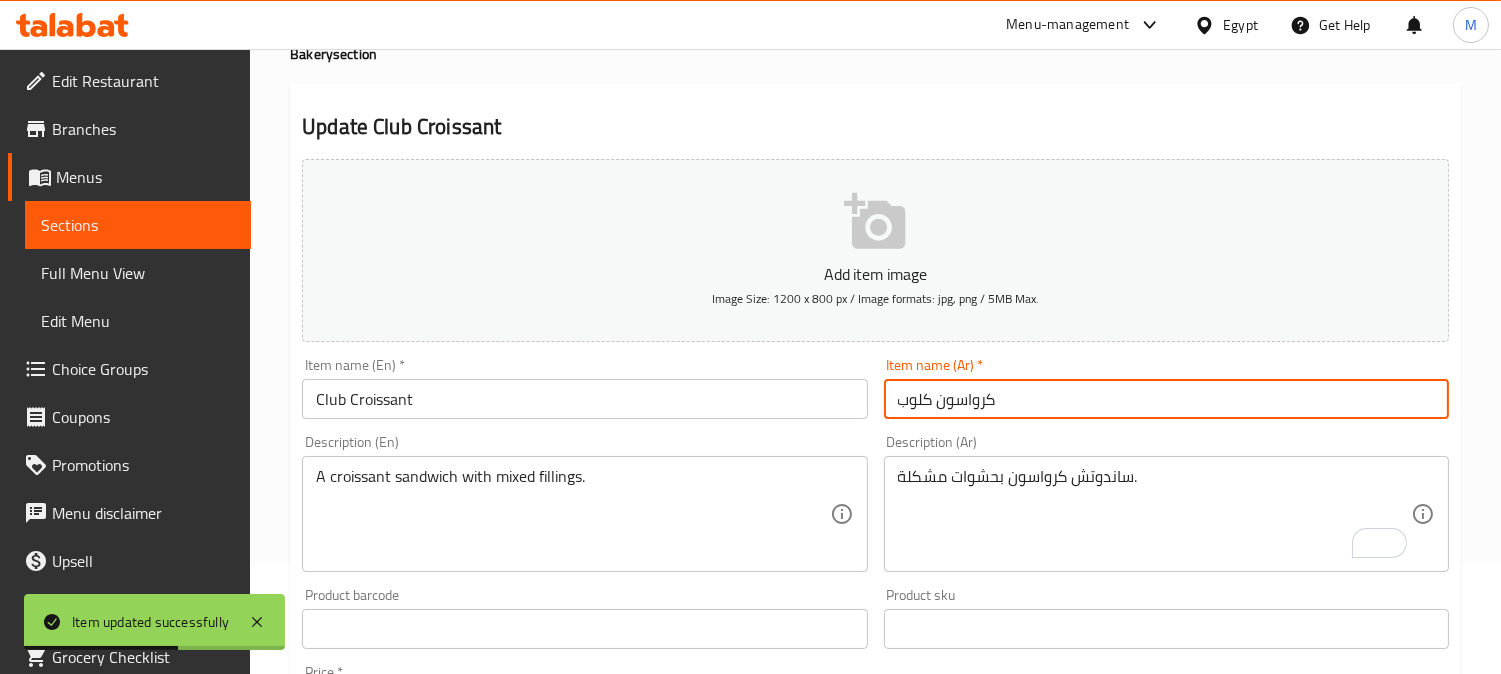 scroll, scrollTop: 0, scrollLeft: 0, axis: both 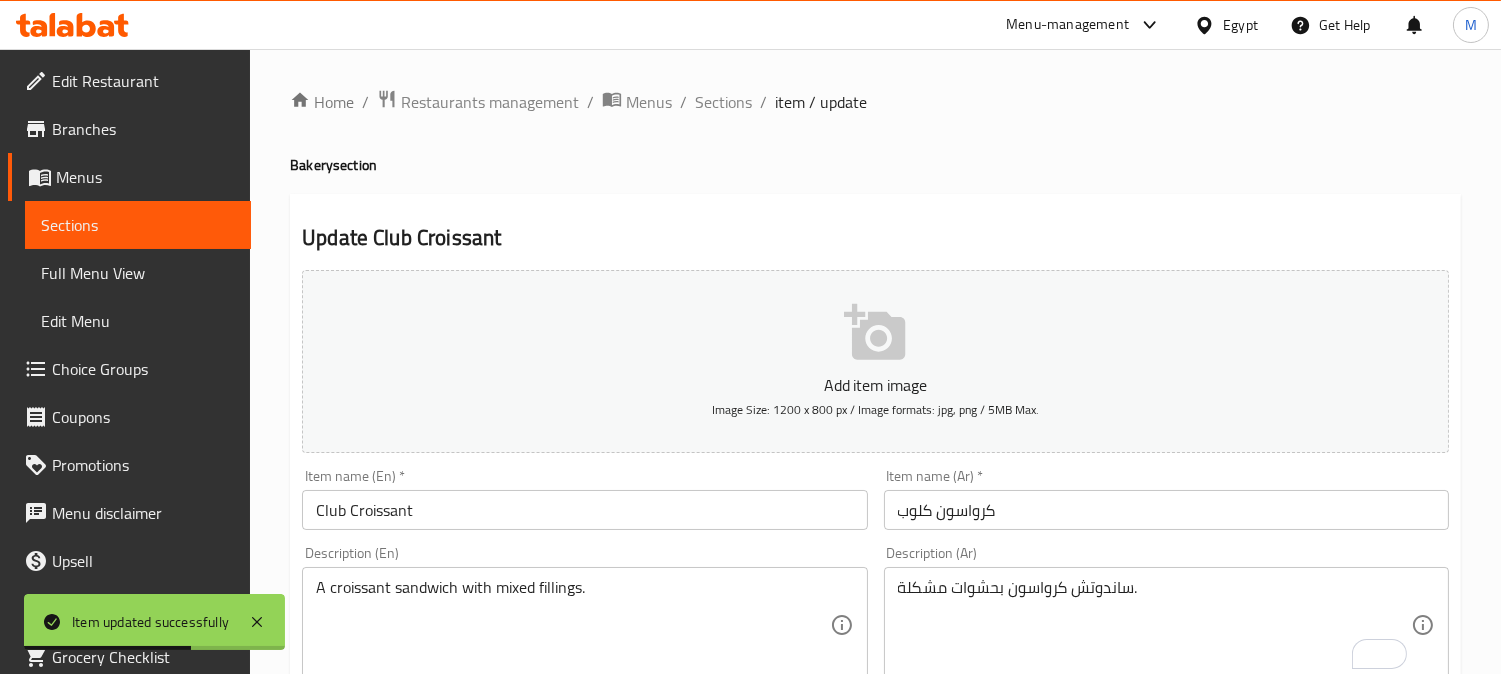 click on "Home / Restaurants management / Menus / Sections / item / update" at bounding box center (875, 102) 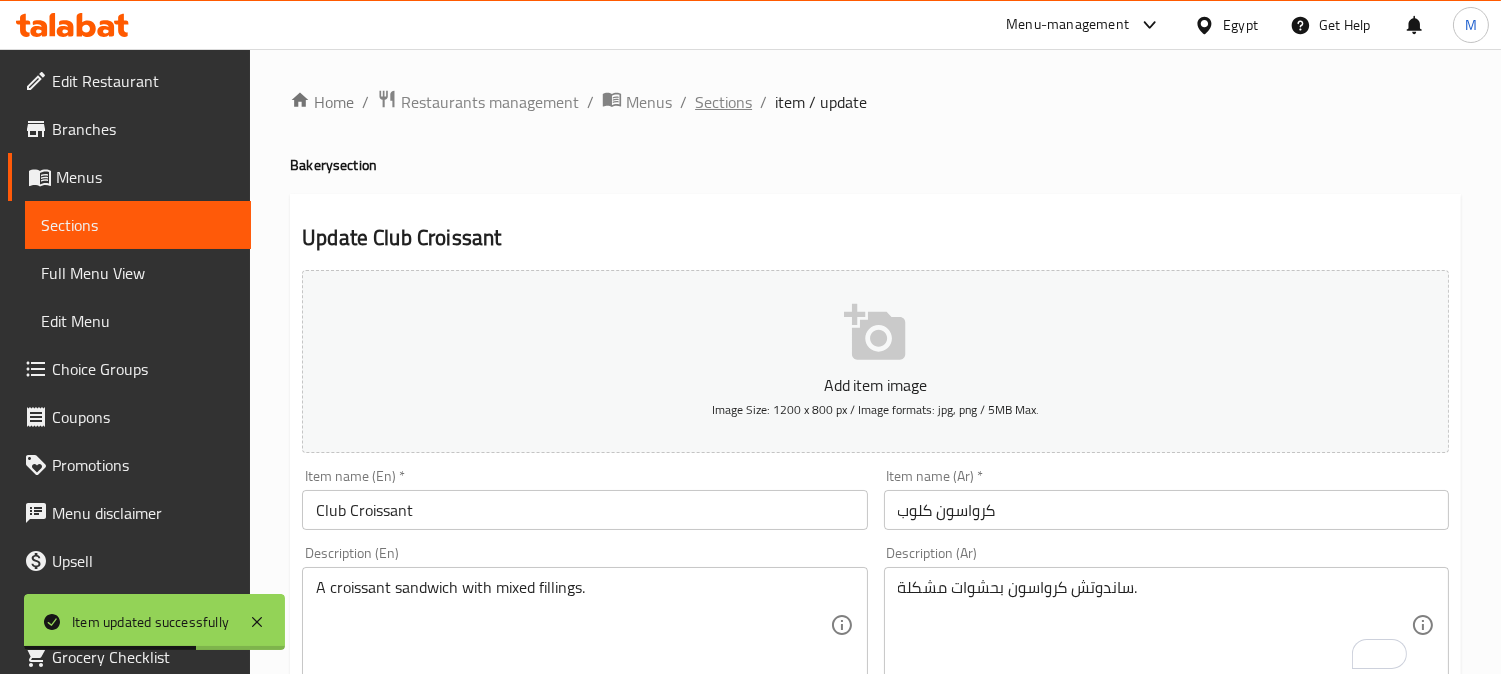 click on "Sections" at bounding box center [723, 102] 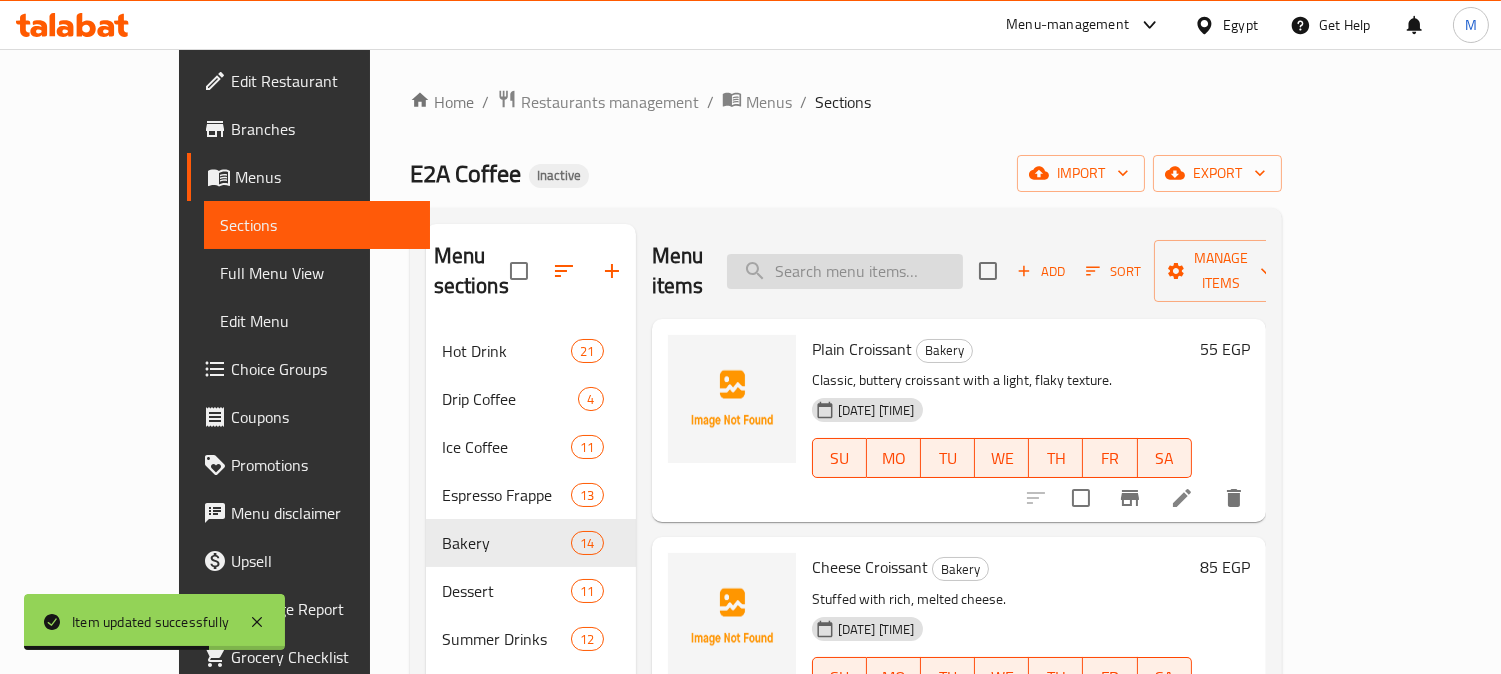 click at bounding box center (845, 271) 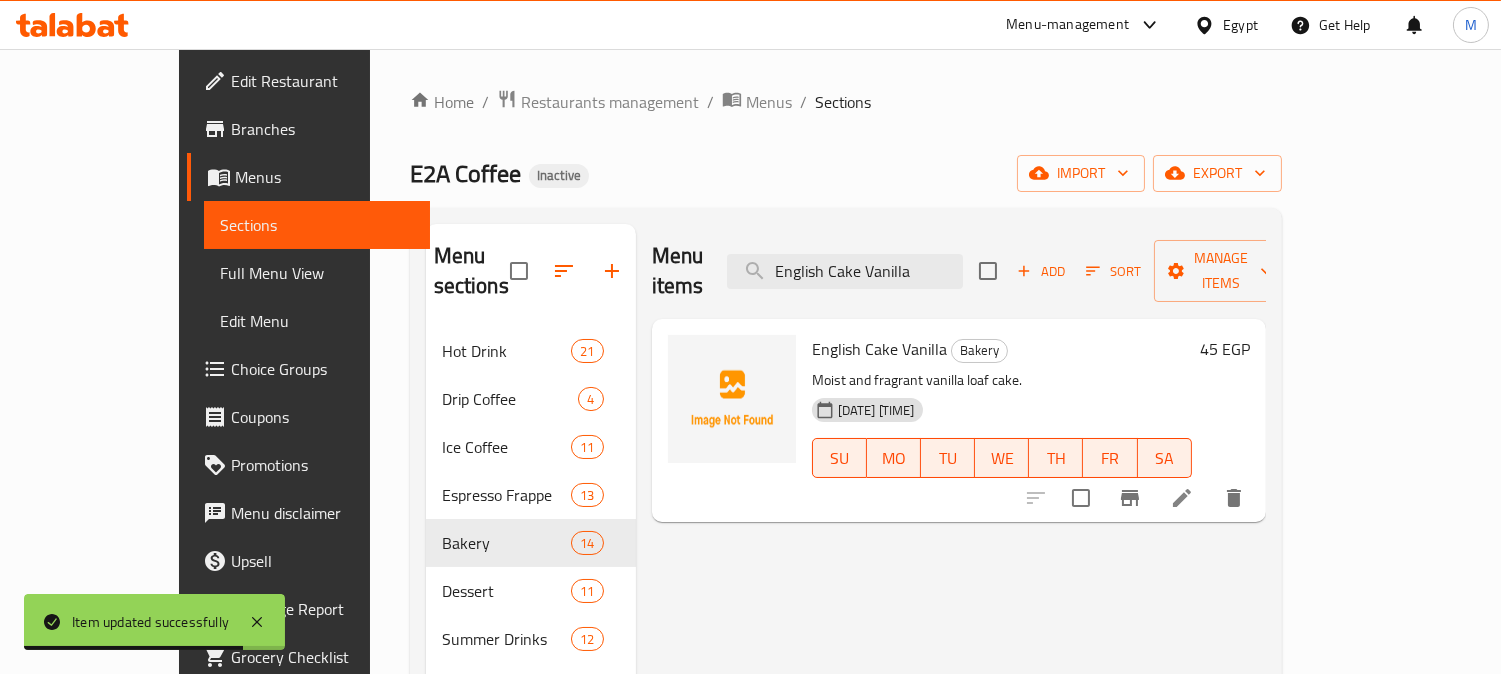 type on "English Cake Vanilla" 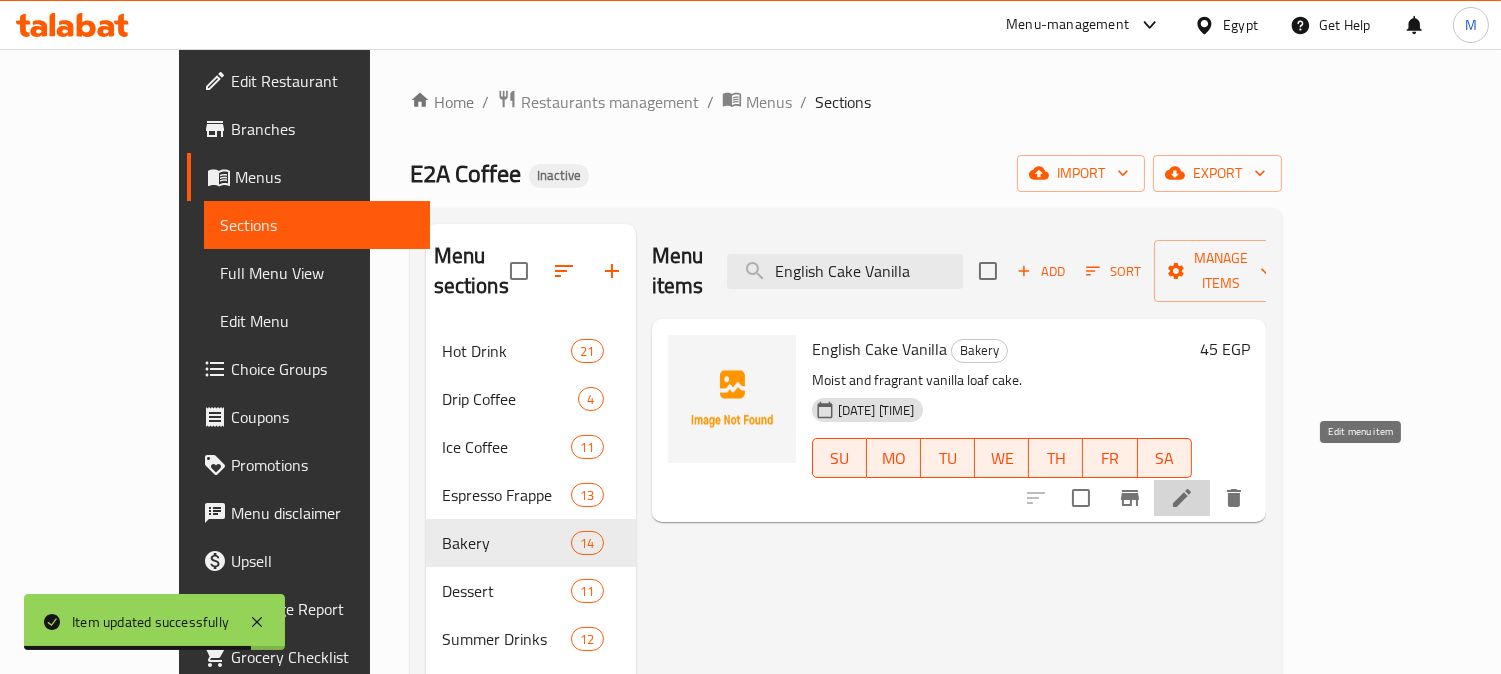 click 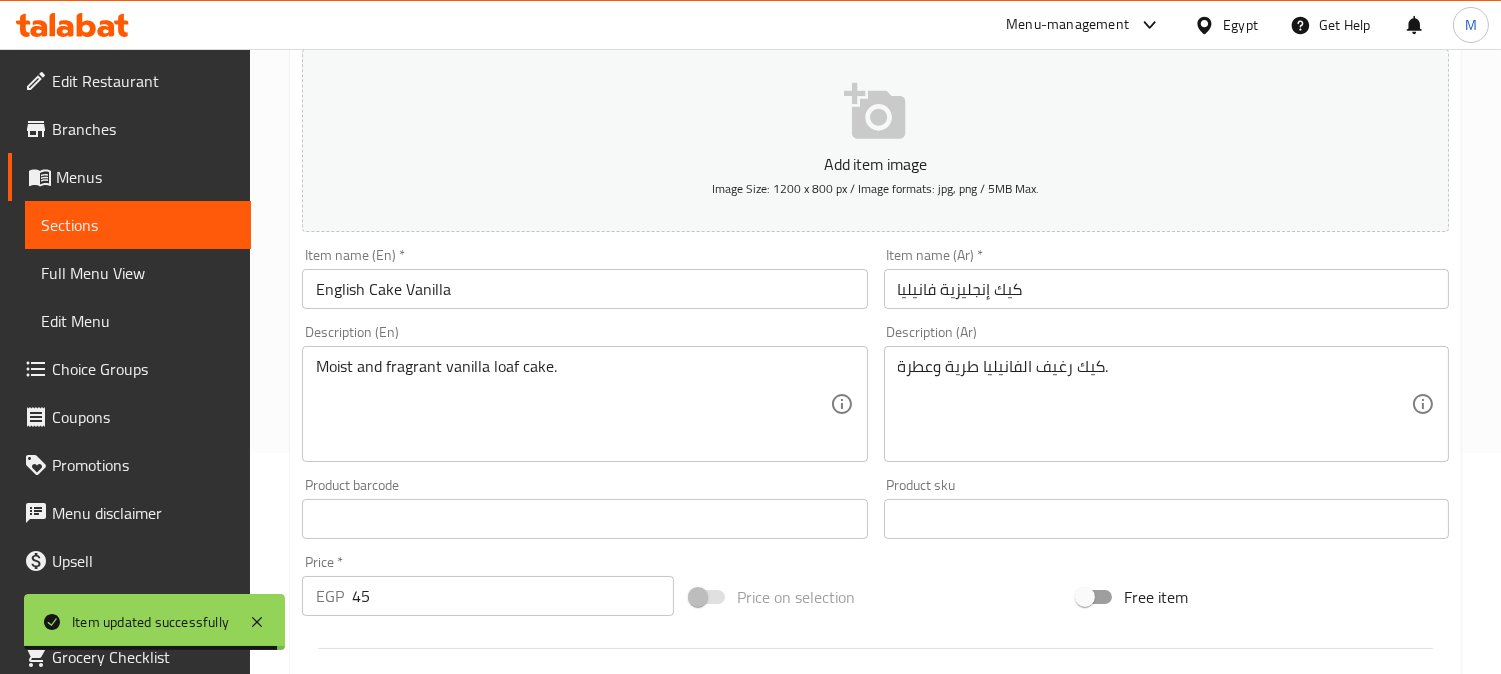 scroll, scrollTop: 222, scrollLeft: 0, axis: vertical 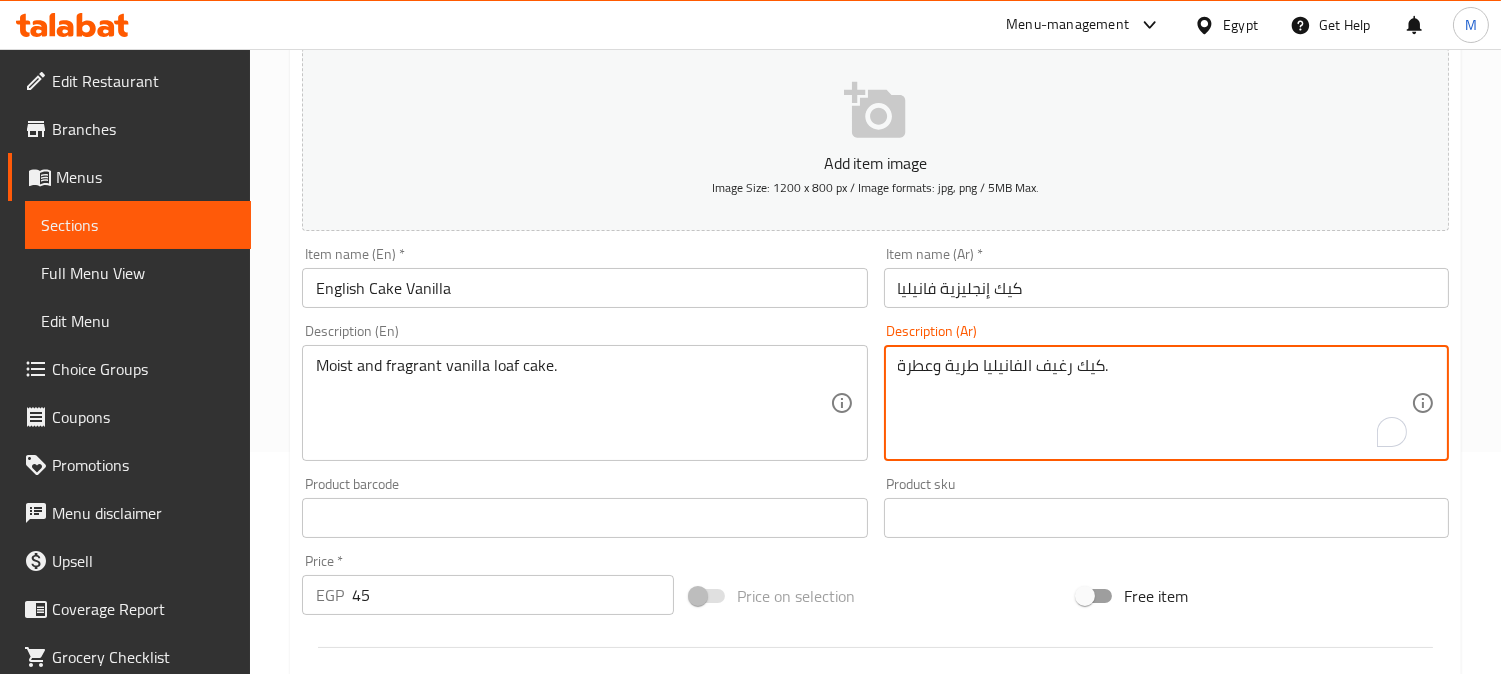 click on "كيك رغيف الفانيليا طرية وعطرة." at bounding box center [1154, 403] 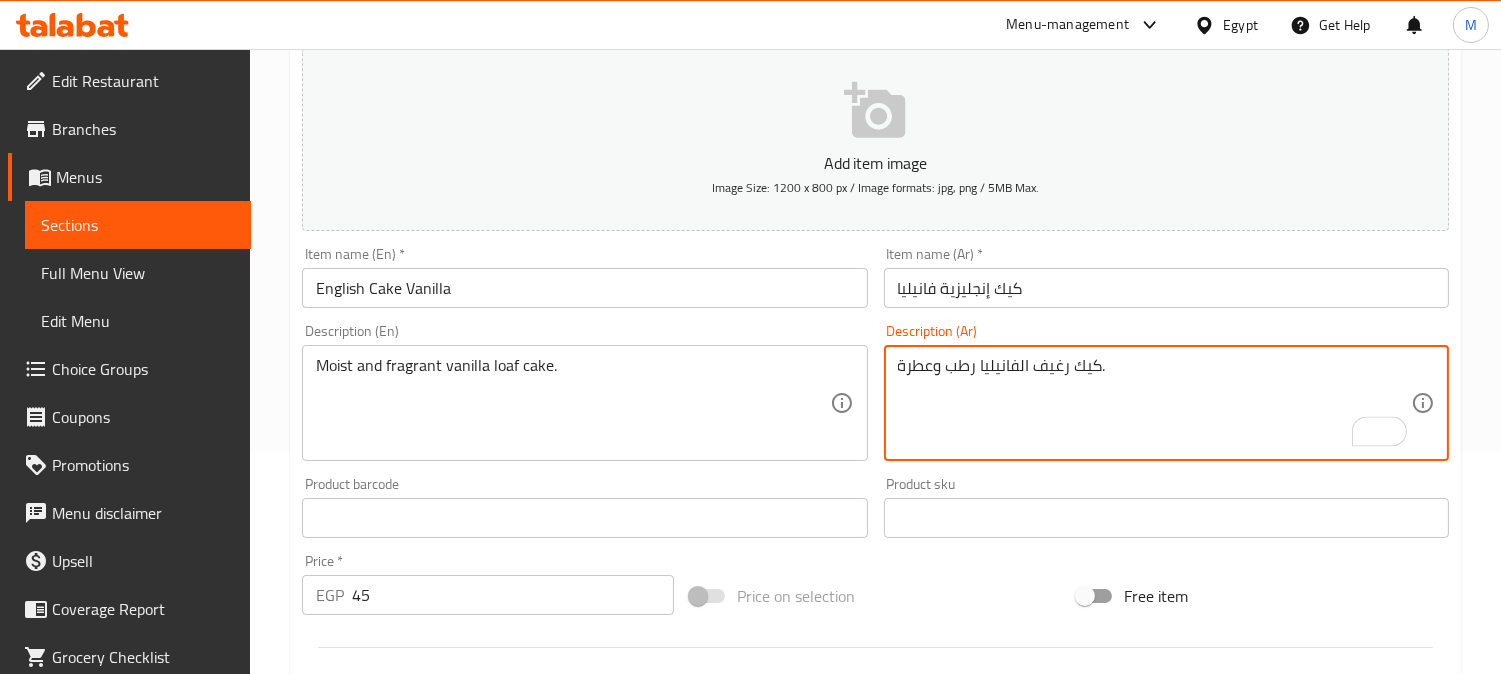 click on "كيك إنجليزية فانيليا" at bounding box center [1166, 288] 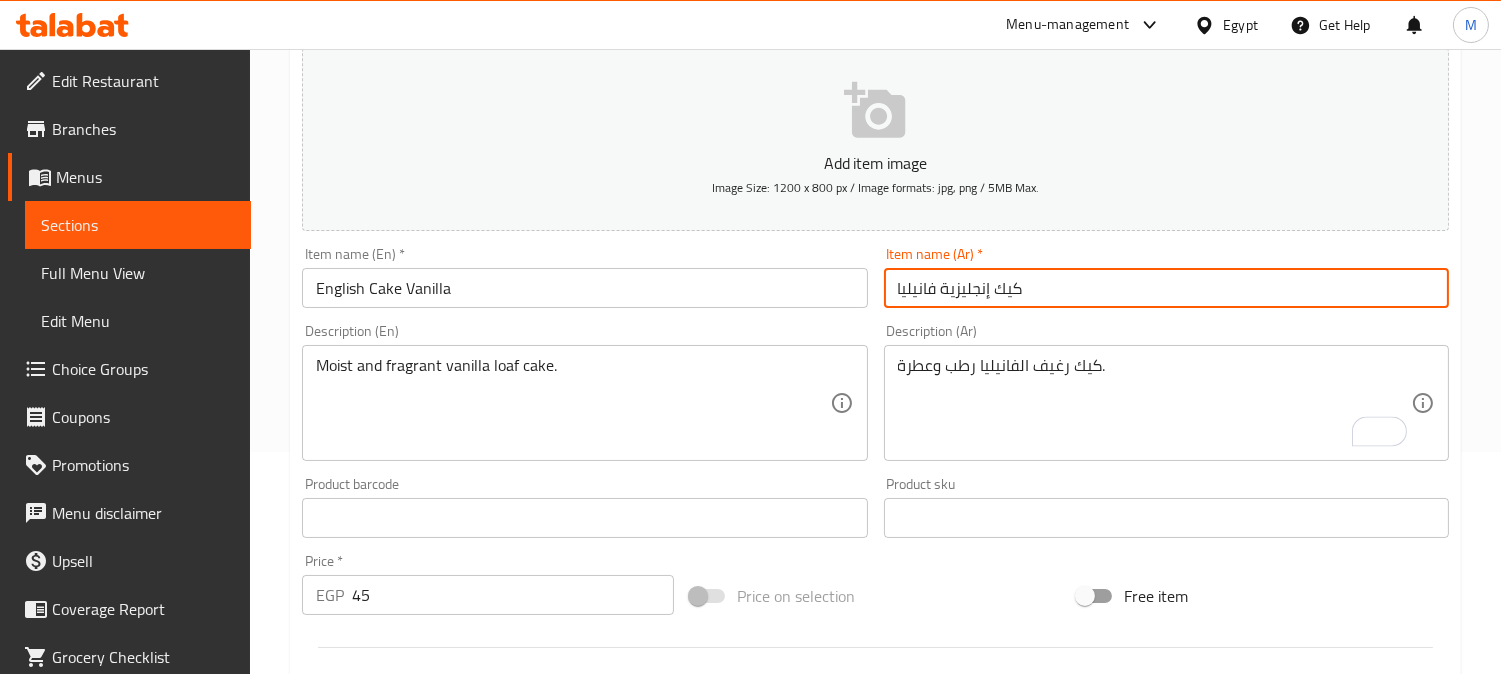 click on "Update" at bounding box center (439, 1104) 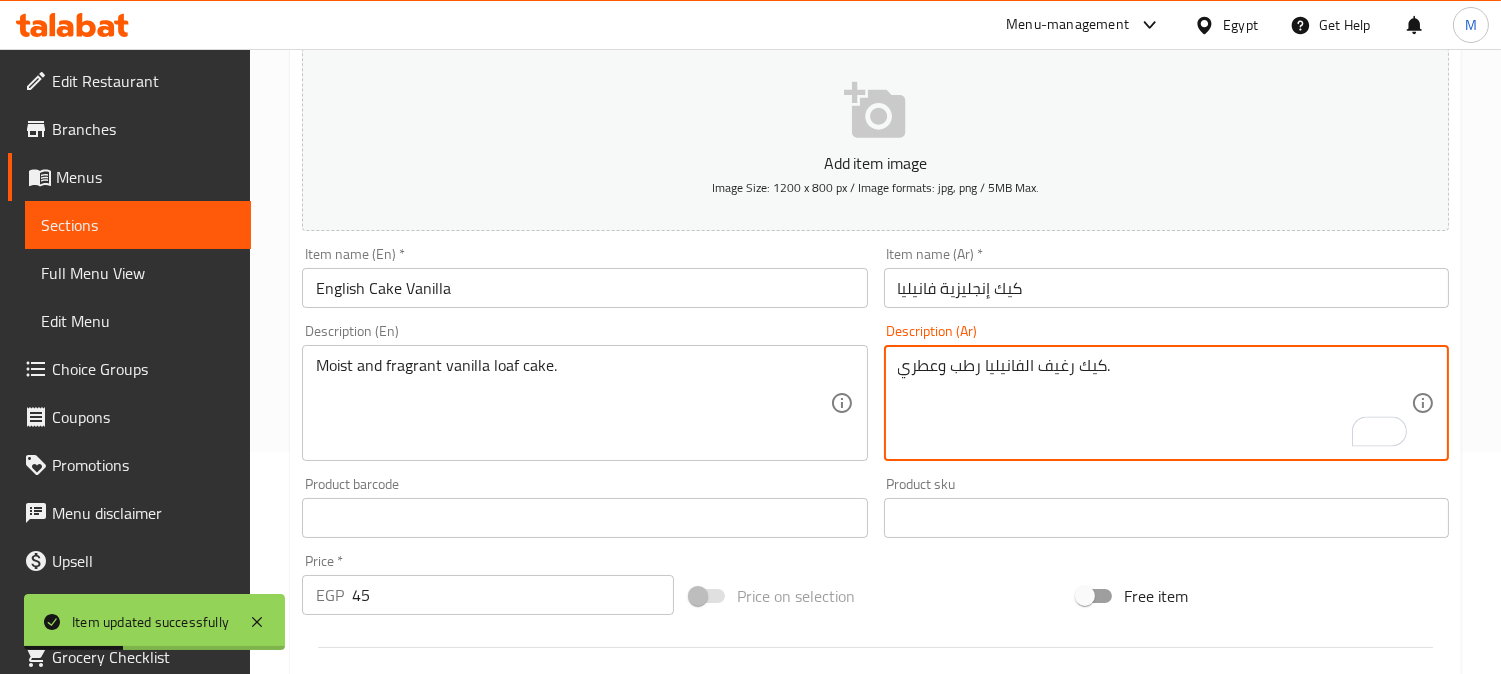 type on "كيك رغيف الفانيليا رطب وعطري." 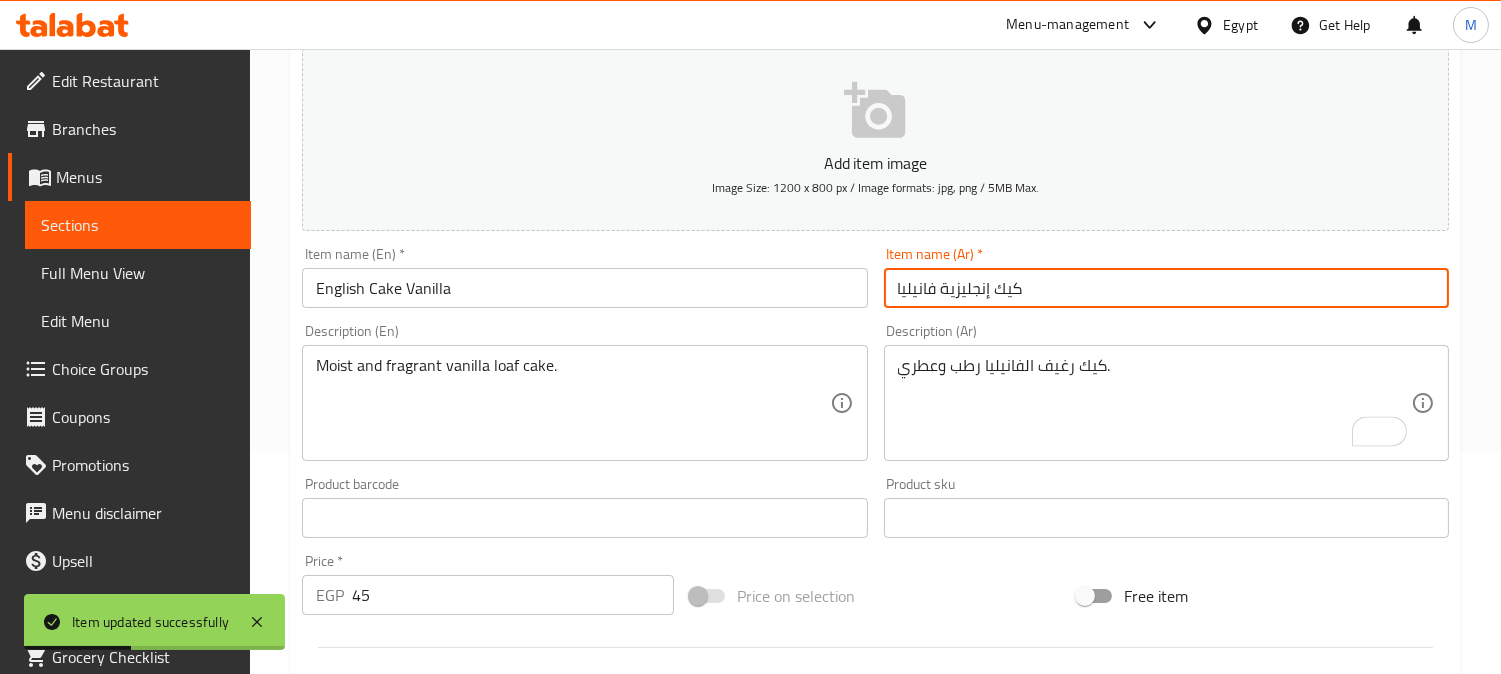 click on "كيك إنجليزية فانيليا" at bounding box center [1166, 288] 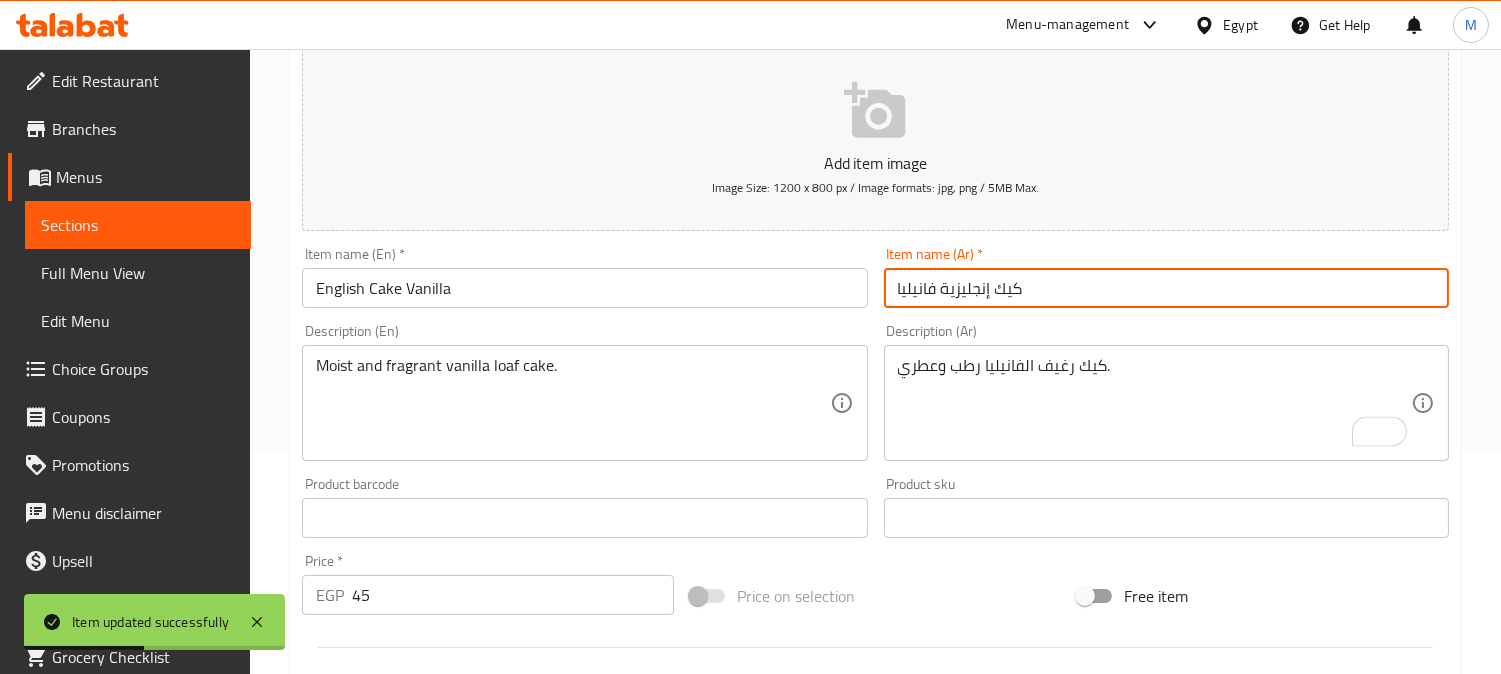 click on "Update" at bounding box center (439, 1104) 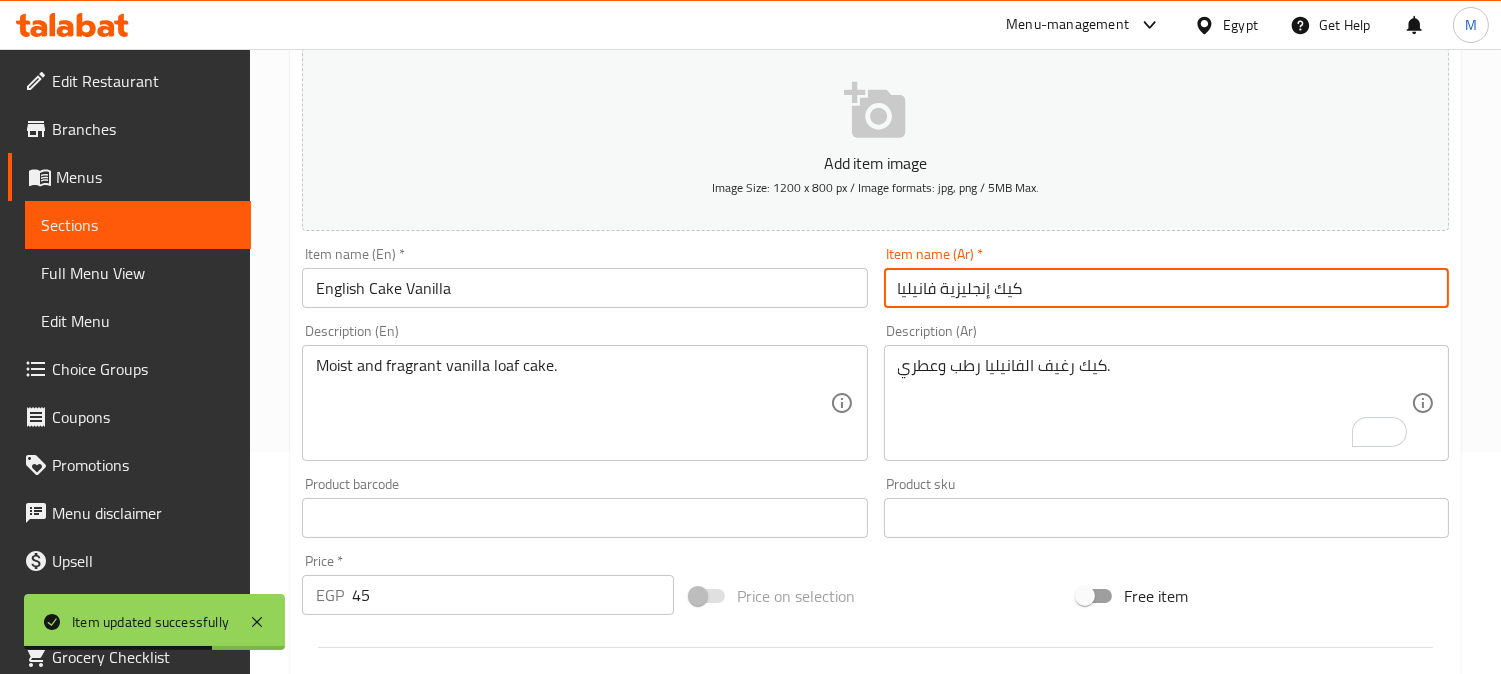 scroll, scrollTop: 222, scrollLeft: 0, axis: vertical 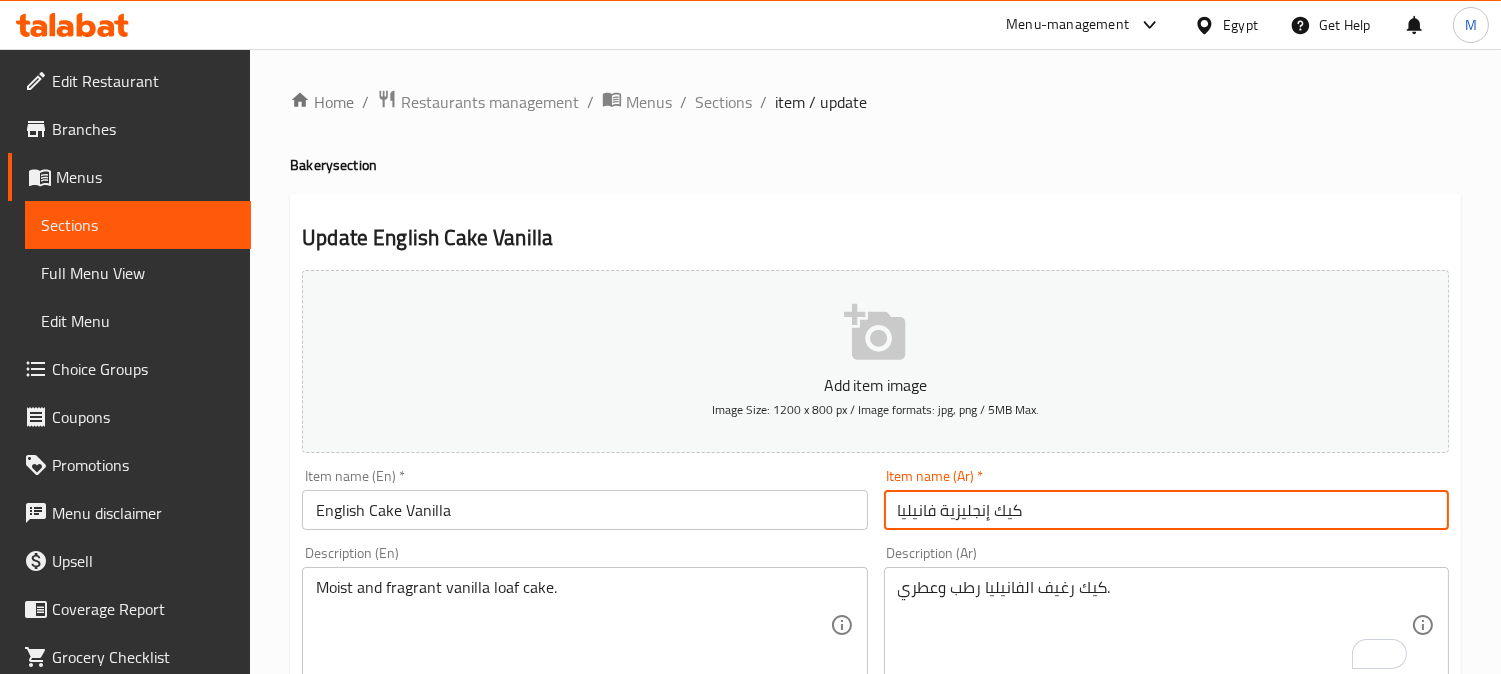 click on "Edit Restaurant" at bounding box center [143, 81] 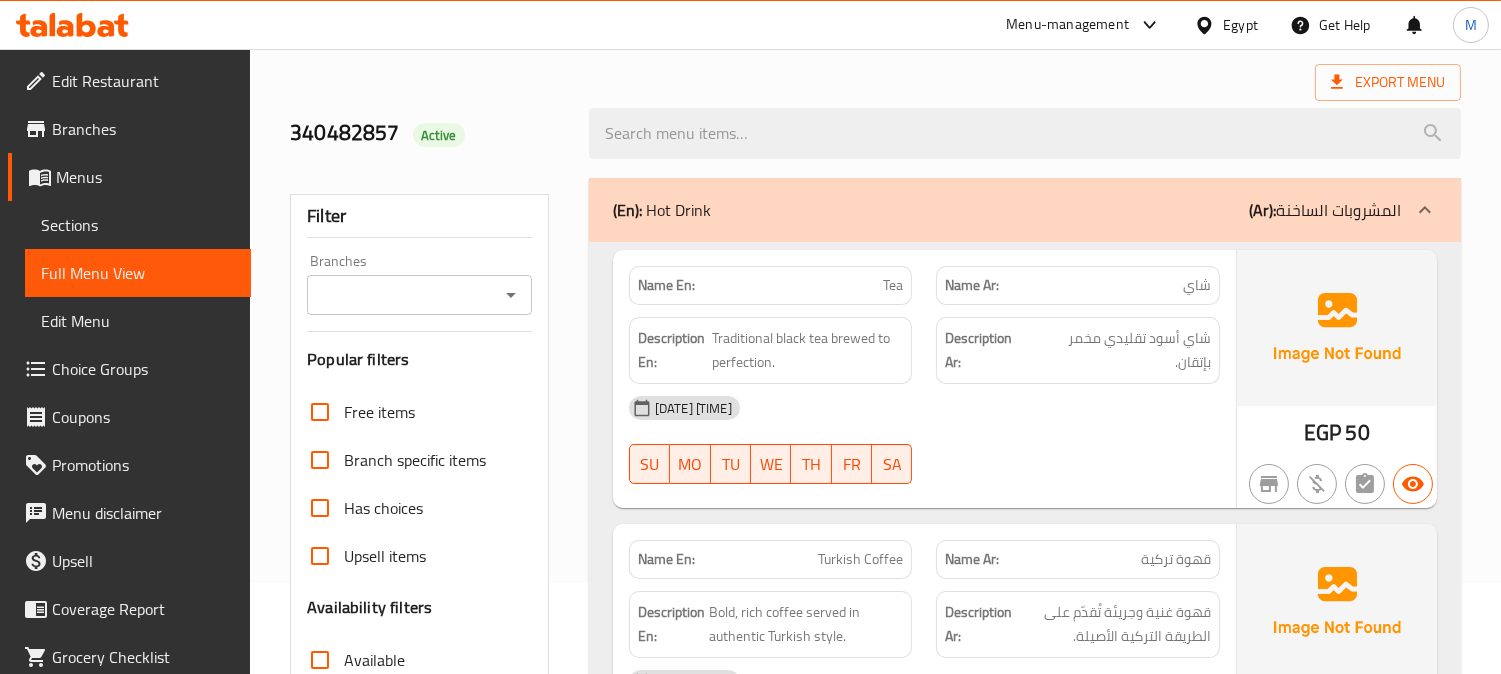scroll, scrollTop: 555, scrollLeft: 0, axis: vertical 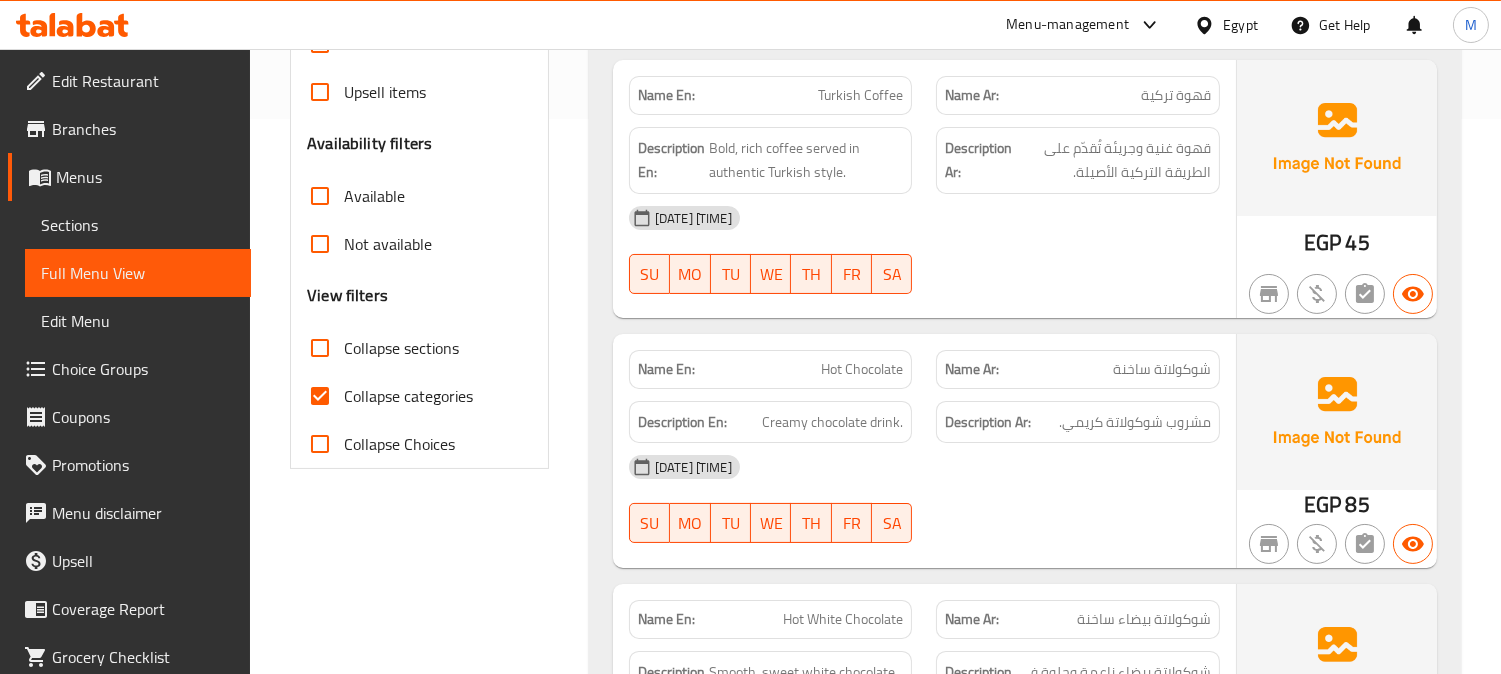click on "Collapse categories" at bounding box center (320, 396) 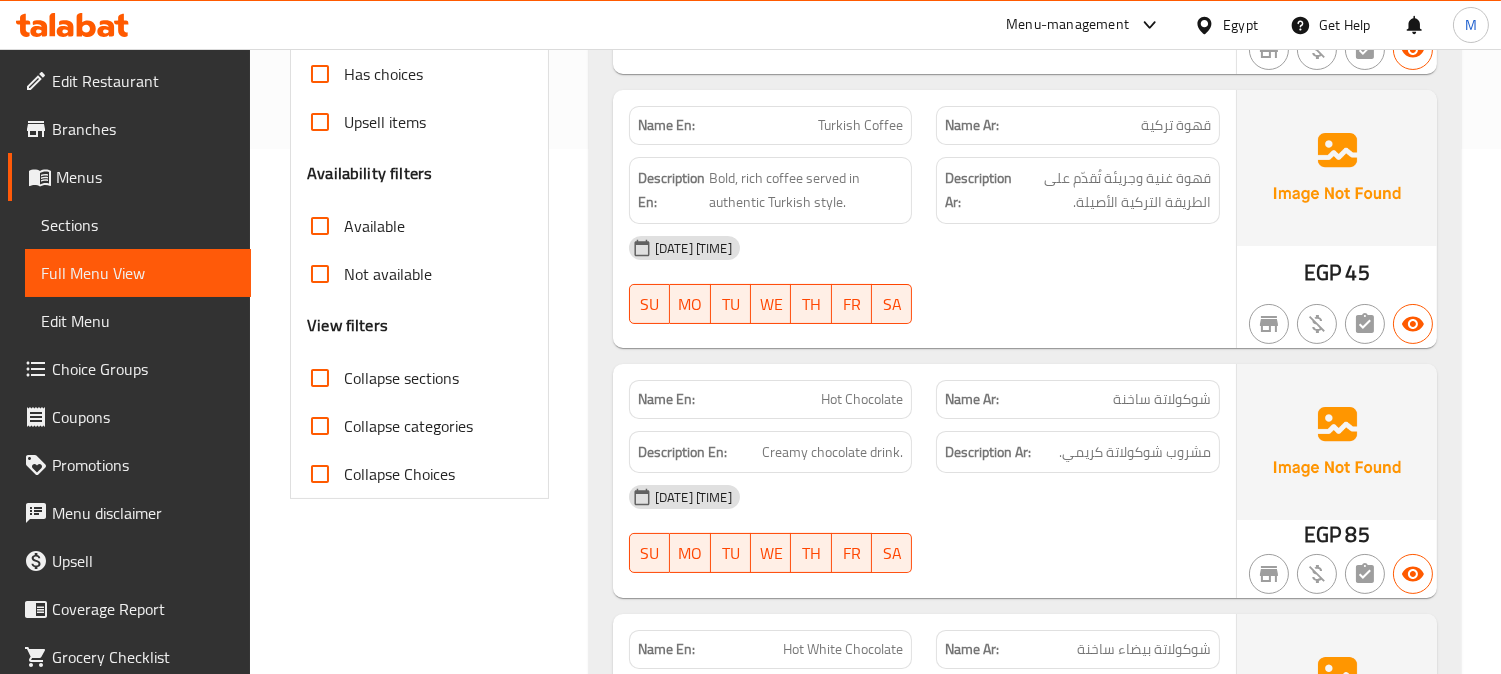 scroll, scrollTop: 555, scrollLeft: 0, axis: vertical 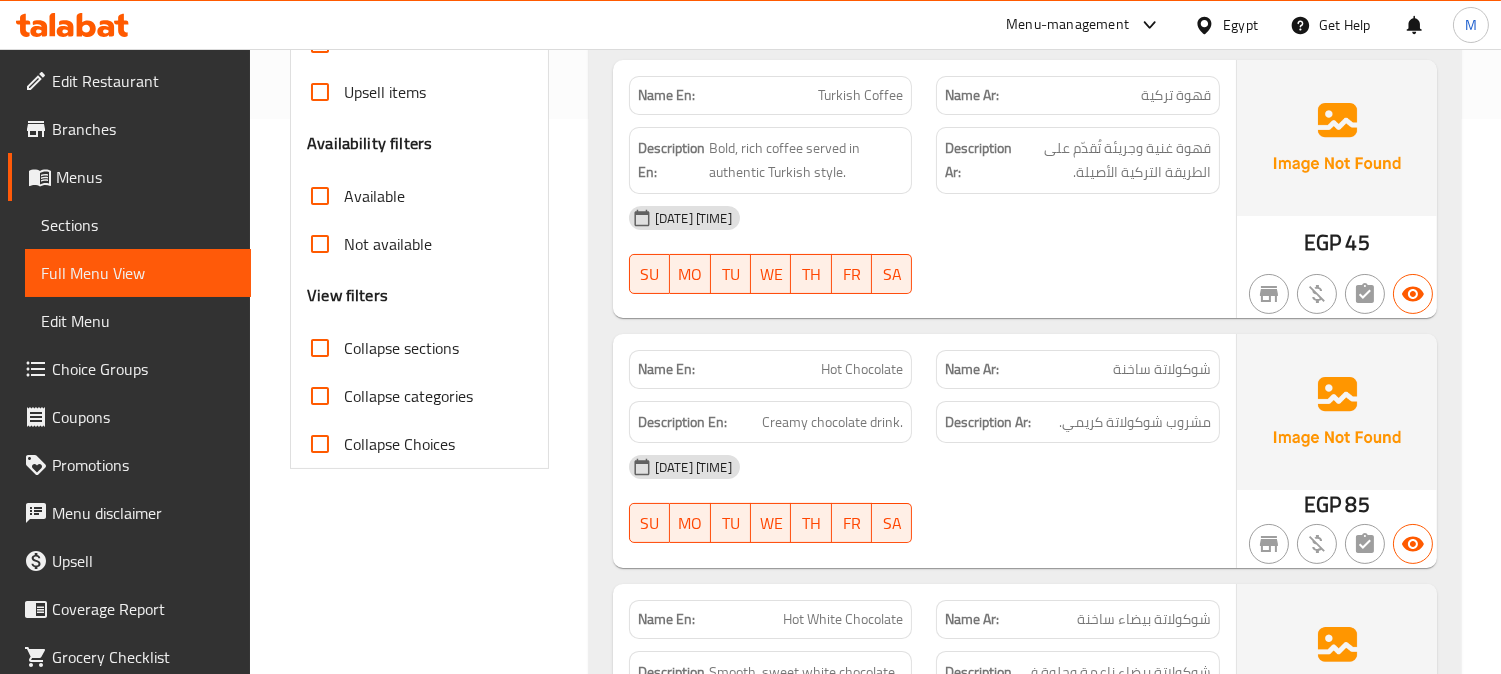 click on "Collapse sections" at bounding box center (320, 348) 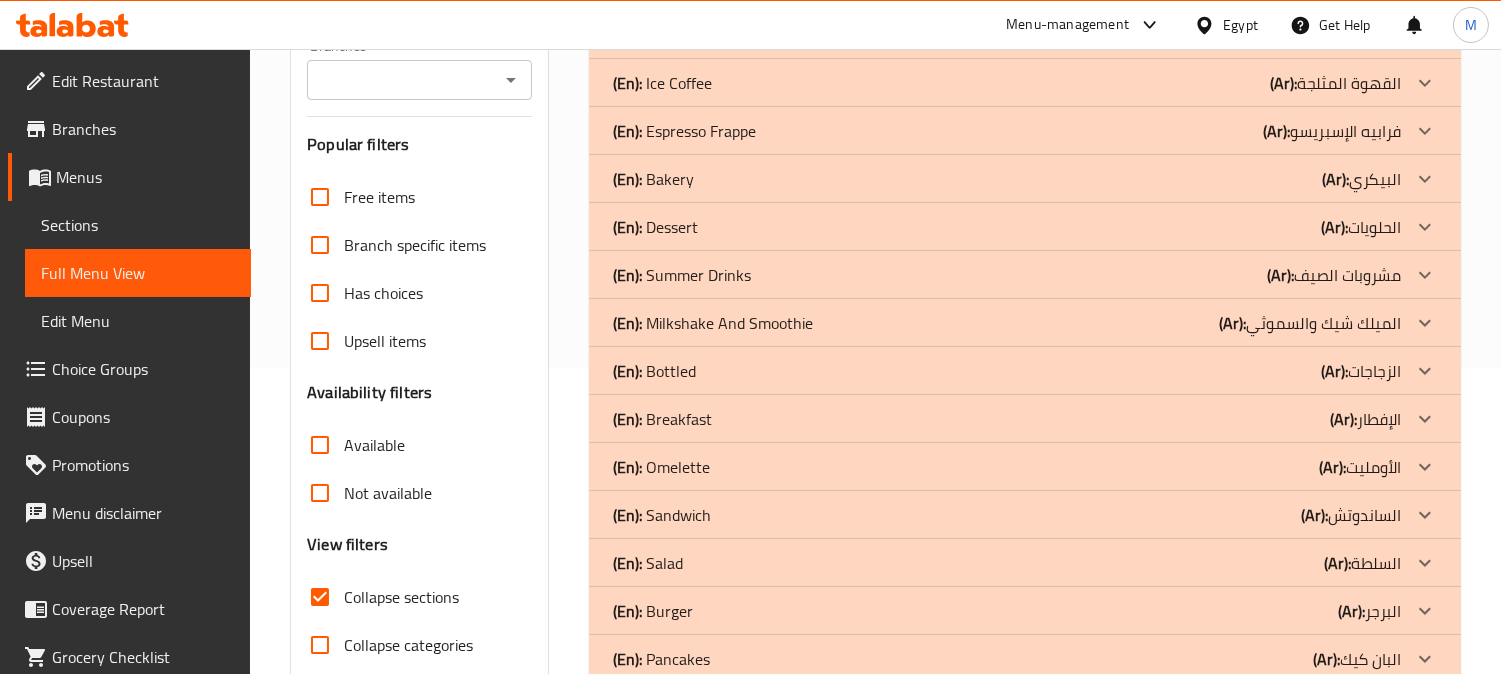scroll, scrollTop: 181, scrollLeft: 0, axis: vertical 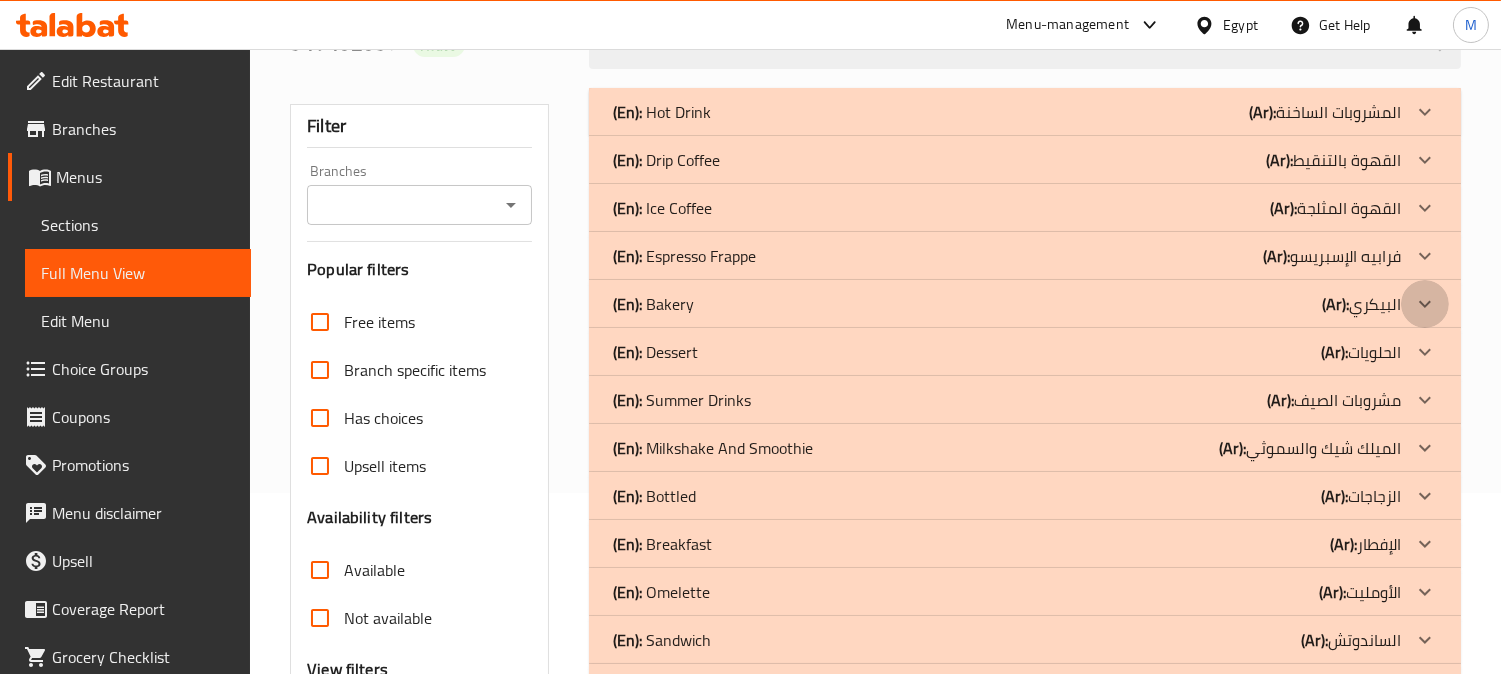 click 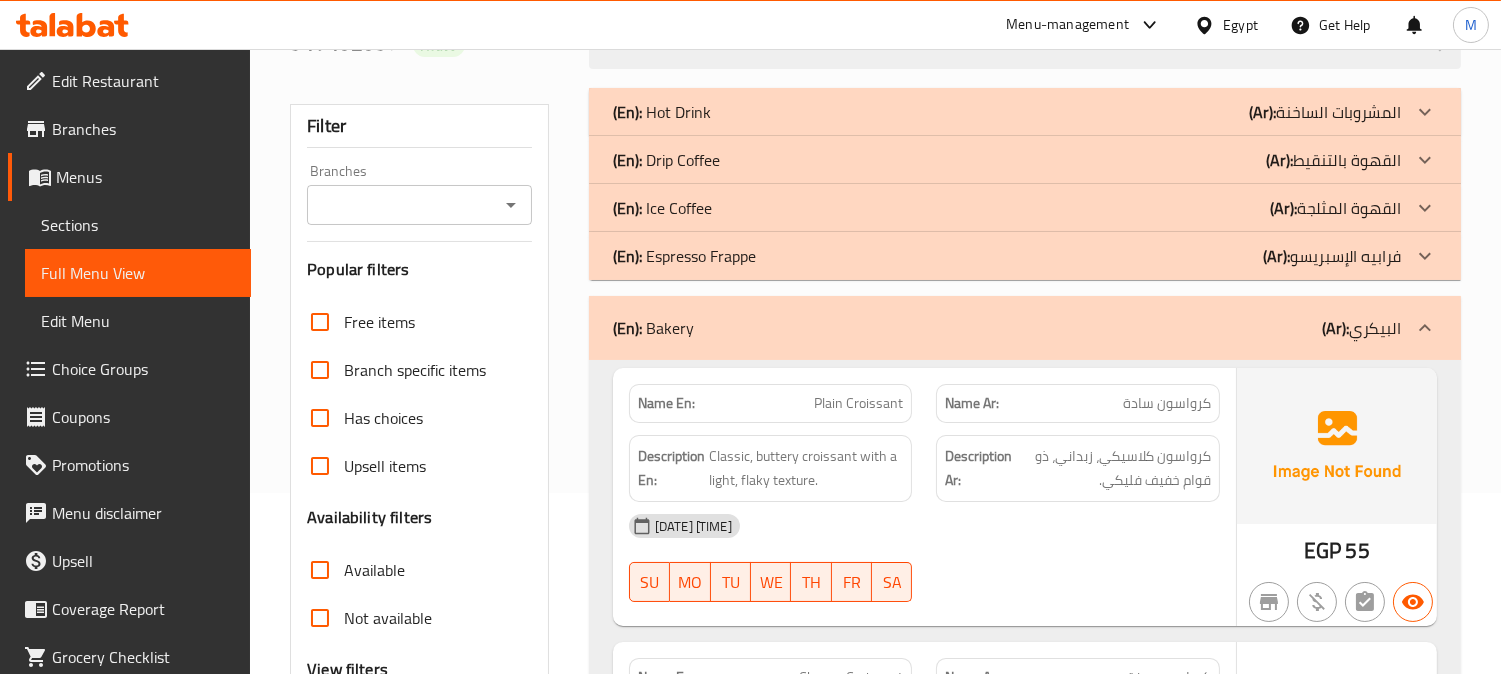 click at bounding box center (1425, 112) 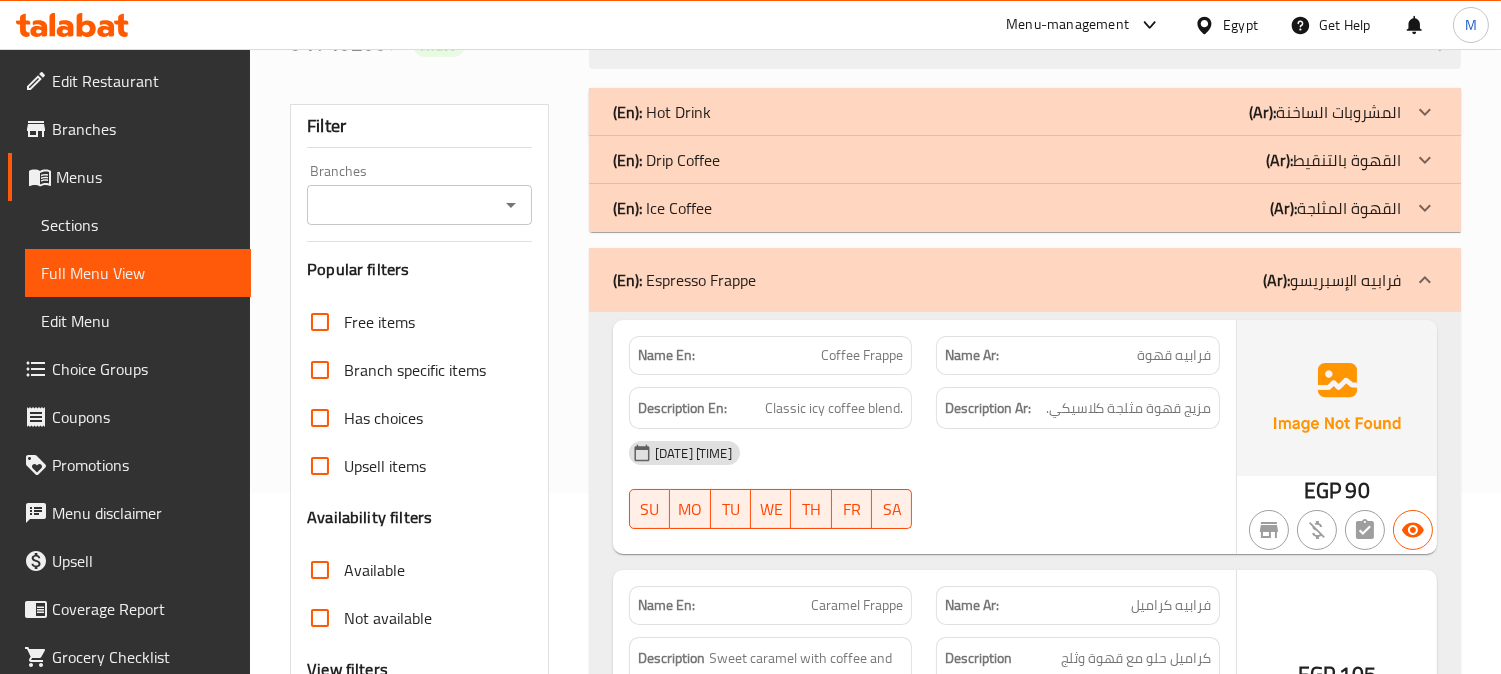 click on "(Ar): القهوة المثلجة" at bounding box center [1325, 112] 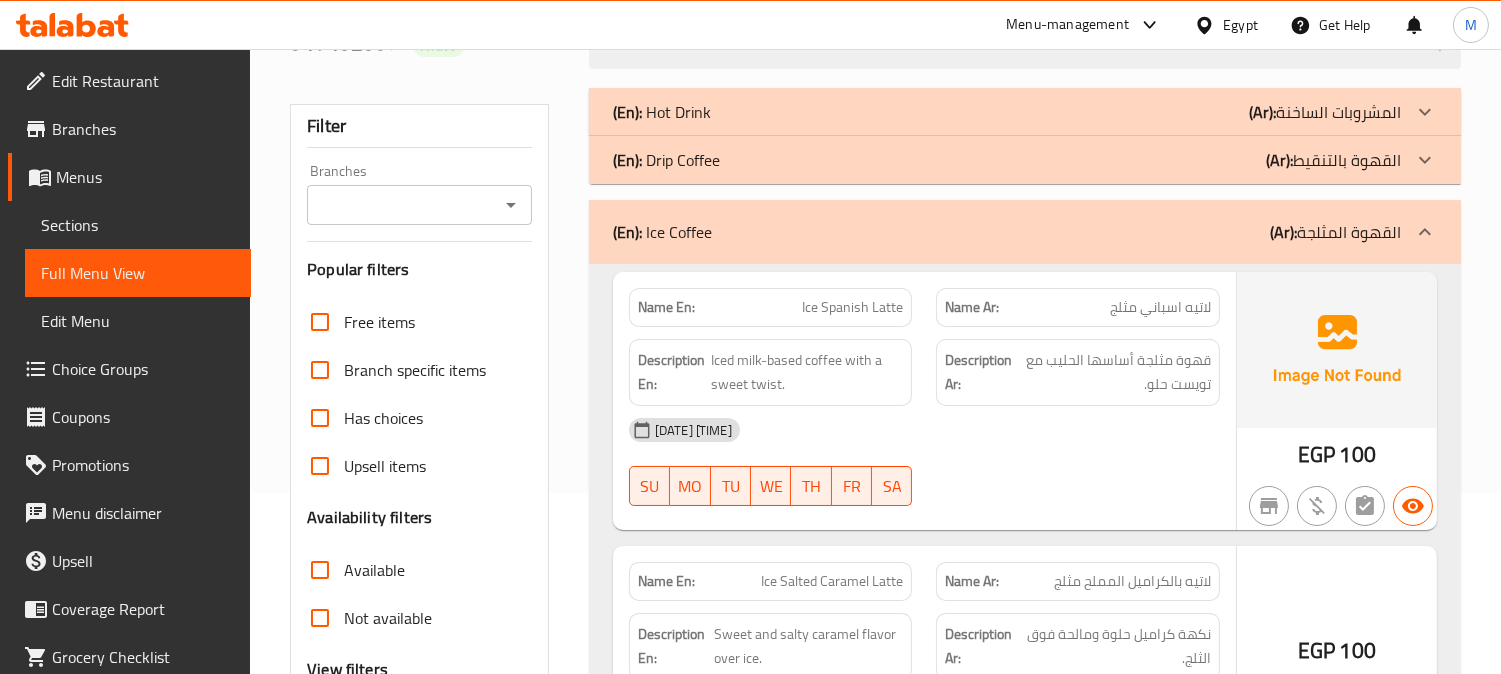 click on "(En):   Drip Coffee (Ar): القهوة بالتنقيط" at bounding box center [1025, 112] 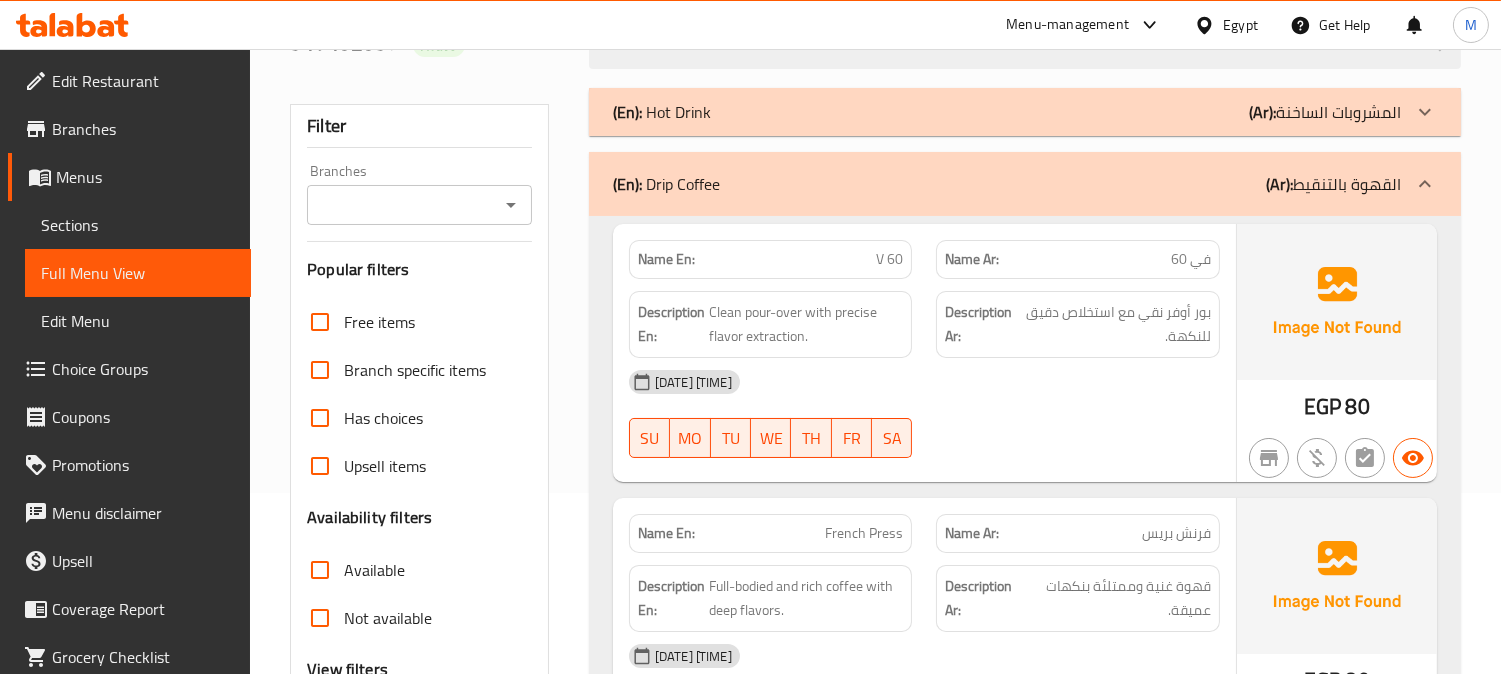 click at bounding box center [1425, 112] 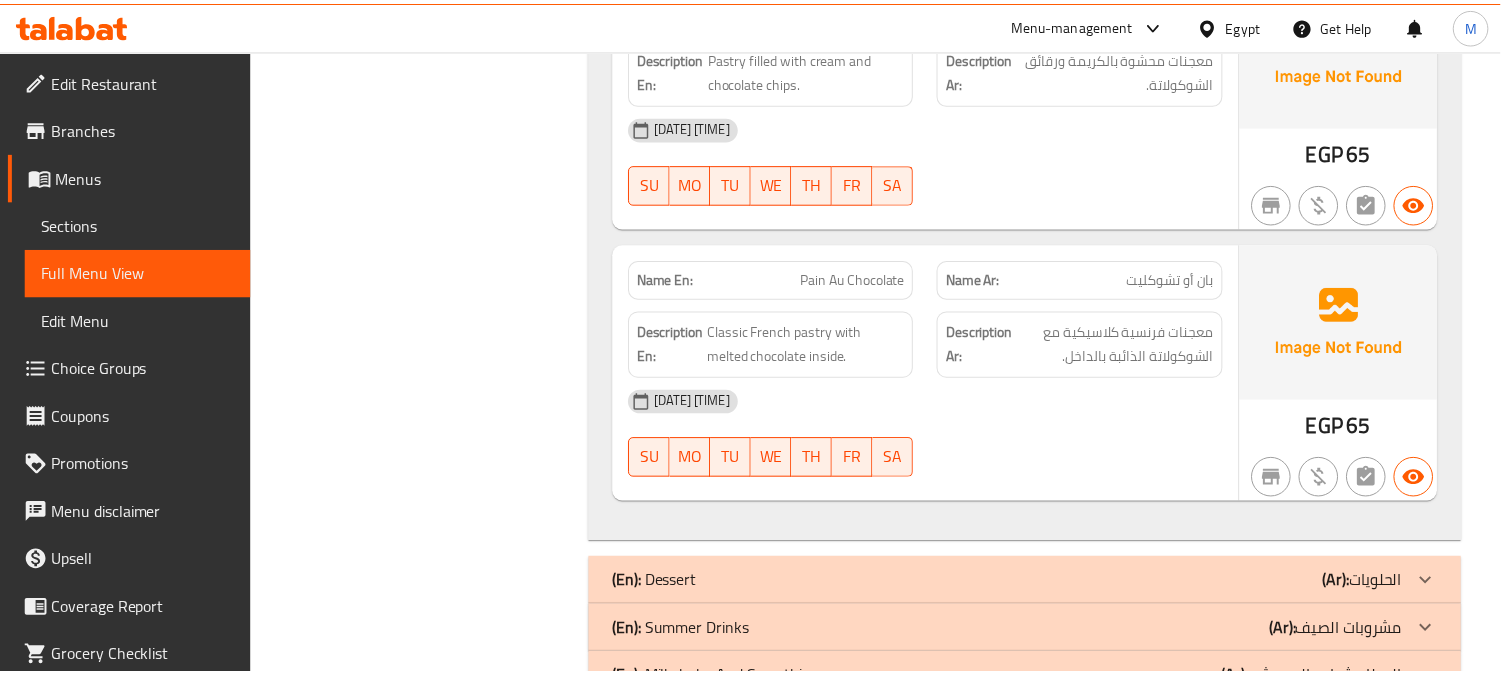 scroll, scrollTop: 17932, scrollLeft: 0, axis: vertical 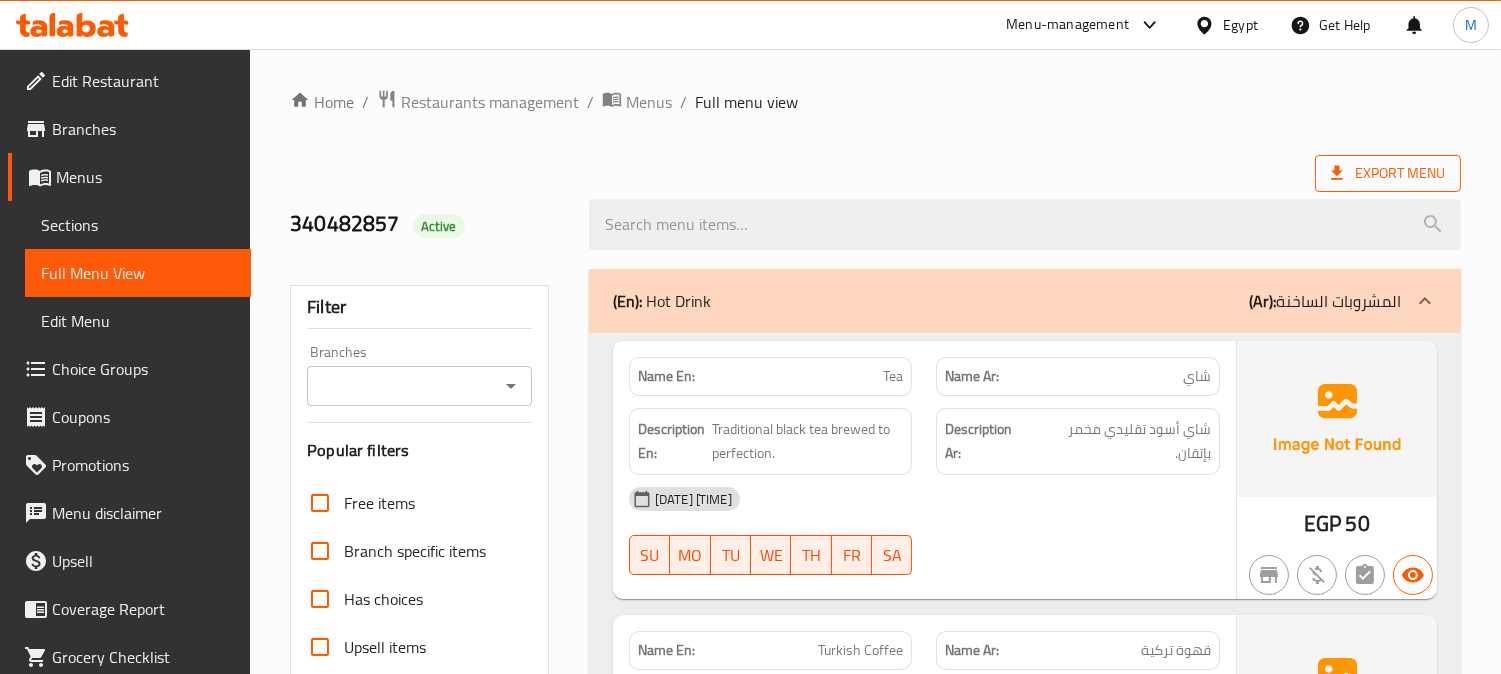 click on "Export Menu" at bounding box center [1388, 173] 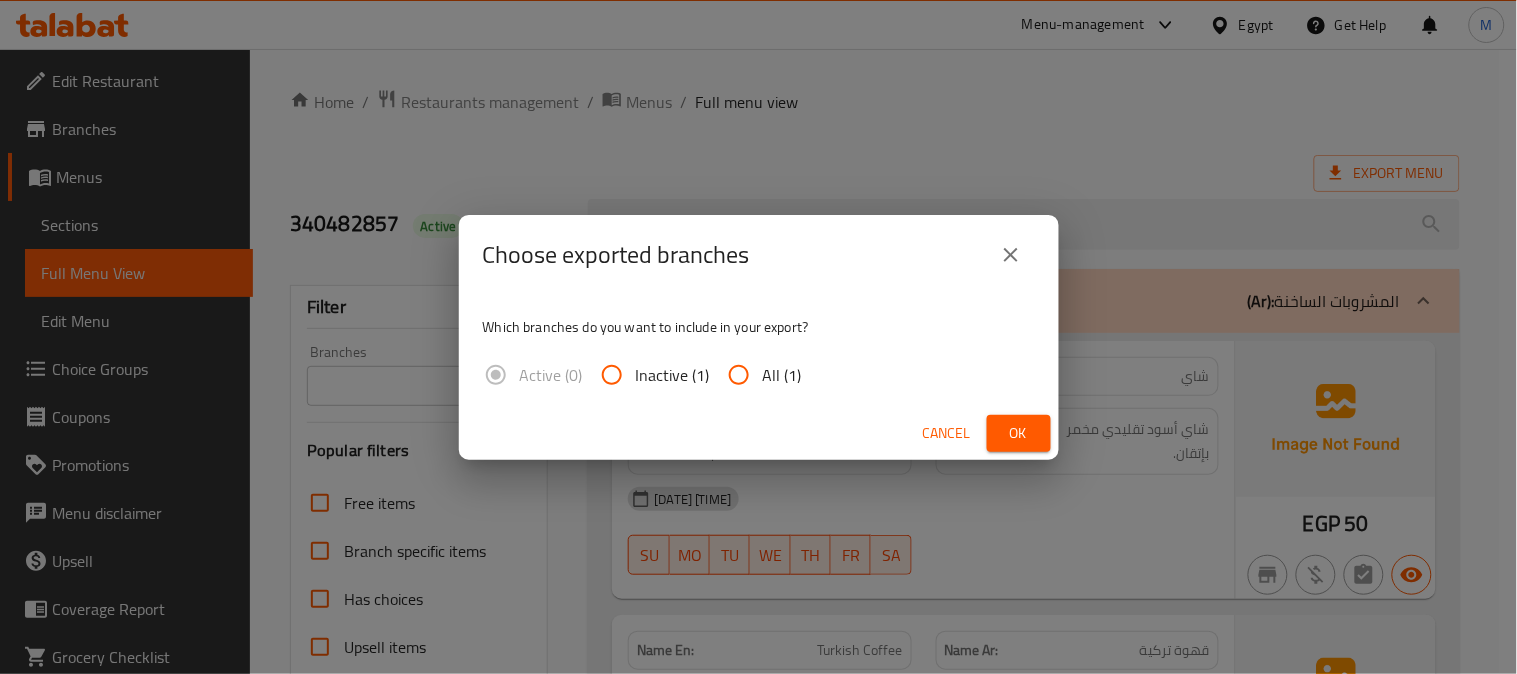 click on "All (1)" at bounding box center (739, 375) 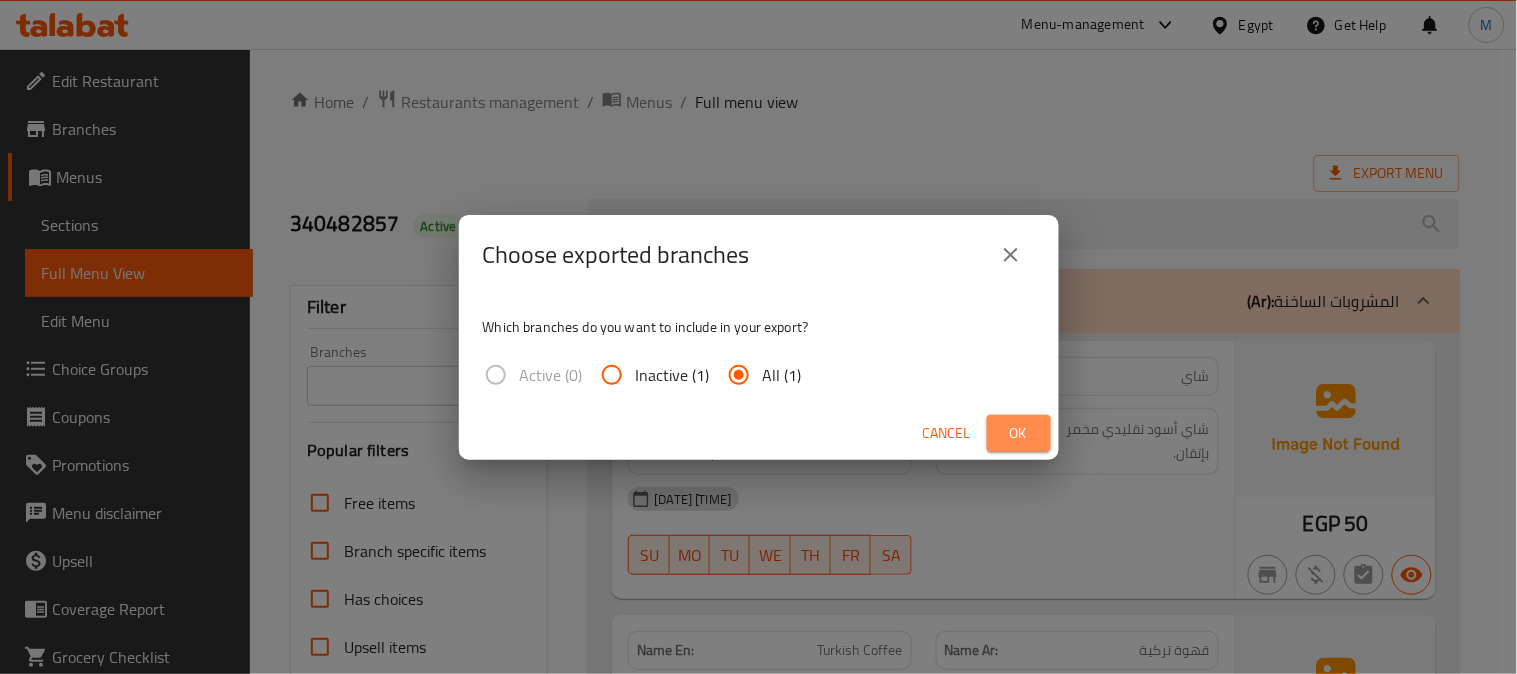 click on "Ok" at bounding box center (1019, 433) 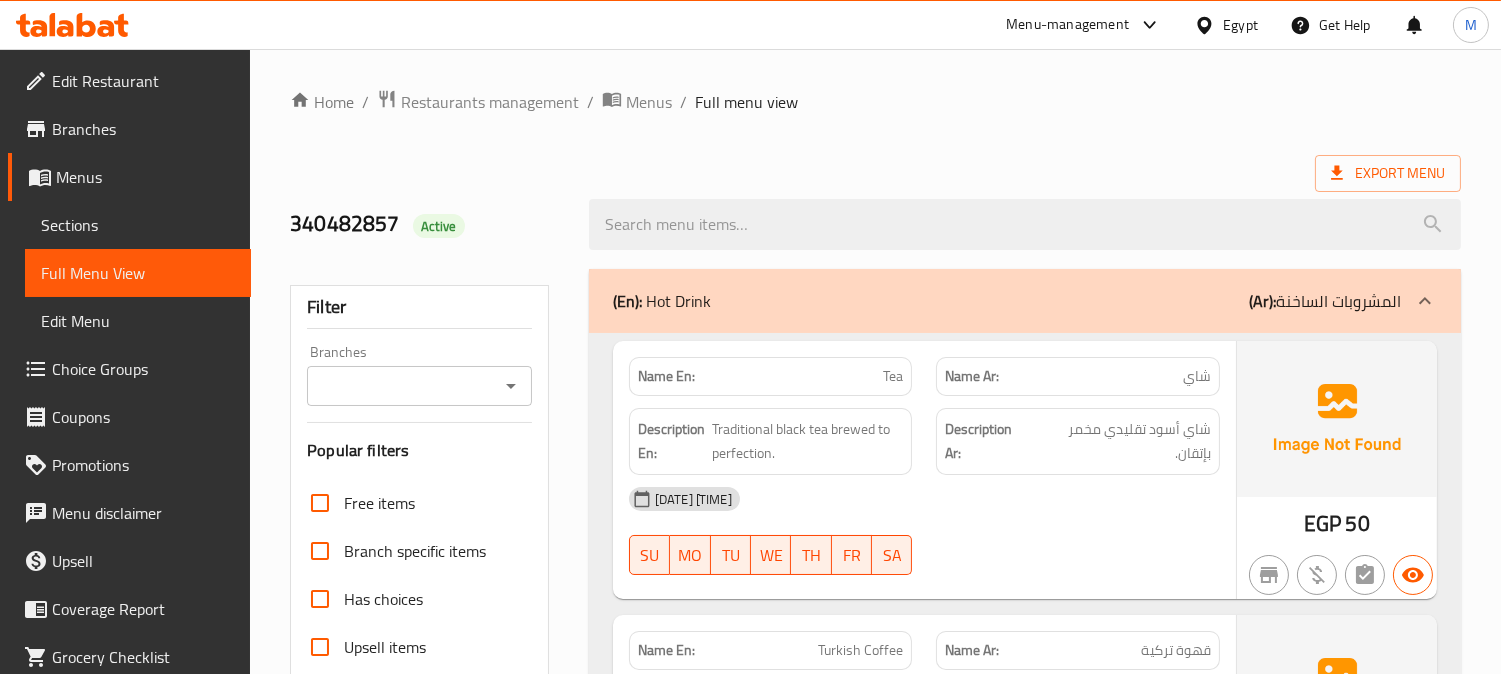 drag, startPoint x: 623, startPoint y: 154, endPoint x: 671, endPoint y: 107, distance: 67.17886 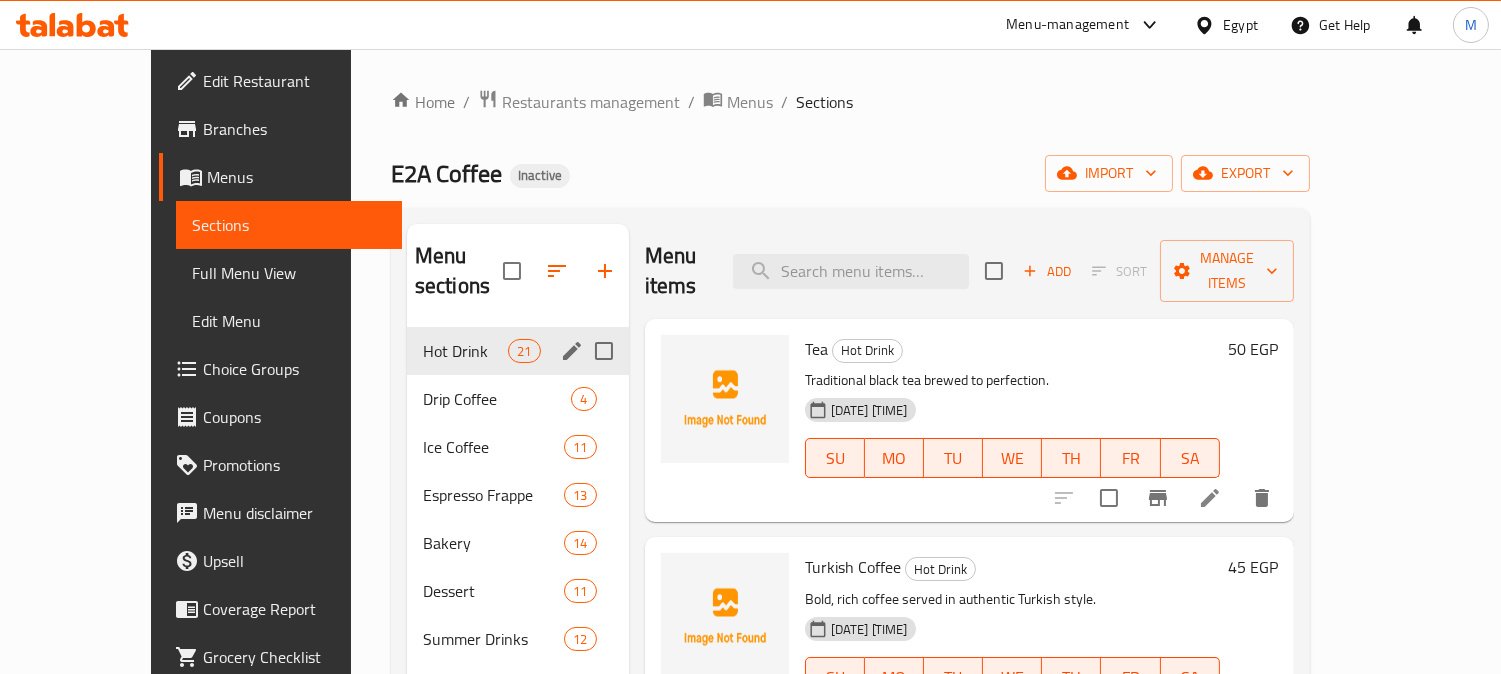click at bounding box center (604, 351) 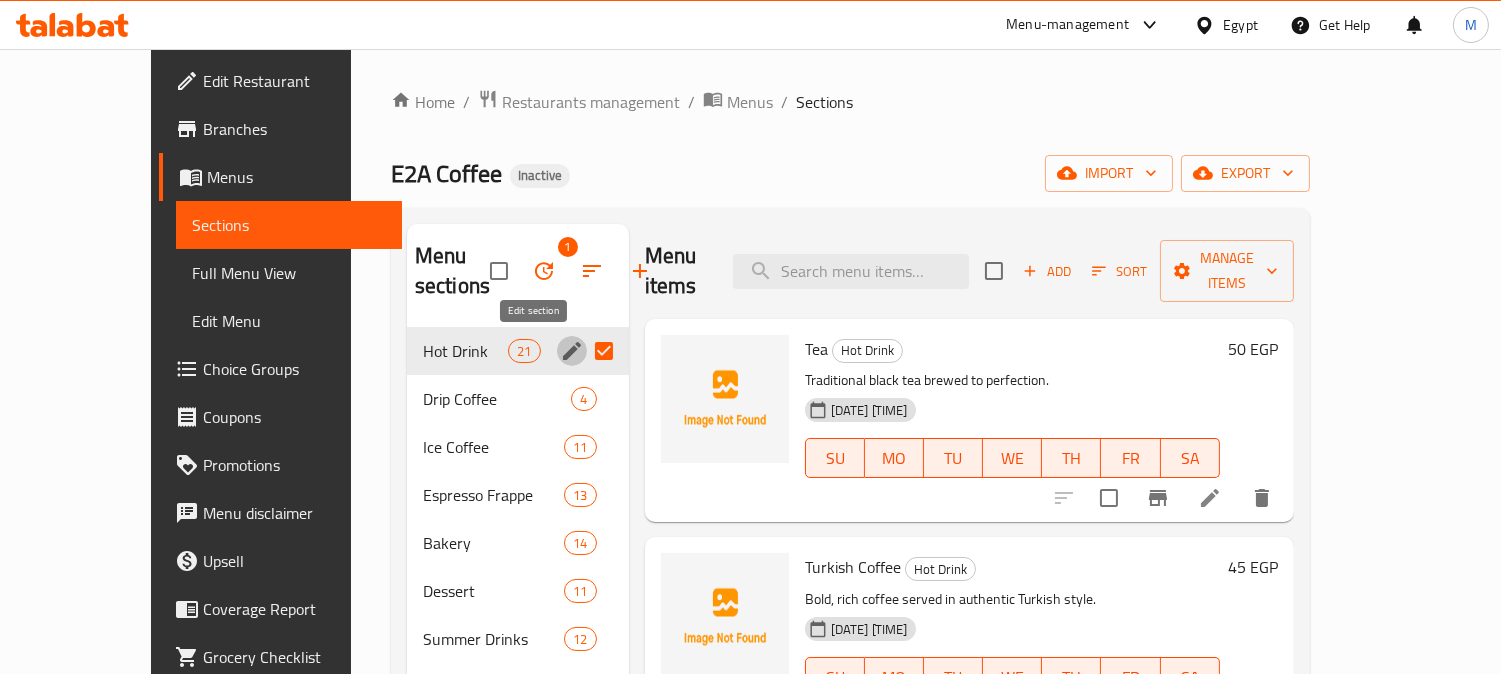 click 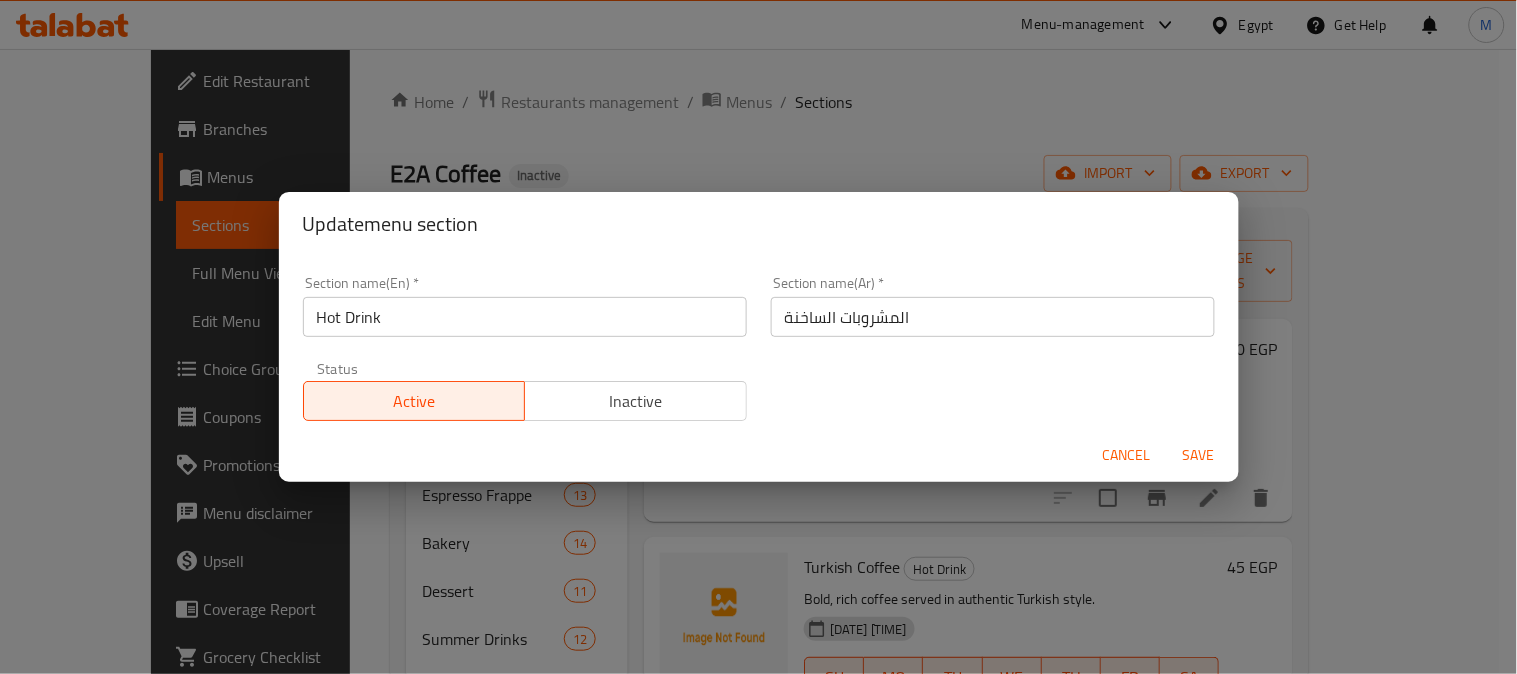 click on "Hot Drink" at bounding box center (525, 317) 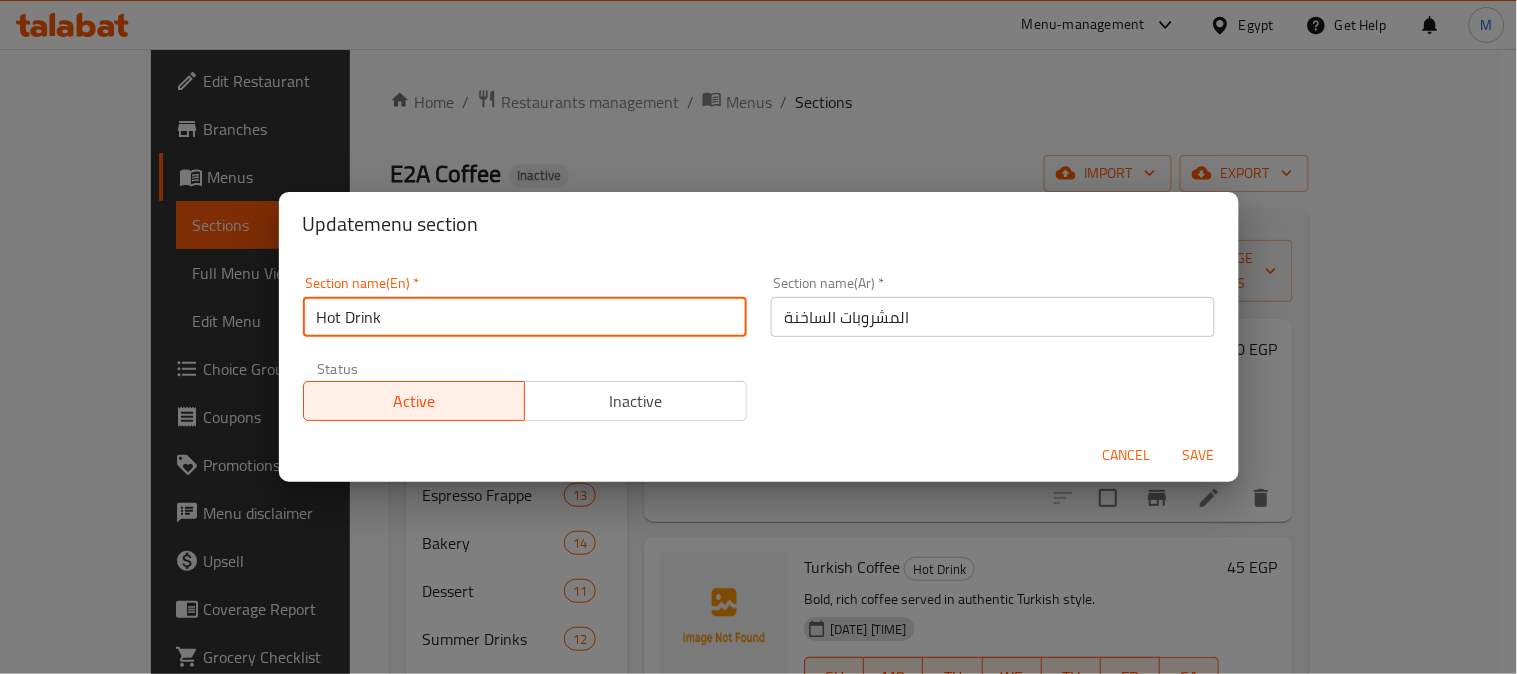 click on "Hot Drink" at bounding box center [525, 317] 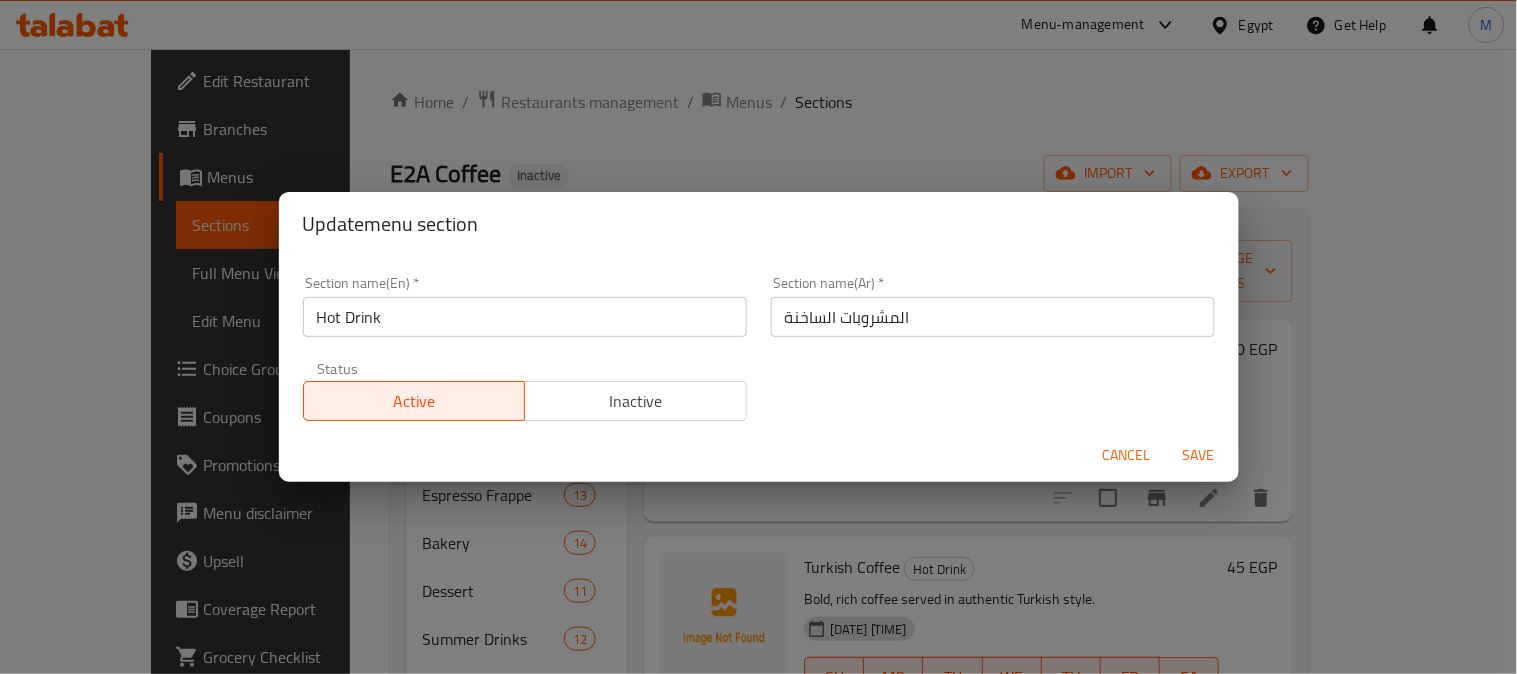 click on "Cancel" at bounding box center [1127, 455] 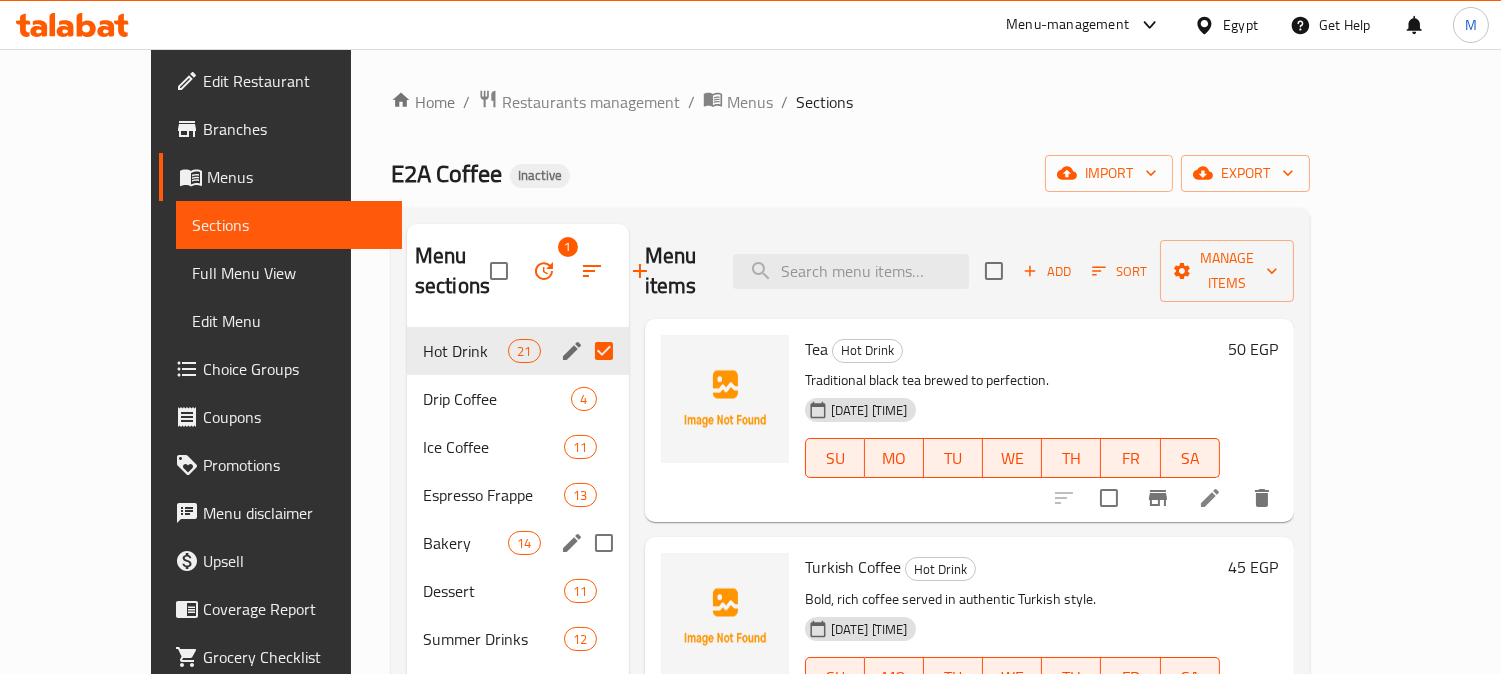 click 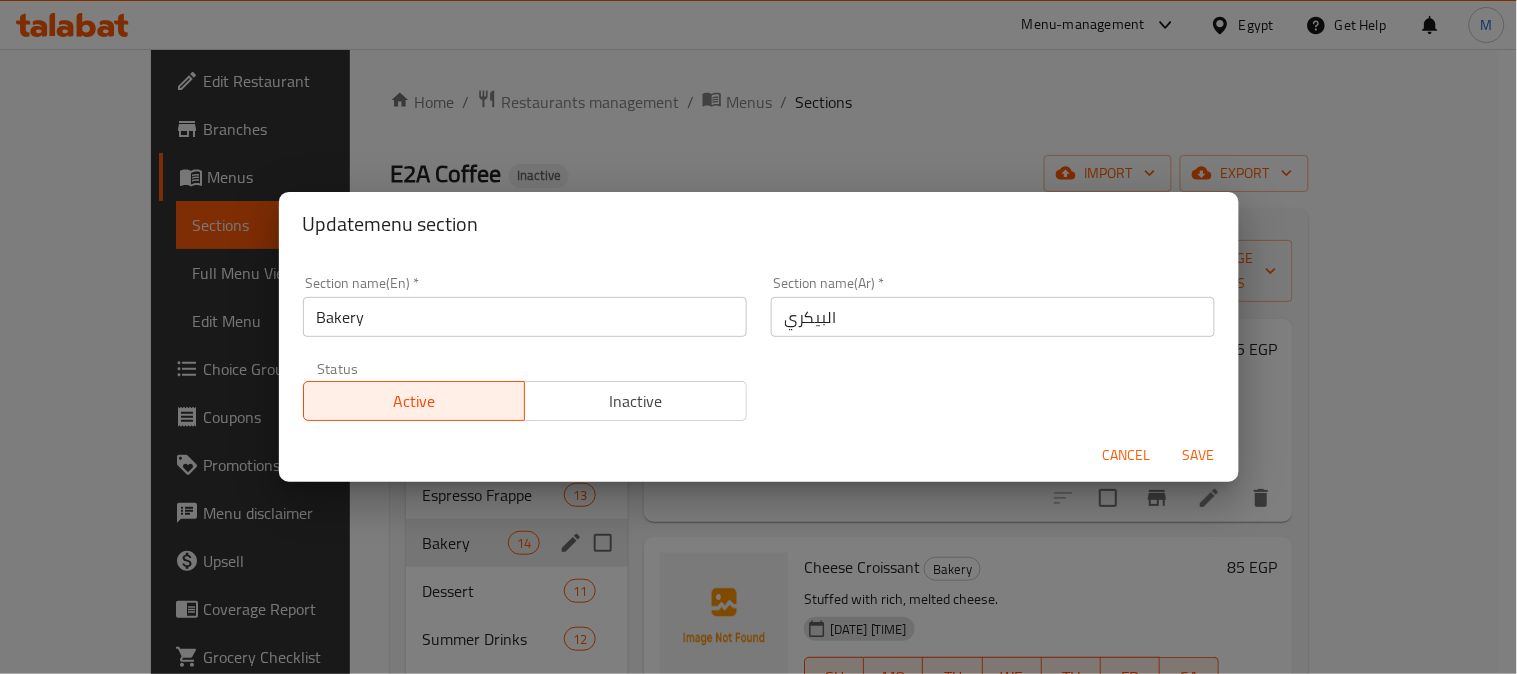 click on "Bakery" at bounding box center [525, 317] 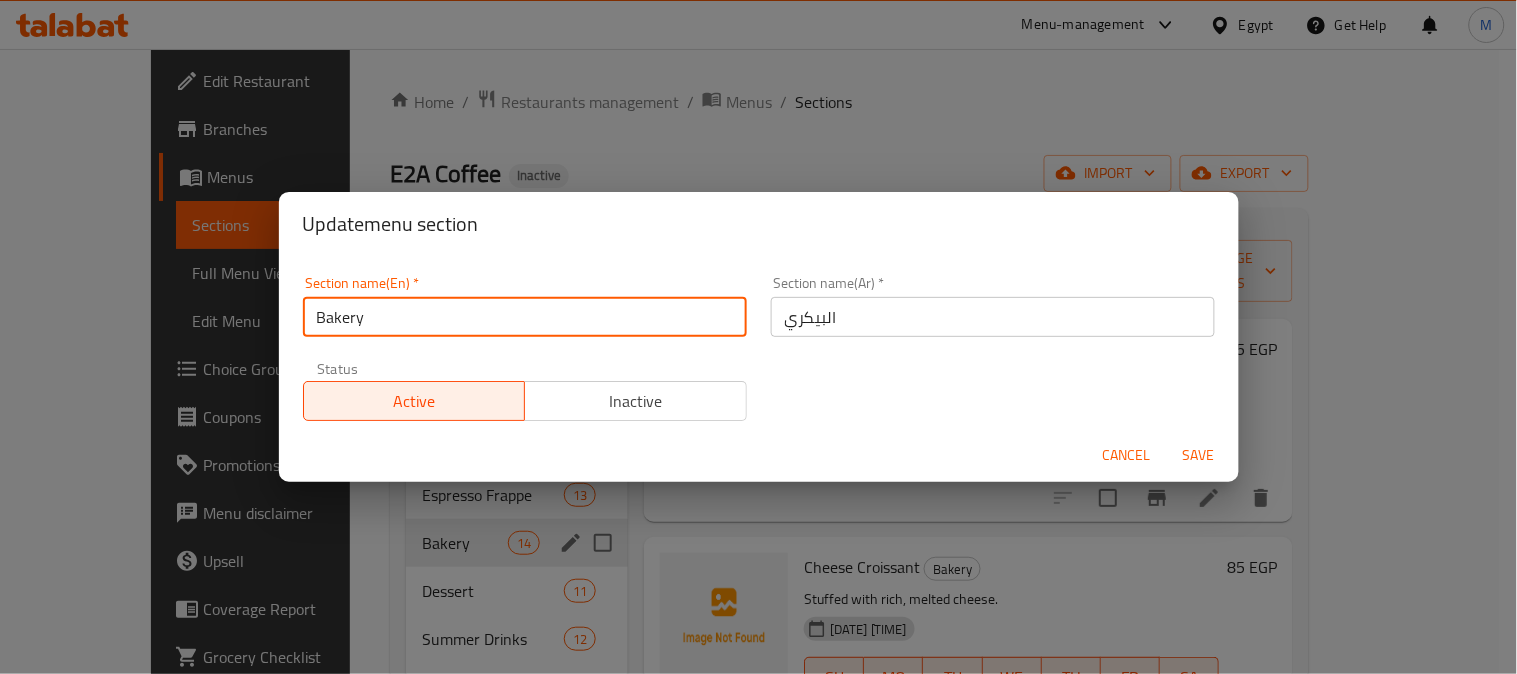 click on "Cancel" at bounding box center [1127, 455] 